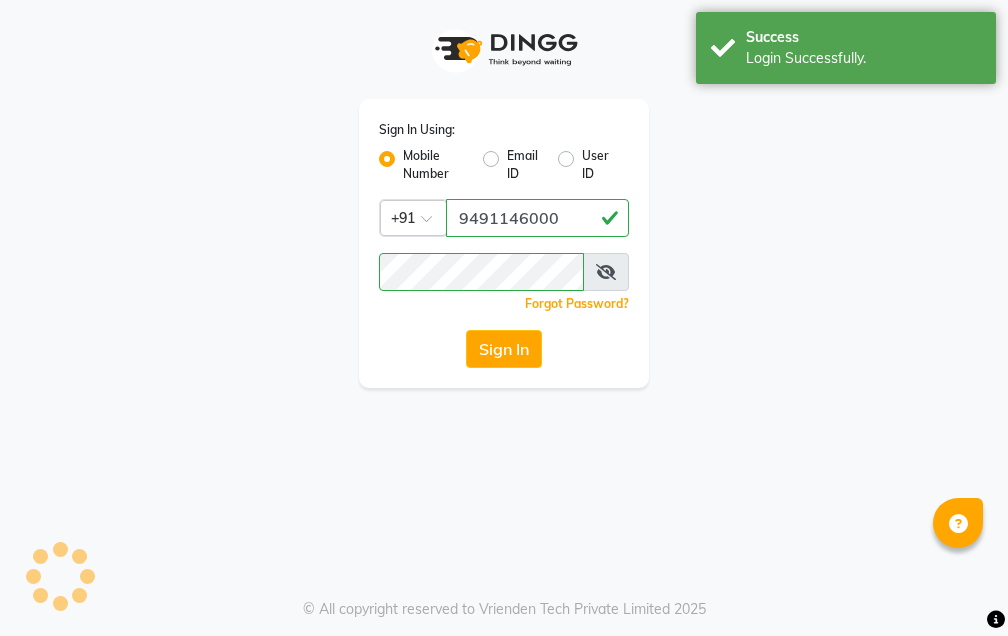 scroll, scrollTop: 0, scrollLeft: 0, axis: both 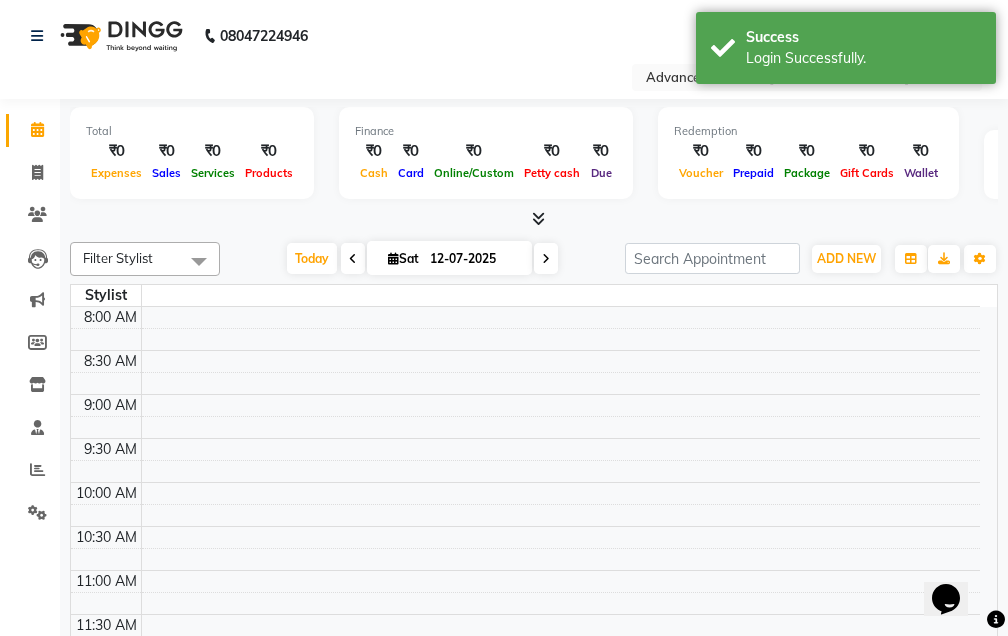 select on "en" 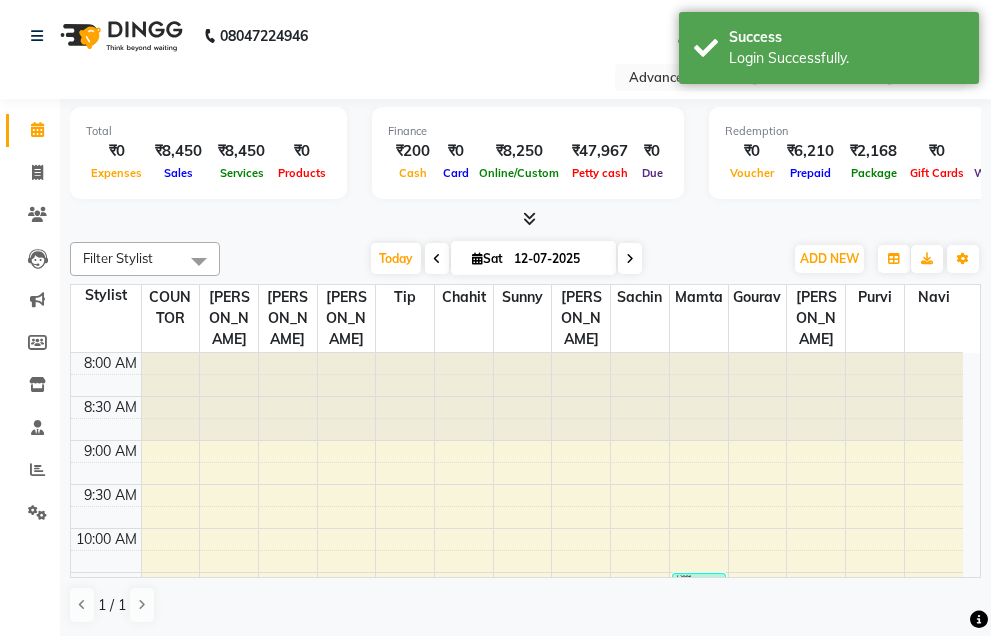 scroll, scrollTop: 0, scrollLeft: 0, axis: both 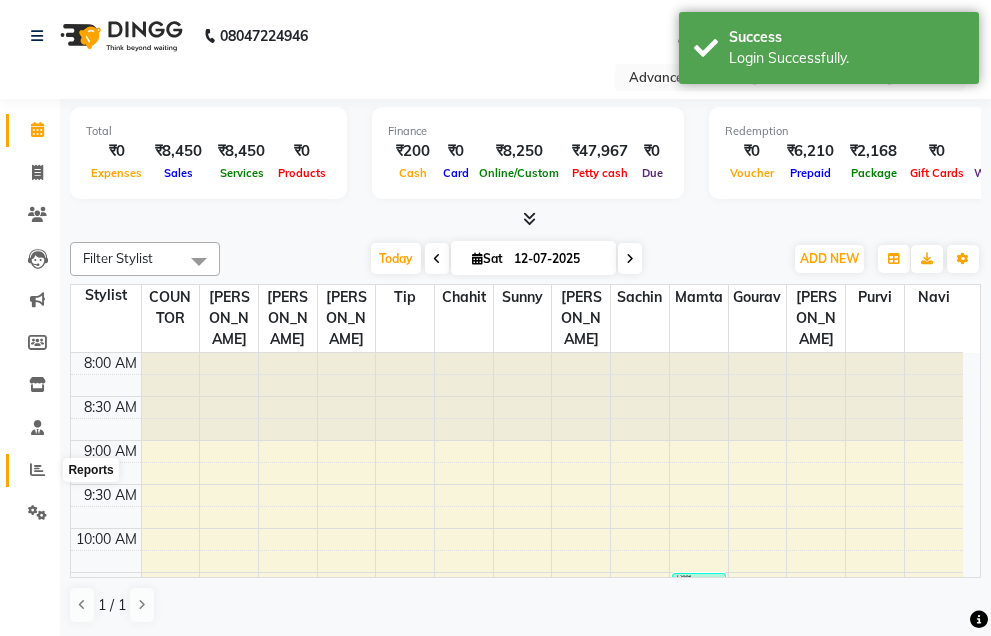 click 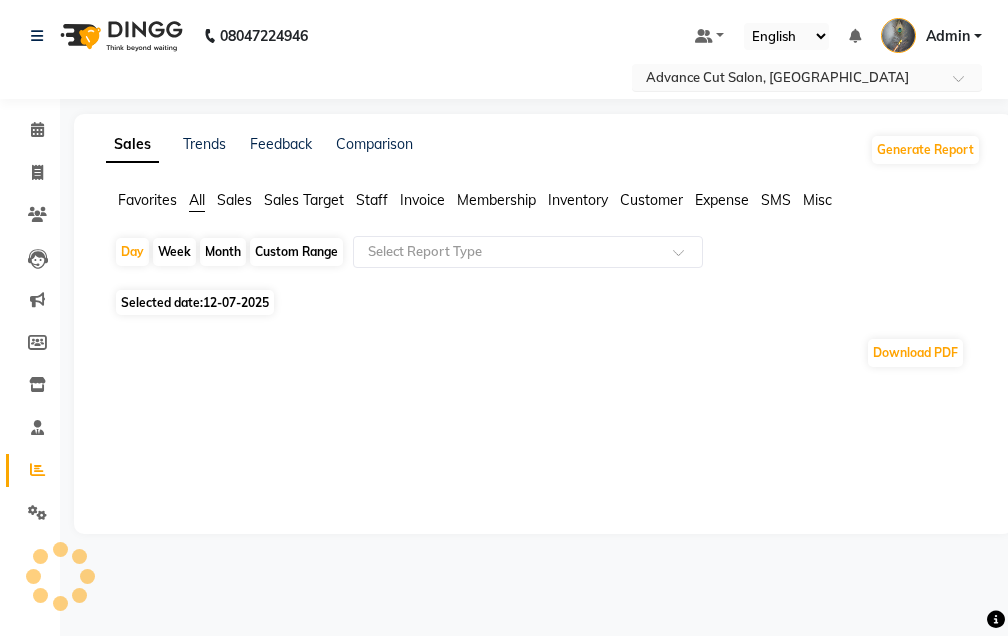 click at bounding box center [787, 79] 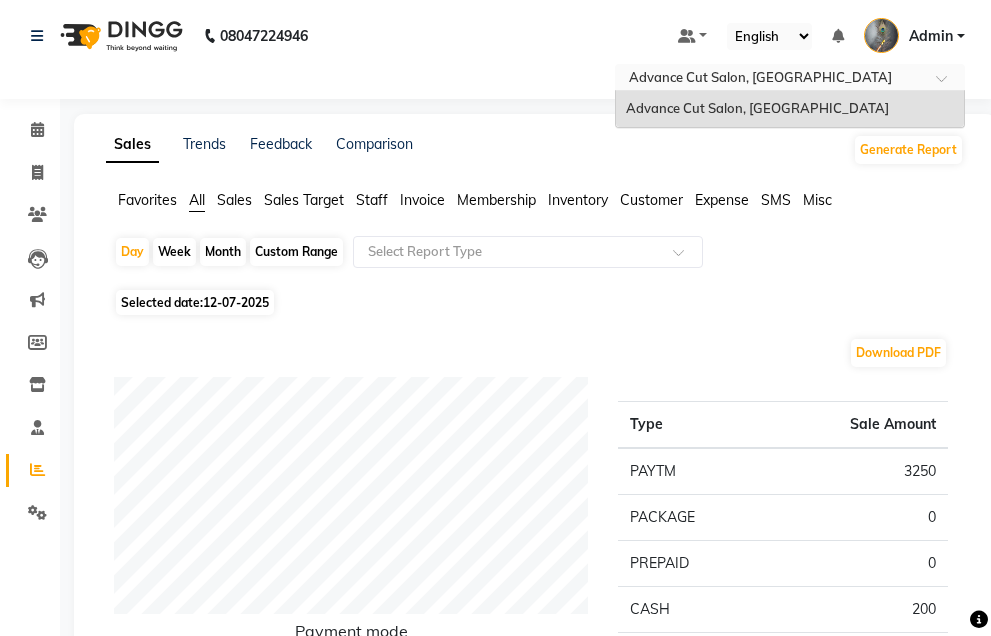click at bounding box center [770, 79] 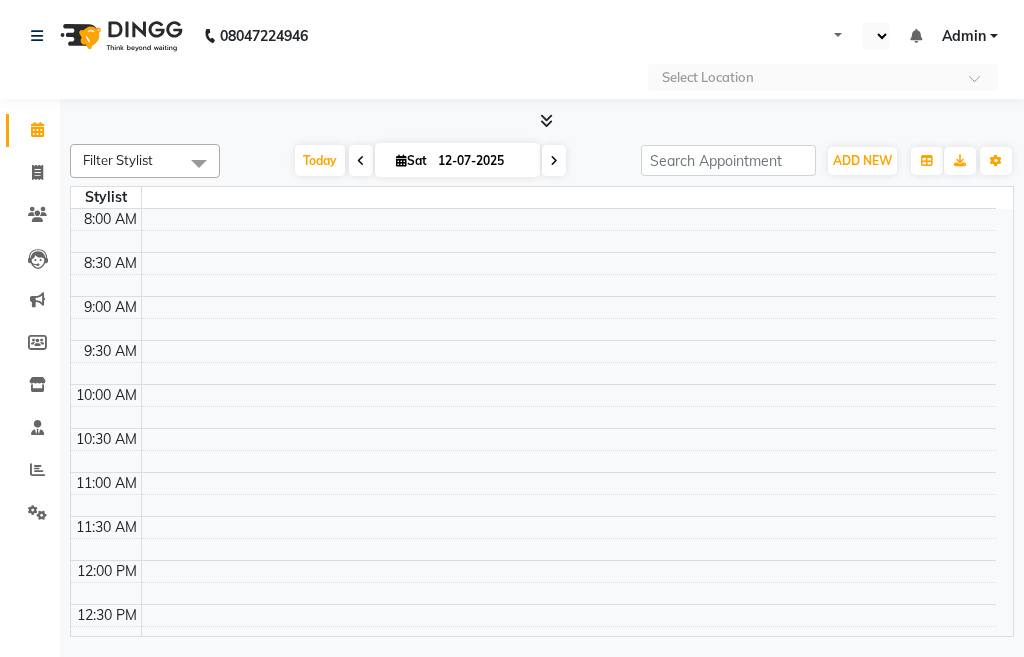select on "en" 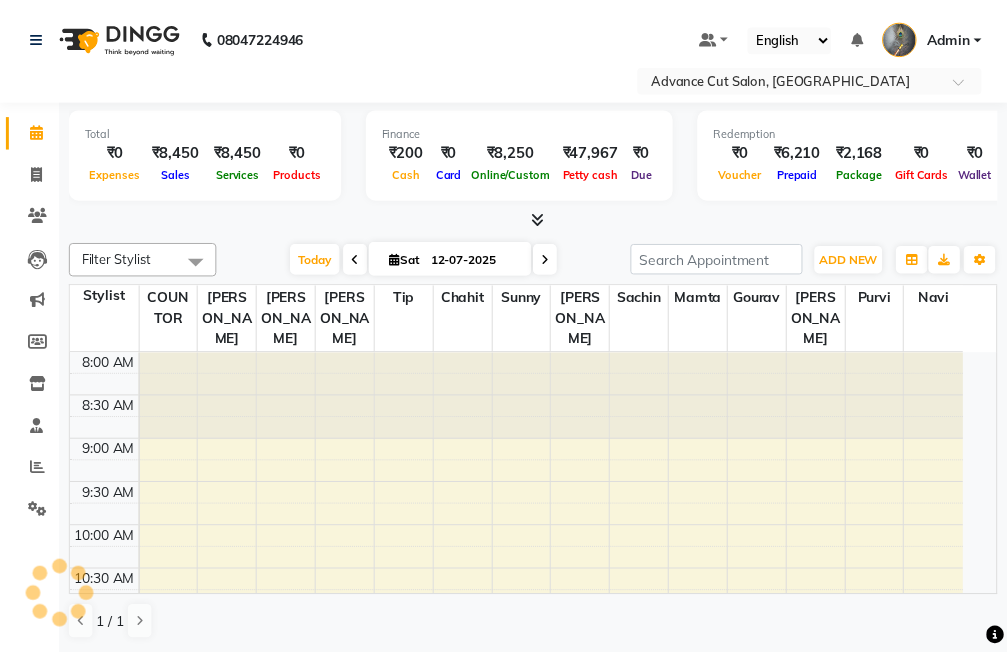 scroll, scrollTop: 0, scrollLeft: 0, axis: both 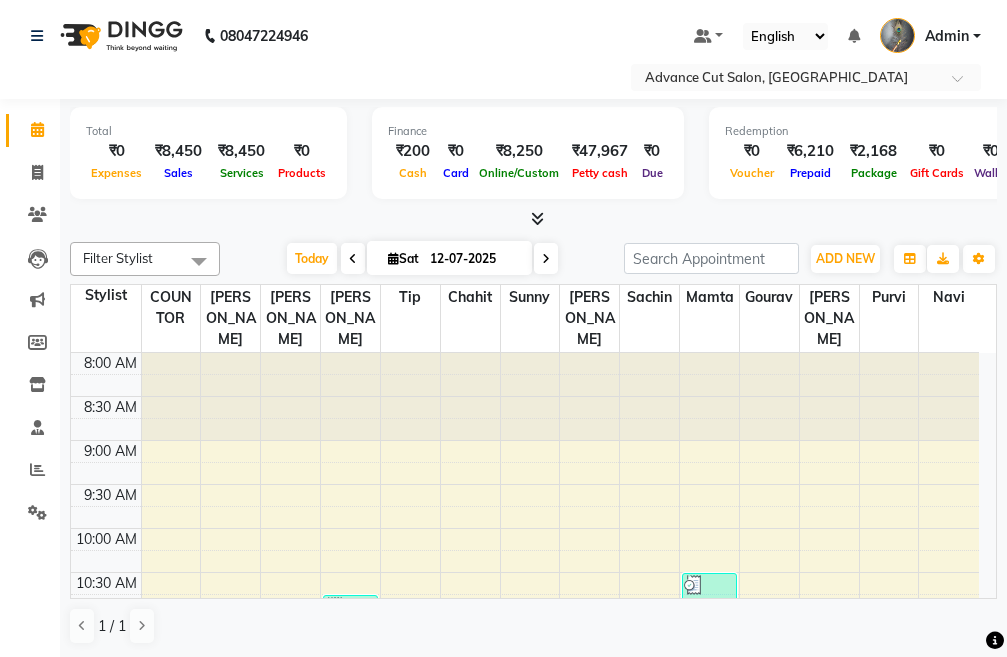 click at bounding box center (537, 218) 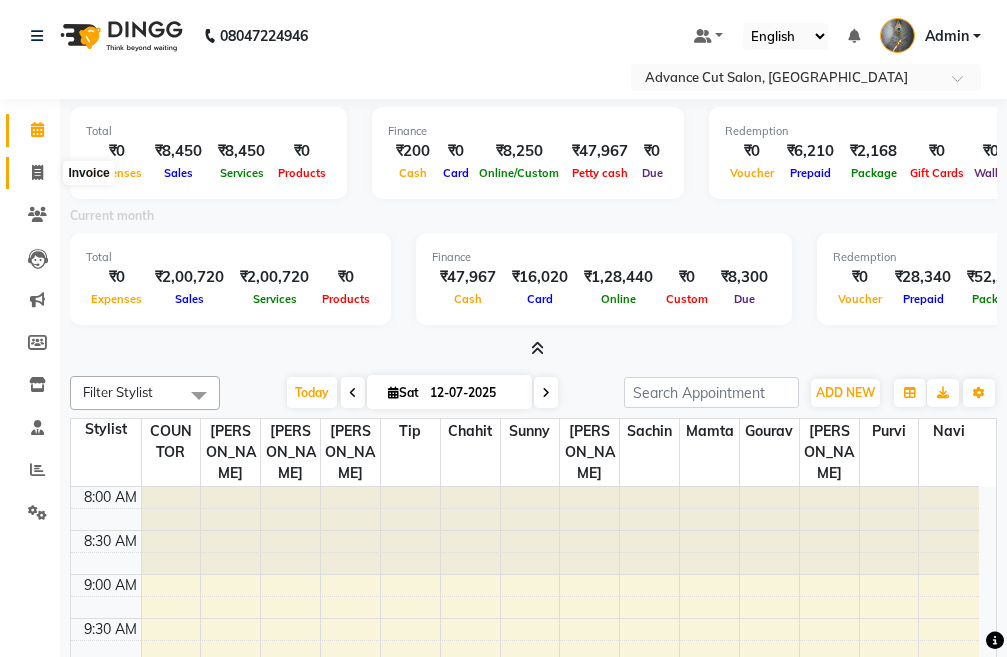 click 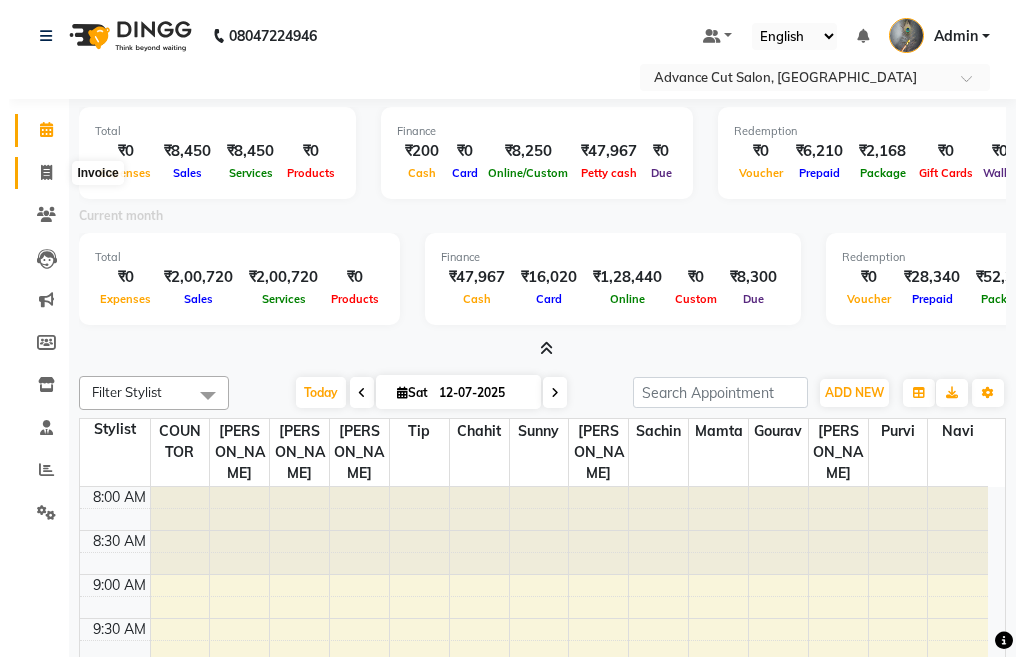 select on "service" 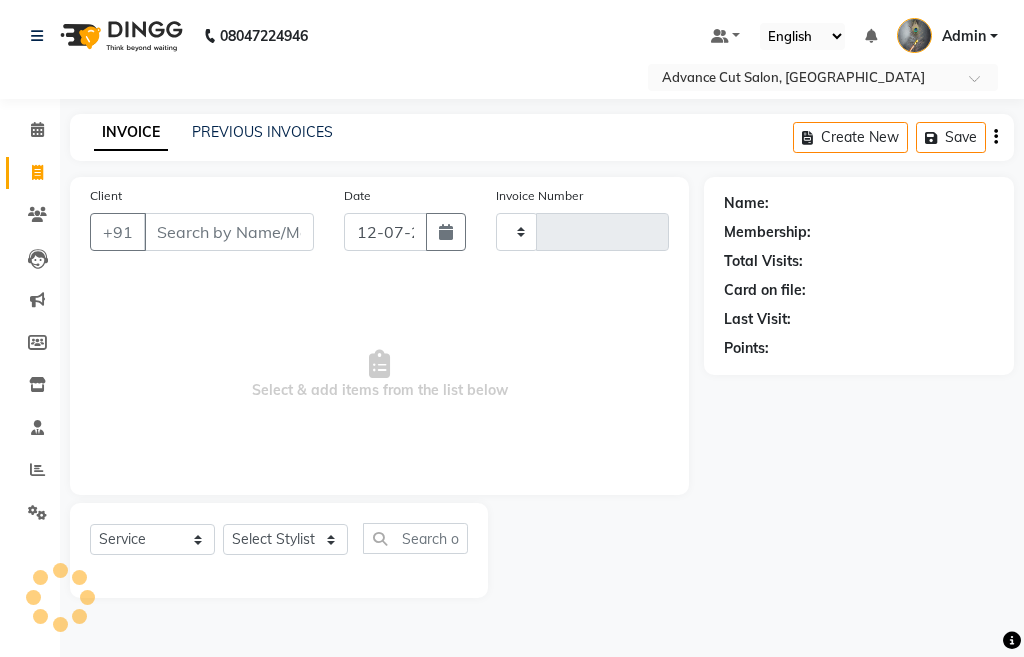 type on "2641" 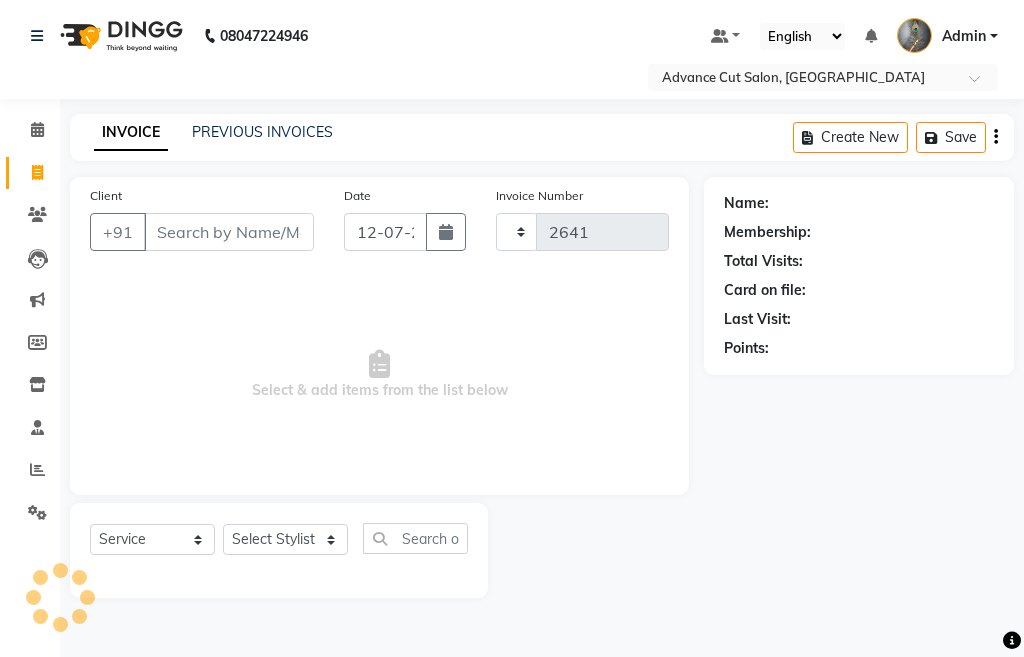 select on "4939" 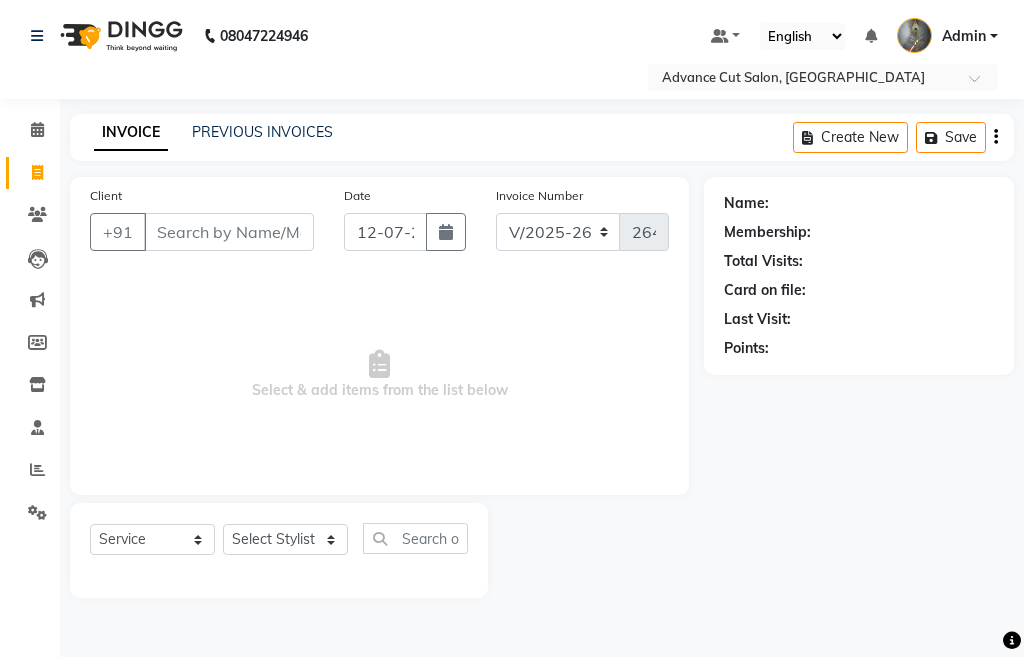 click on "Select & add items from the list below" at bounding box center (379, 375) 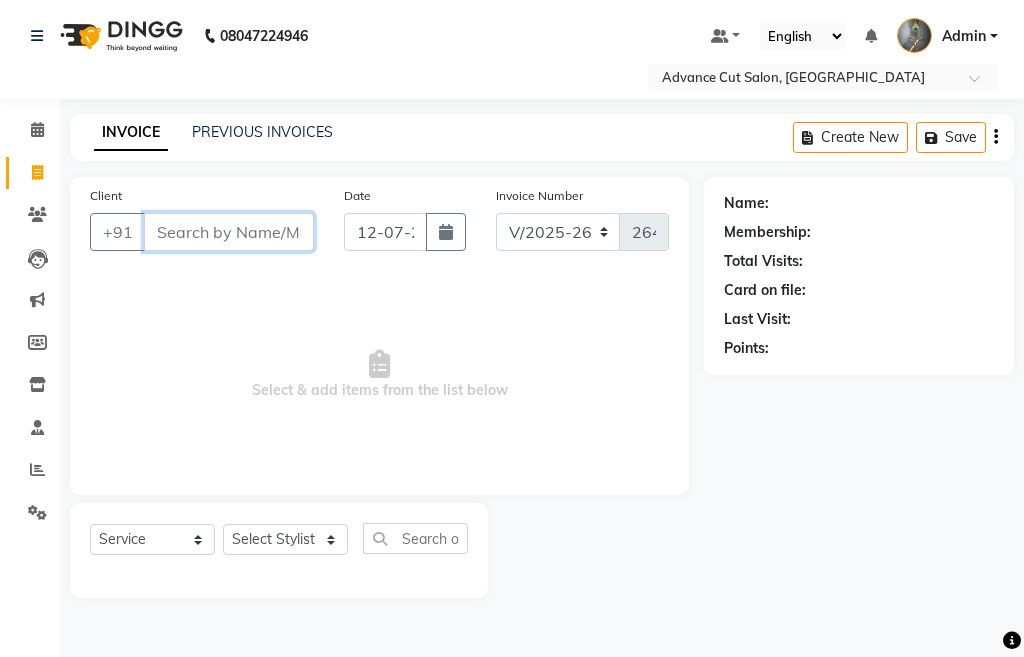 click on "Client" at bounding box center [229, 232] 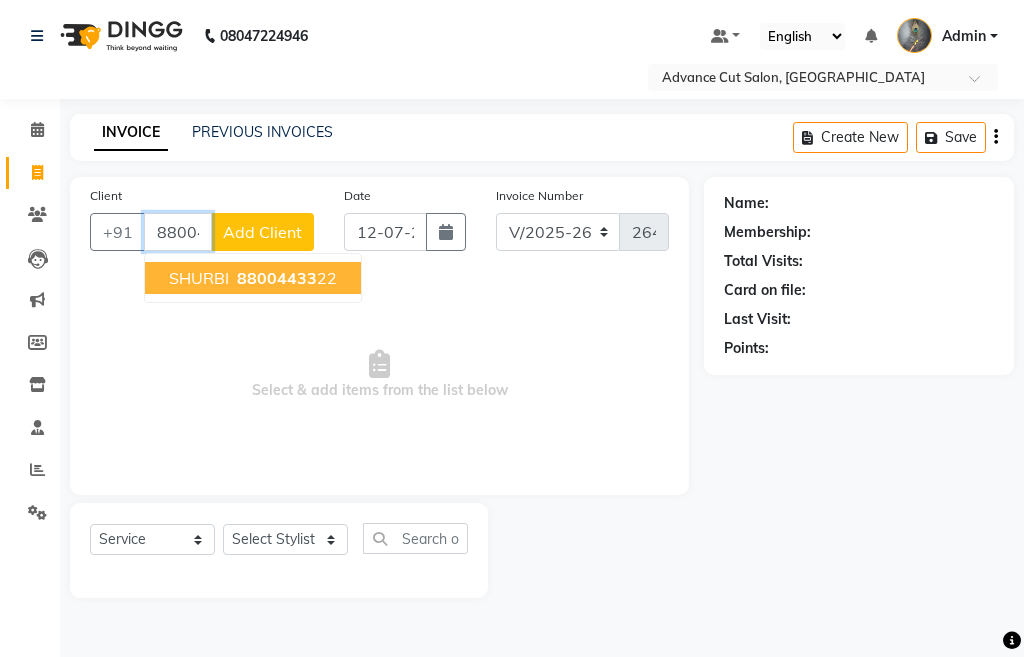 click on "SHURBI" at bounding box center [199, 278] 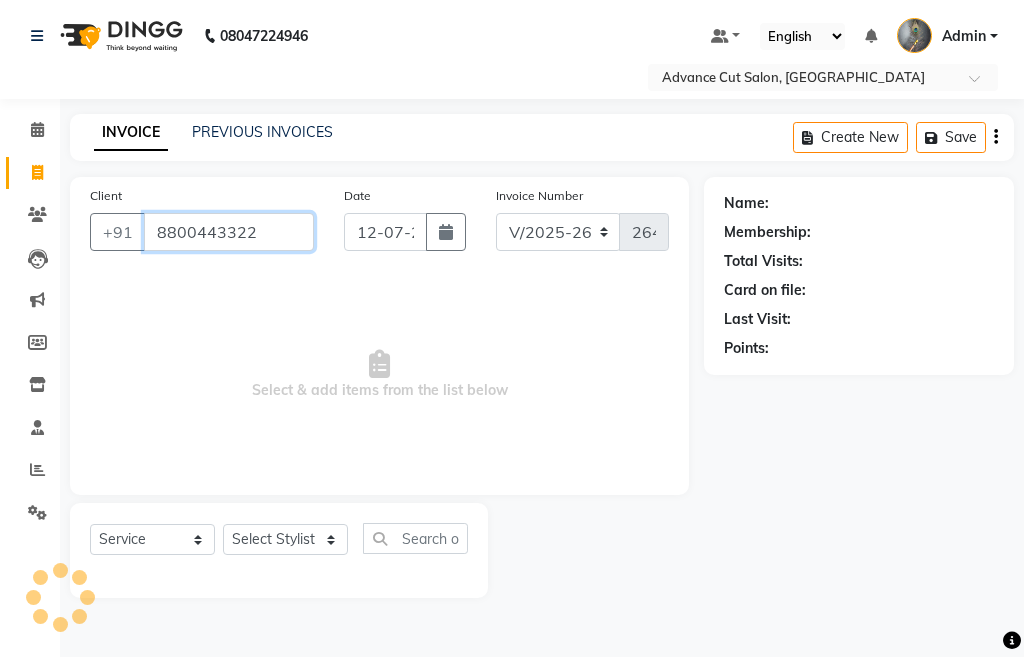 type on "8800443322" 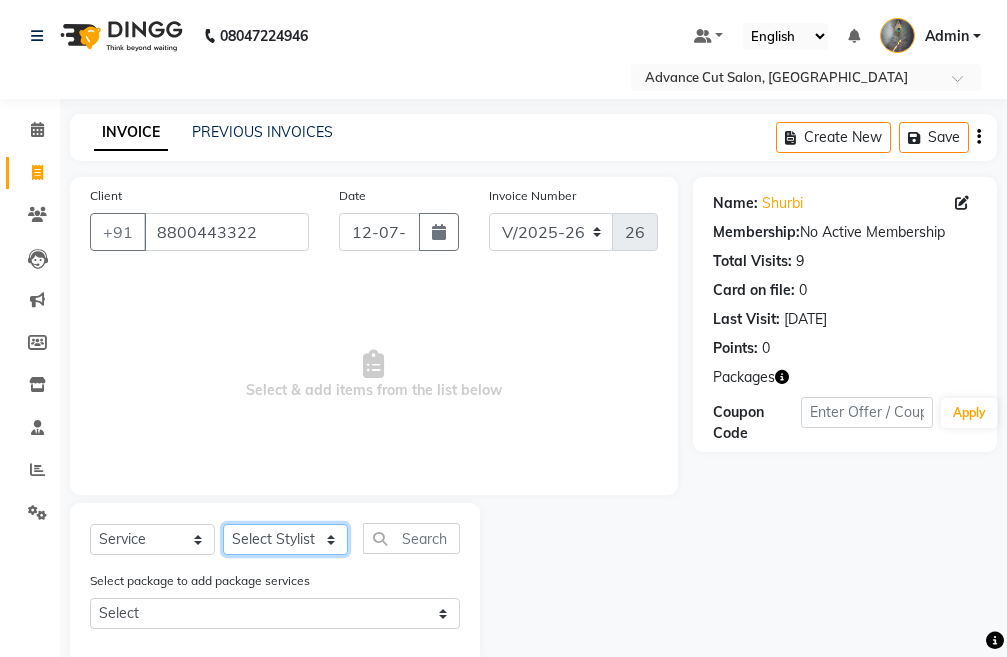 click on "Select Stylist Admin chahit COUNTOR [PERSON_NAME] mamta [PERSON_NAME] navi [PERSON_NAME] [PERSON_NAME] [PERSON_NAME] sunny tip" 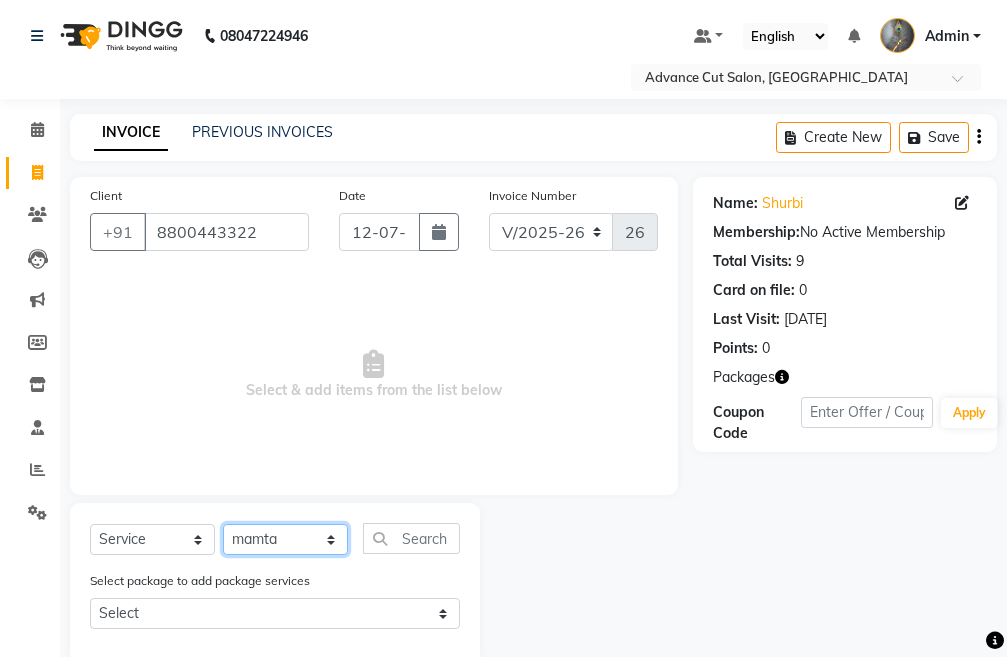 click on "Select Stylist Admin chahit COUNTOR [PERSON_NAME] mamta [PERSON_NAME] navi [PERSON_NAME] [PERSON_NAME] [PERSON_NAME] sunny tip" 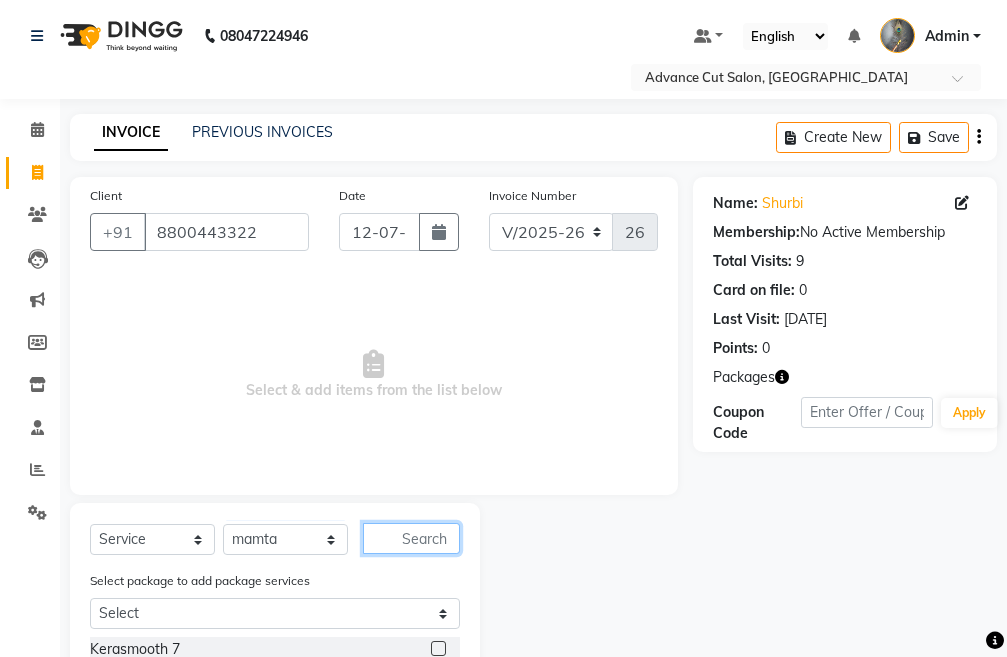 click 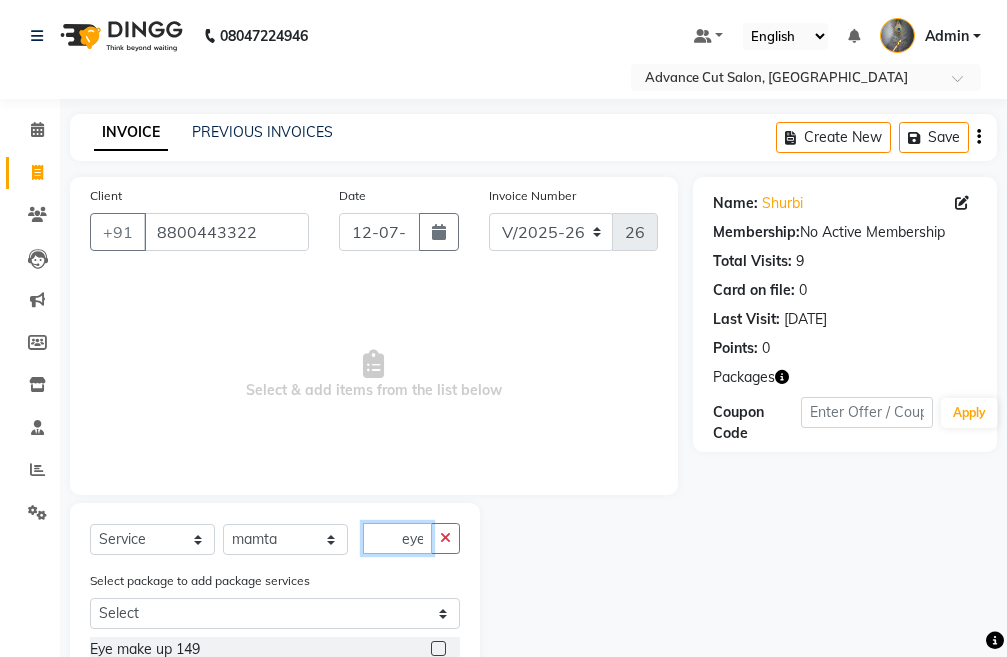 scroll, scrollTop: 96, scrollLeft: 0, axis: vertical 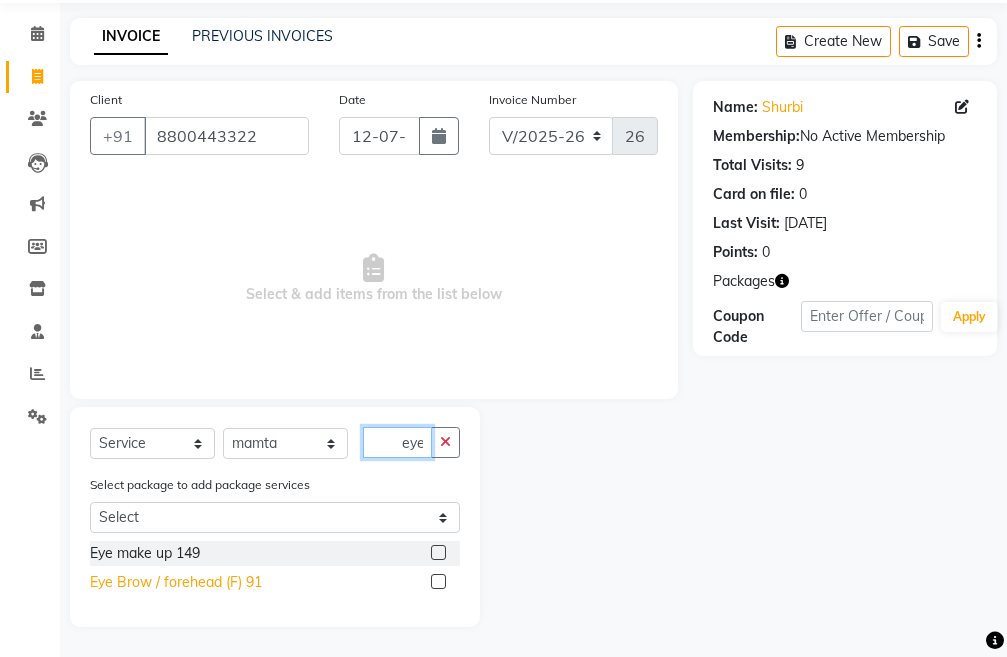 type on "eye" 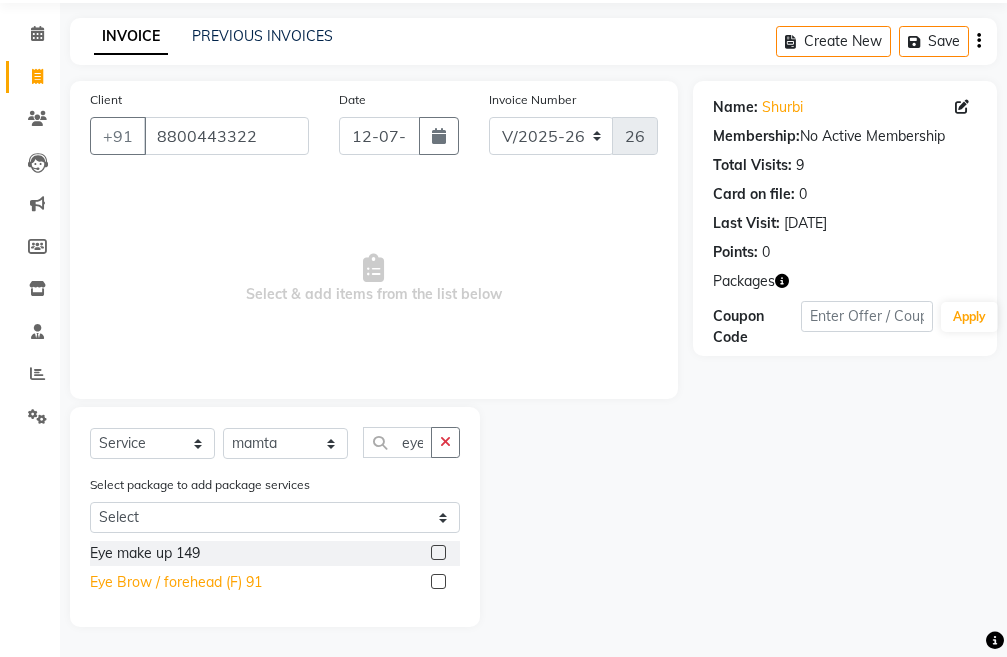 click on "Eye Brow / forehead (F) 91" 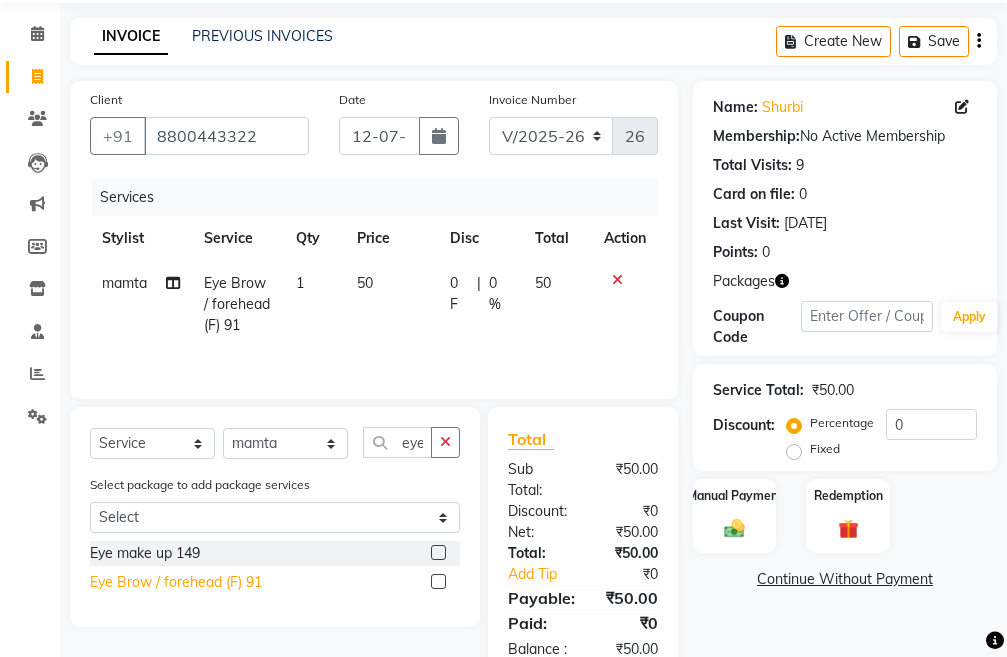 click on "Eye Brow / forehead (F) 91" 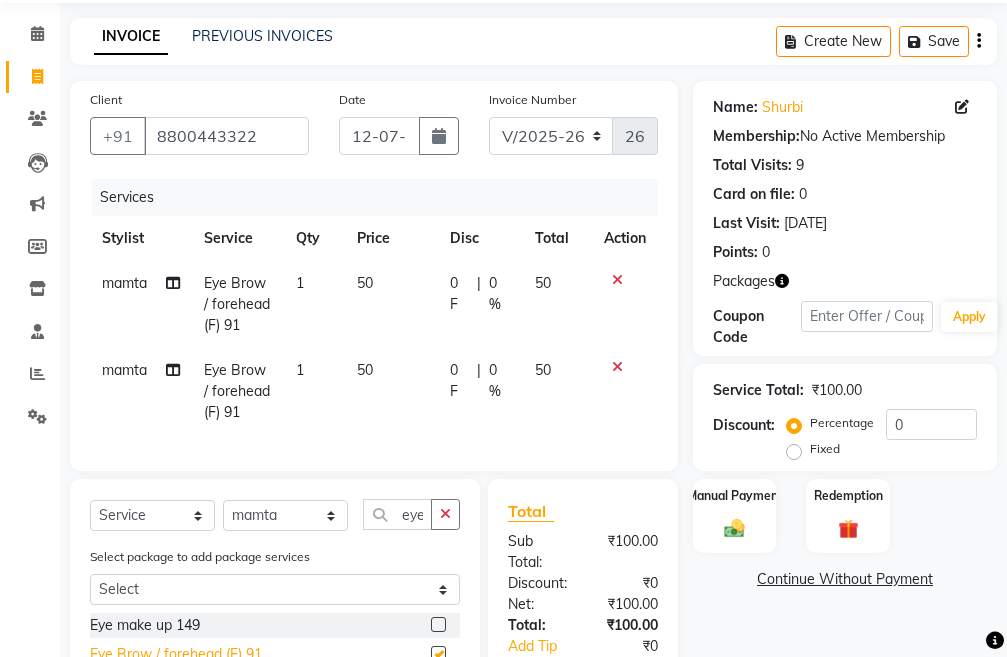 checkbox on "false" 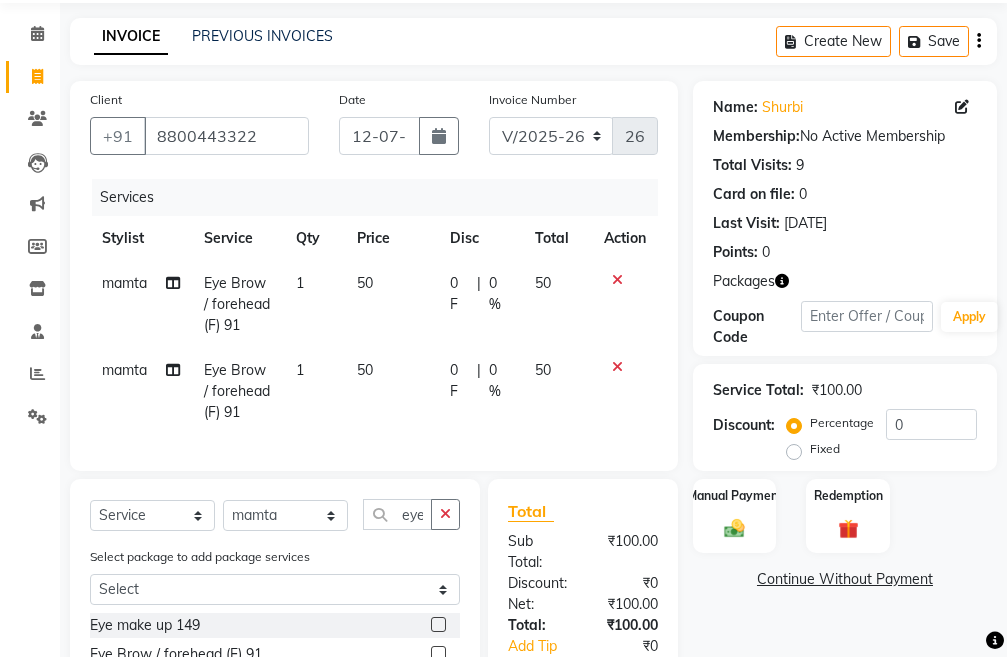 click 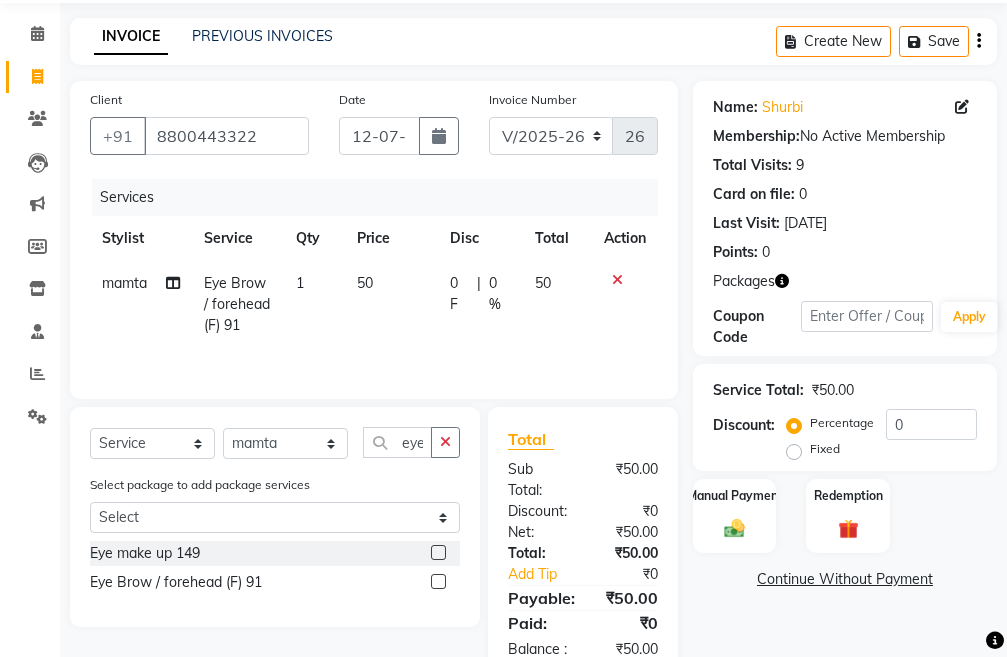 click on "50" 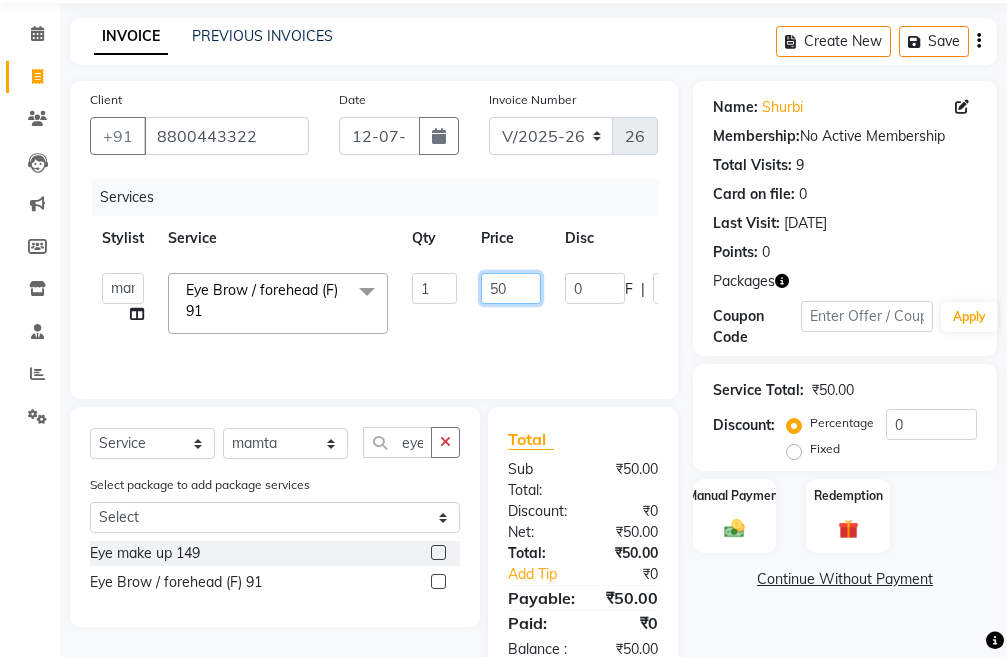 click on "50" 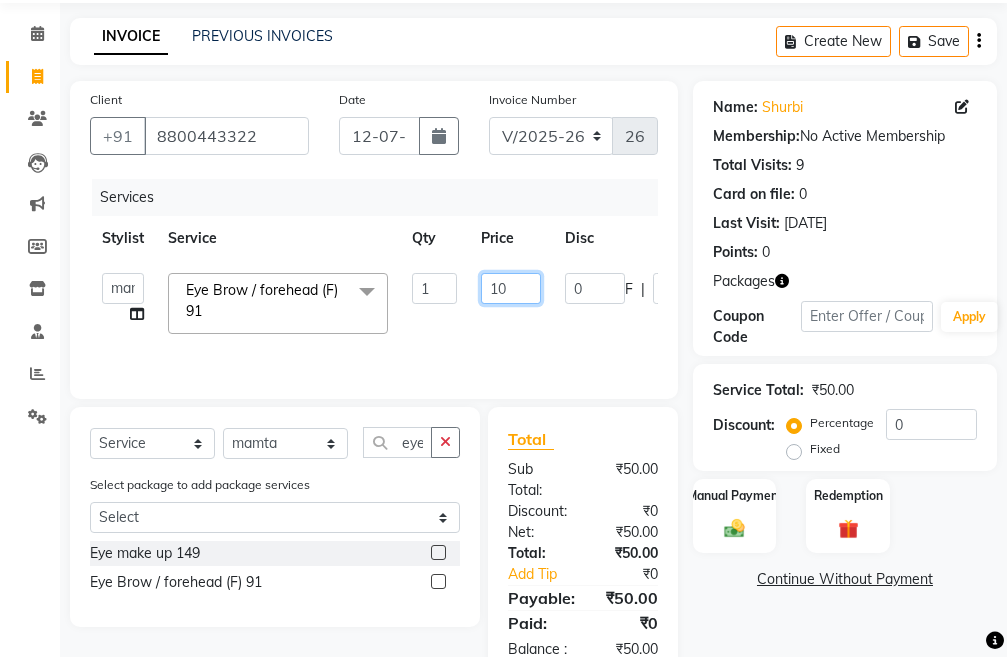type on "100" 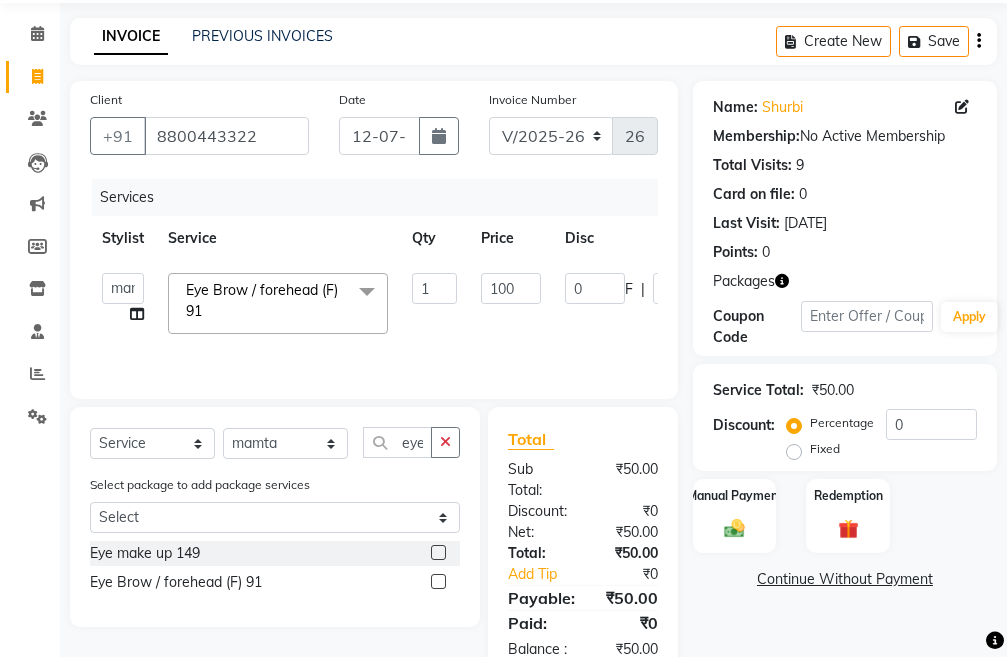 click on "Manual Payment Redemption" 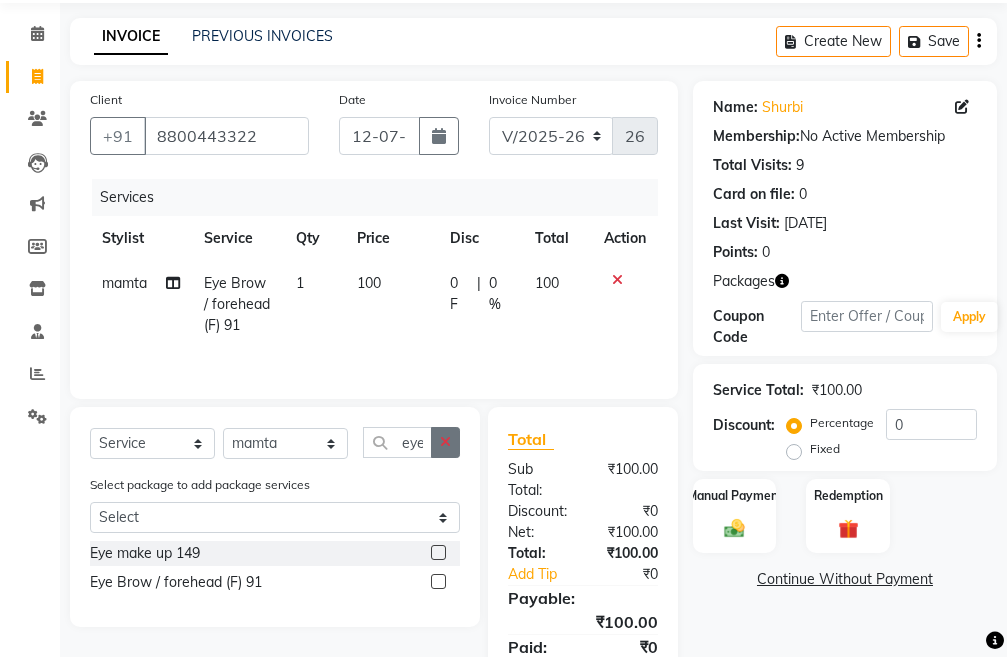 click 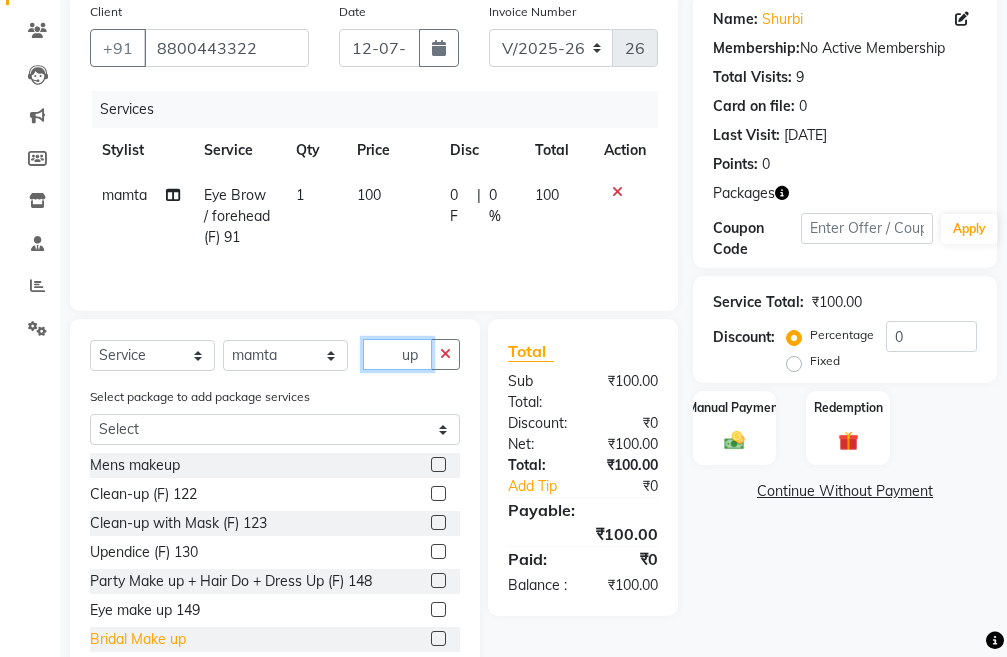 scroll, scrollTop: 240, scrollLeft: 0, axis: vertical 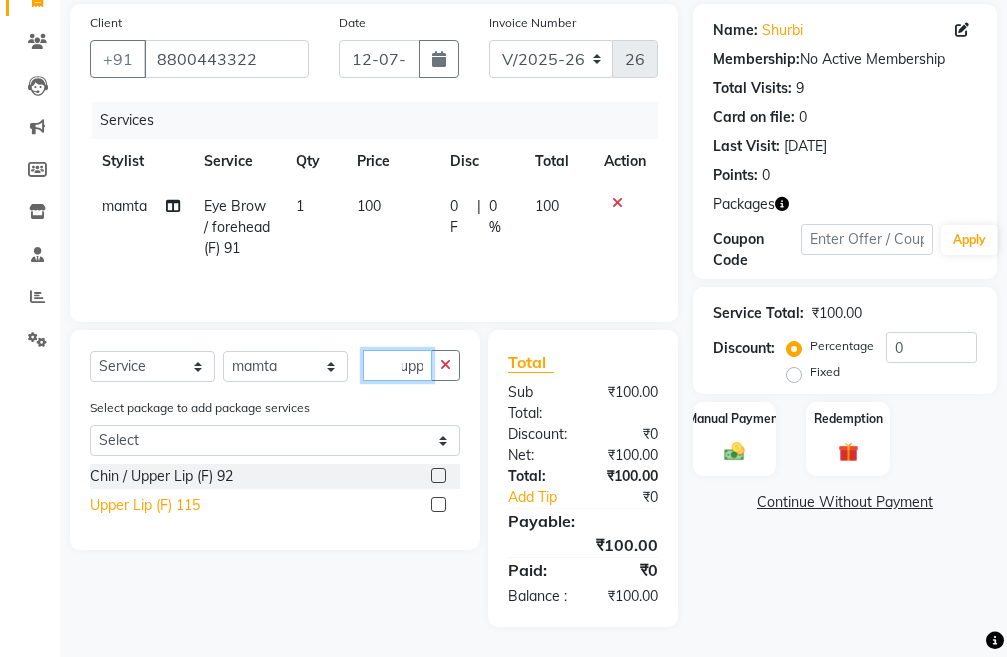 type on "upp" 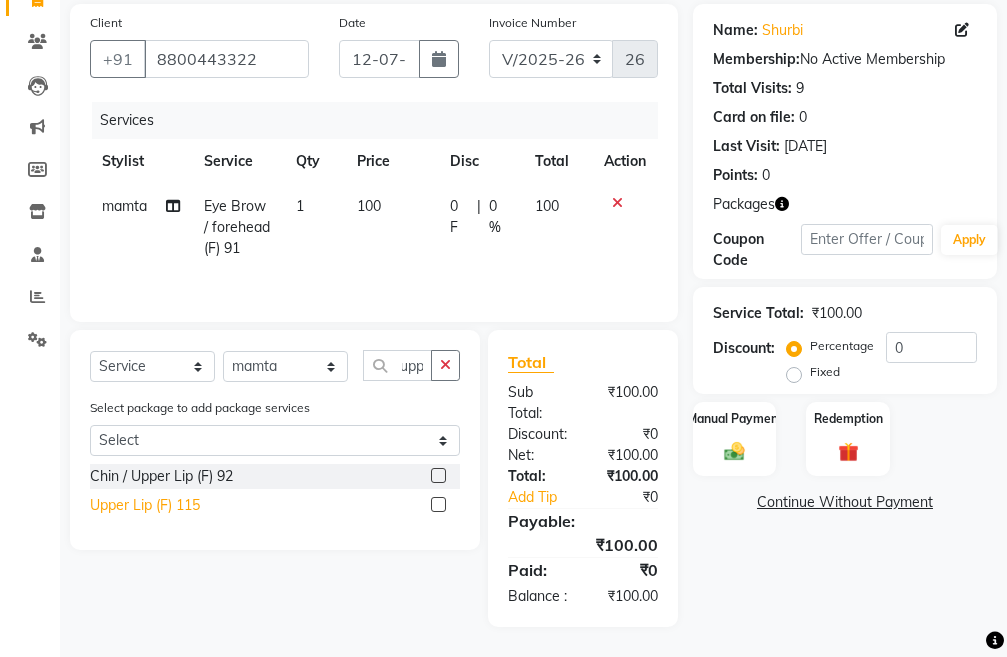 scroll, scrollTop: 0, scrollLeft: 0, axis: both 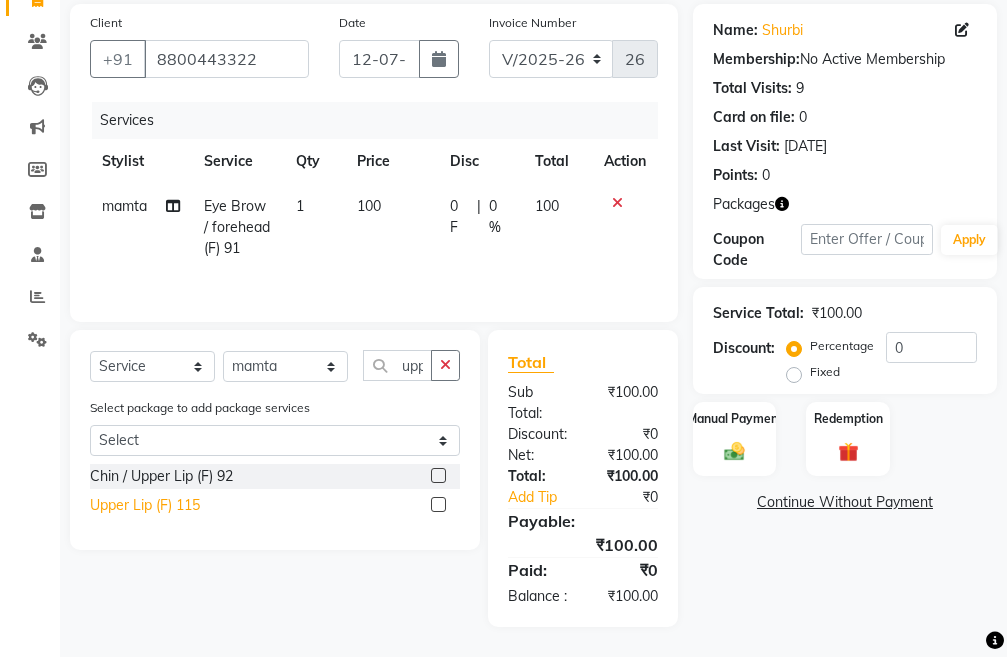 click on "Upper Lip (F) 115" 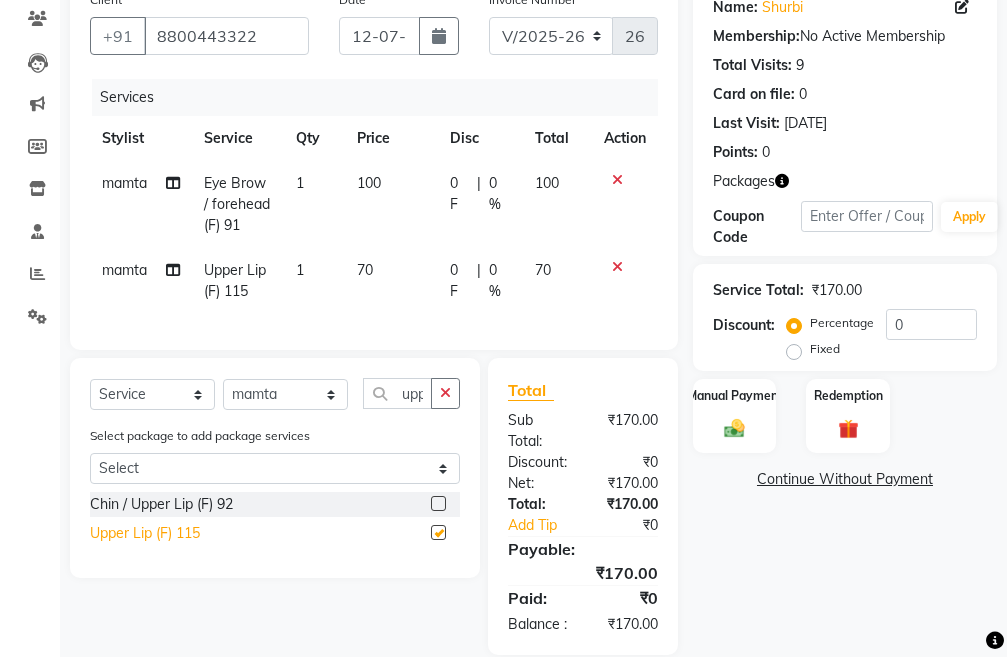 checkbox on "false" 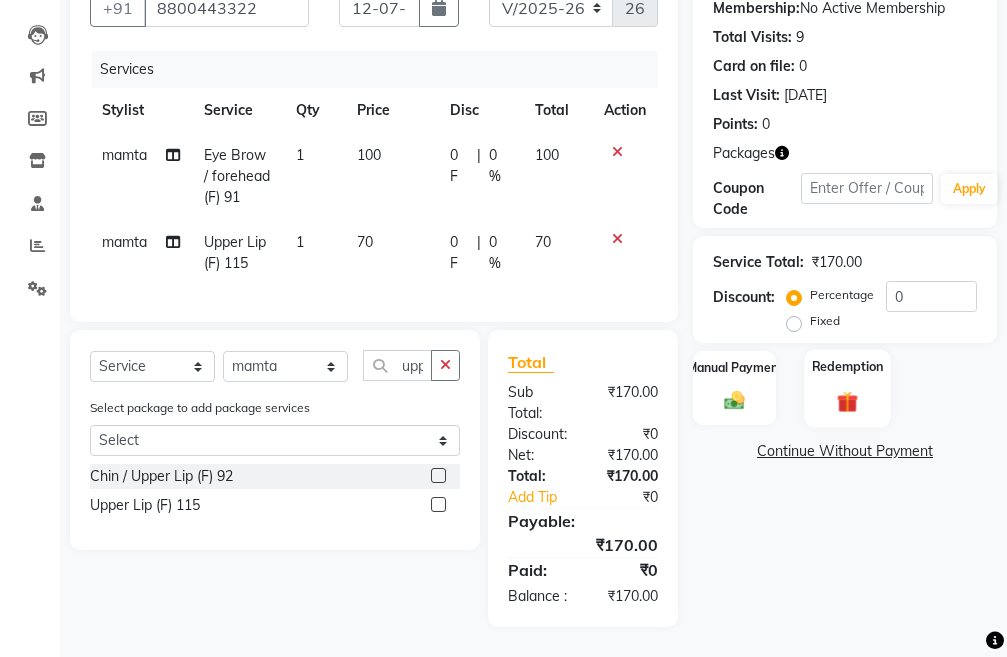 scroll, scrollTop: 262, scrollLeft: 0, axis: vertical 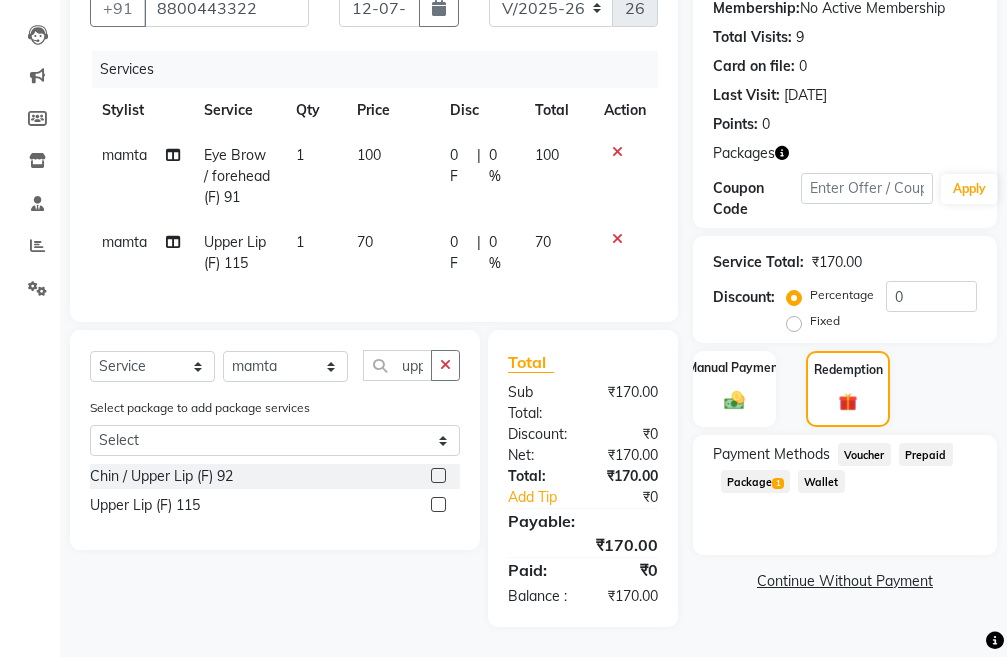 click on "1" 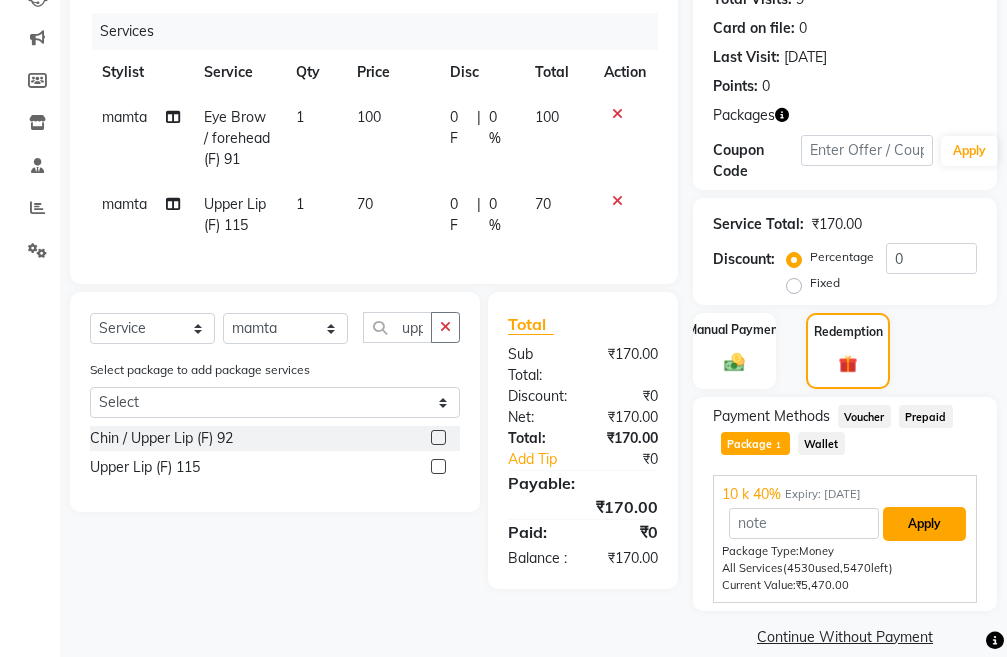 click on "Apply" at bounding box center [924, 524] 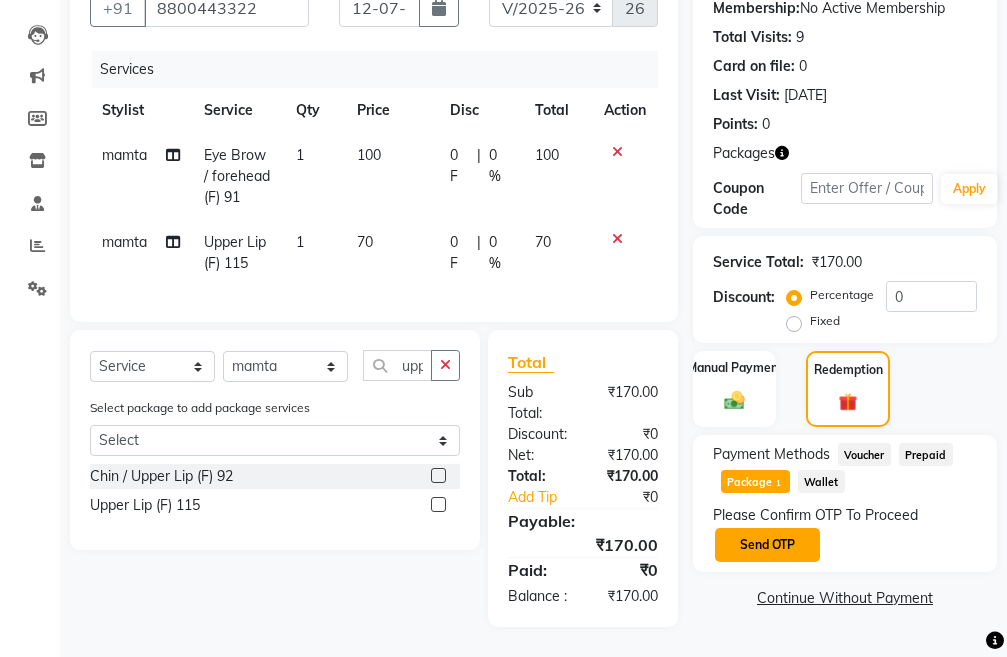click on "Send OTP" 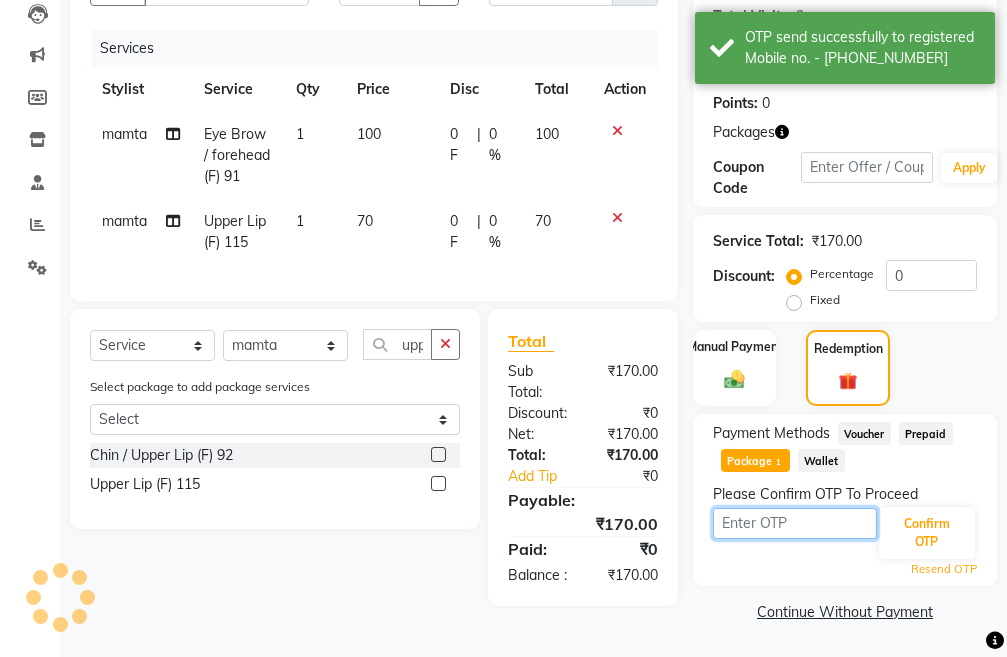click at bounding box center (795, 523) 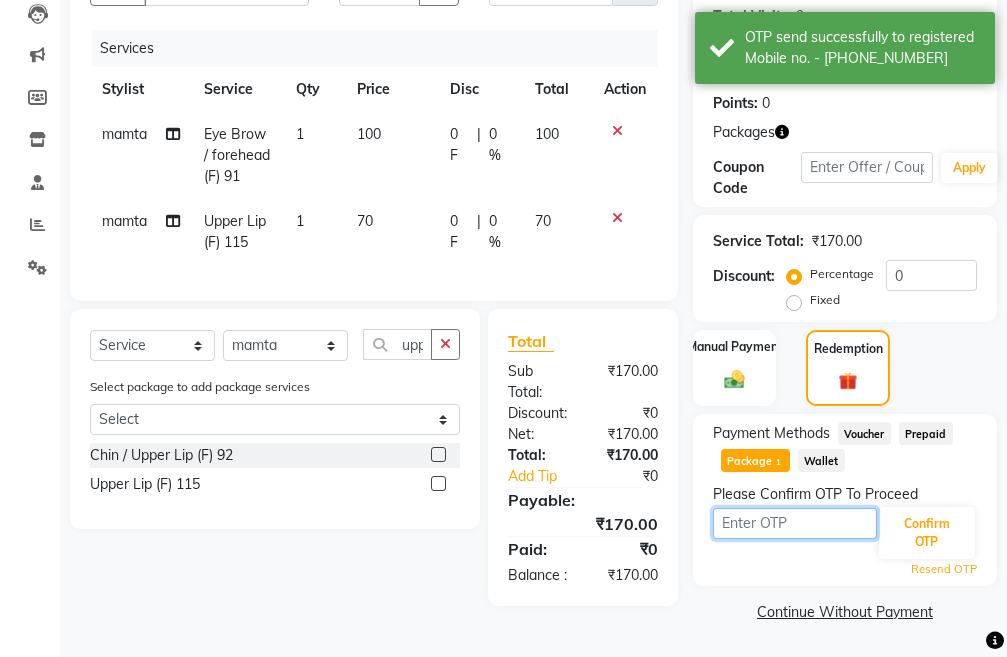 scroll, scrollTop: 162, scrollLeft: 0, axis: vertical 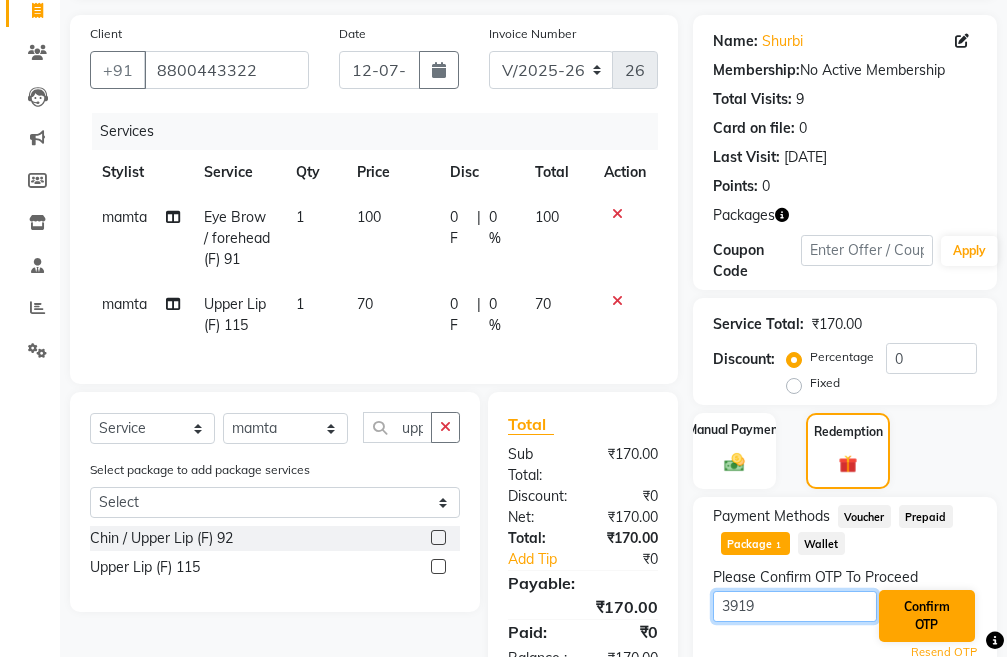 type on "3919" 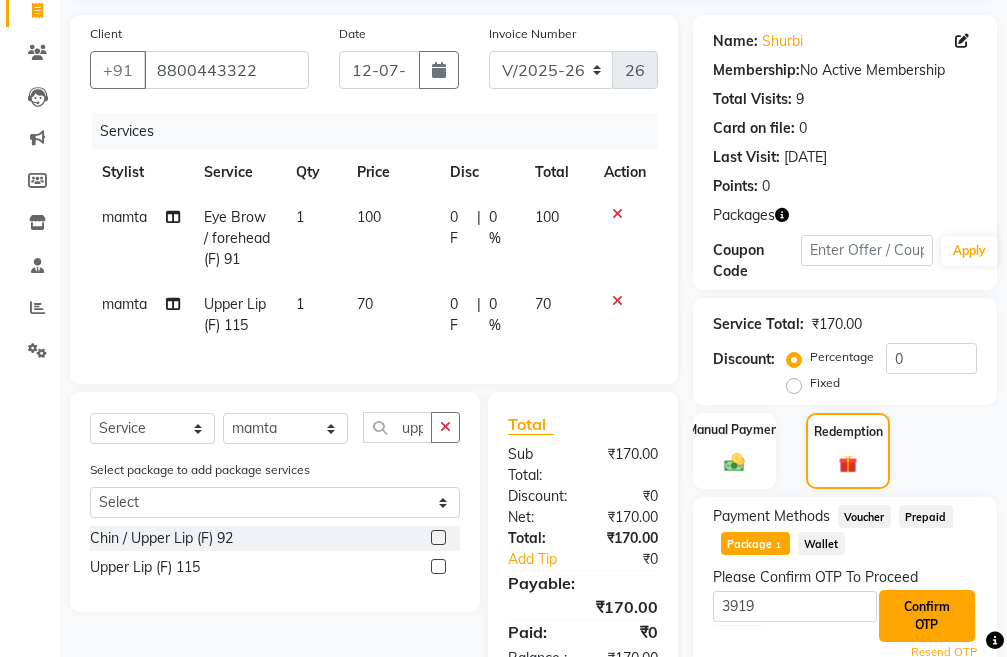 click on "Confirm OTP" 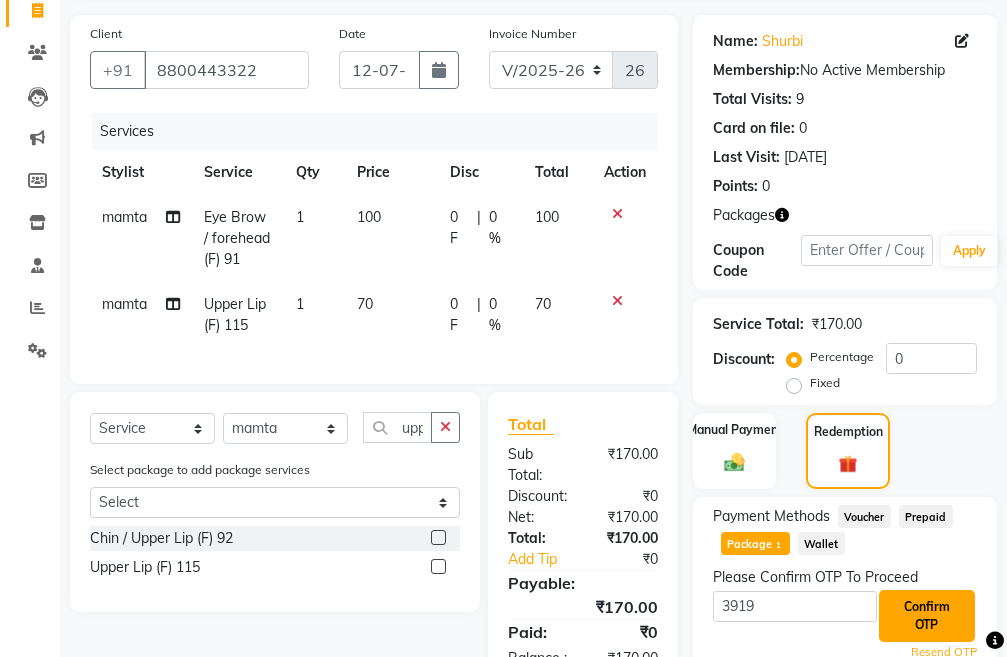 click on "Confirm OTP" 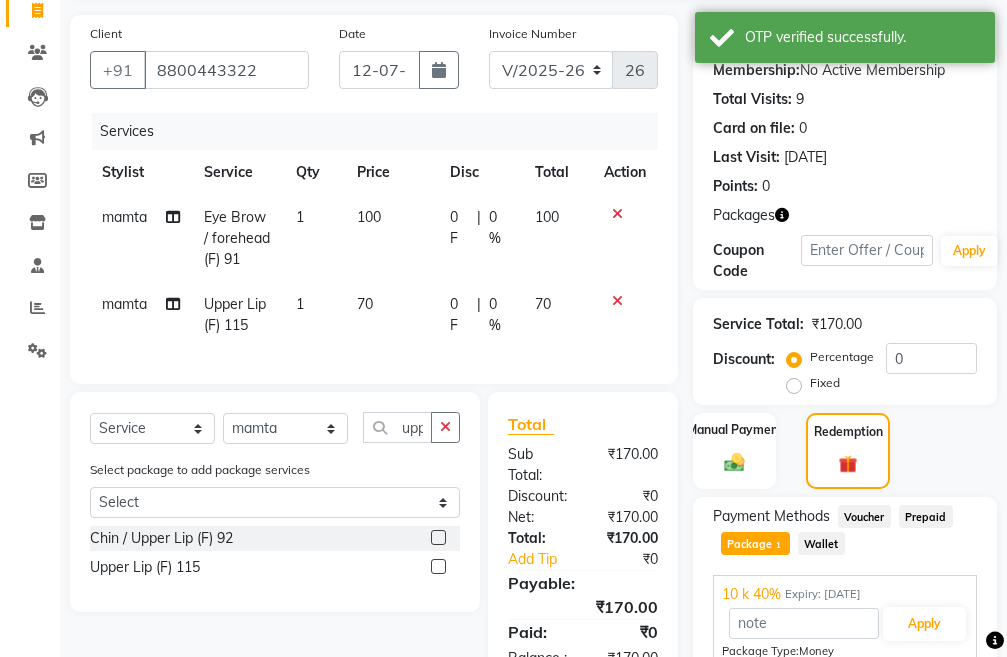 scroll, scrollTop: 262, scrollLeft: 0, axis: vertical 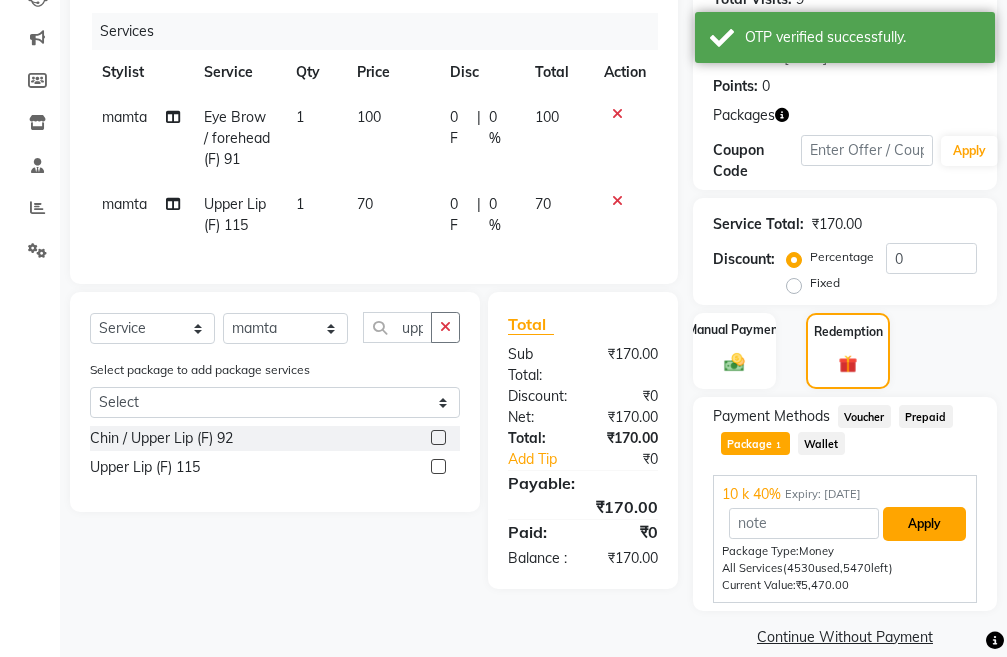 click on "Apply" at bounding box center [924, 524] 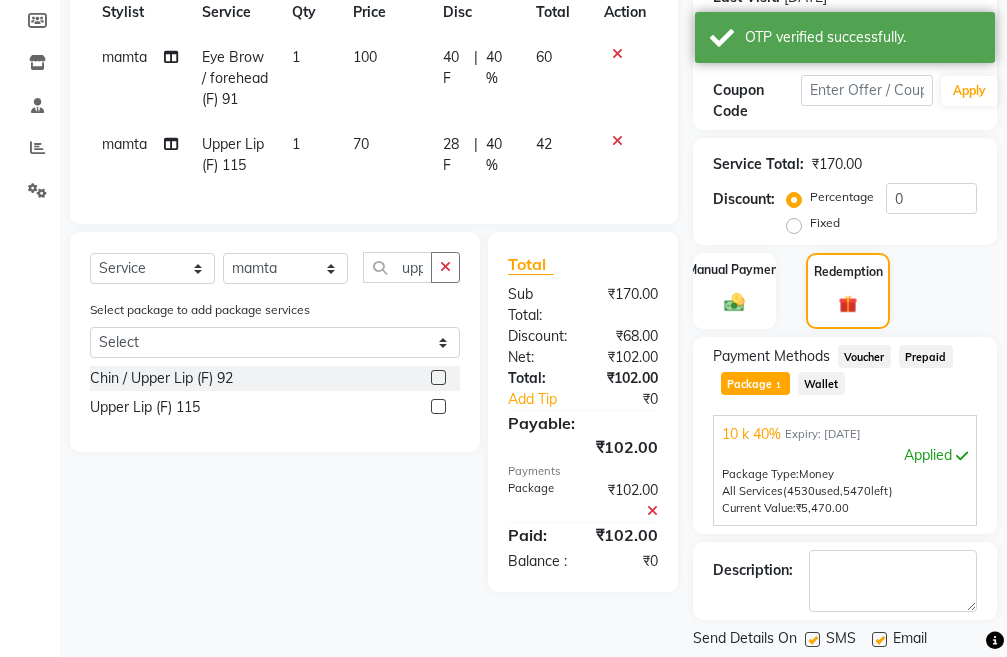 scroll, scrollTop: 383, scrollLeft: 0, axis: vertical 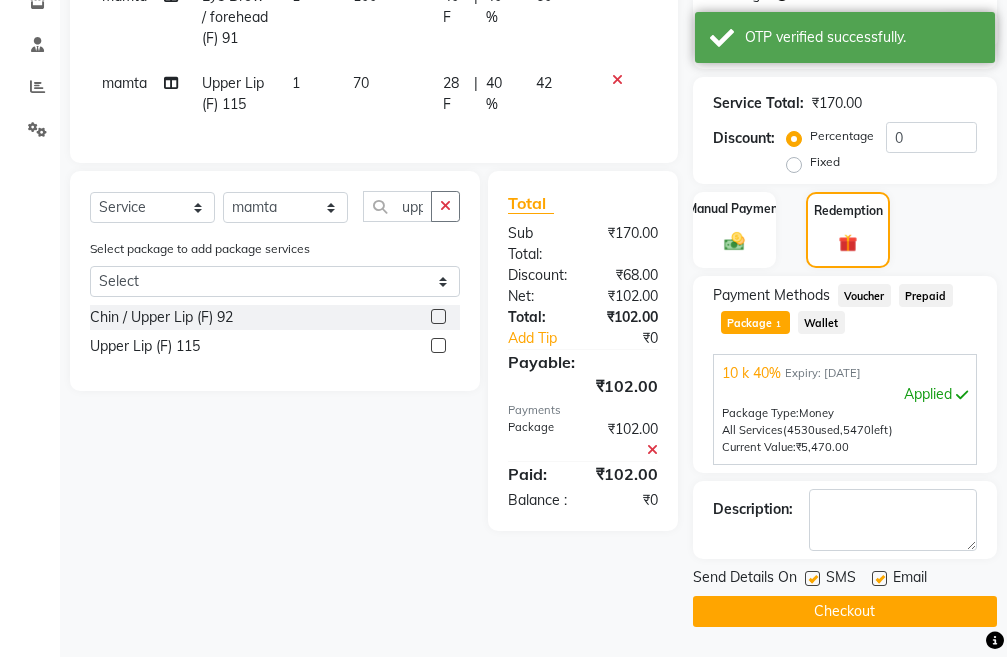 click on "Checkout" 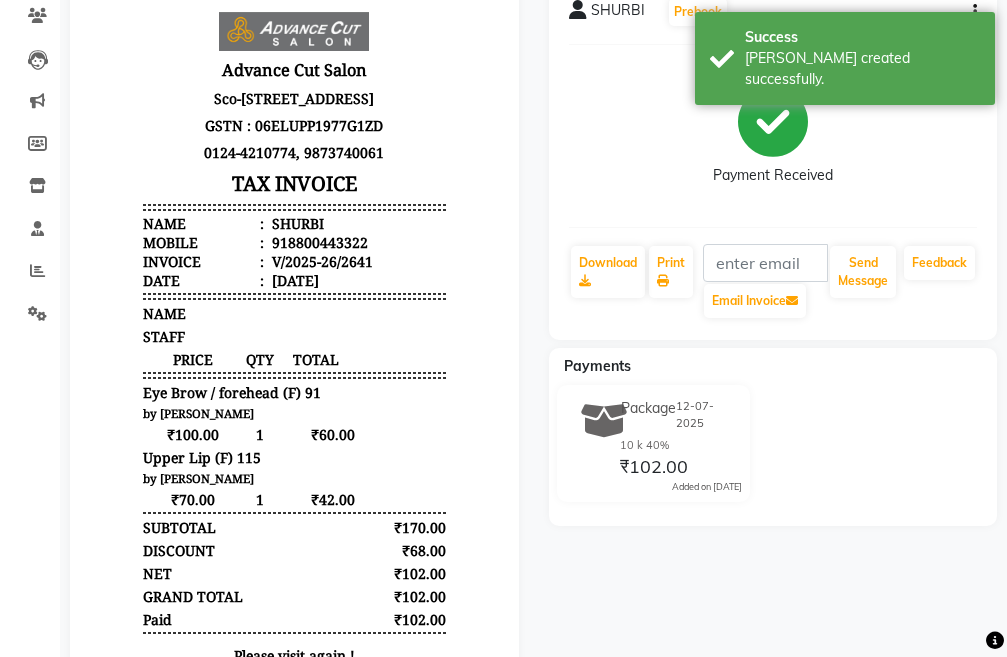 scroll, scrollTop: 0, scrollLeft: 0, axis: both 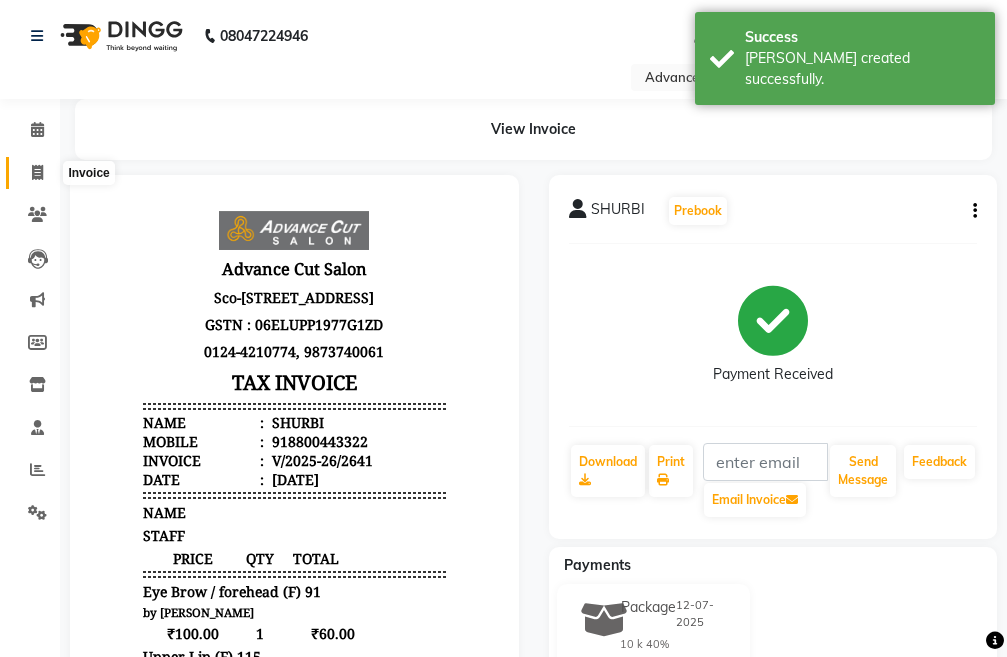 click 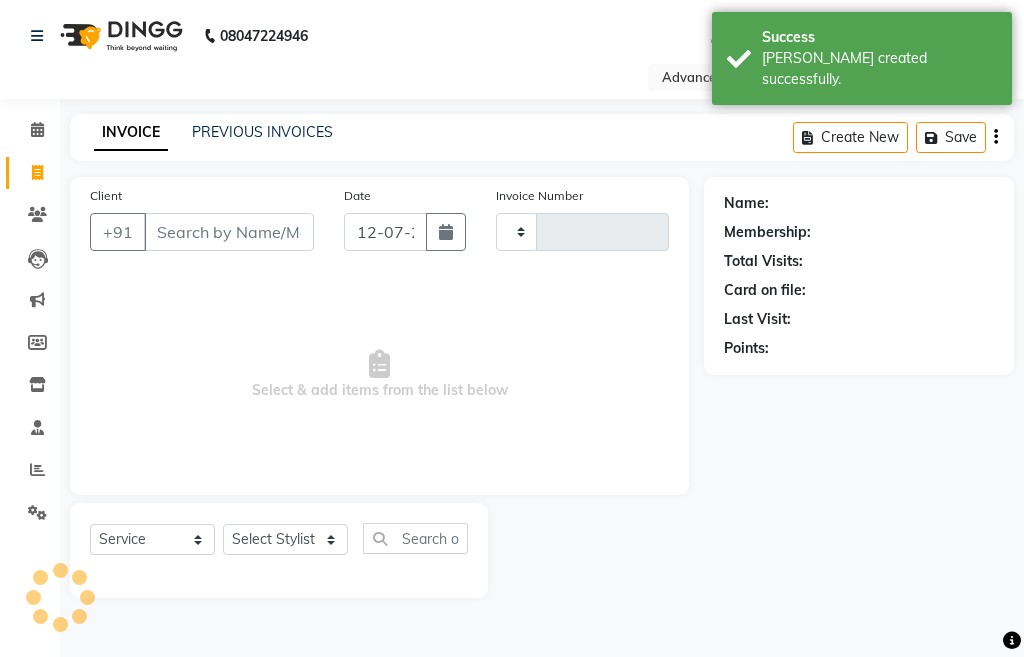 type on "2642" 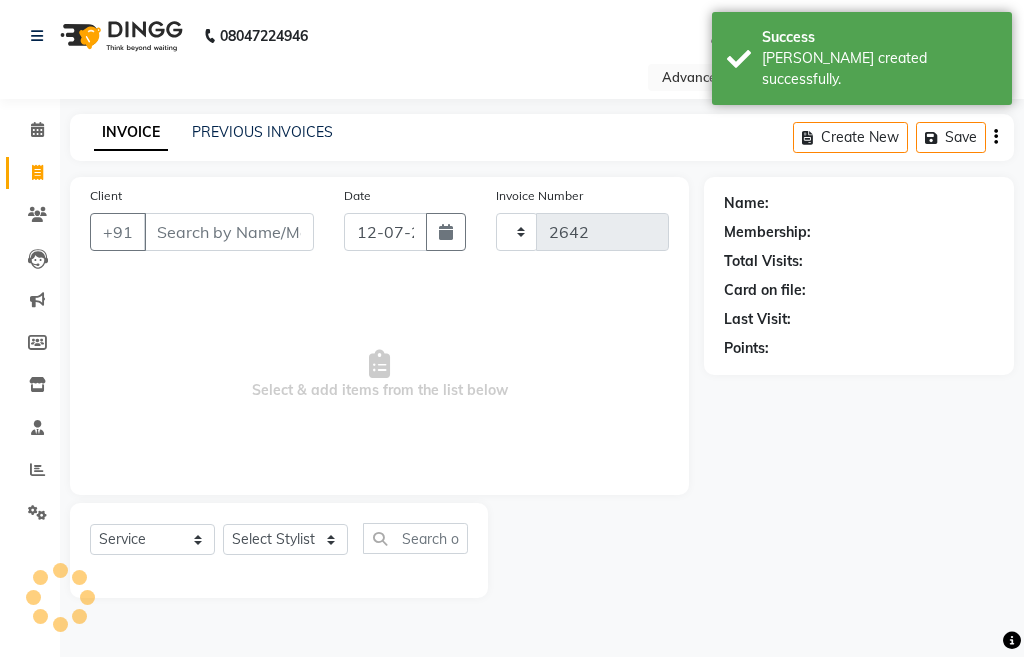 select on "4939" 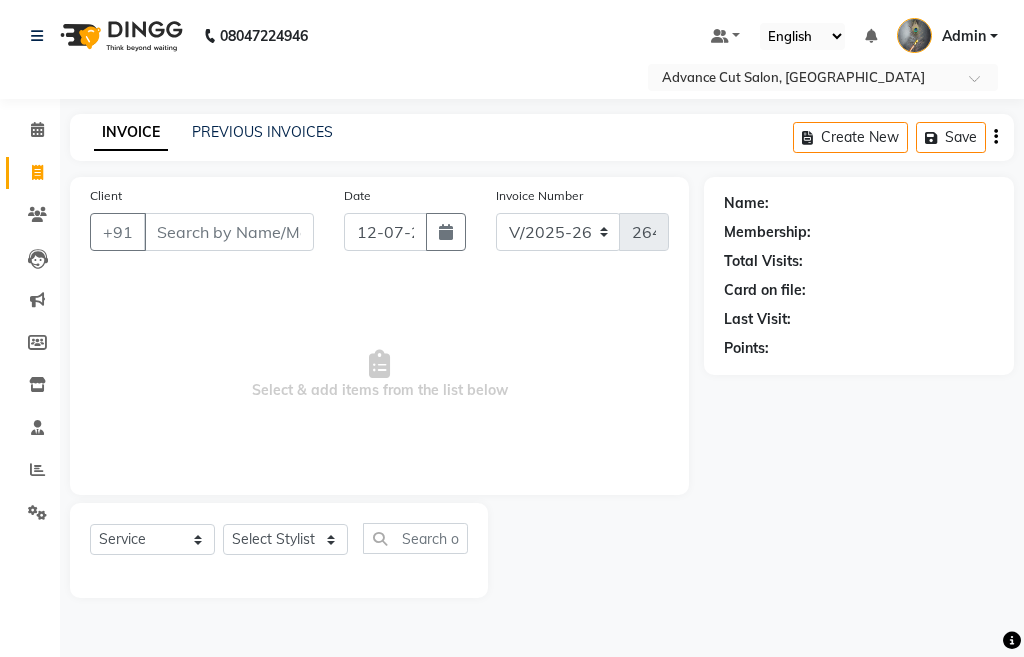 click on "Total Visits:" 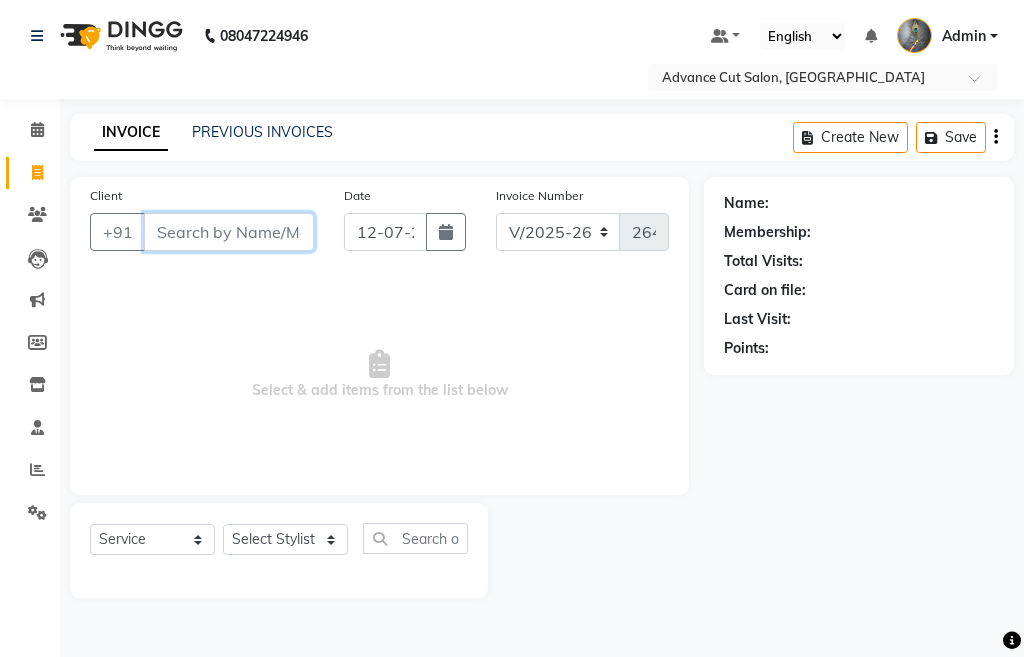 click on "Client" at bounding box center (229, 232) 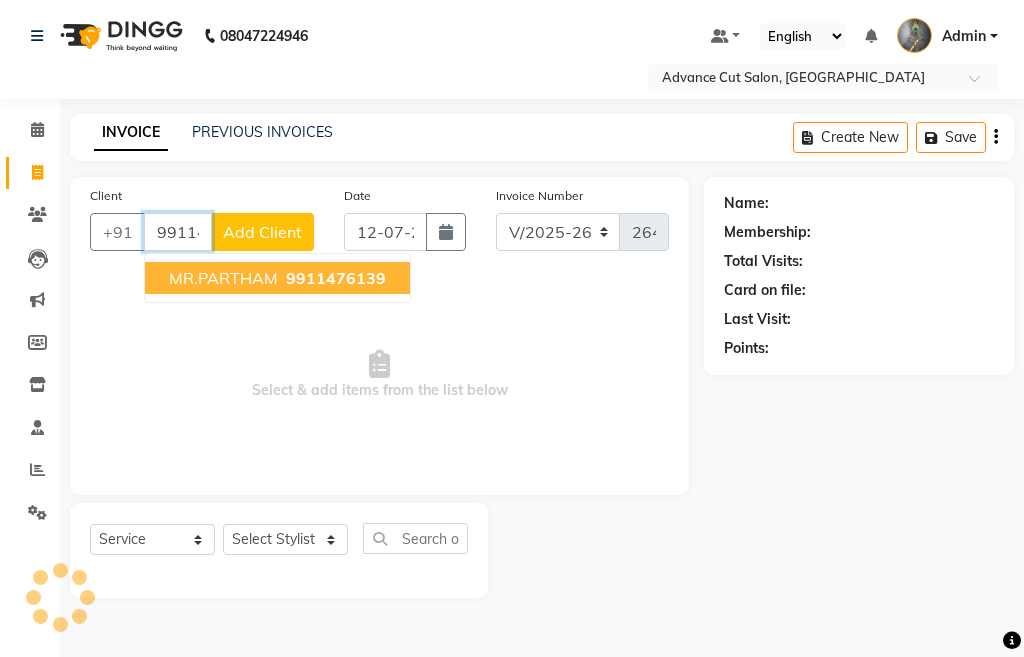 type on "9911476139" 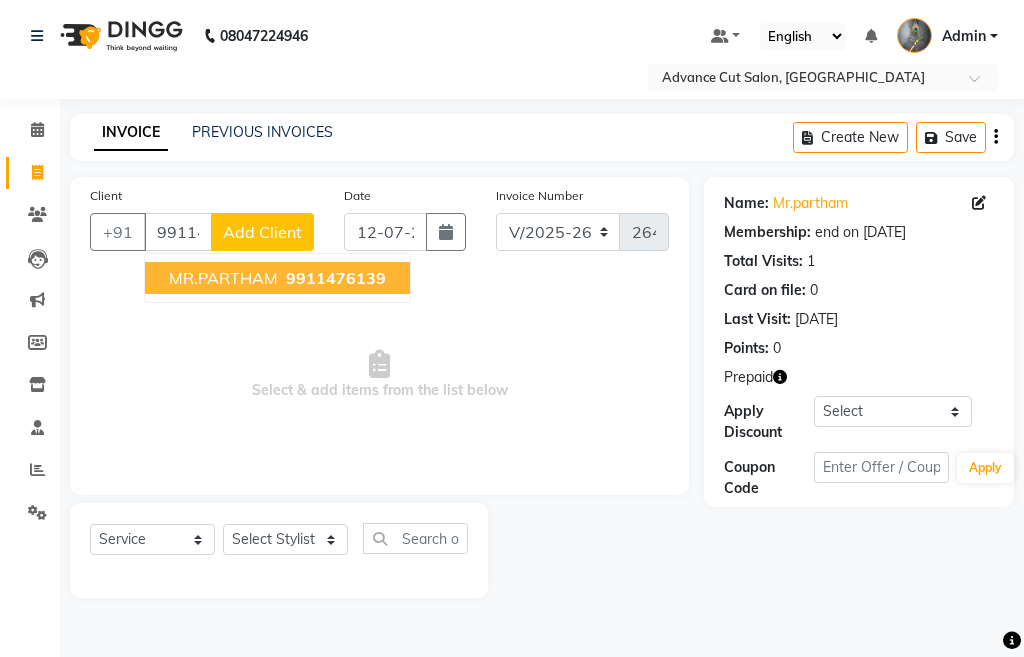click on "MR.PARTHAM" at bounding box center [223, 278] 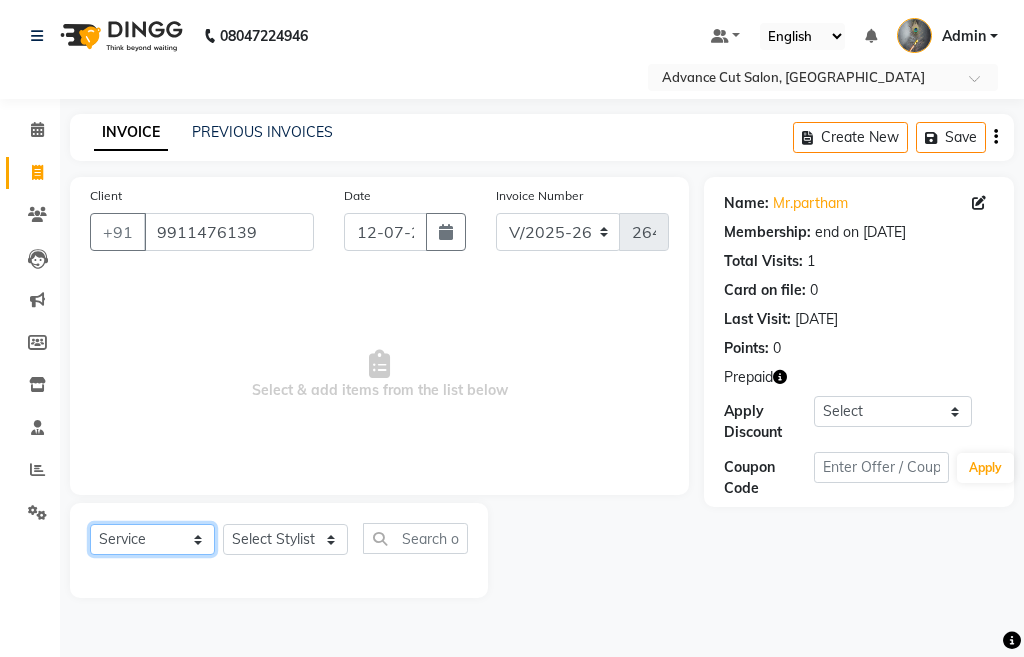 click on "Select  Service  Product  Membership  Package Voucher Prepaid Gift Card" 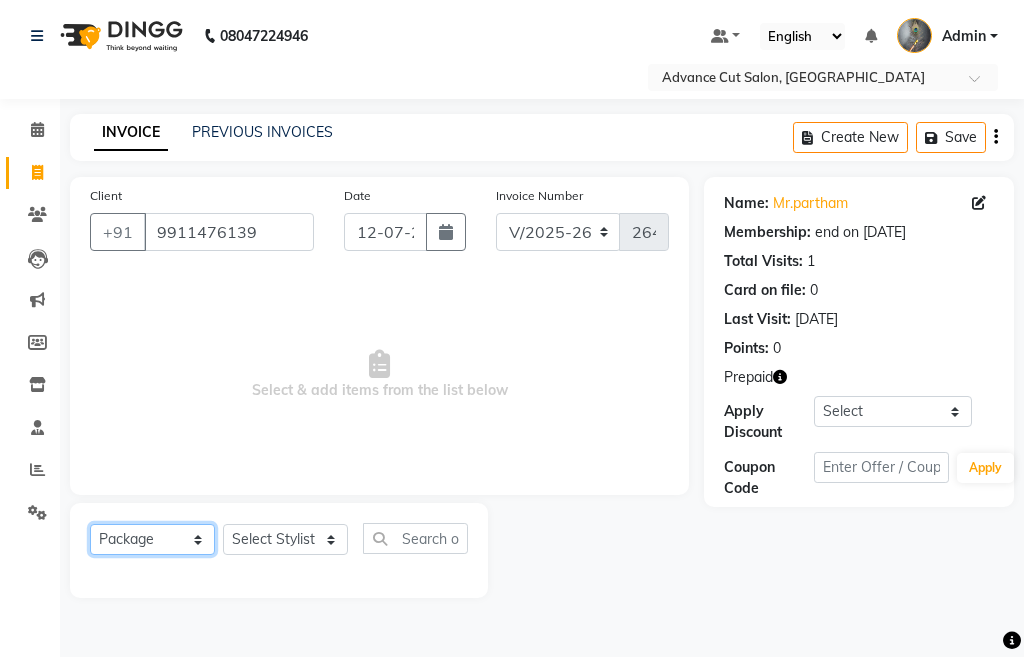 click on "Select  Service  Product  Membership  Package Voucher Prepaid Gift Card" 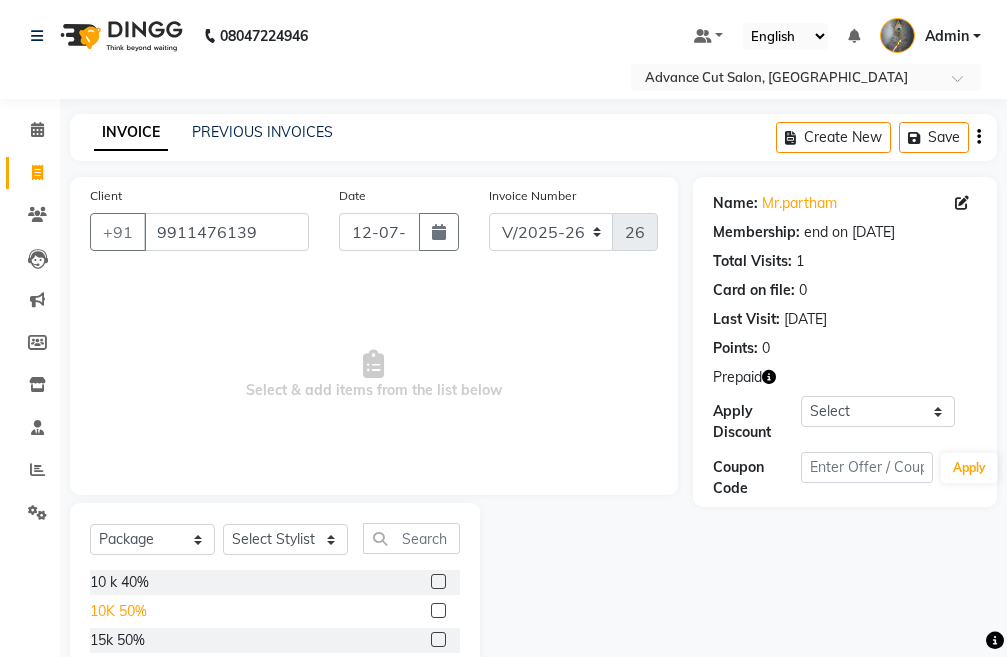 click on "10K 50%" 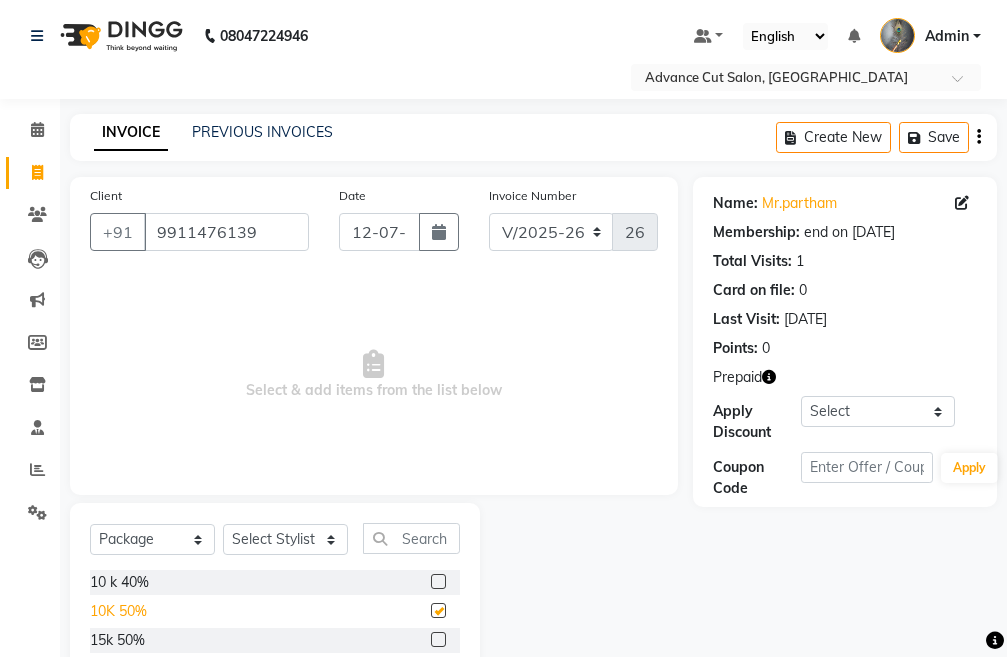 checkbox on "false" 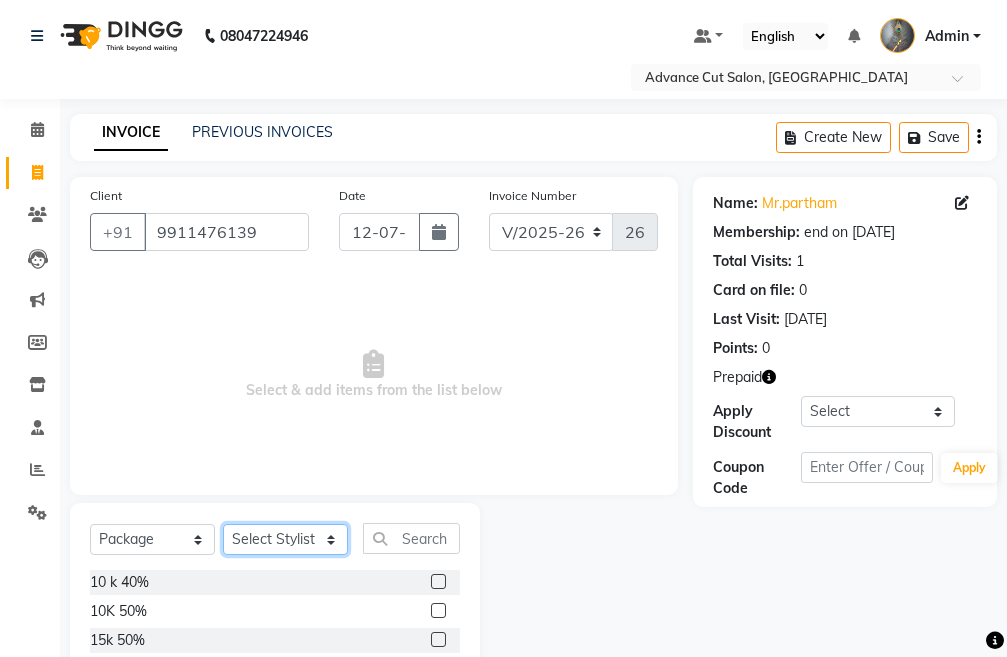click on "Select Stylist Admin chahit COUNTOR [PERSON_NAME] mamta [PERSON_NAME] navi [PERSON_NAME] [PERSON_NAME] [PERSON_NAME] sunny tip" 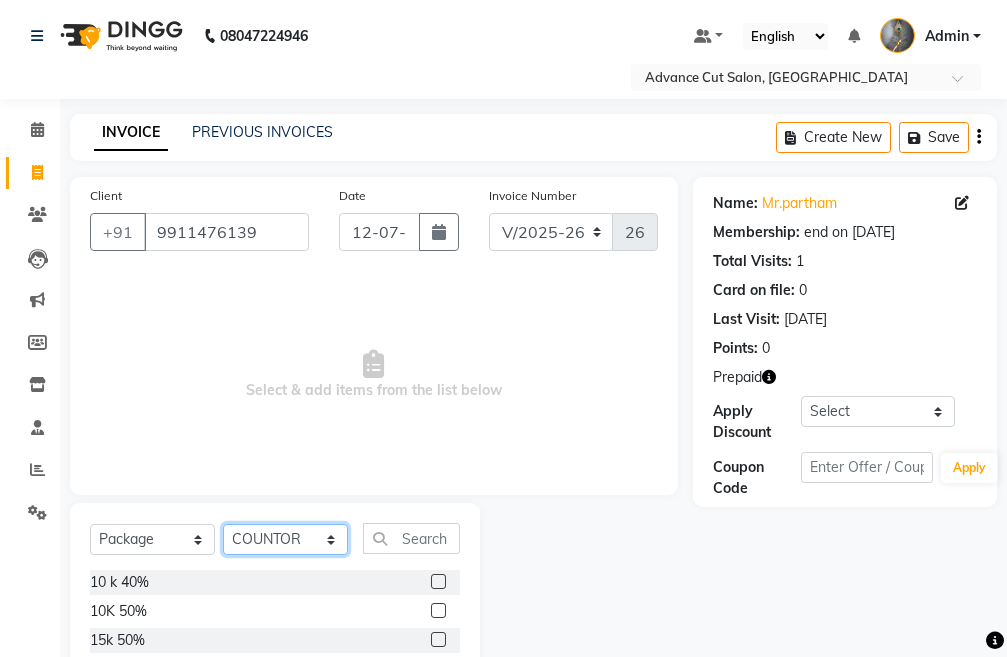click on "Select Stylist Admin chahit COUNTOR [PERSON_NAME] mamta [PERSON_NAME] navi [PERSON_NAME] [PERSON_NAME] [PERSON_NAME] sunny tip" 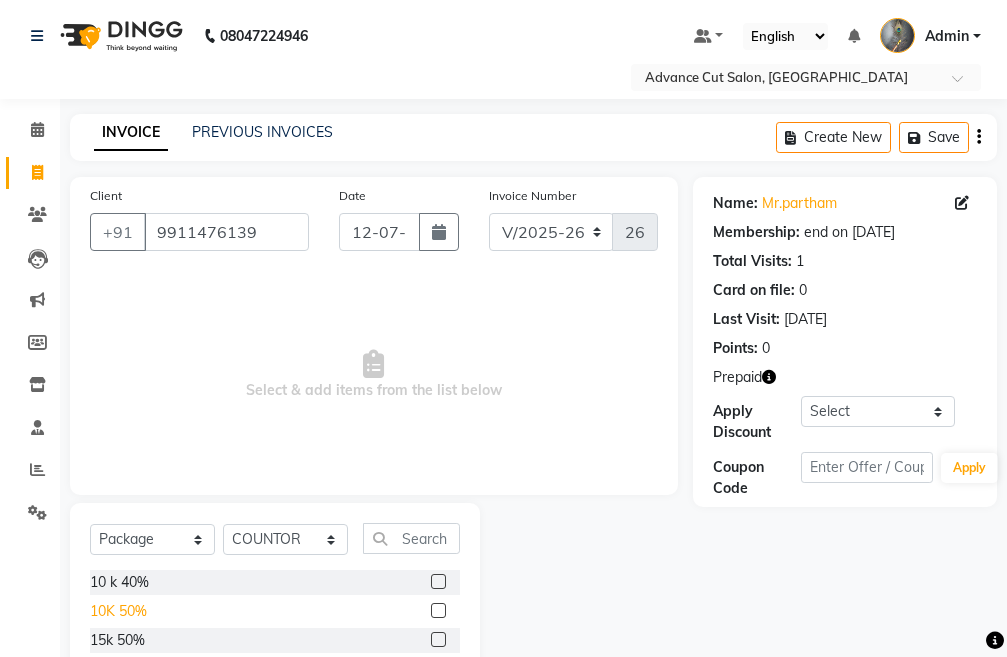 click on "10K 50%" 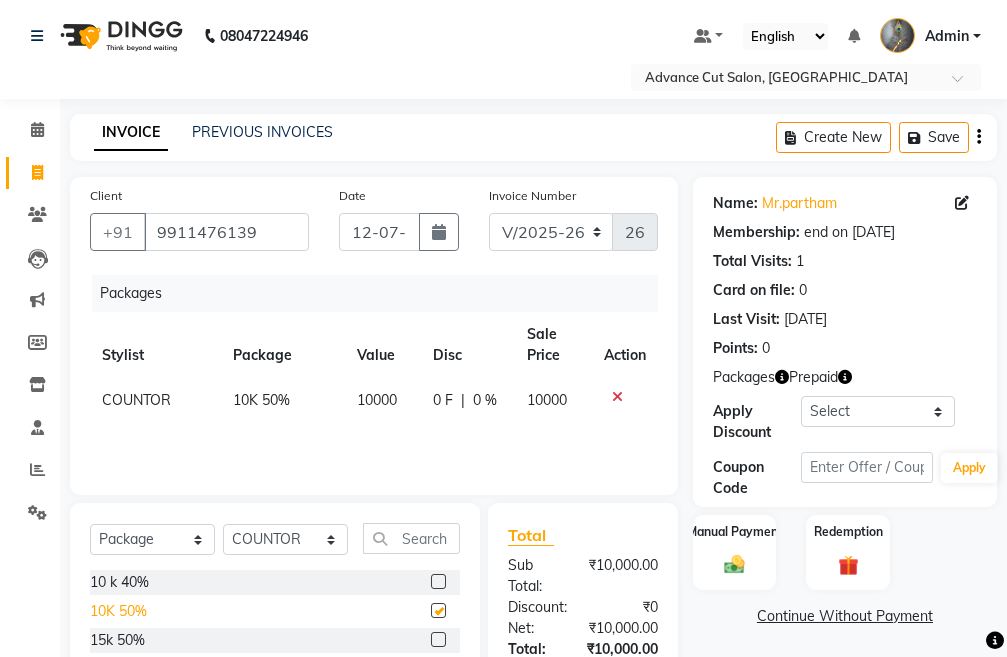 checkbox on "false" 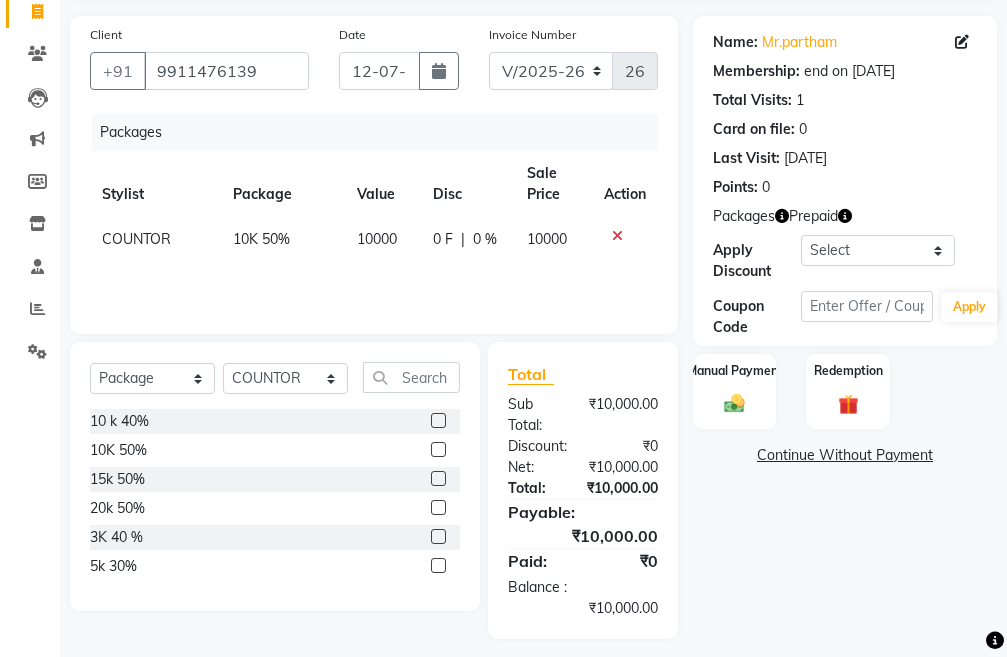 scroll, scrollTop: 173, scrollLeft: 0, axis: vertical 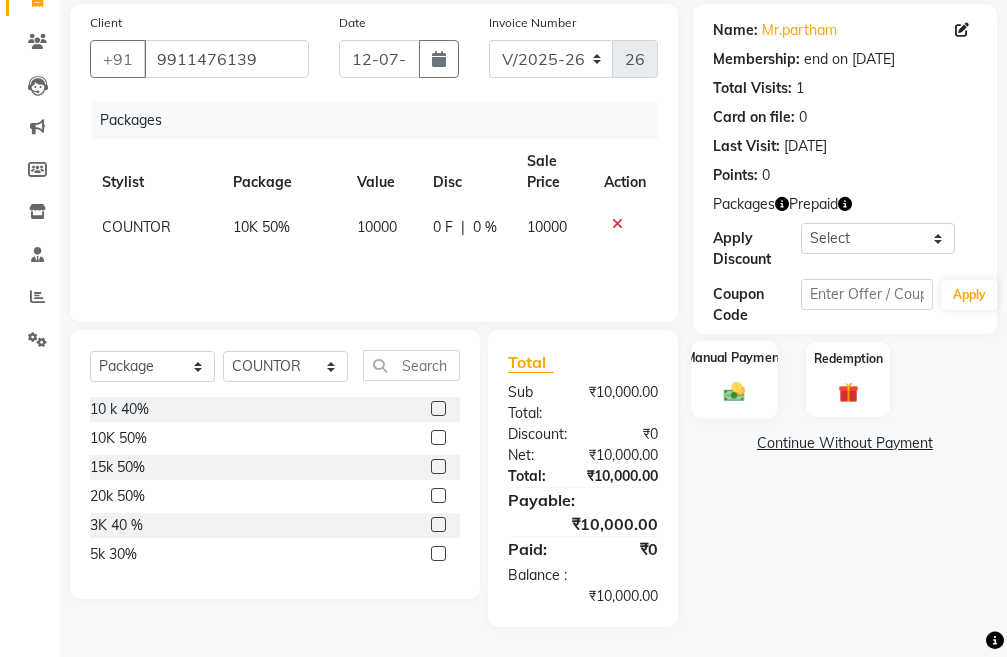 click 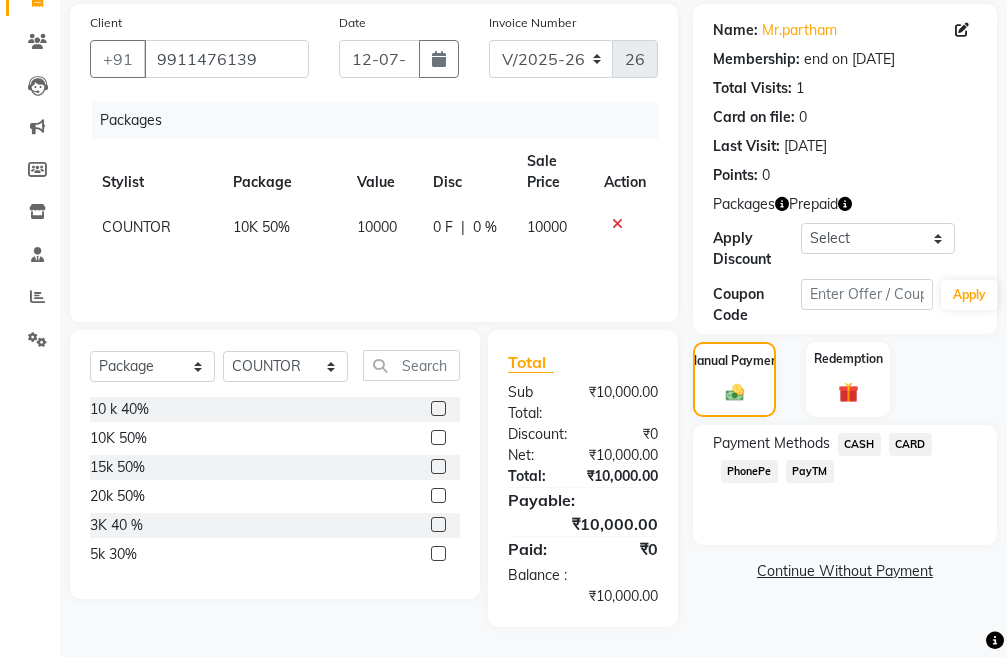 click on "PayTM" 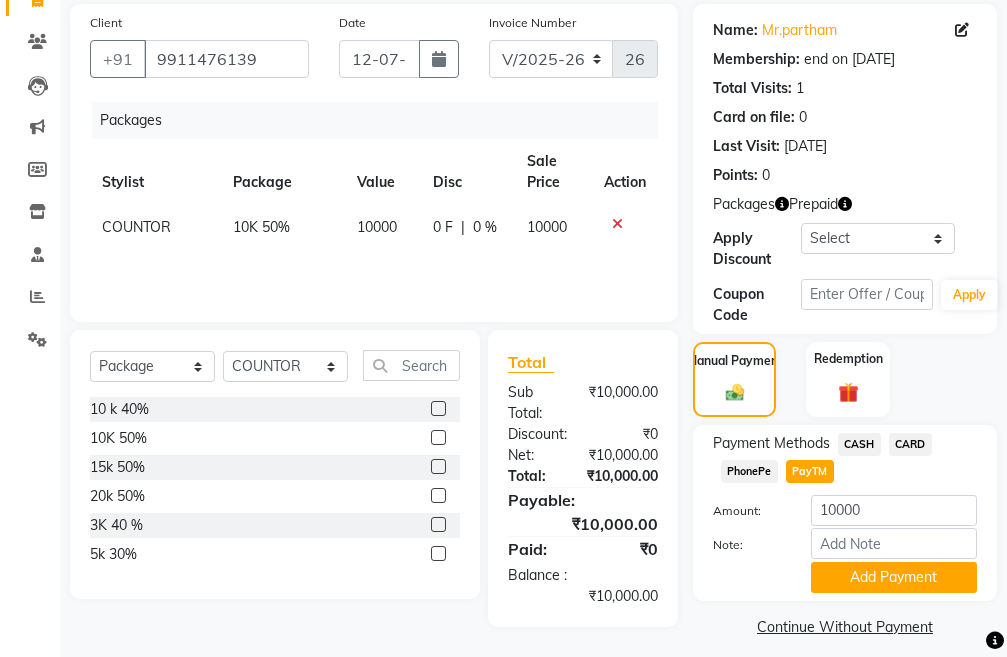 scroll, scrollTop: 188, scrollLeft: 0, axis: vertical 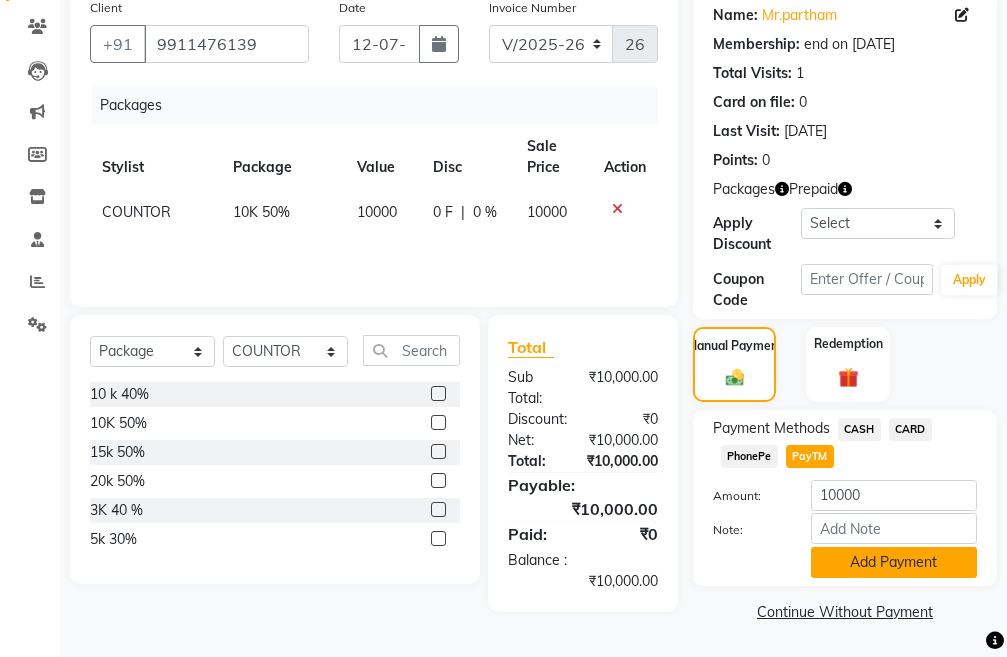 click on "Add Payment" 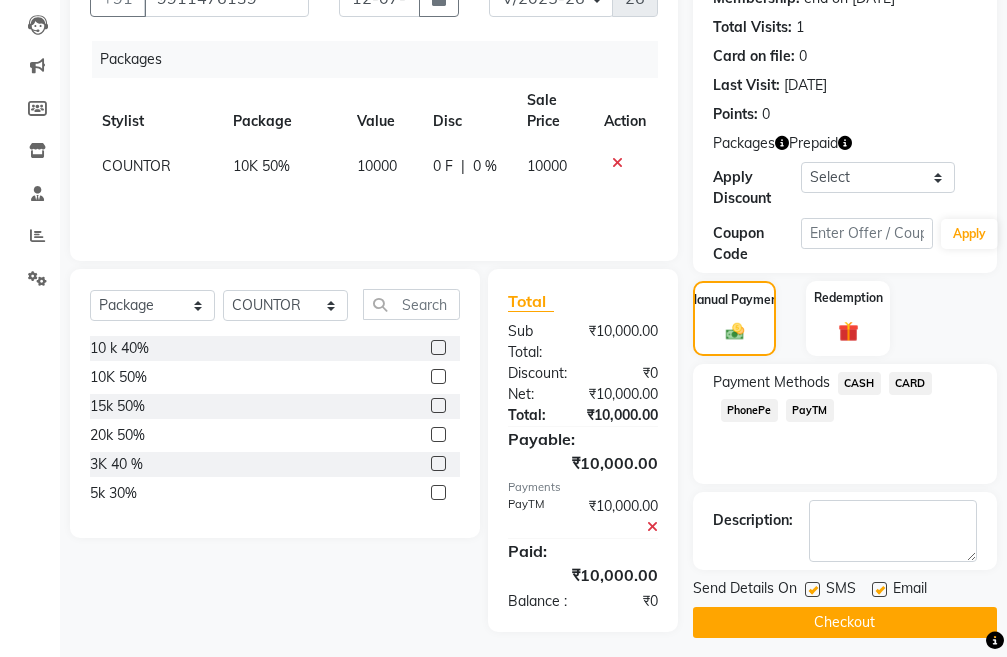 scroll, scrollTop: 260, scrollLeft: 0, axis: vertical 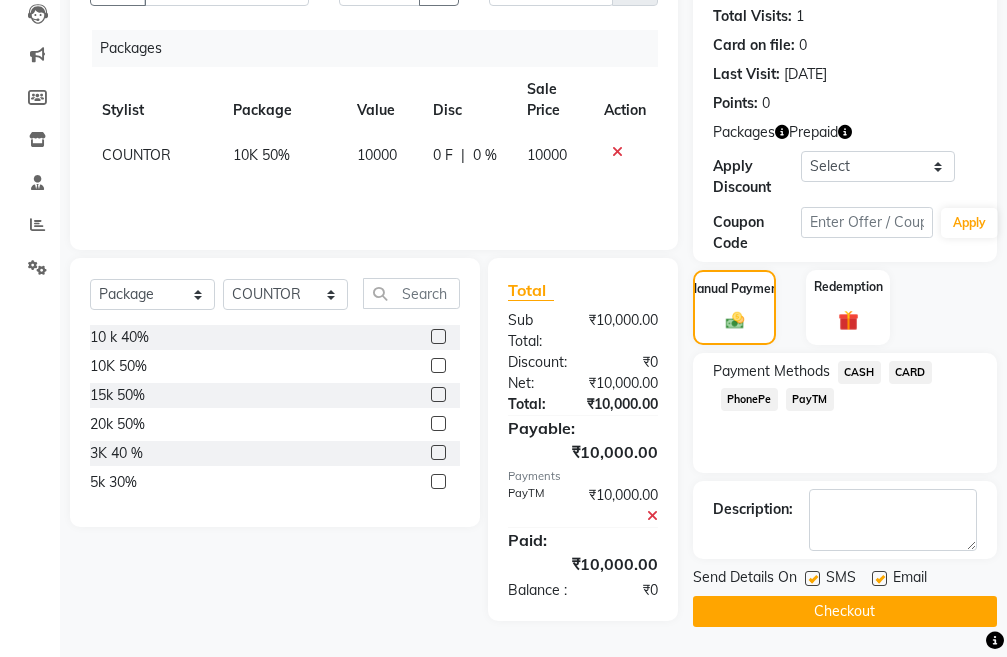 click on "Checkout" 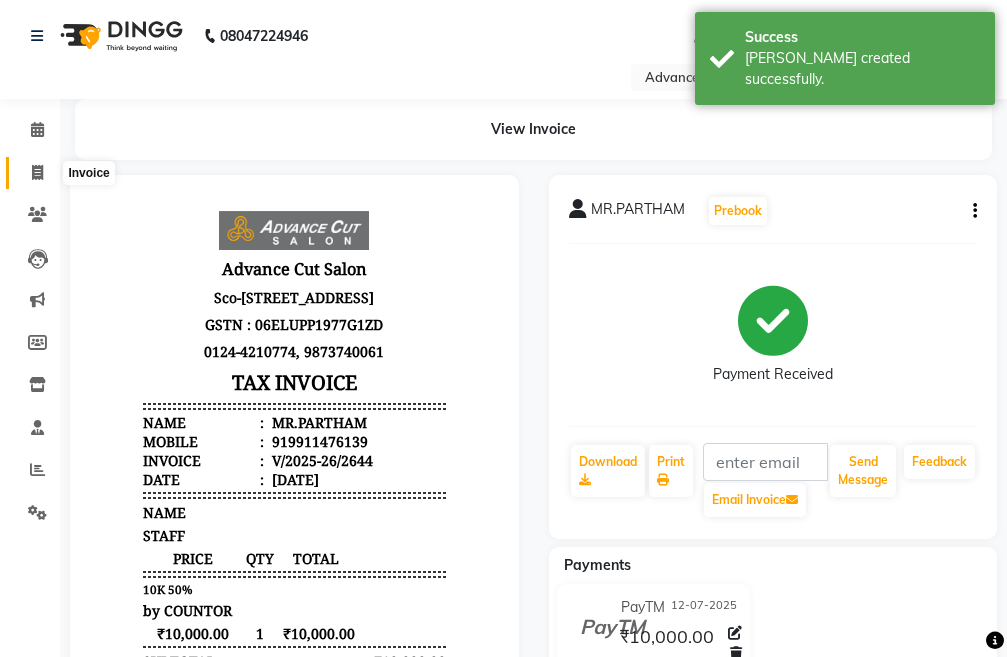 scroll, scrollTop: 0, scrollLeft: 0, axis: both 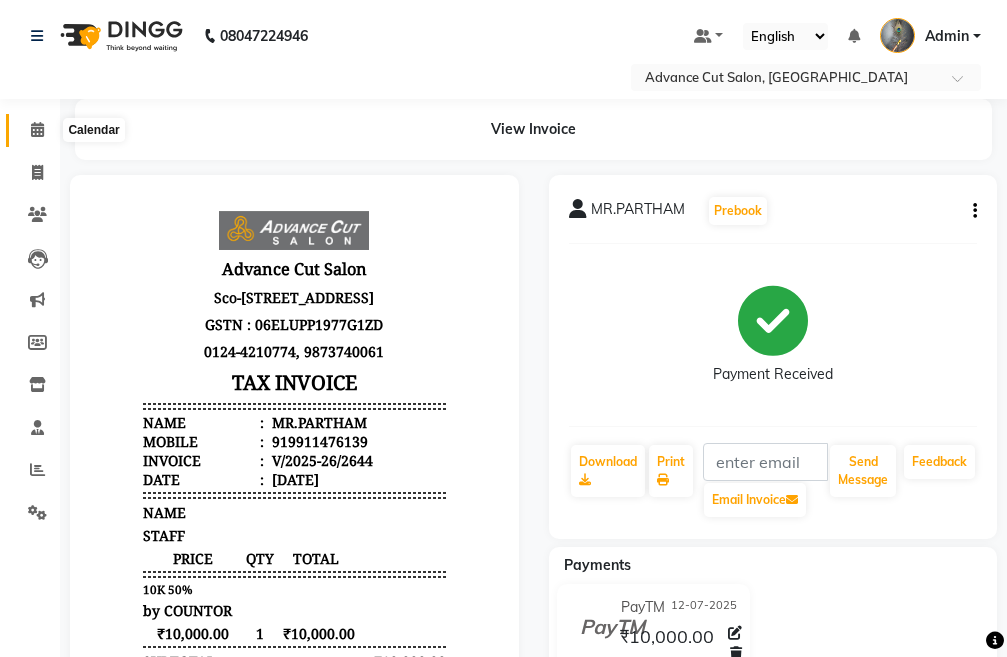 click 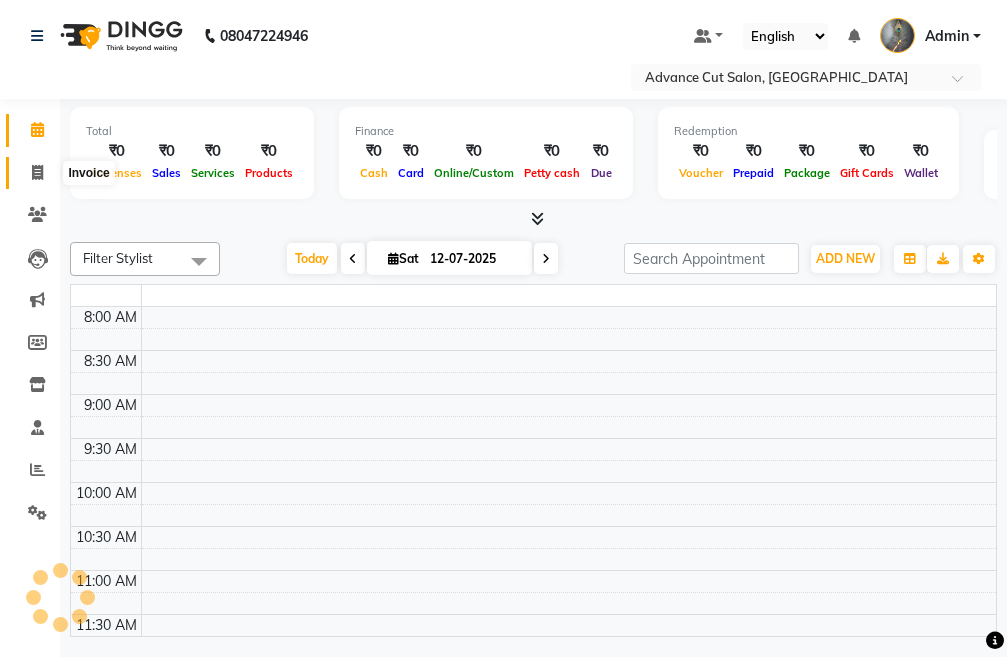 click 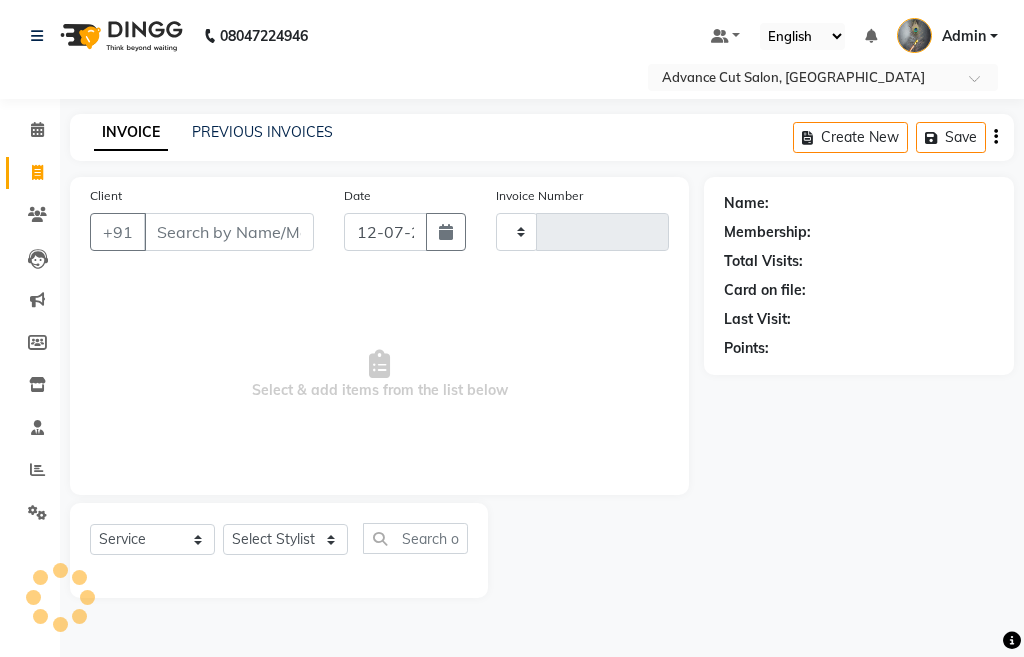type on "2645" 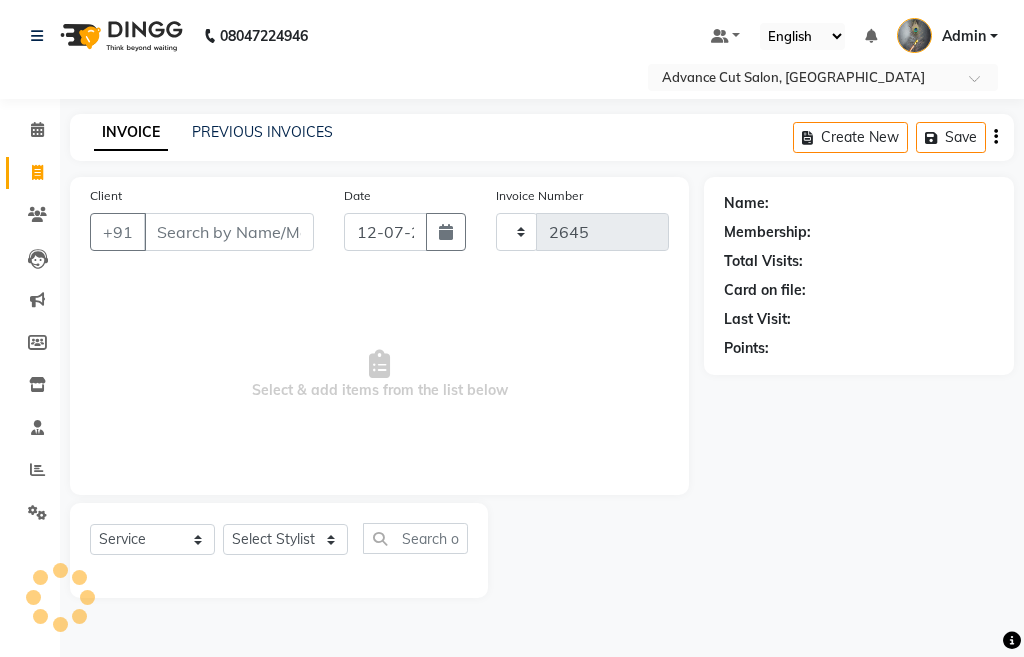 select on "4939" 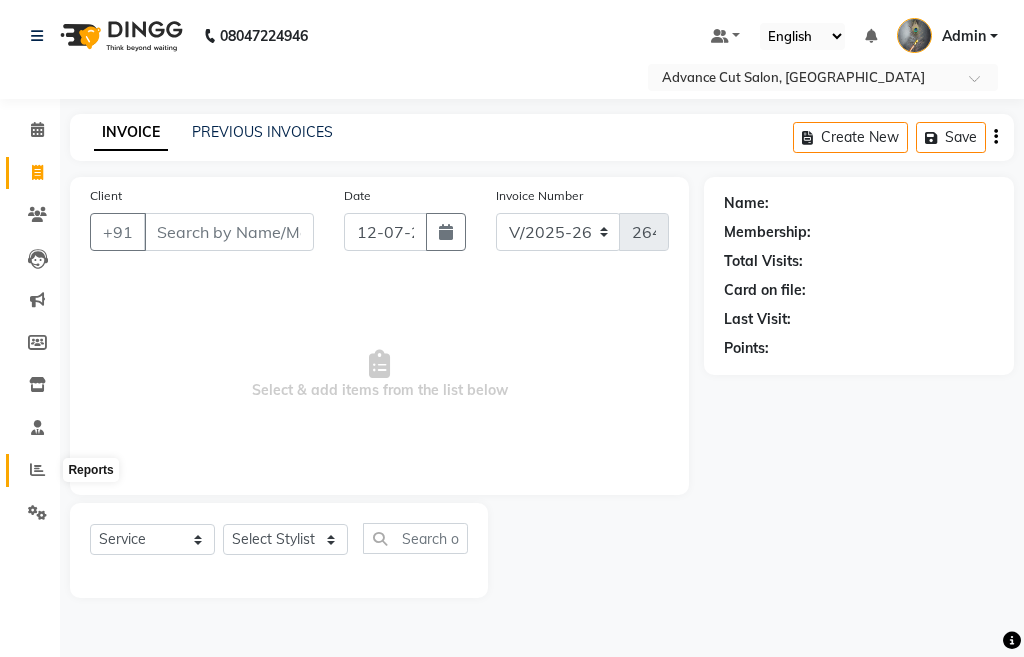 click 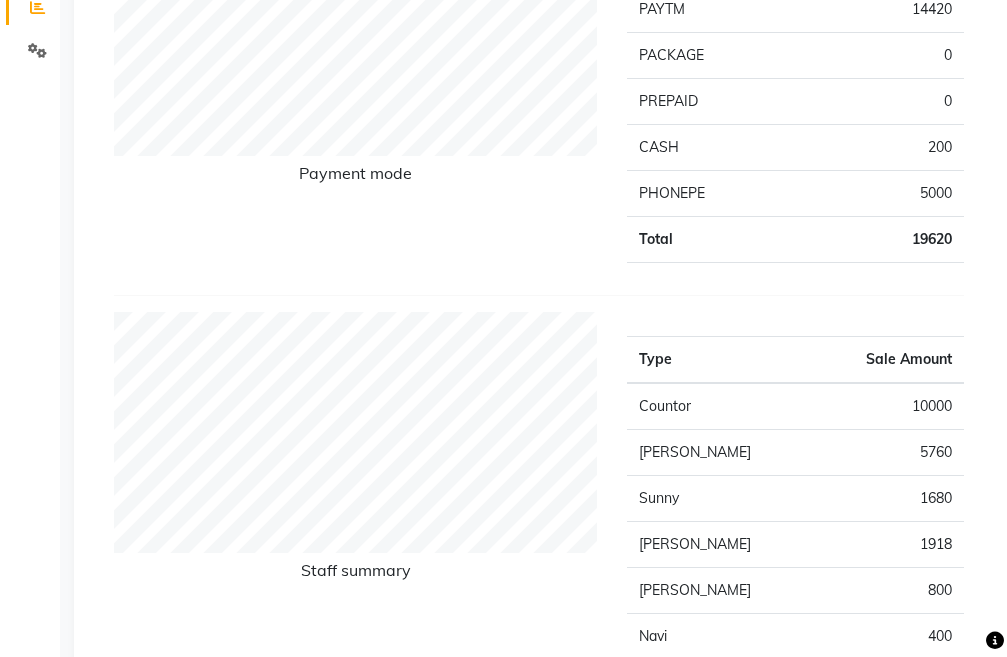 scroll, scrollTop: 600, scrollLeft: 0, axis: vertical 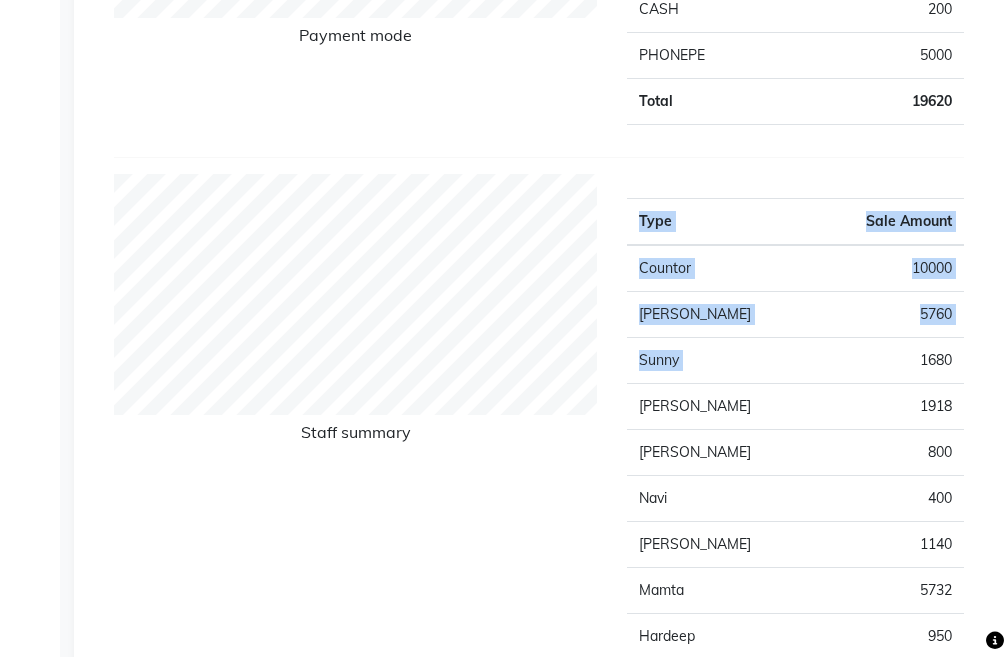 drag, startPoint x: 916, startPoint y: 360, endPoint x: 964, endPoint y: 363, distance: 48.09366 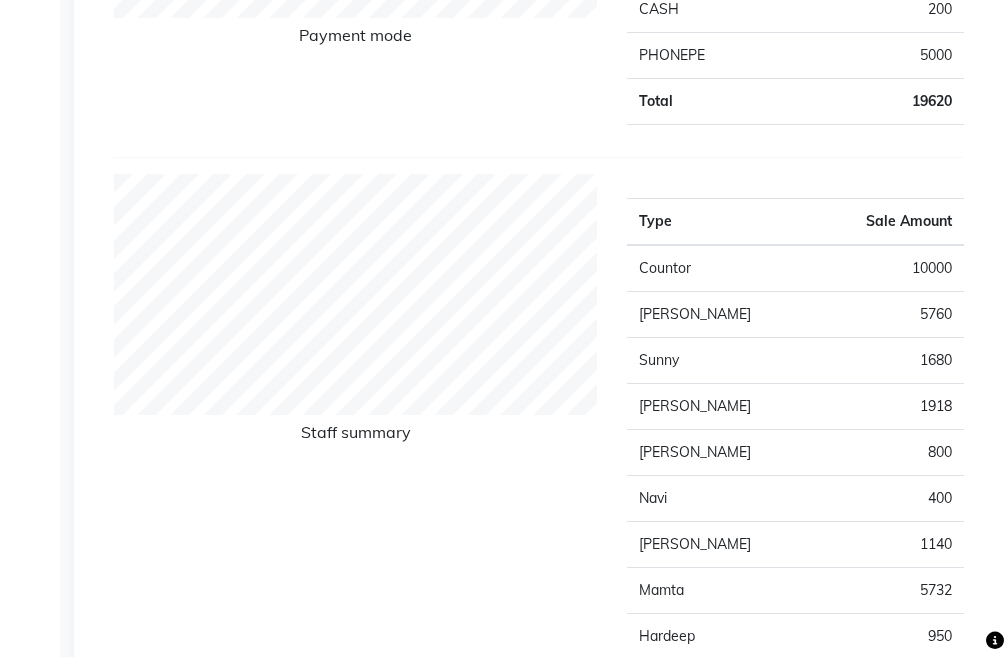 click on "Staff summary" 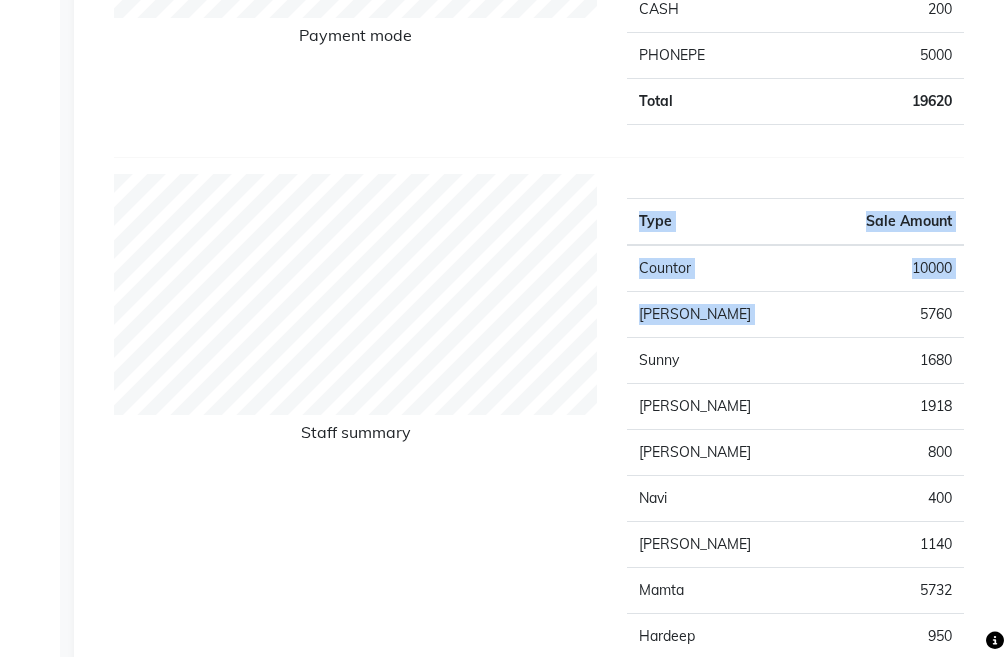 drag, startPoint x: 919, startPoint y: 318, endPoint x: 997, endPoint y: 318, distance: 78 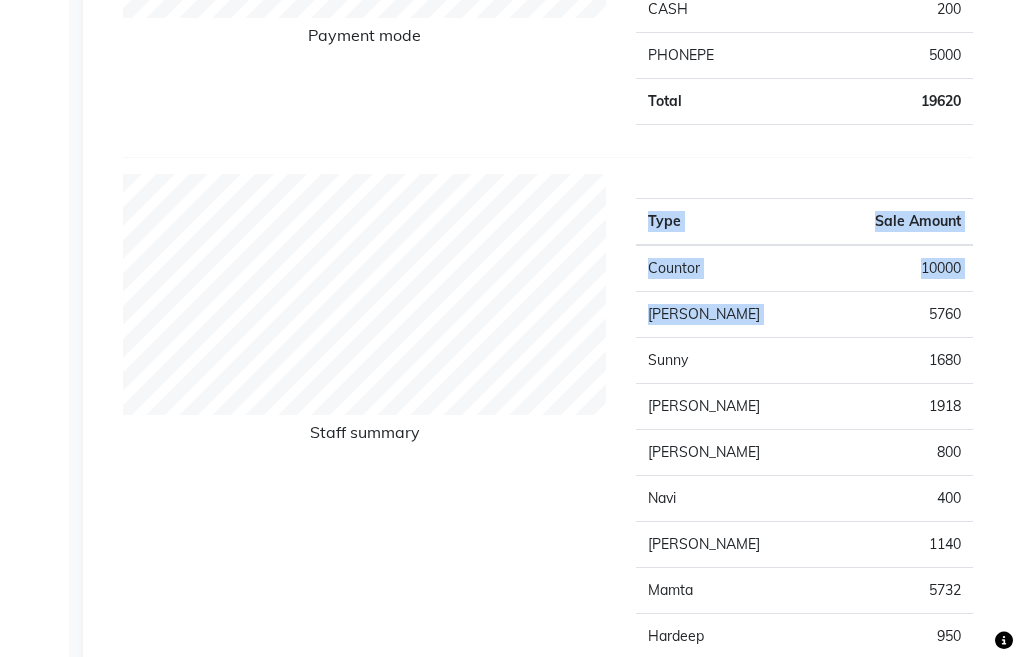 scroll, scrollTop: 0, scrollLeft: 0, axis: both 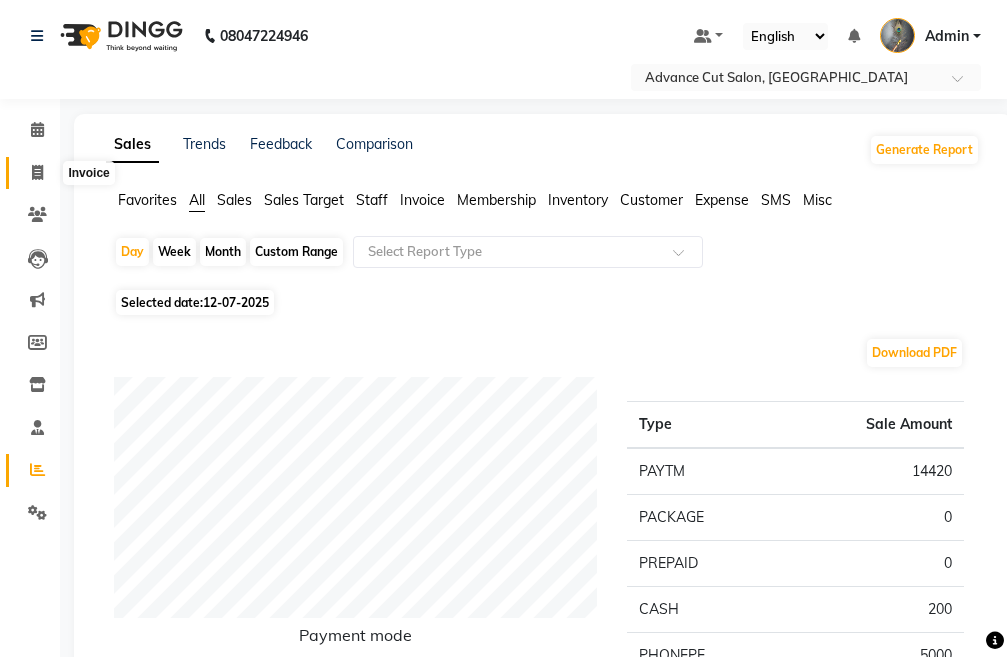 click 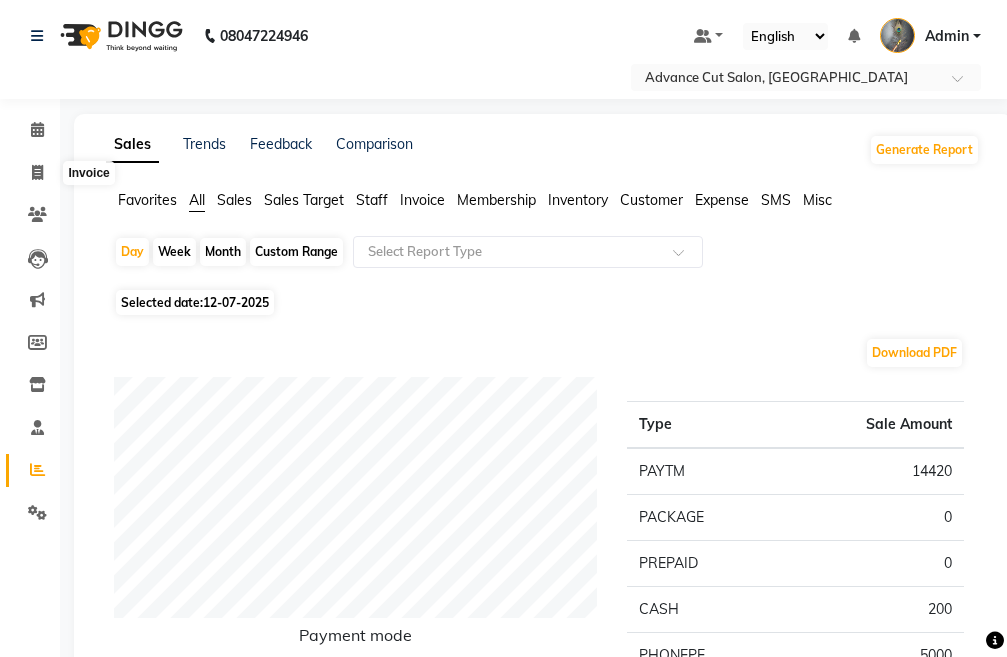 select on "service" 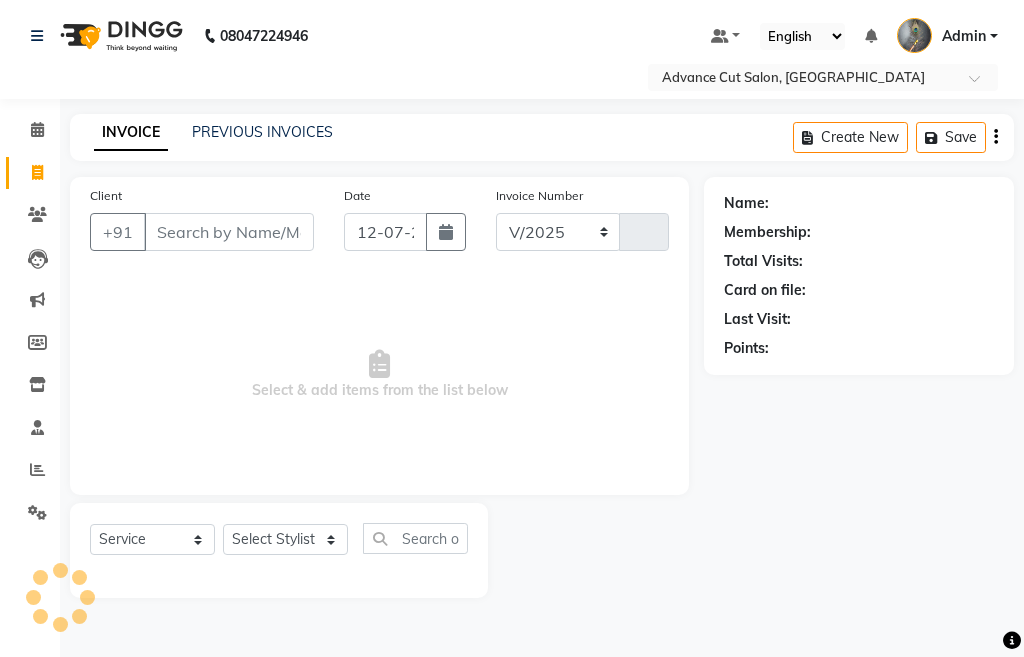 select on "4939" 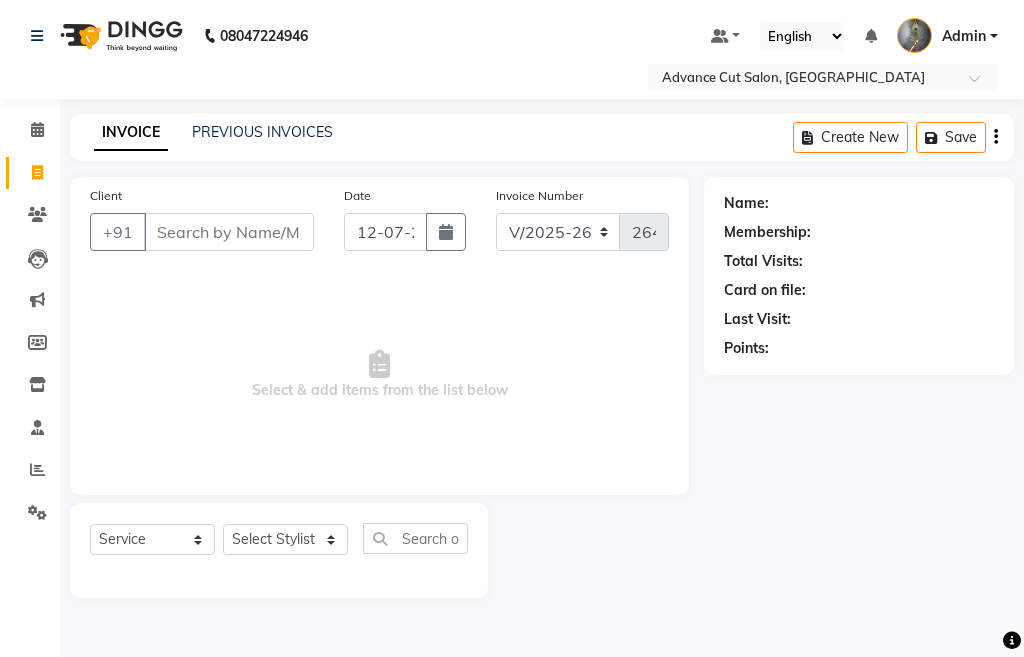click on "Client" at bounding box center (229, 232) 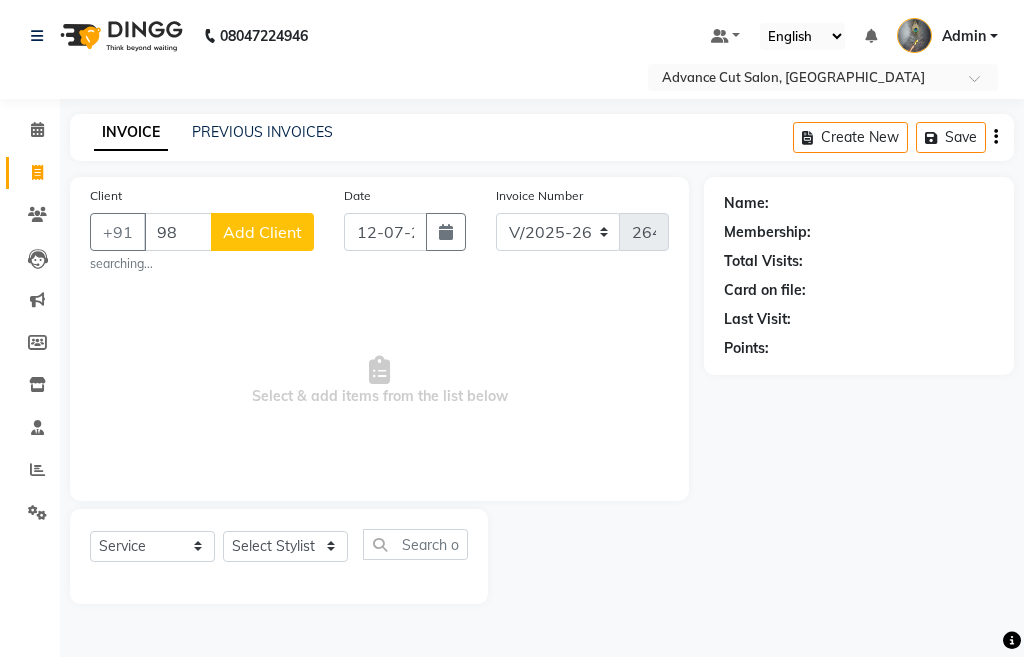 type on "9" 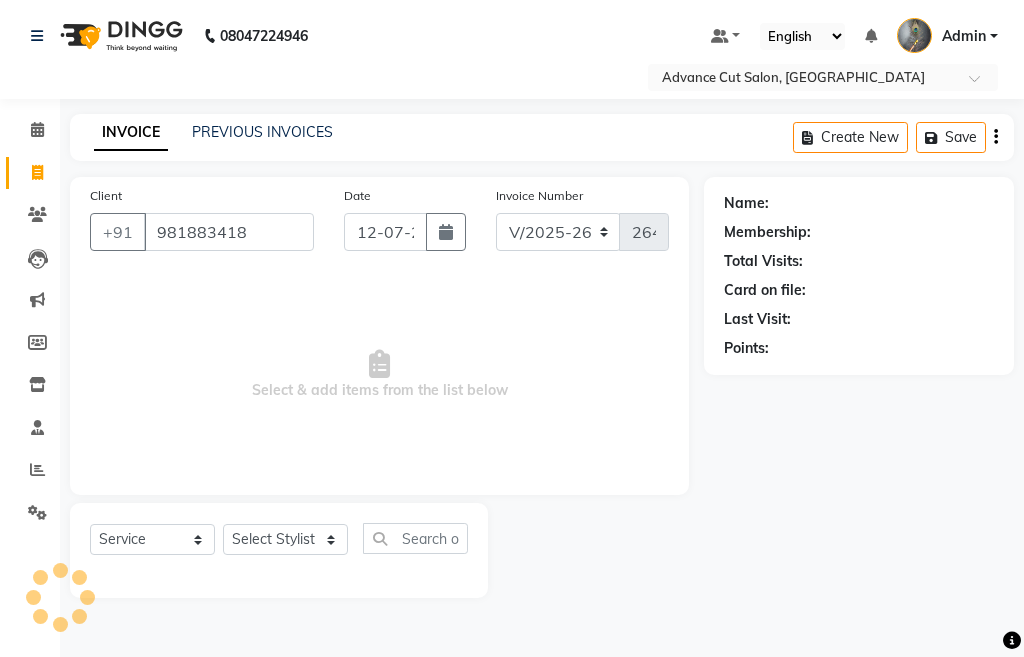 type on "9818834182" 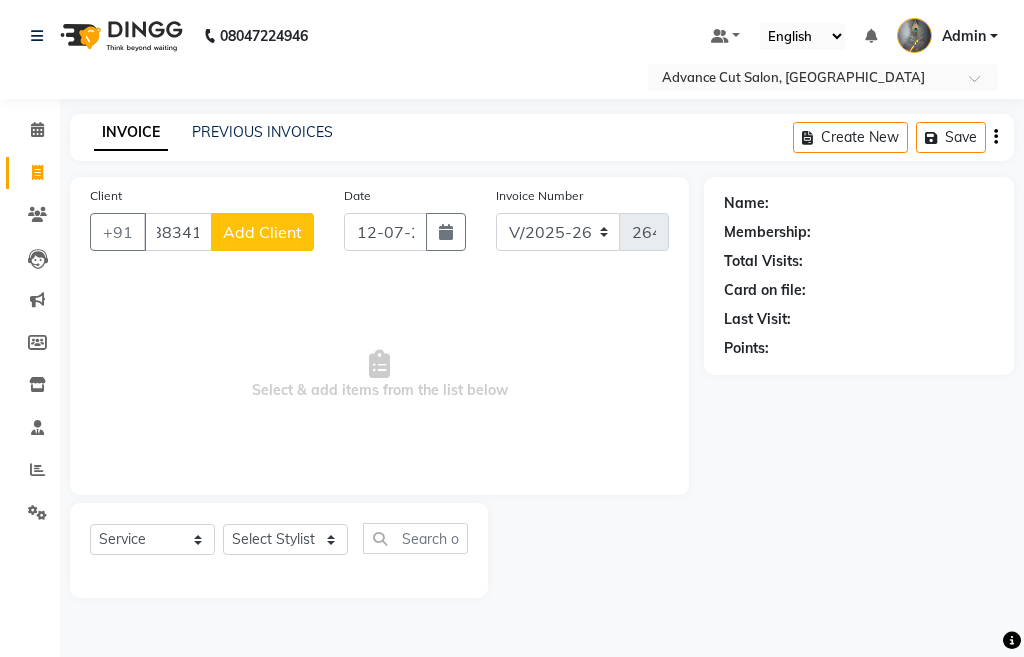 scroll, scrollTop: 0, scrollLeft: 58, axis: horizontal 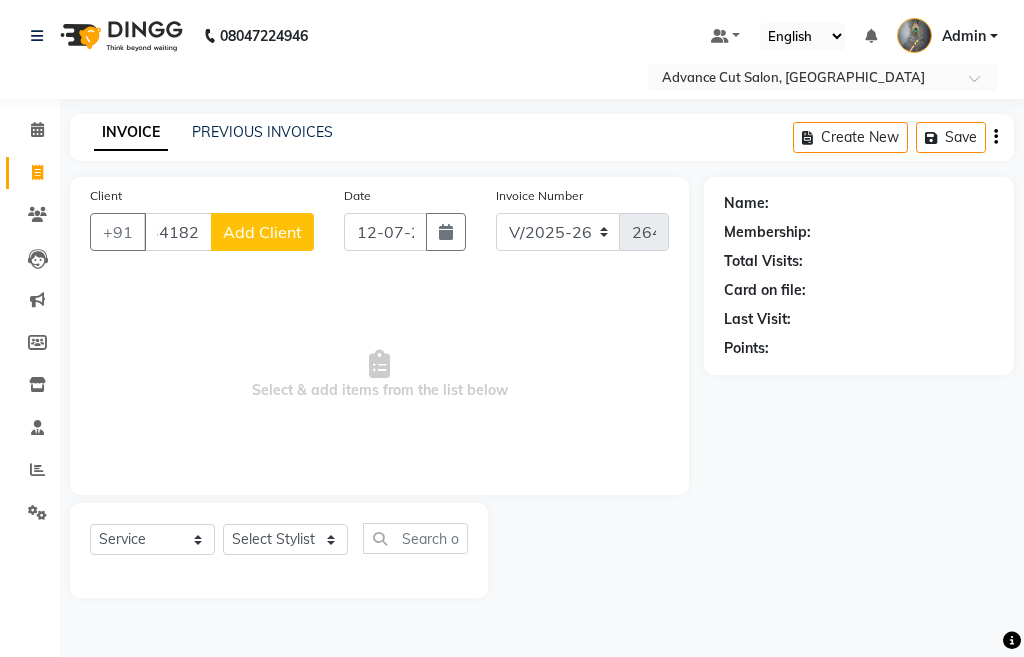 drag, startPoint x: 158, startPoint y: 237, endPoint x: 223, endPoint y: 247, distance: 65.76473 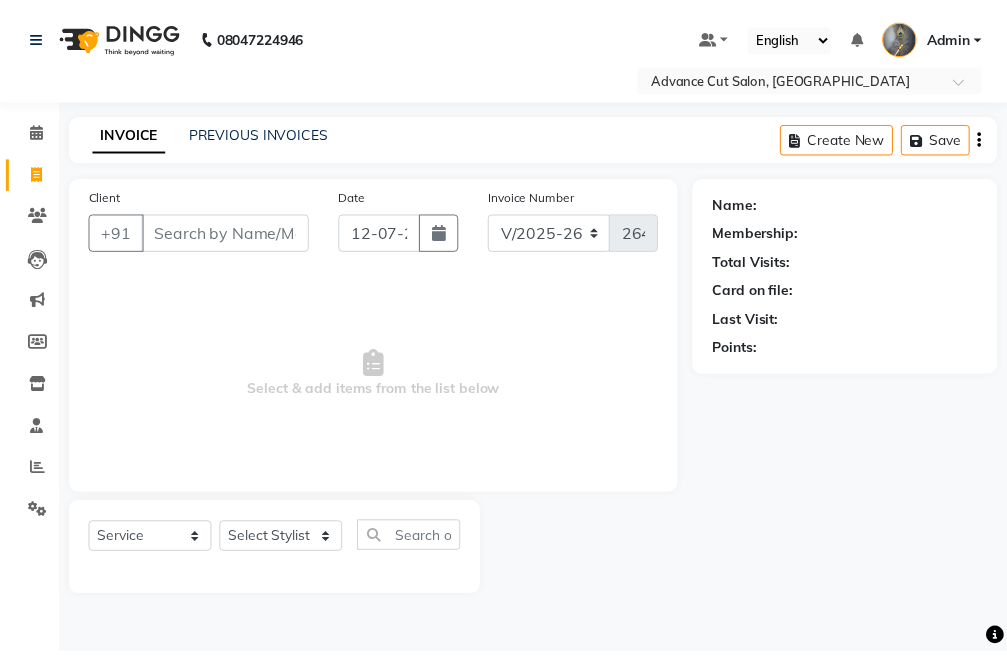 scroll, scrollTop: 0, scrollLeft: 0, axis: both 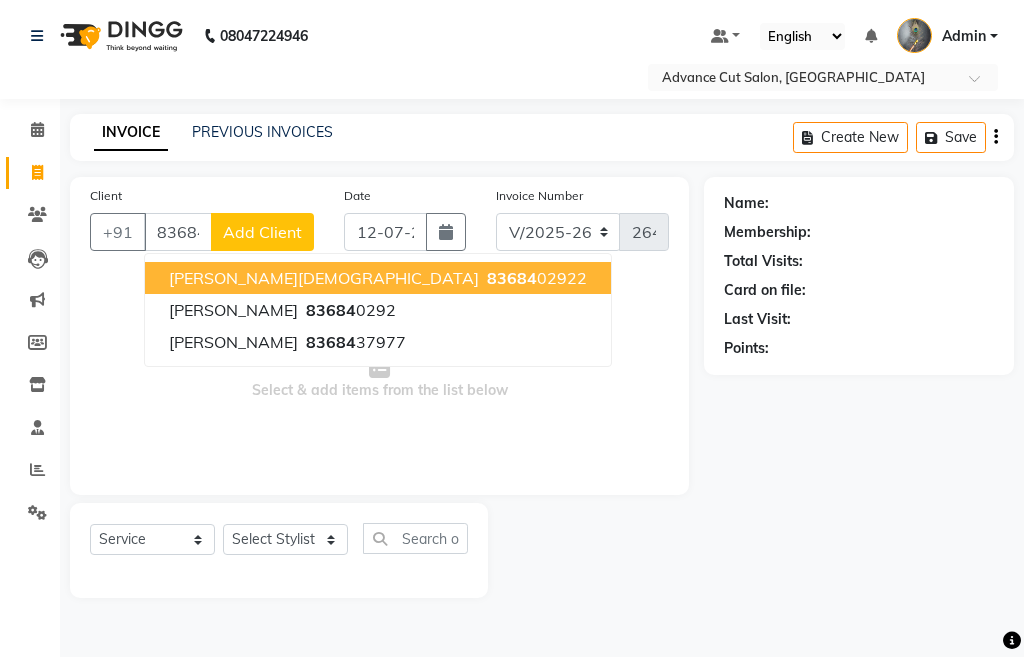 click on "swata JAIN" at bounding box center (324, 278) 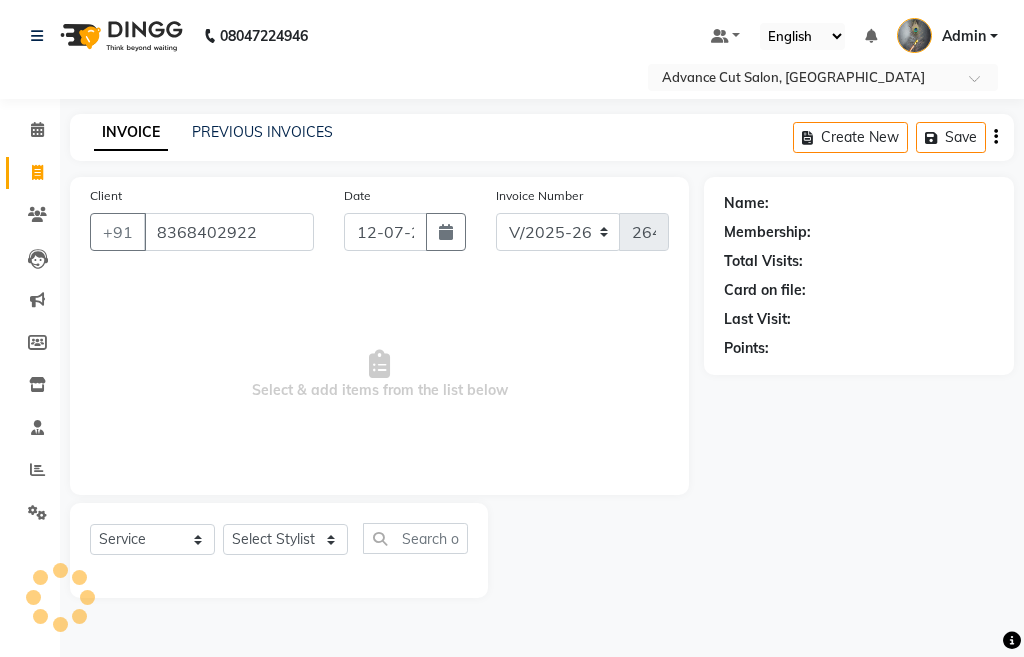 type on "8368402922" 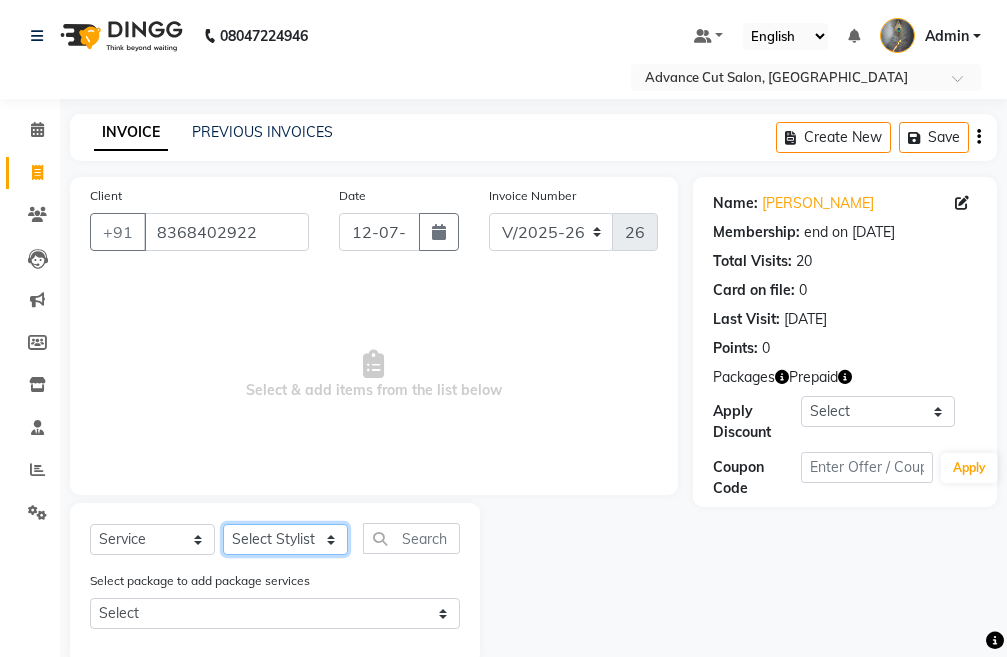 click on "Select Stylist Admin chahit COUNTOR [PERSON_NAME] mamta [PERSON_NAME] navi [PERSON_NAME] [PERSON_NAME] [PERSON_NAME] sunny tip" 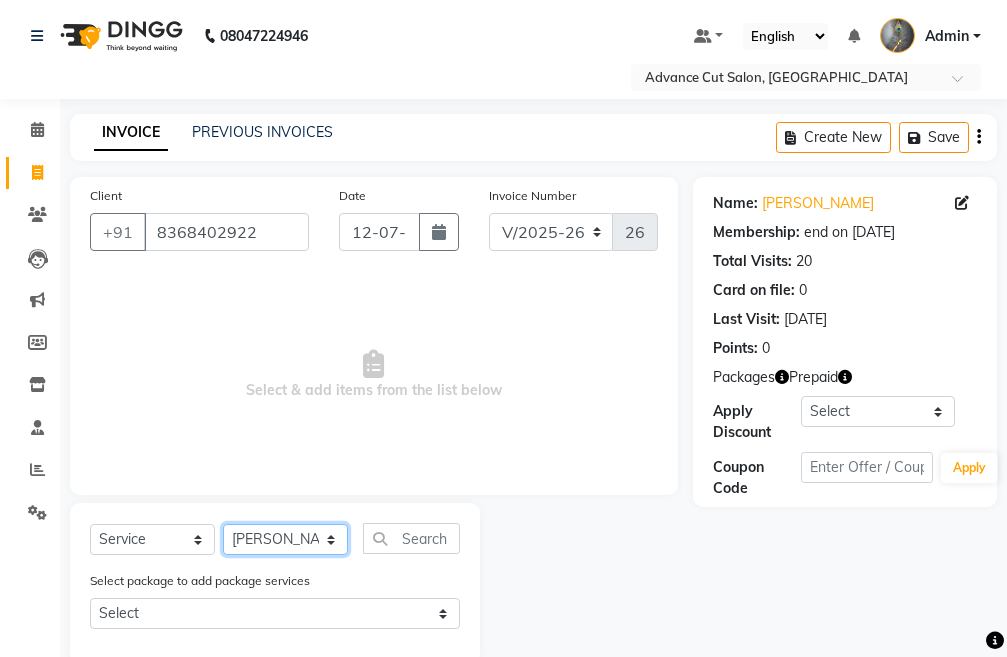 click on "Select Stylist Admin chahit COUNTOR [PERSON_NAME] mamta [PERSON_NAME] navi [PERSON_NAME] [PERSON_NAME] [PERSON_NAME] sunny tip" 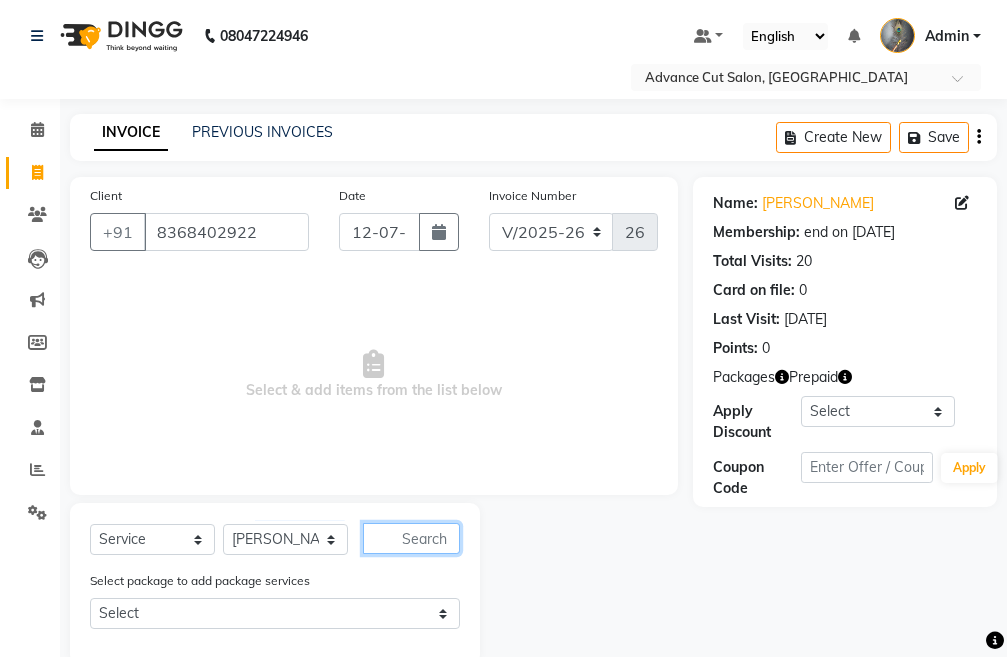 click 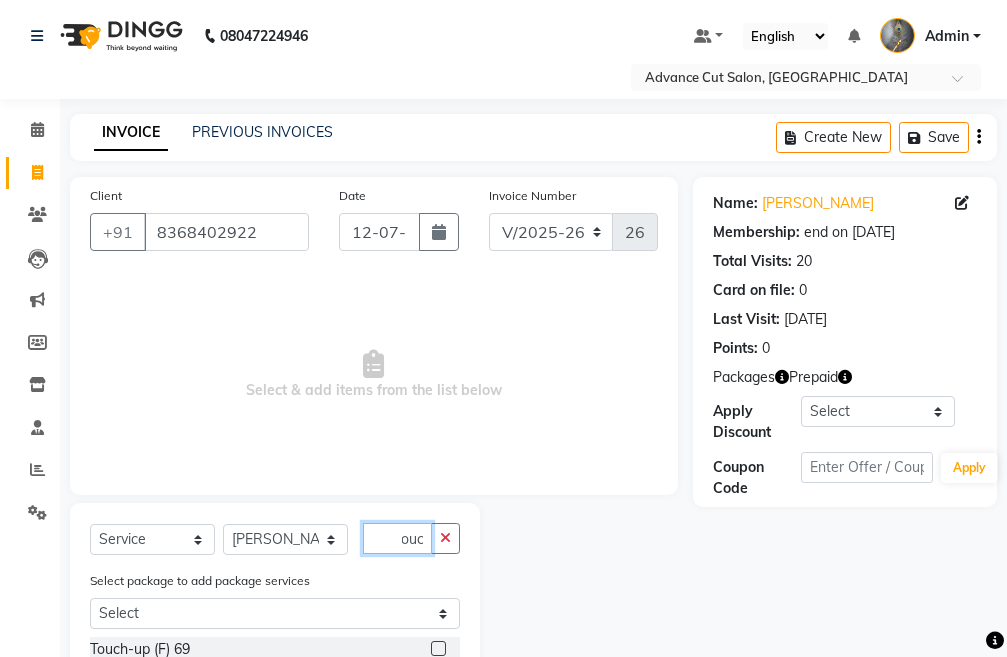 scroll, scrollTop: 0, scrollLeft: 14, axis: horizontal 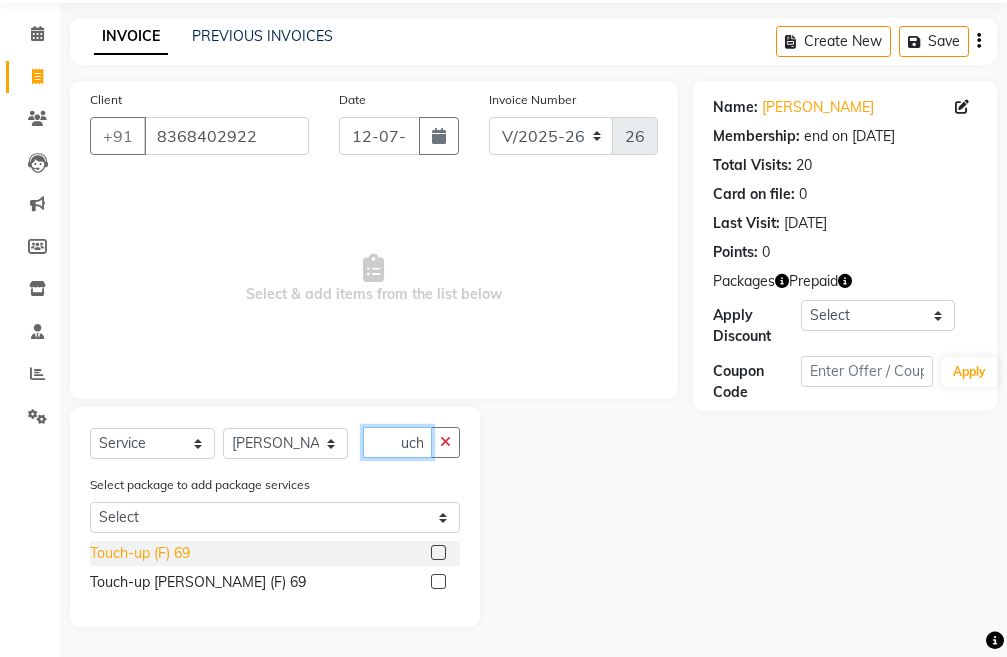 type on "touch" 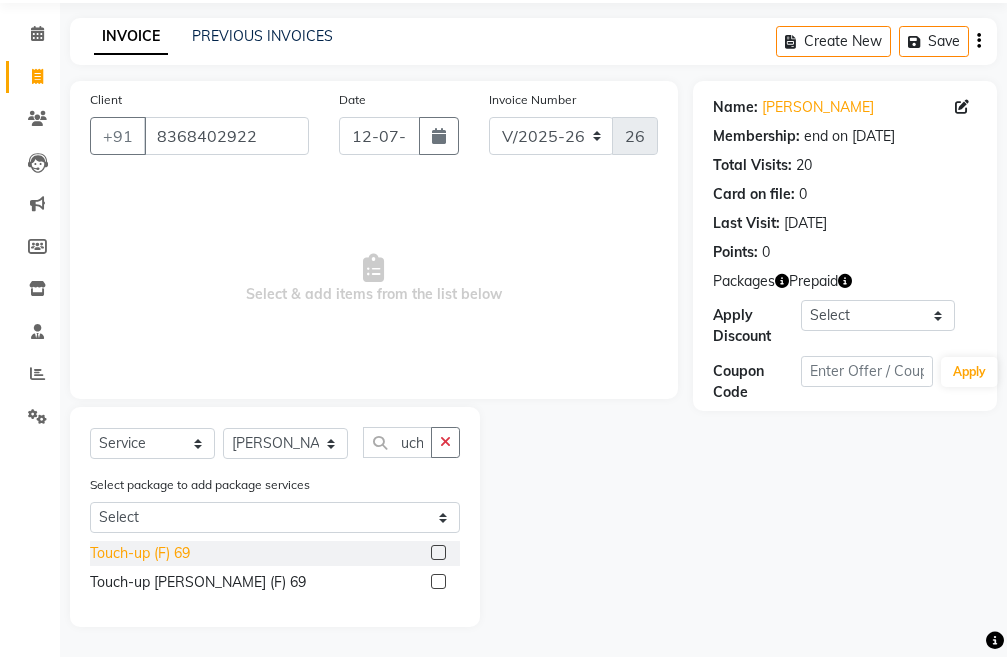 click on "Touch-up (F) 69" 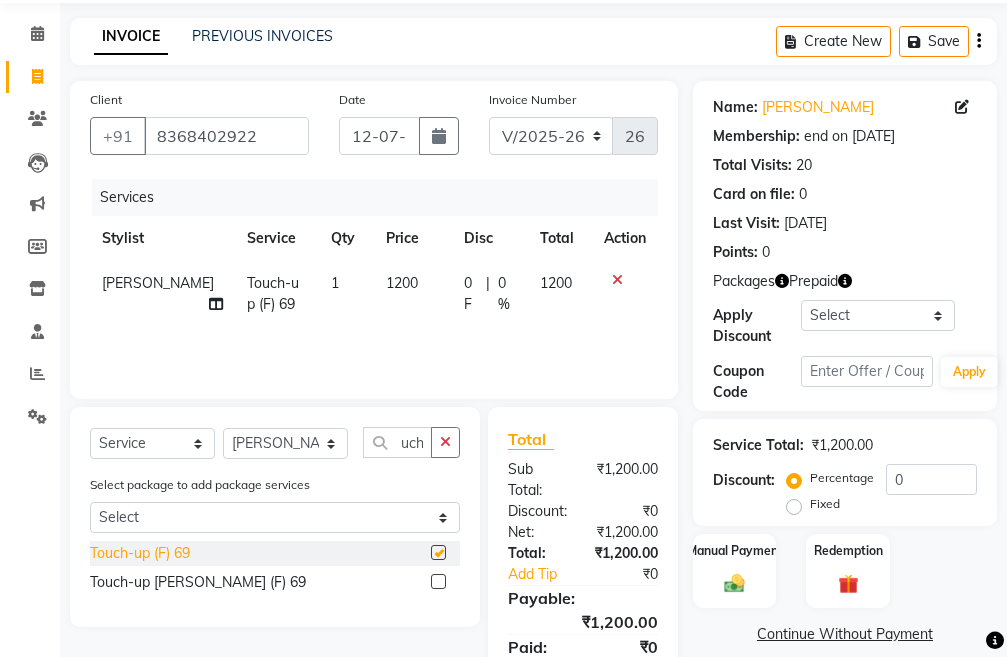 scroll, scrollTop: 0, scrollLeft: 0, axis: both 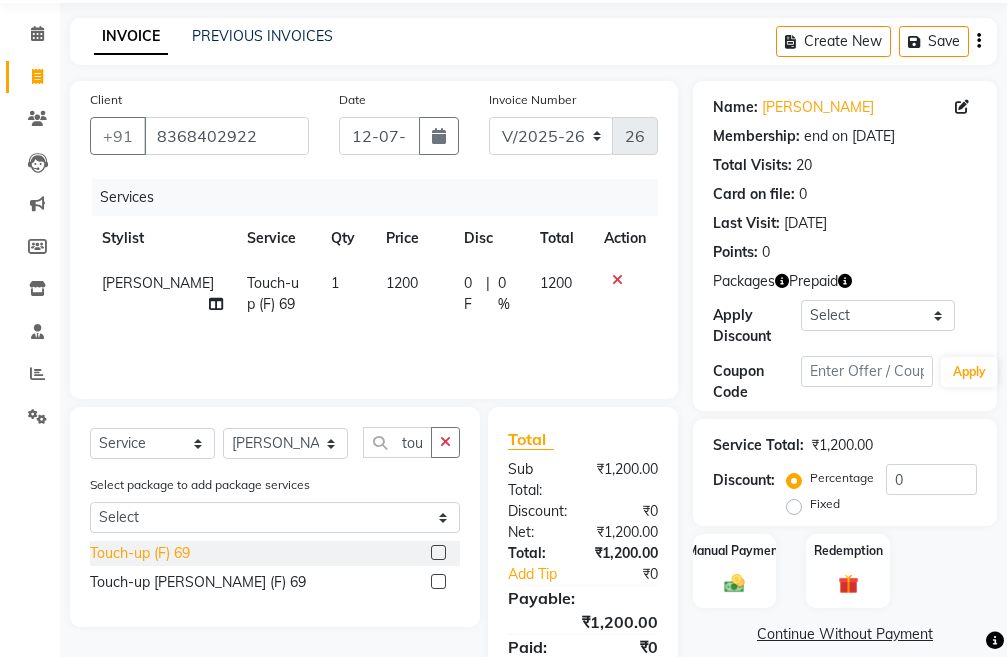 checkbox on "false" 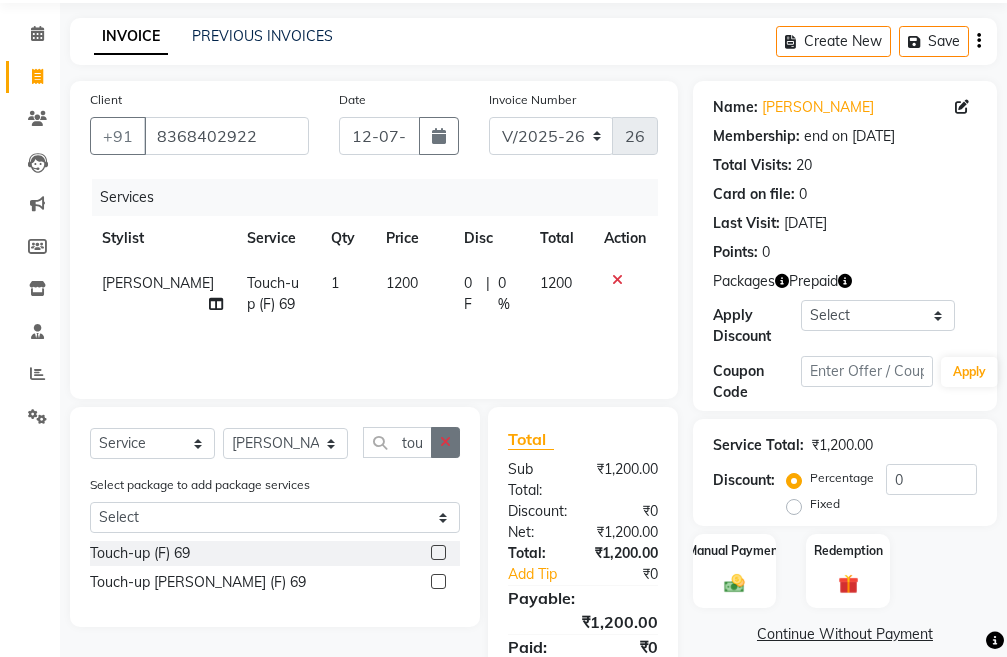 click 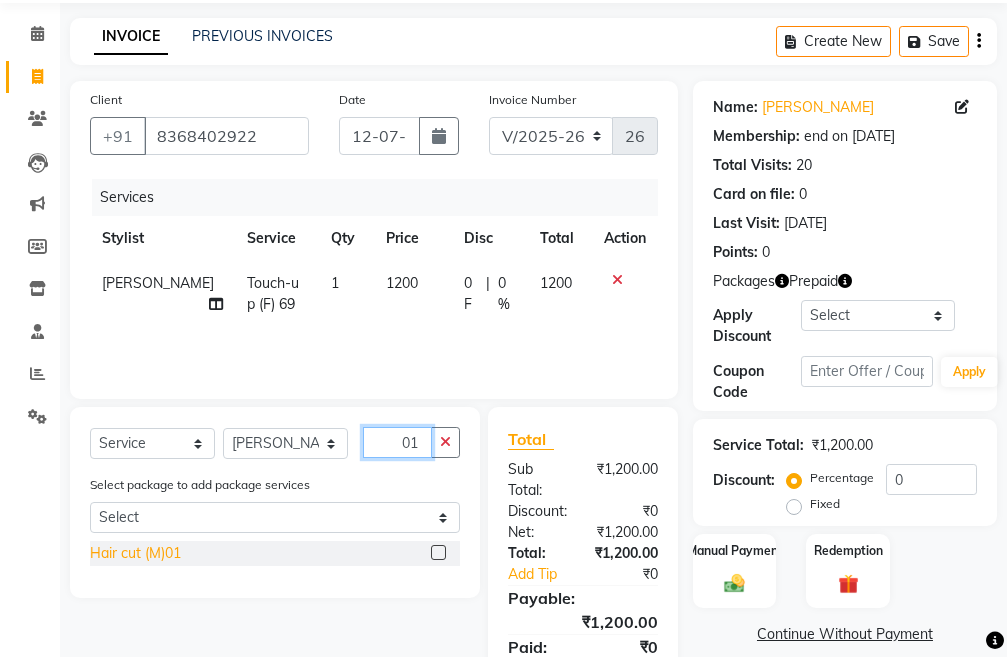 type on "01" 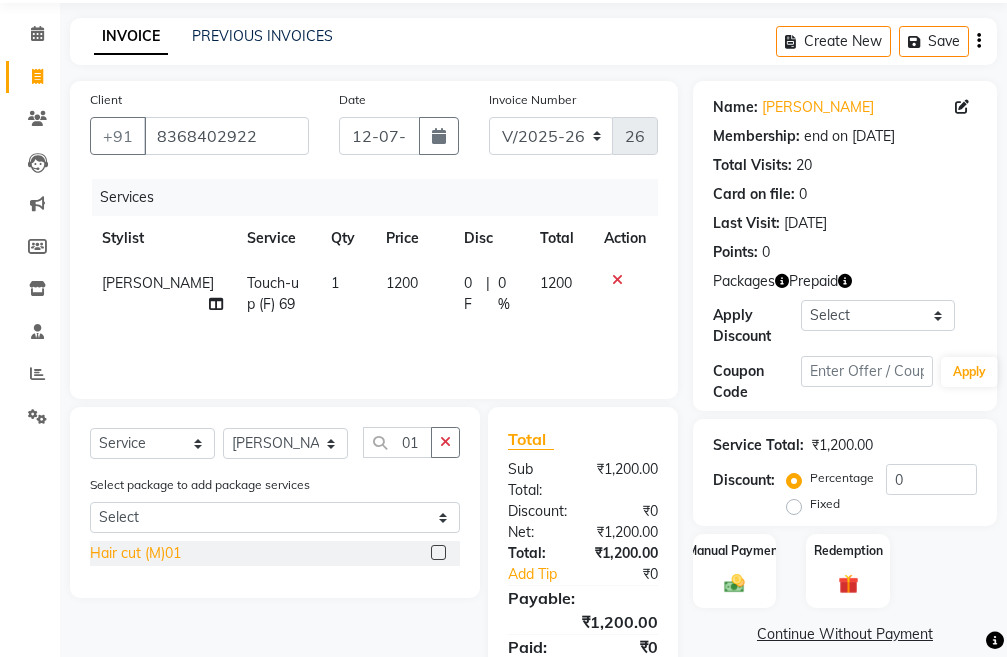 click on "Hair cut (M)01" 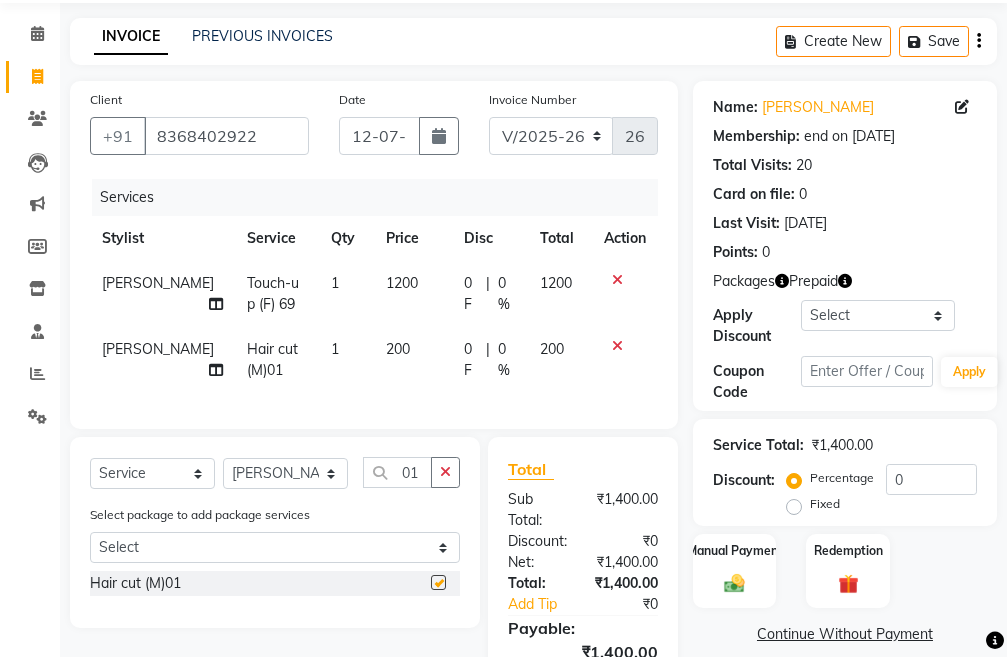 checkbox on "false" 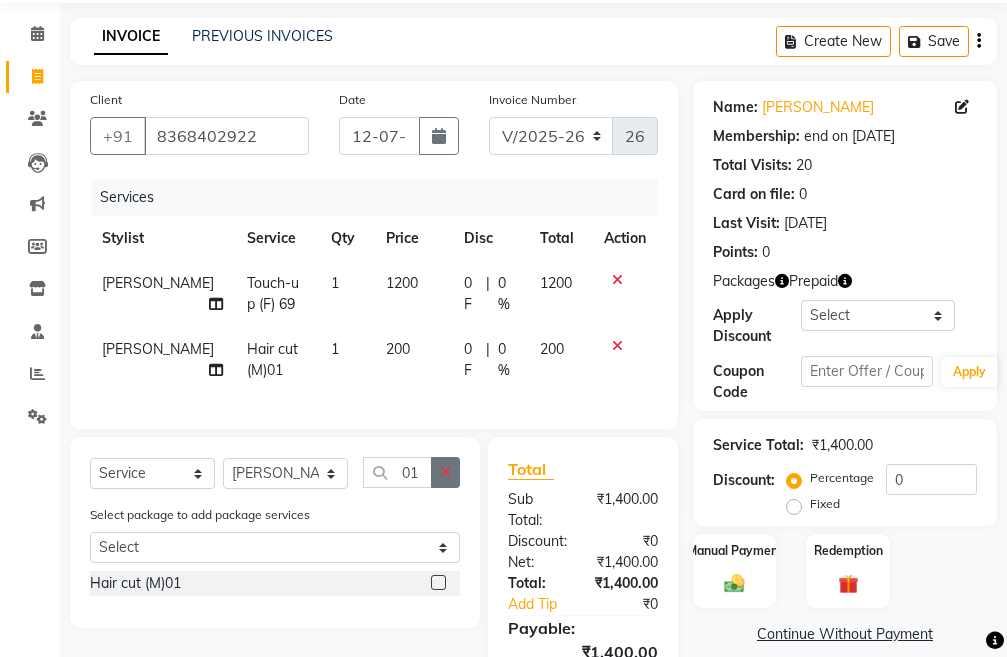 click 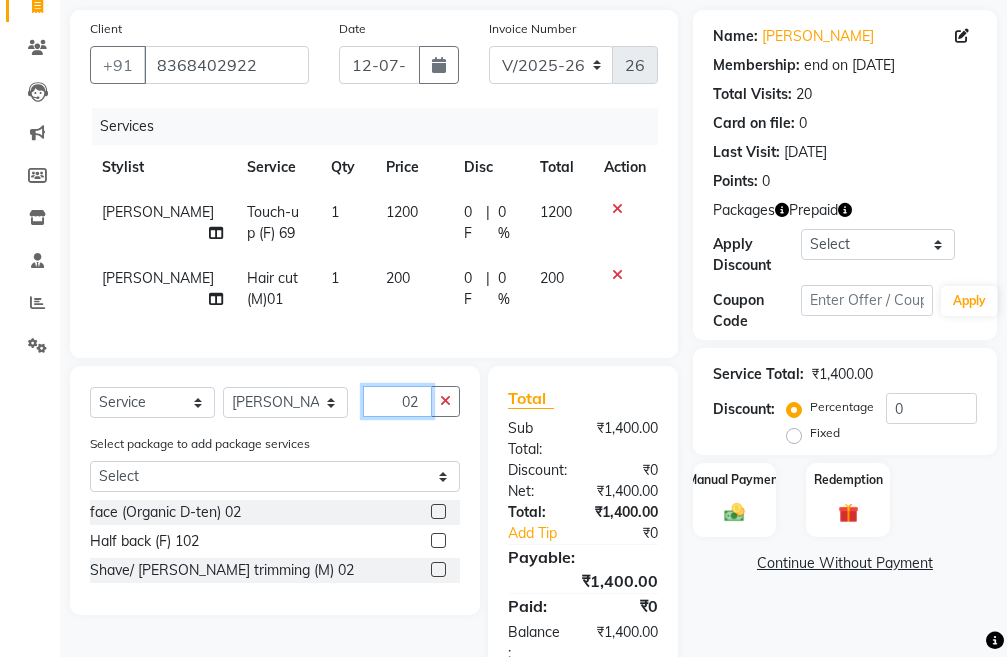 scroll, scrollTop: 241, scrollLeft: 0, axis: vertical 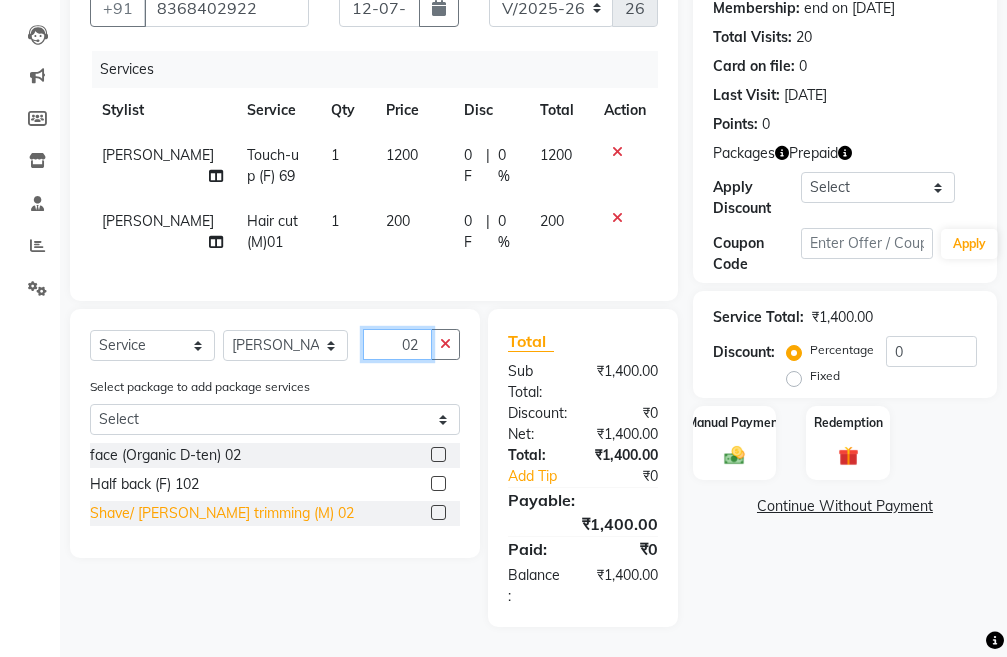 type on "02" 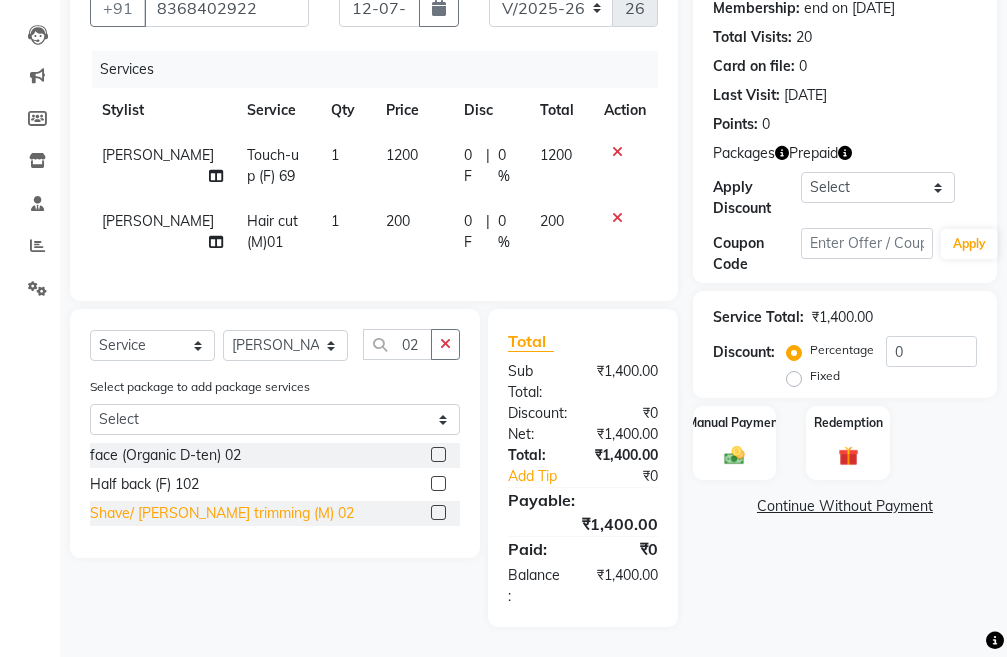 click on "Shave/ [PERSON_NAME] trimming (M) 02" 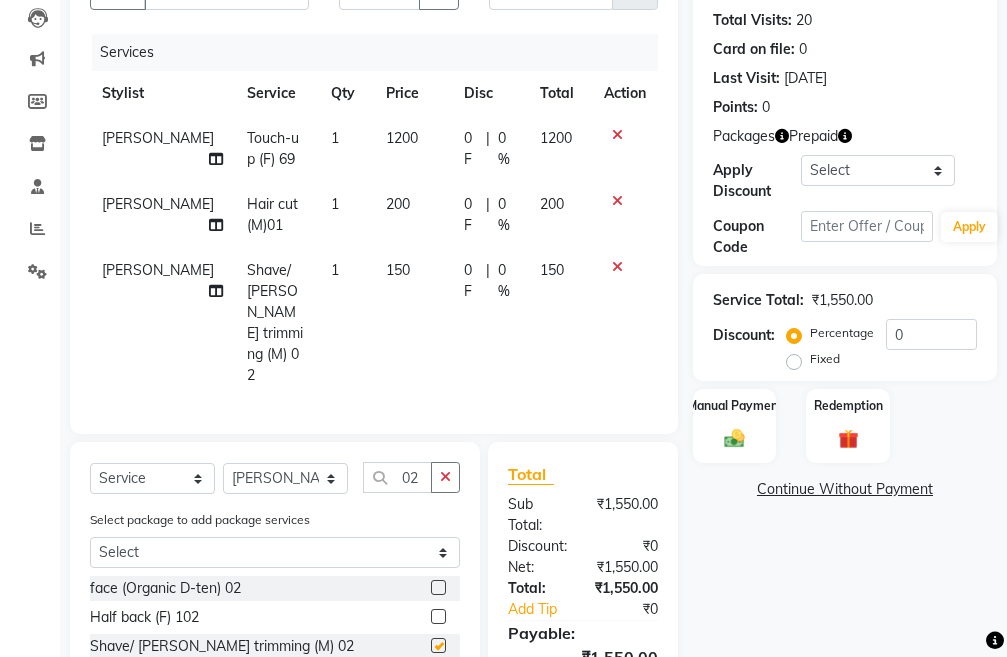 checkbox on "false" 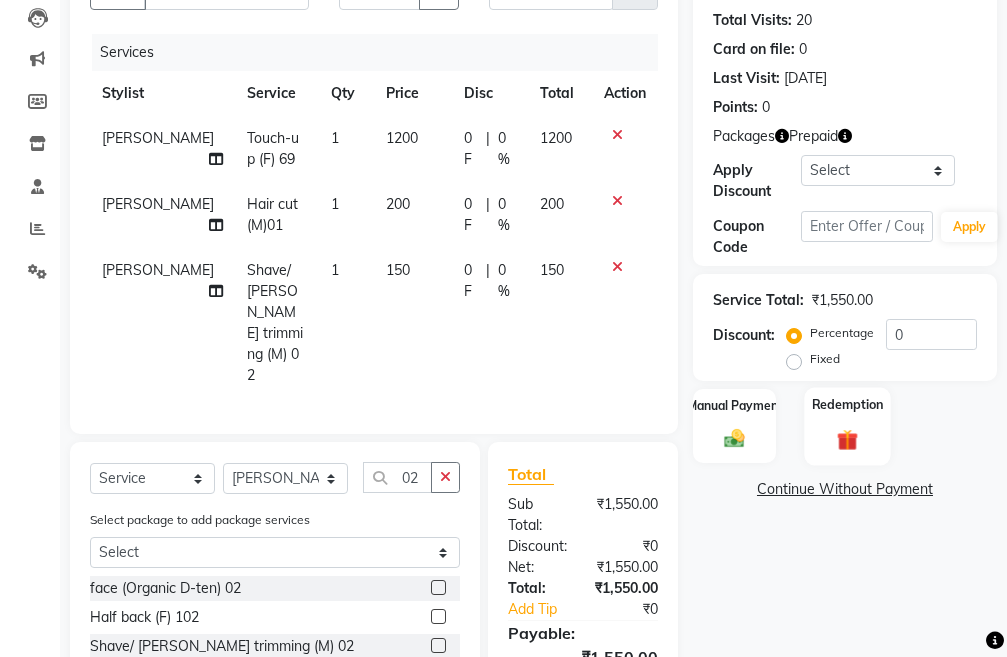 click 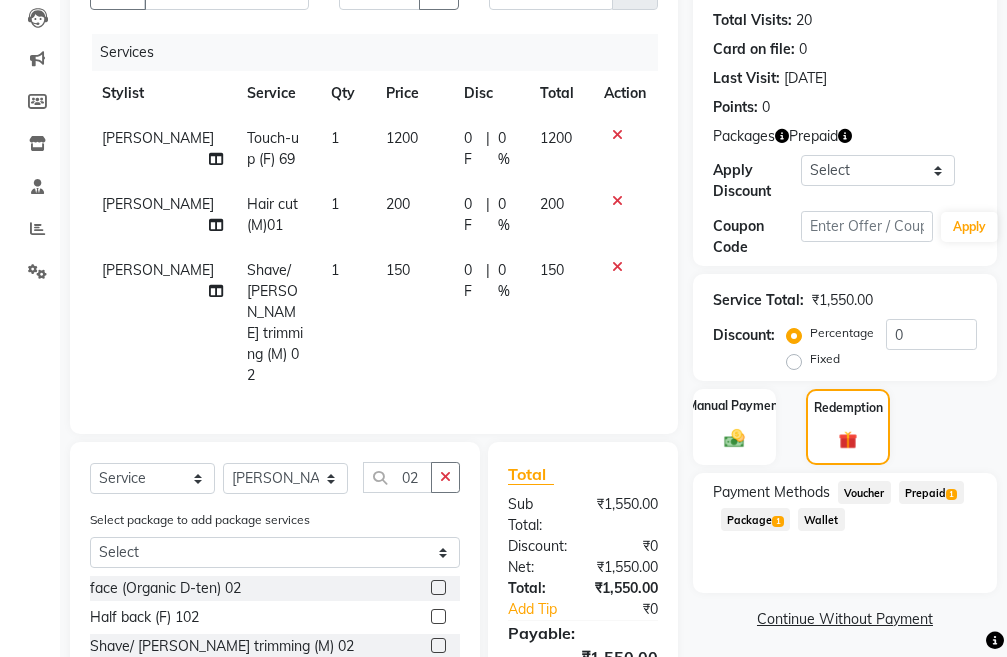 scroll, scrollTop: 328, scrollLeft: 0, axis: vertical 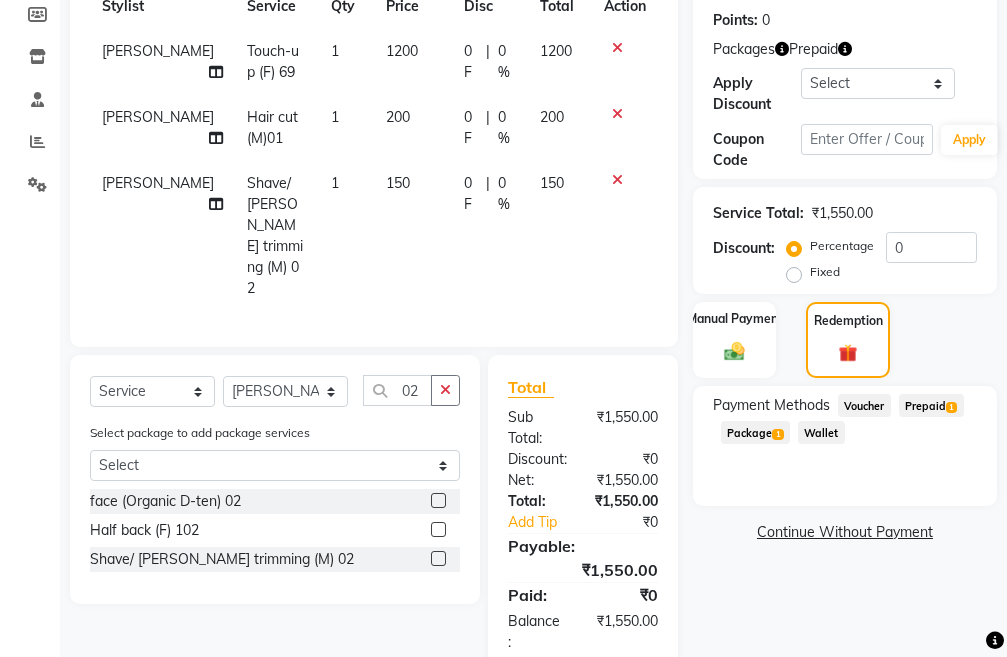 click on "Package  1" 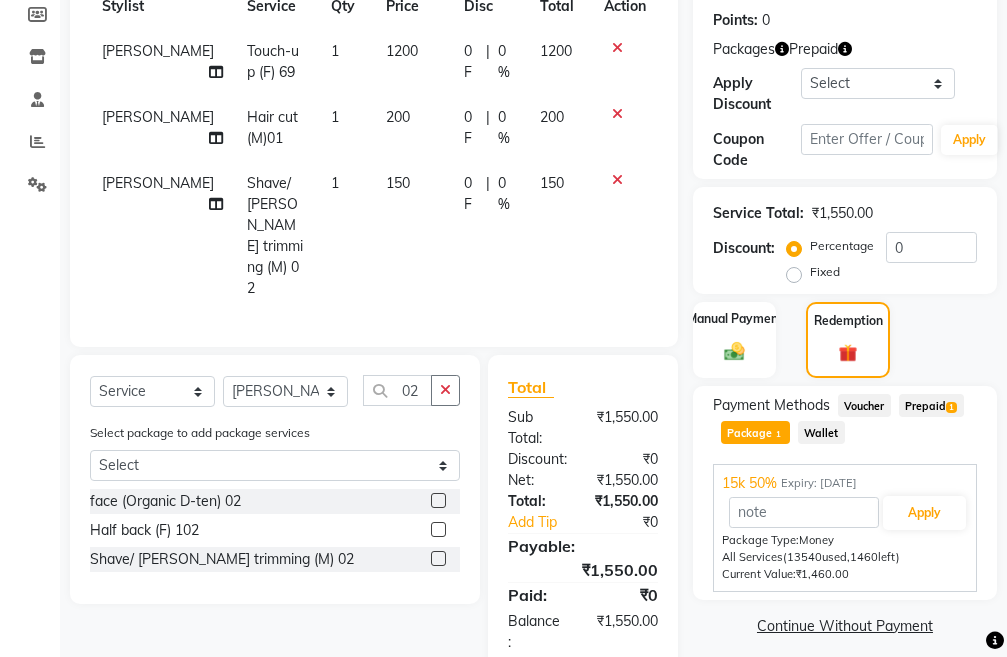 click on "Prepaid  1" 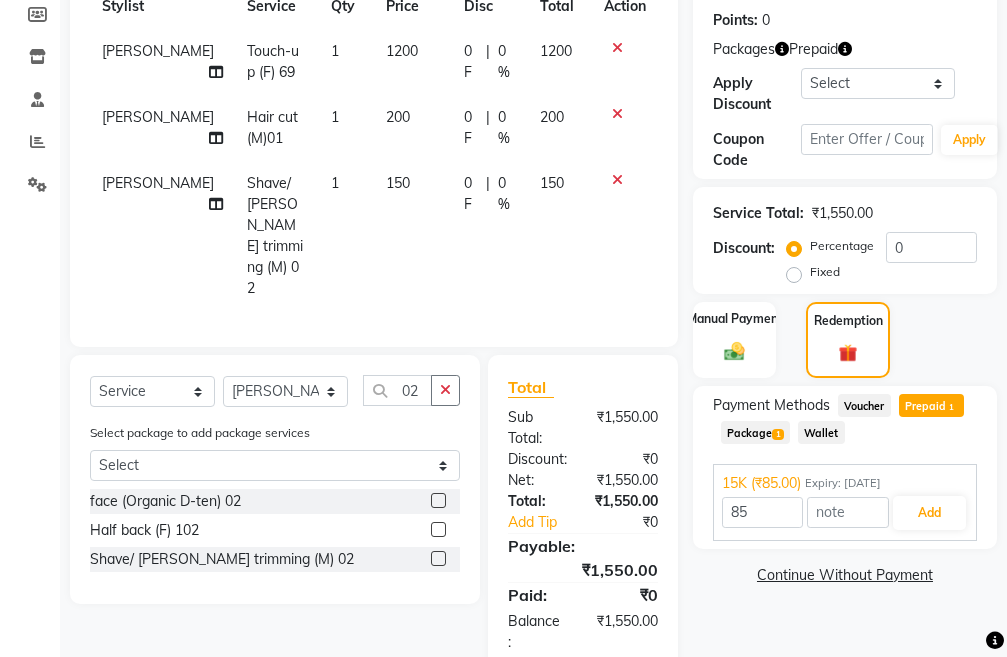 click on "Package  1" 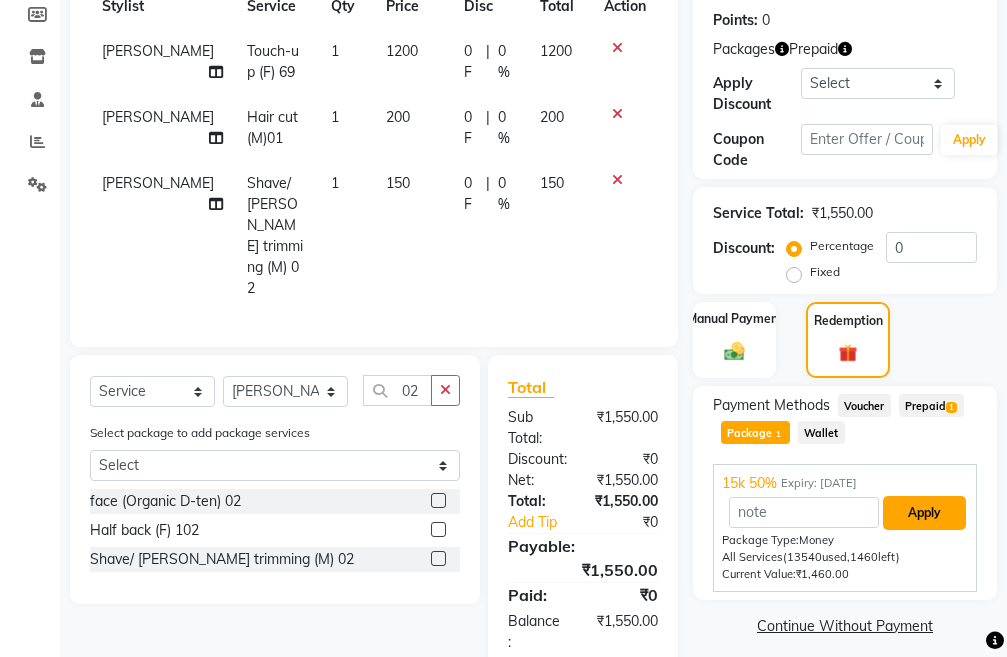 click on "Apply" at bounding box center [924, 513] 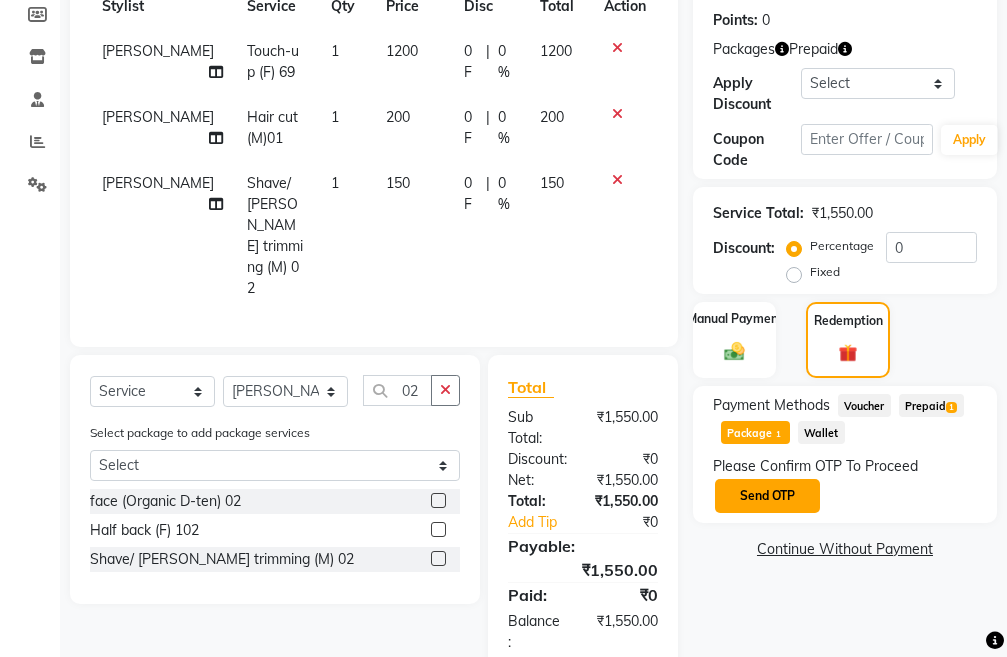 click on "Send OTP" 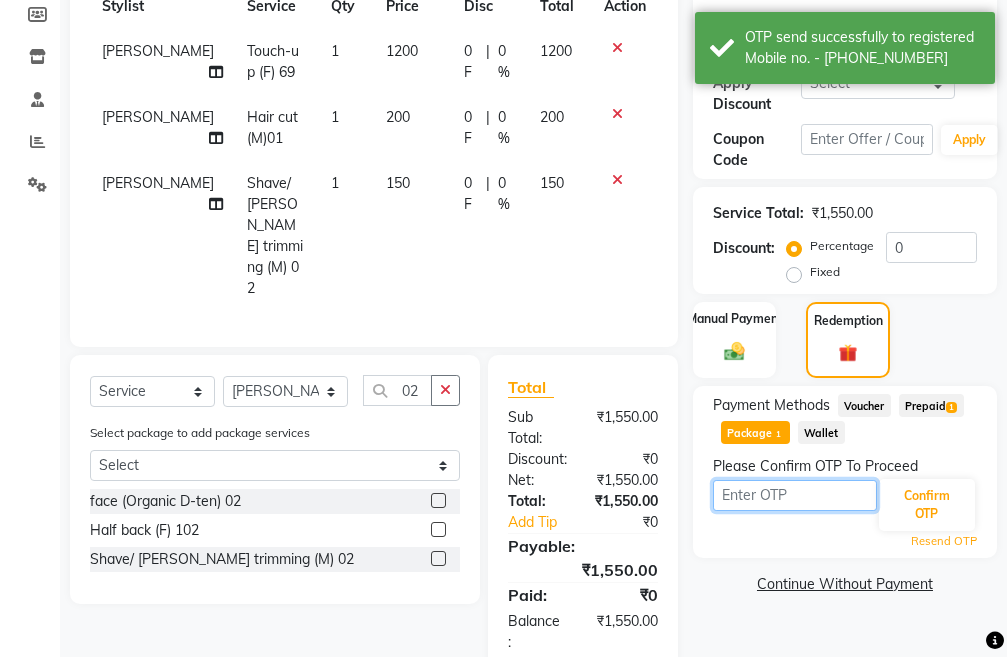 click at bounding box center (795, 495) 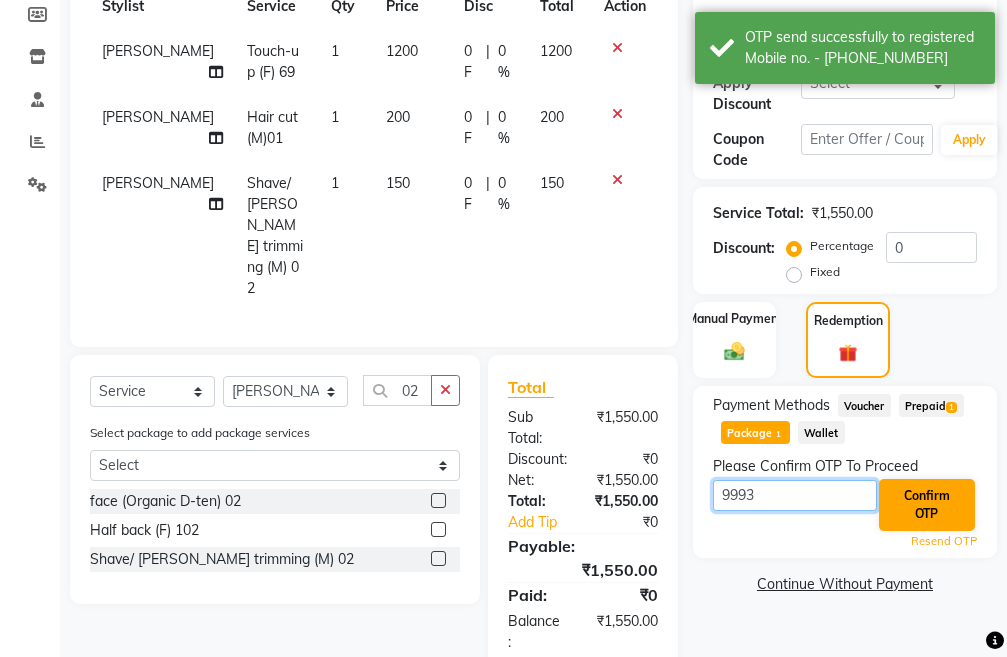 type on "9993" 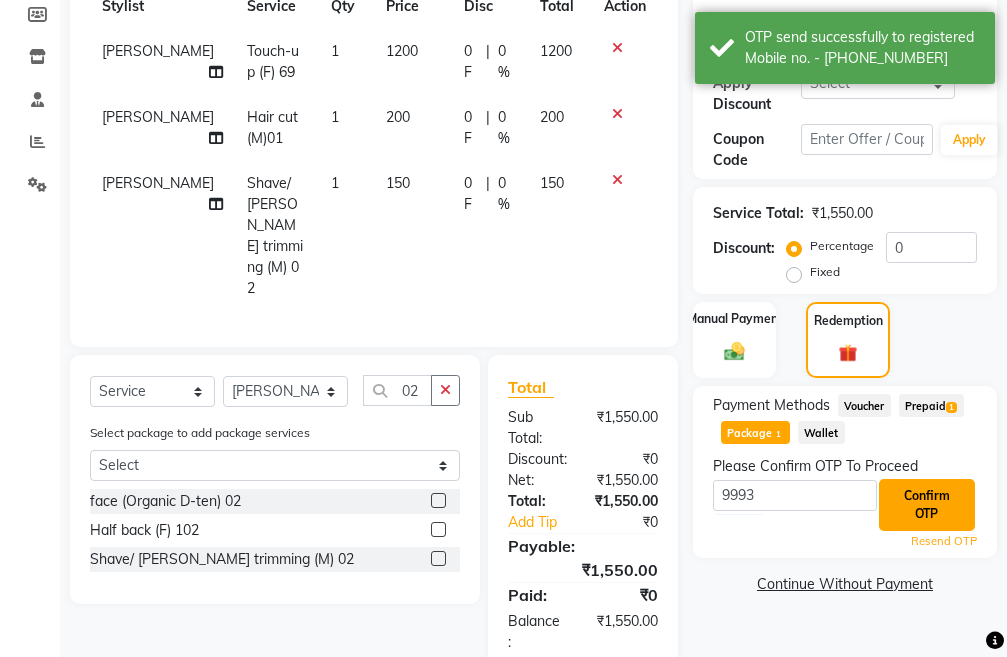 click on "Confirm OTP" 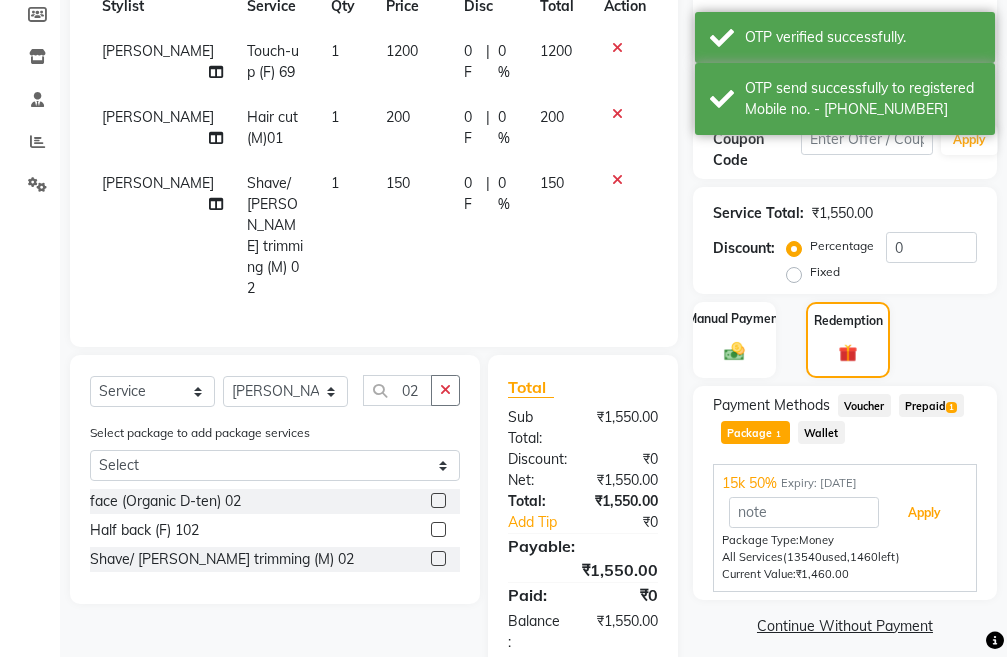 click on "Apply" at bounding box center (924, 513) 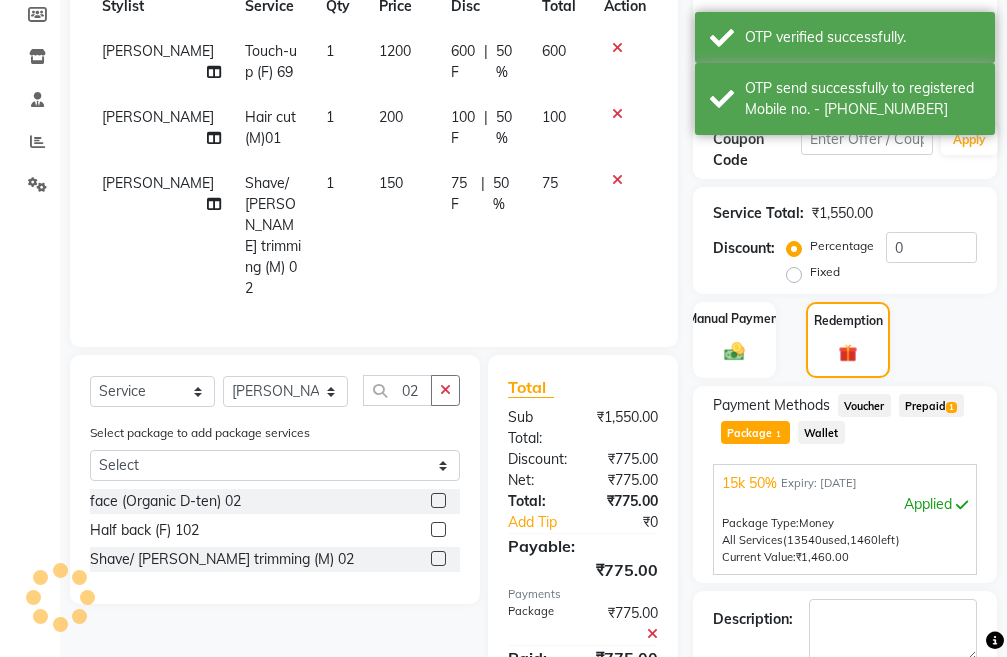 scroll, scrollTop: 438, scrollLeft: 0, axis: vertical 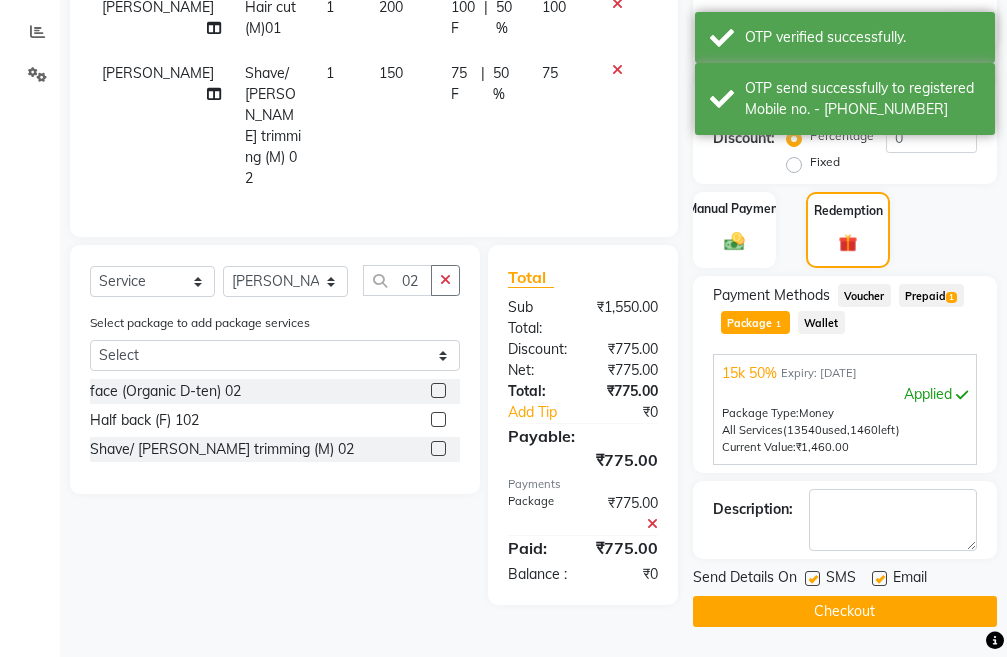 click on "Checkout" 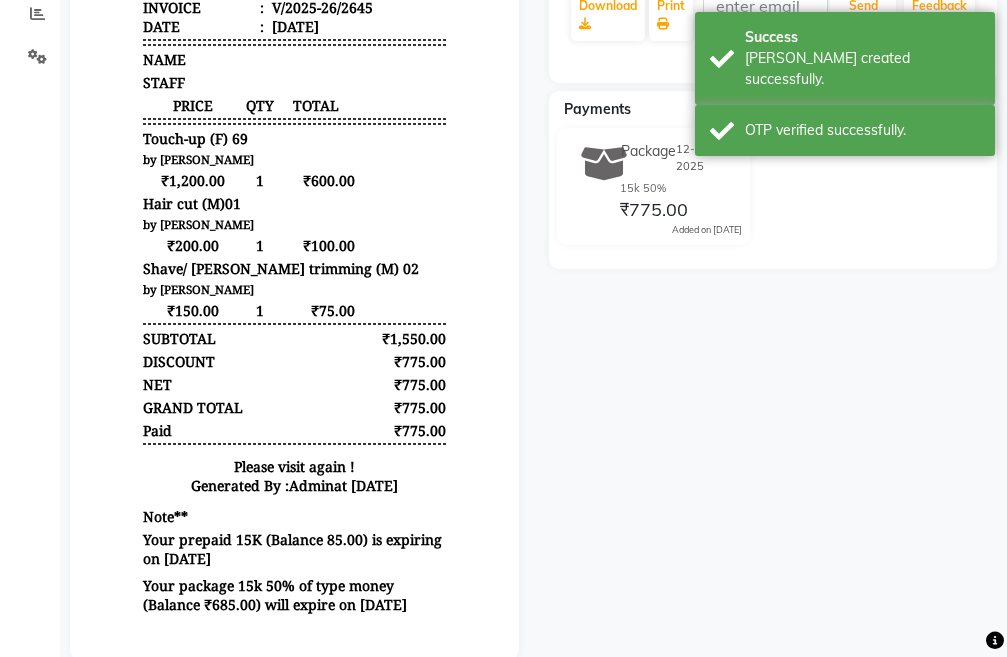 scroll, scrollTop: 506, scrollLeft: 0, axis: vertical 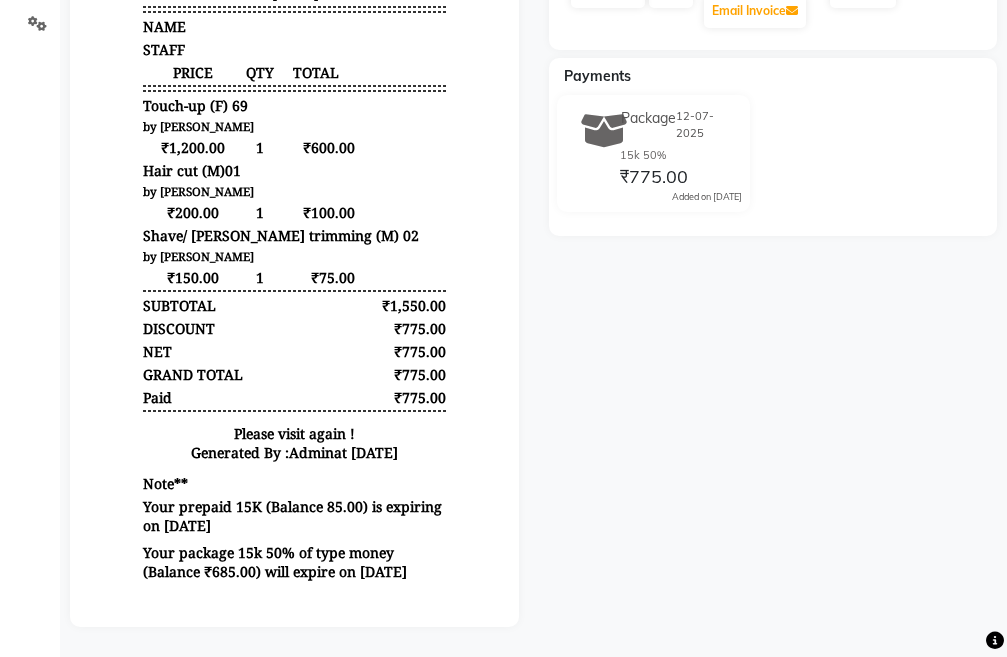 drag, startPoint x: 731, startPoint y: 587, endPoint x: 642, endPoint y: 399, distance: 208.00241 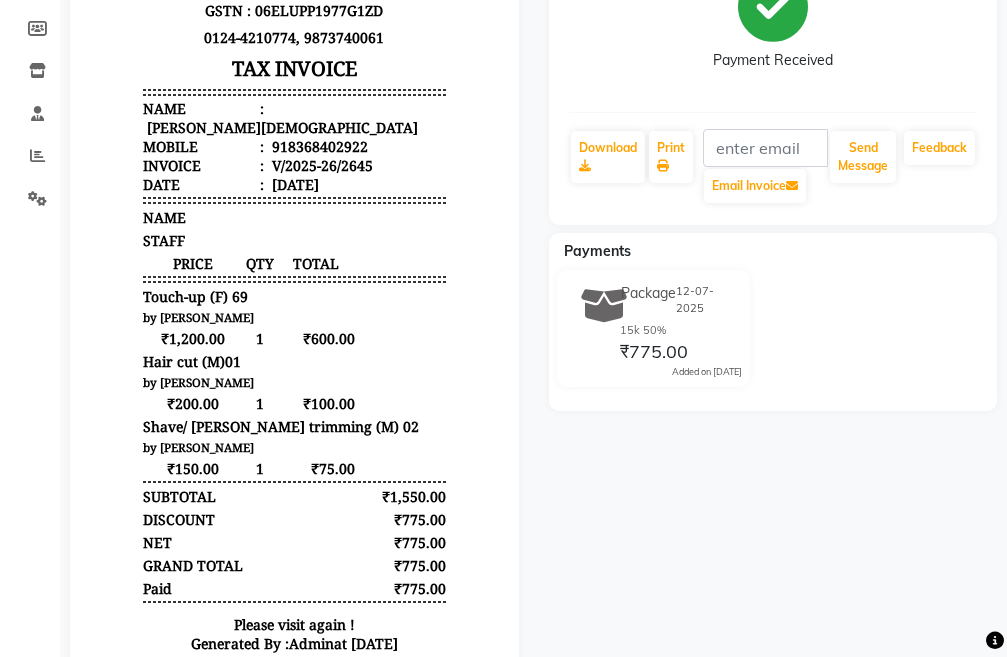 scroll, scrollTop: 106, scrollLeft: 0, axis: vertical 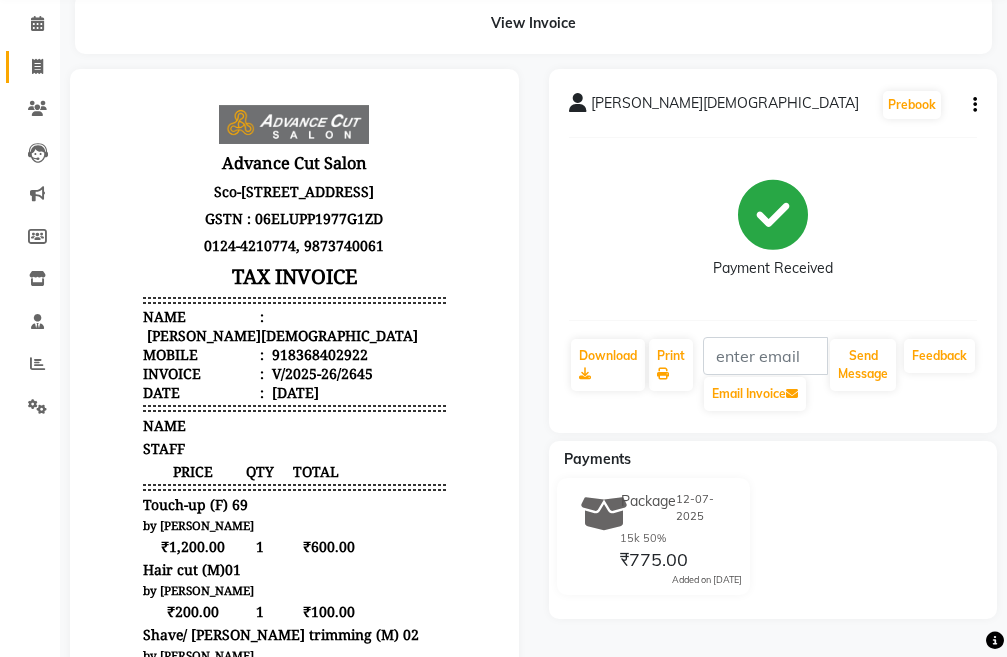 click 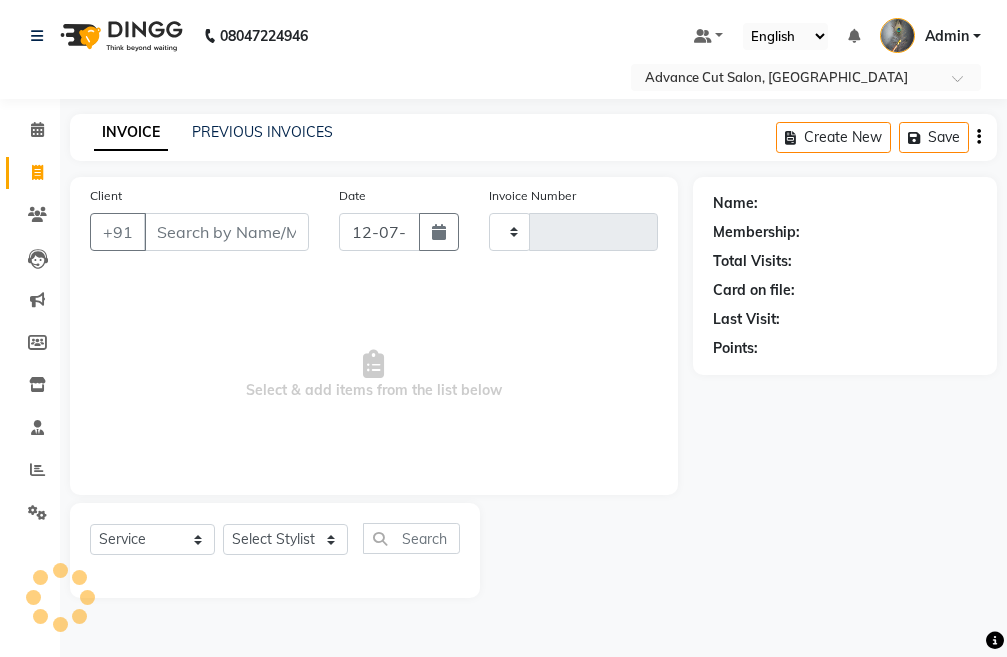 scroll, scrollTop: 0, scrollLeft: 0, axis: both 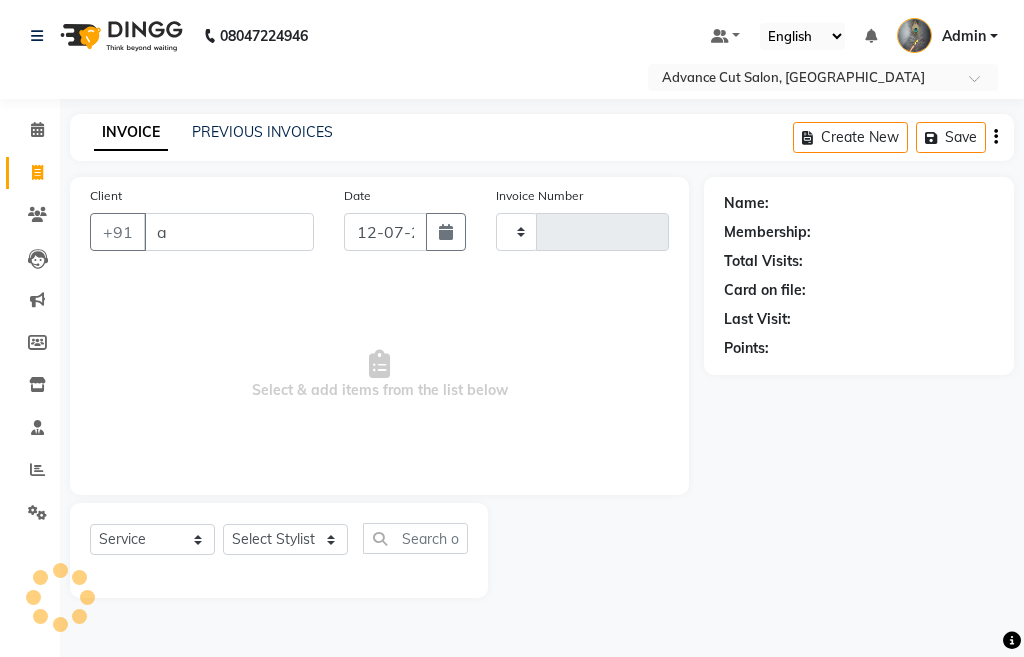 type on "ad" 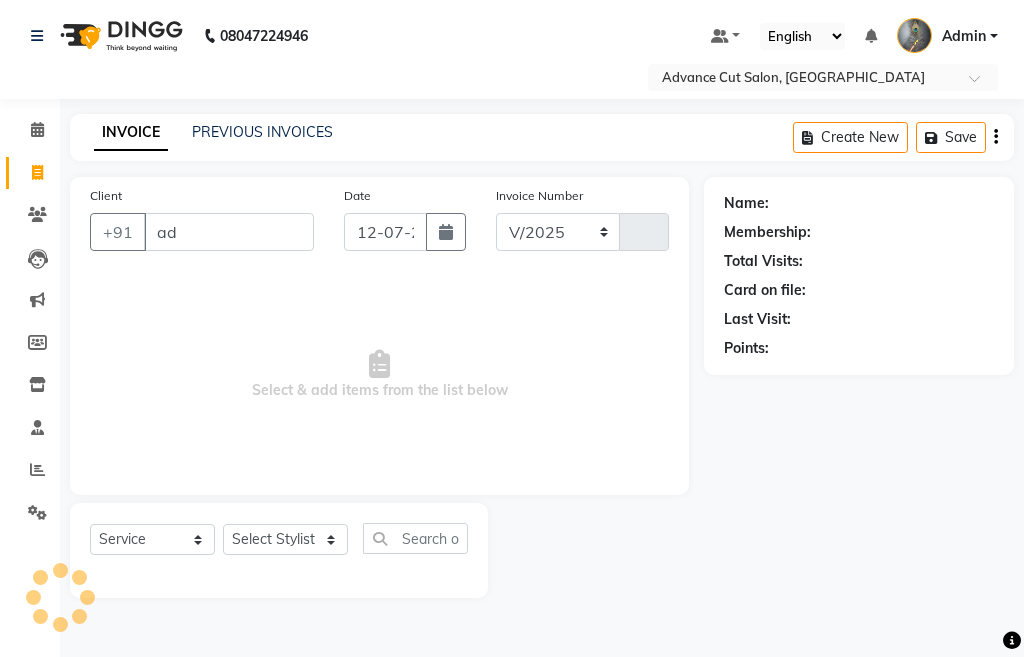 select on "4939" 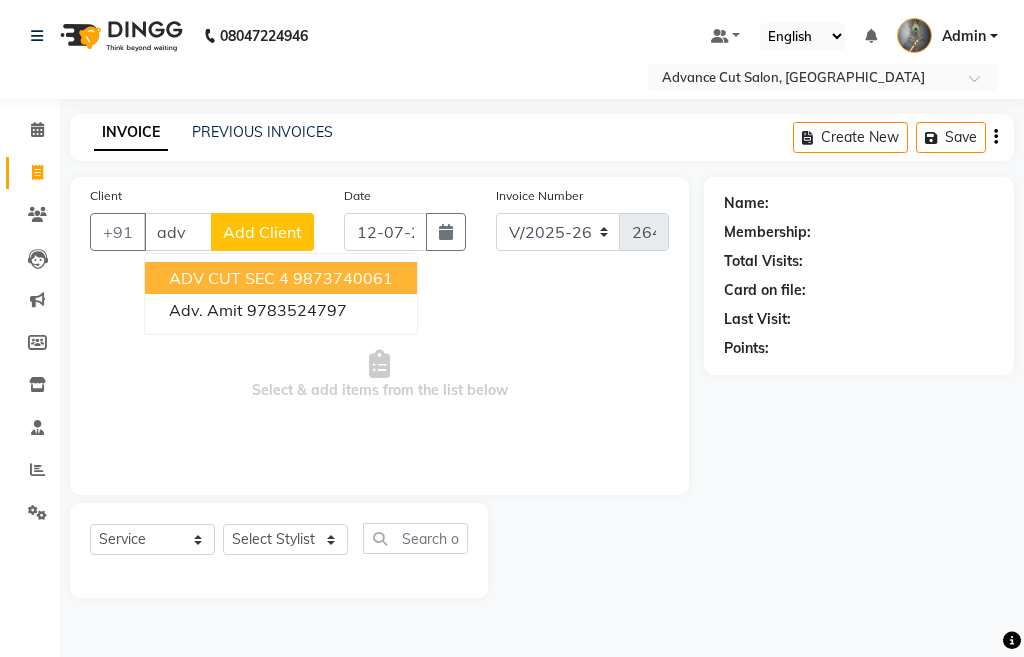 click on "ADV CUT SEC 4" at bounding box center (229, 278) 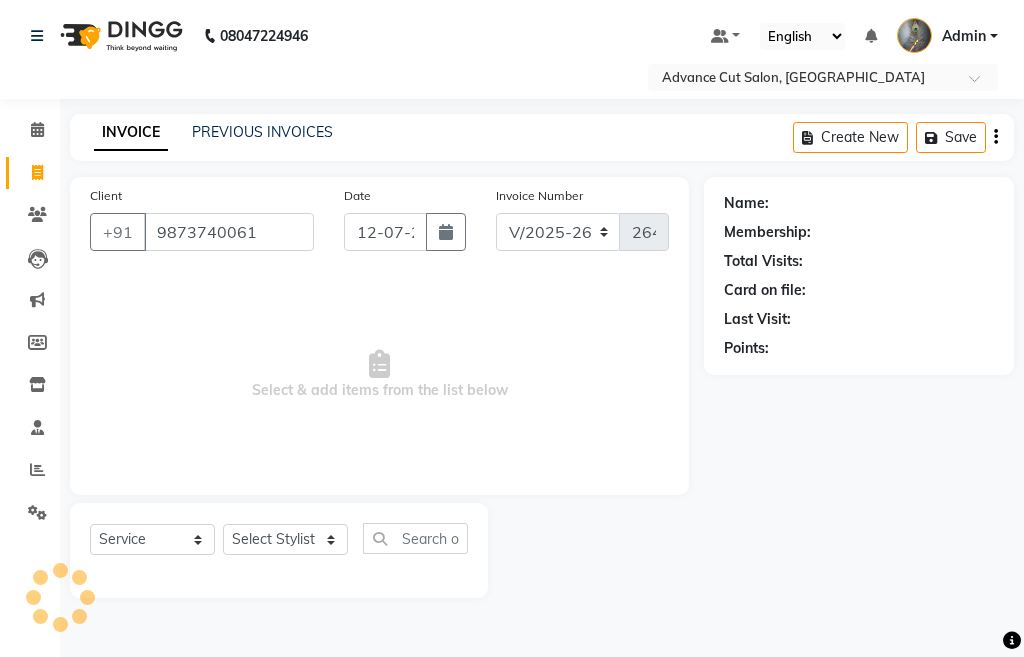 type on "9873740061" 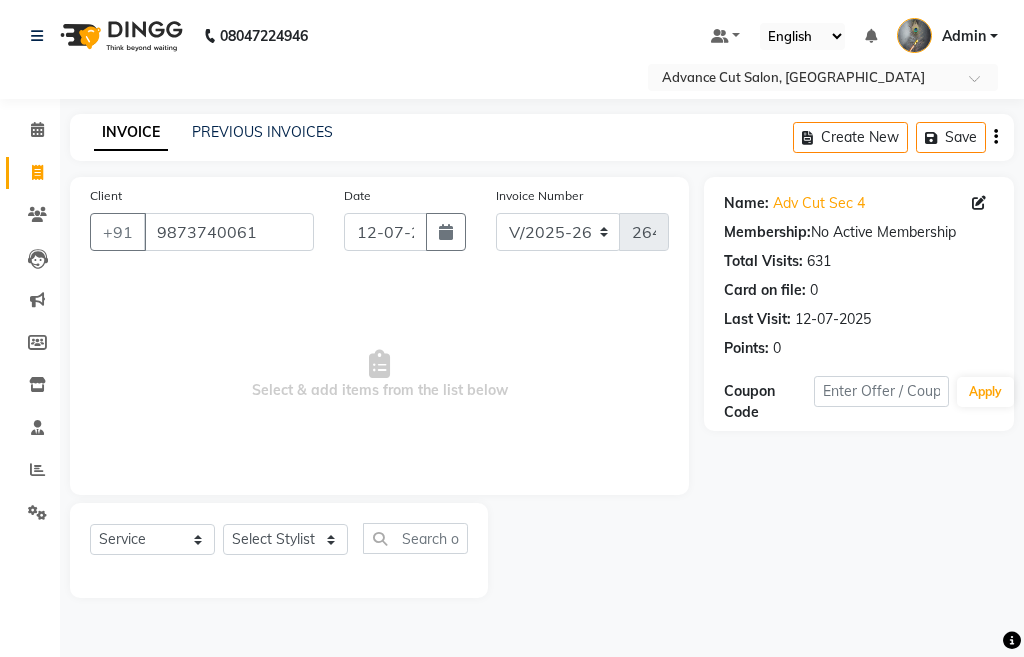 click on "Select  Service  Product  Membership  Package Voucher Prepaid Gift Card  Select Stylist Admin chahit COUNTOR gourav hardeep mamta manisha MONISH navi NOSHAD ALI purvi sachin shatnam sunny tip" 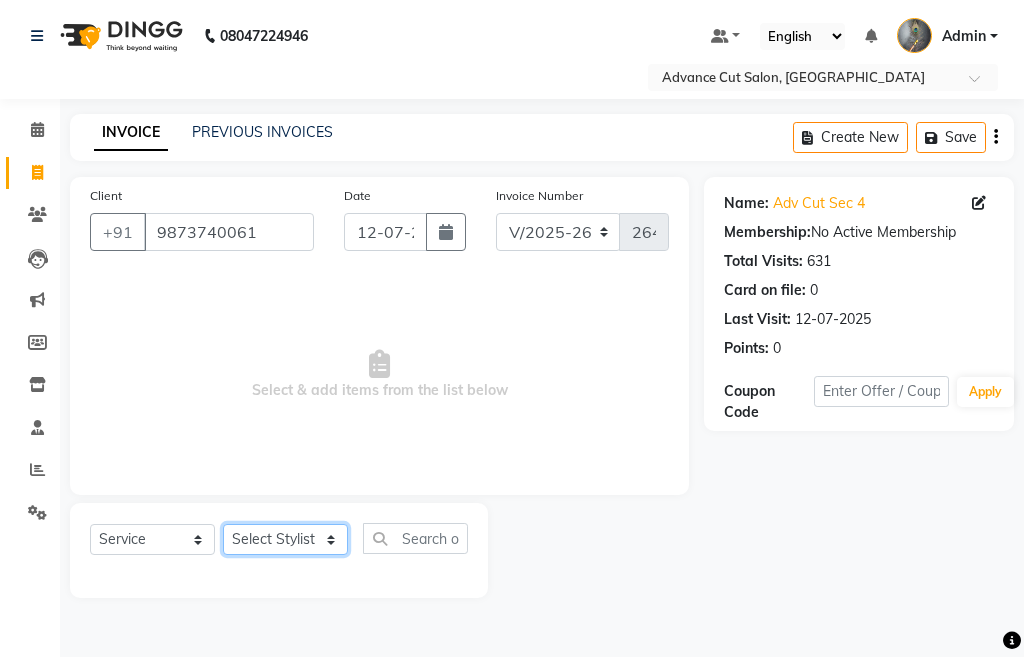 click on "Select Stylist Admin chahit COUNTOR [PERSON_NAME] mamta [PERSON_NAME] navi [PERSON_NAME] [PERSON_NAME] [PERSON_NAME] sunny tip" 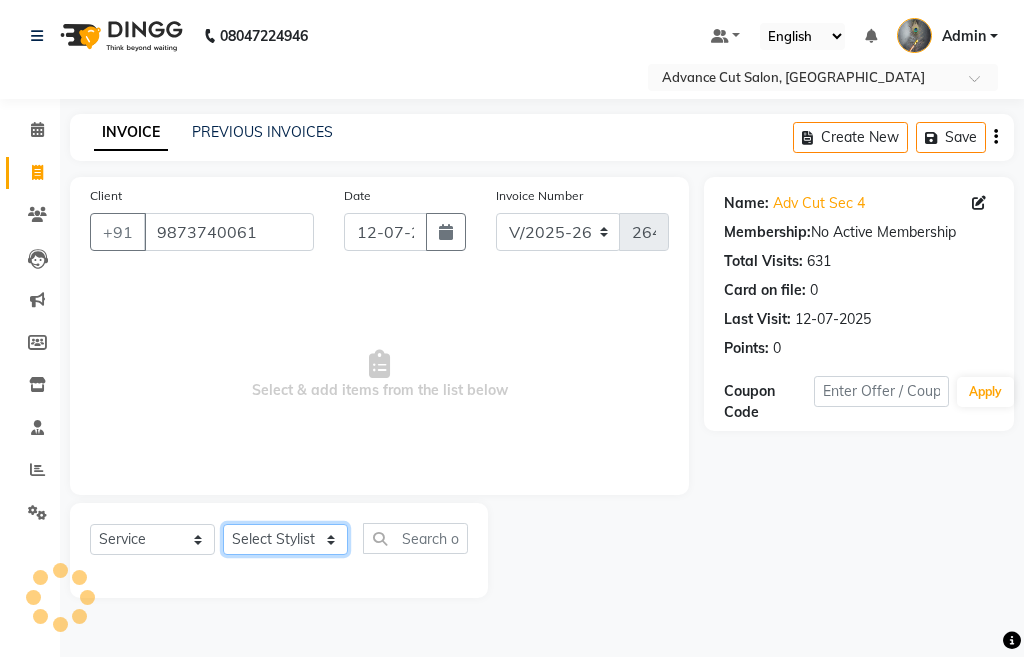select on "58461" 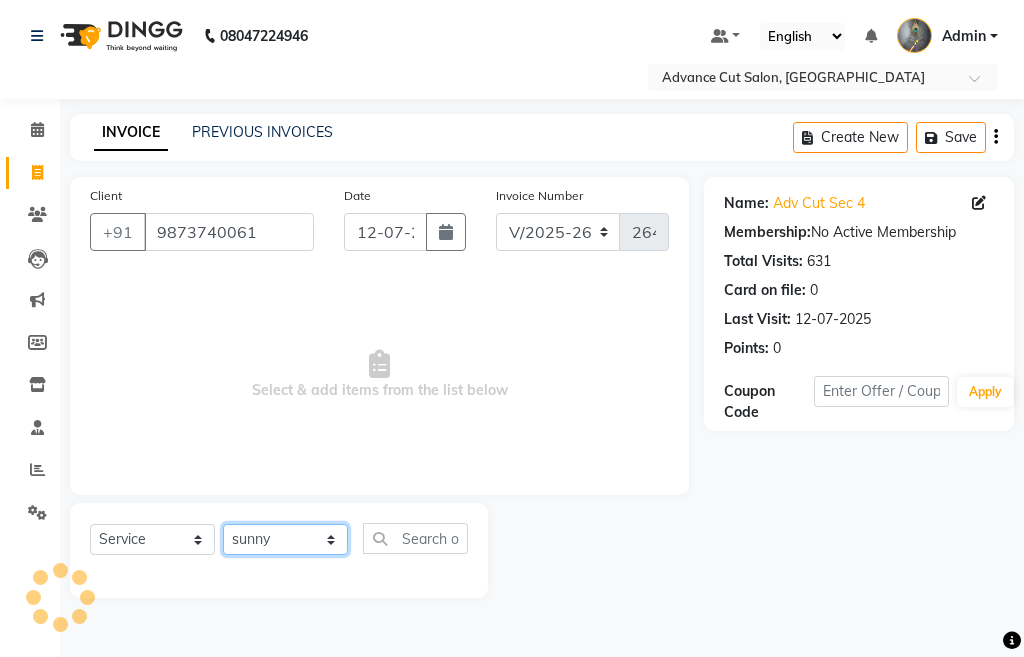 click on "Select Stylist Admin chahit COUNTOR [PERSON_NAME] mamta [PERSON_NAME] navi [PERSON_NAME] [PERSON_NAME] [PERSON_NAME] sunny tip" 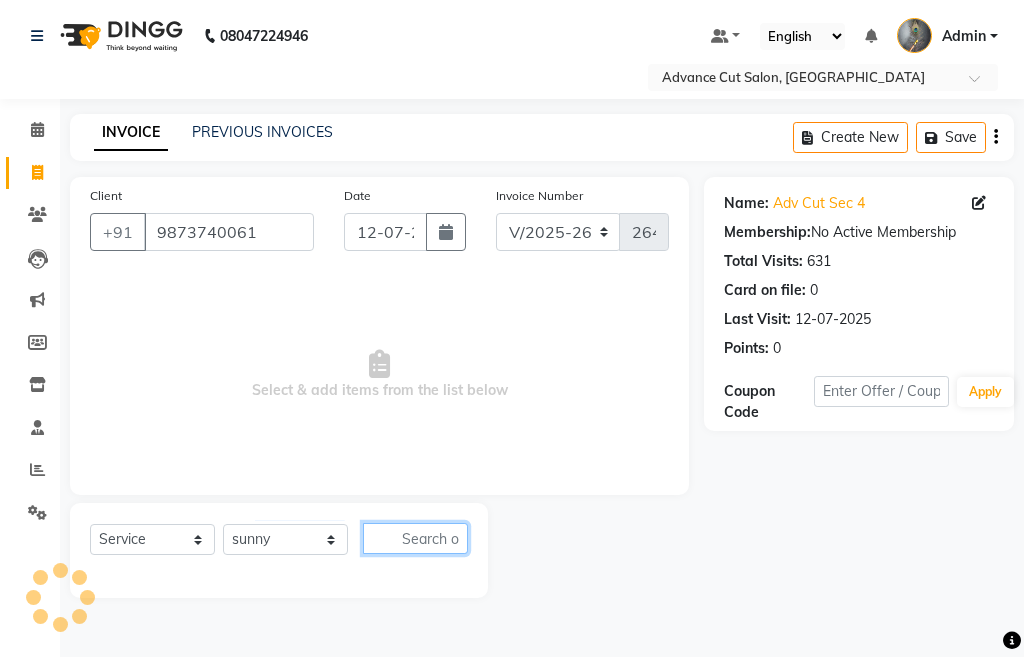 click 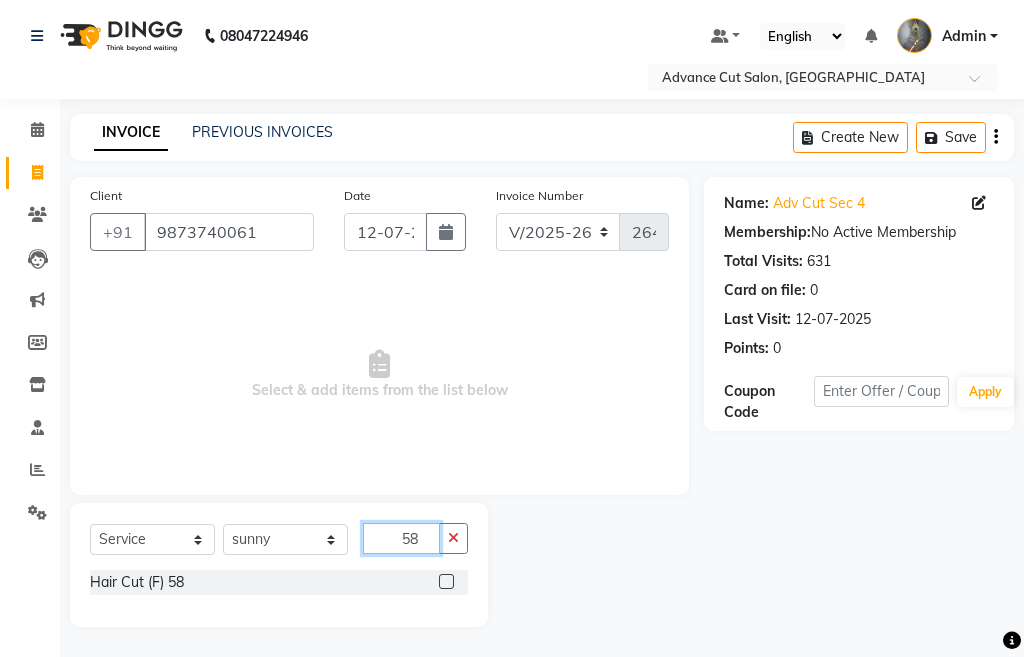 type on "58" 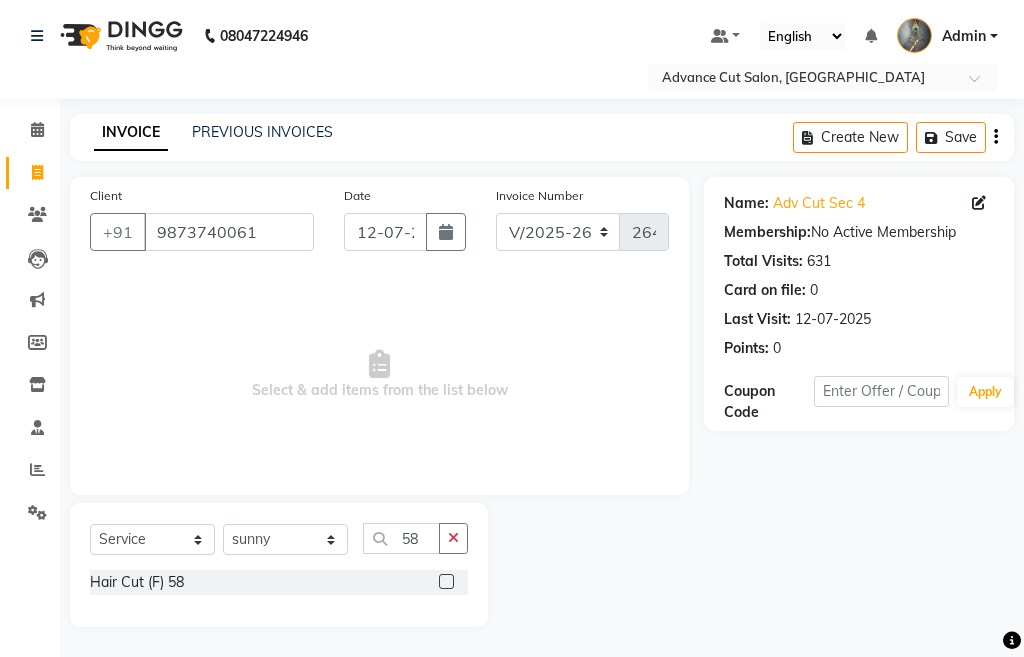 click on "Hair Cut (F) 58" 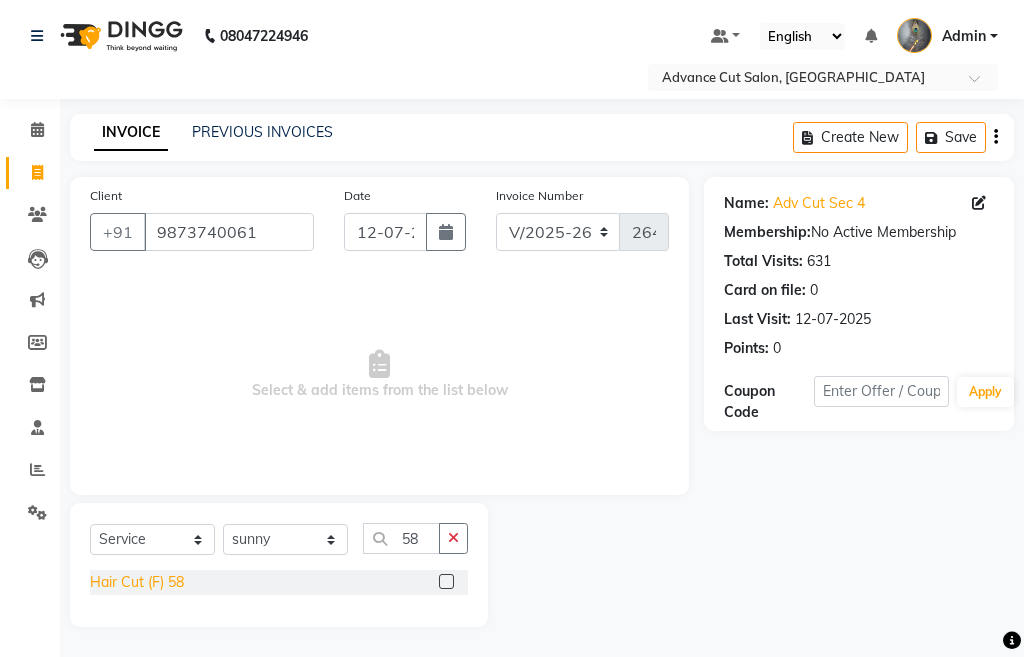 click on "Hair Cut (F) 58" 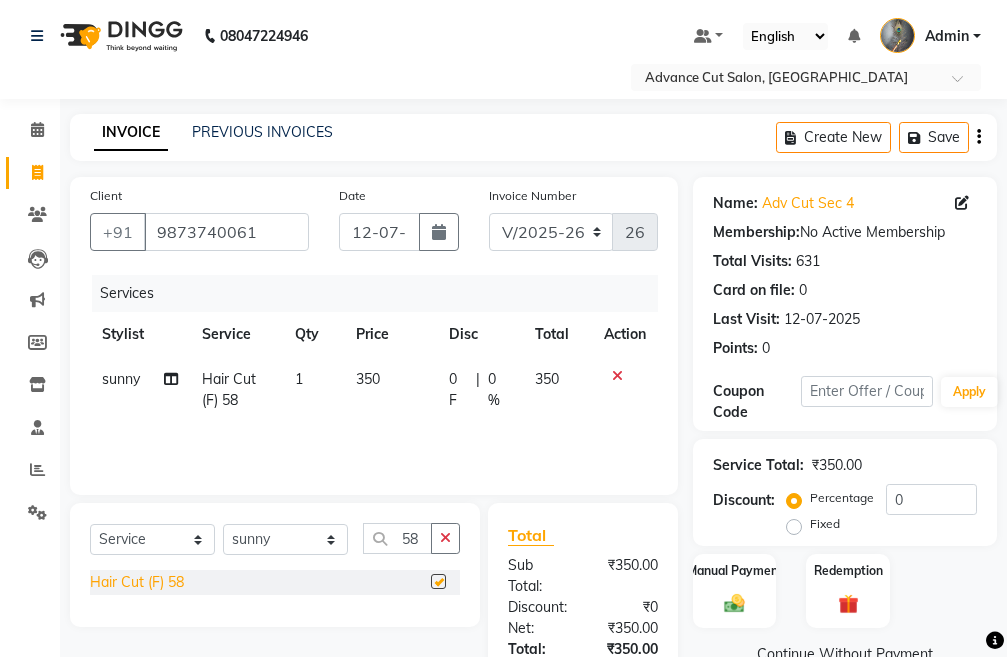 checkbox on "false" 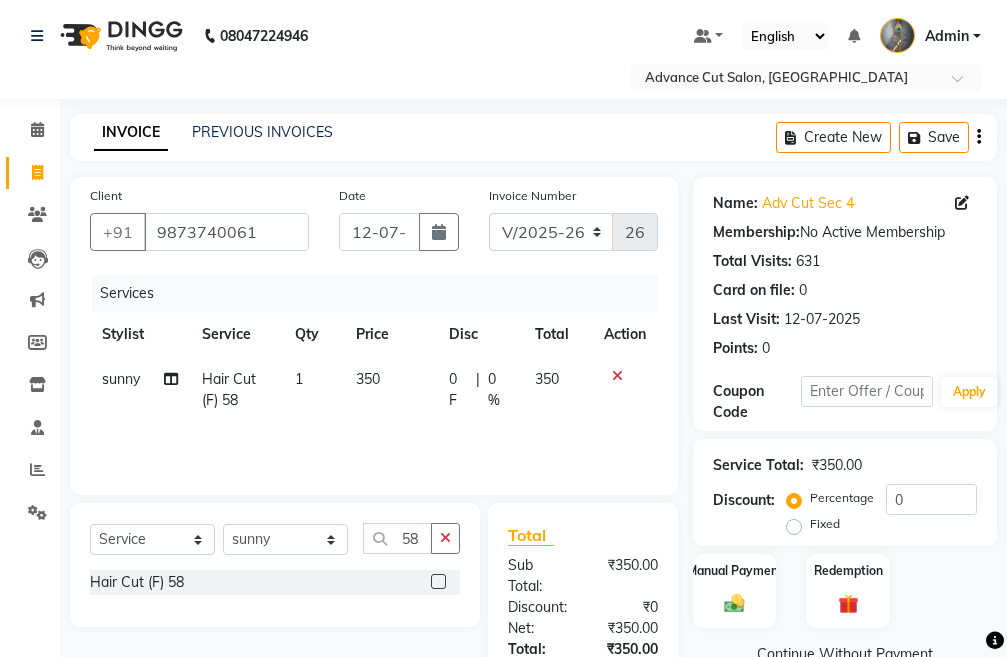 click on "350" 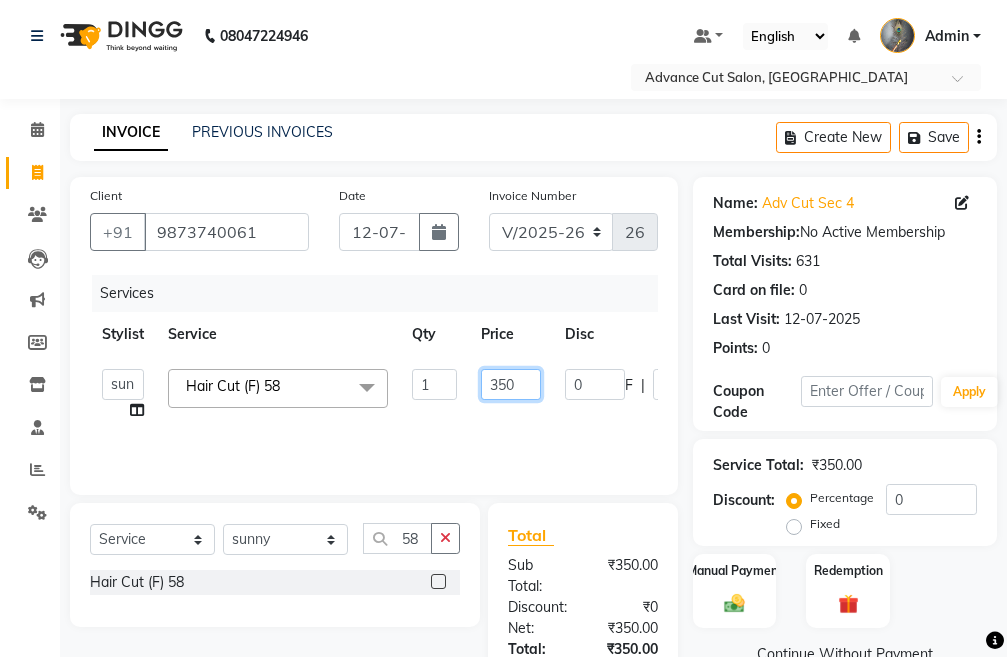 click on "350" 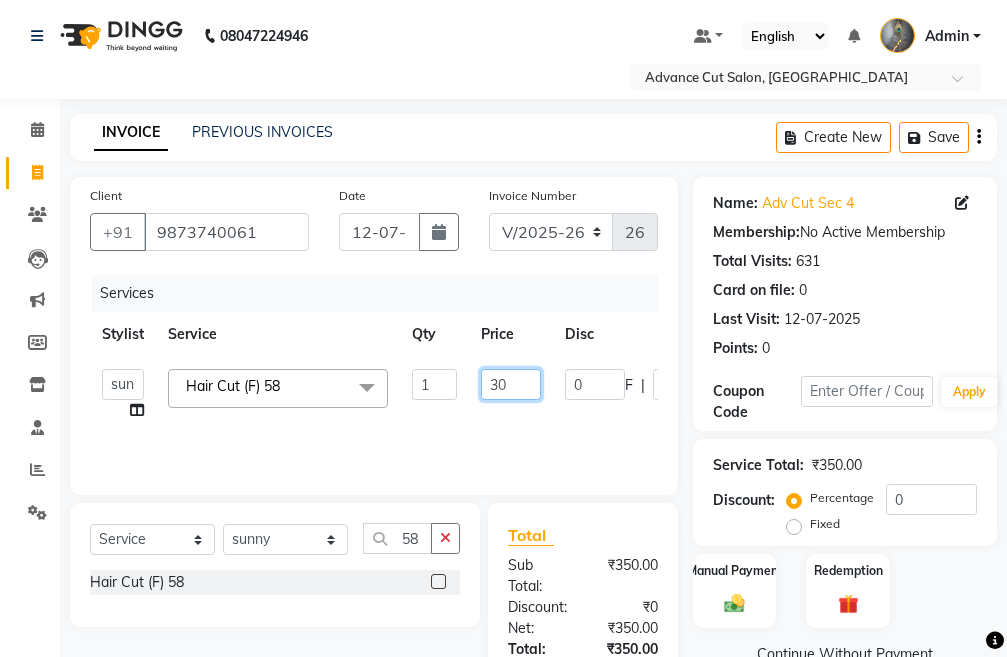 type on "300" 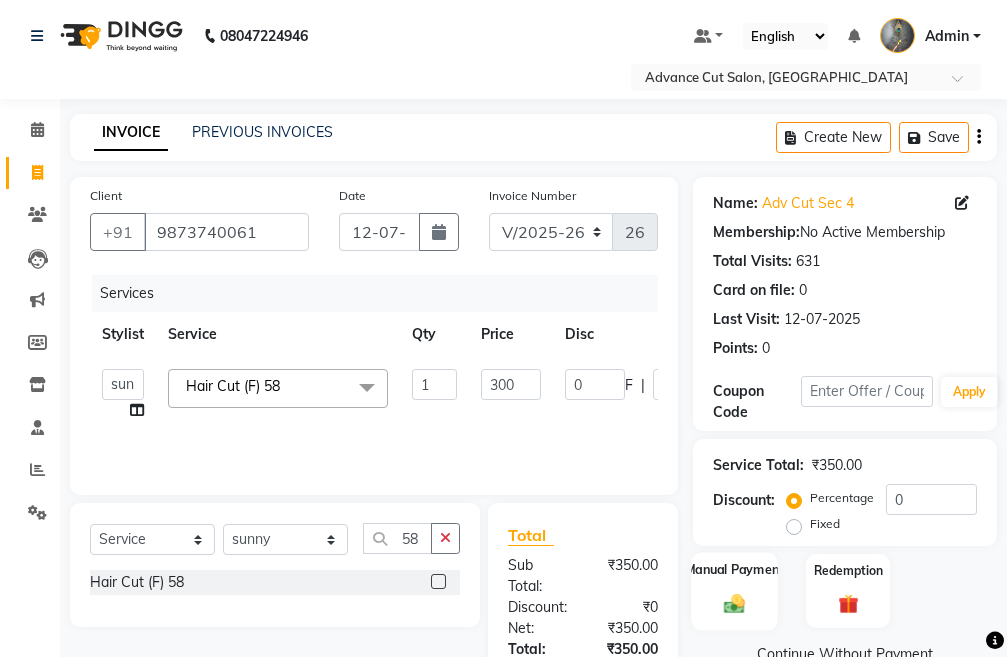 click 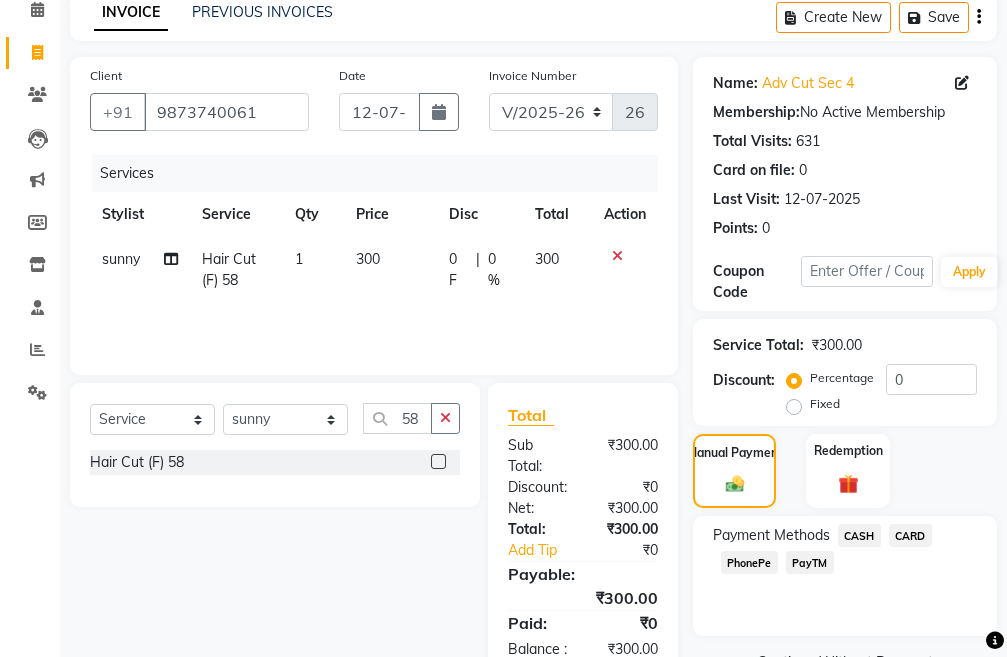 scroll, scrollTop: 194, scrollLeft: 0, axis: vertical 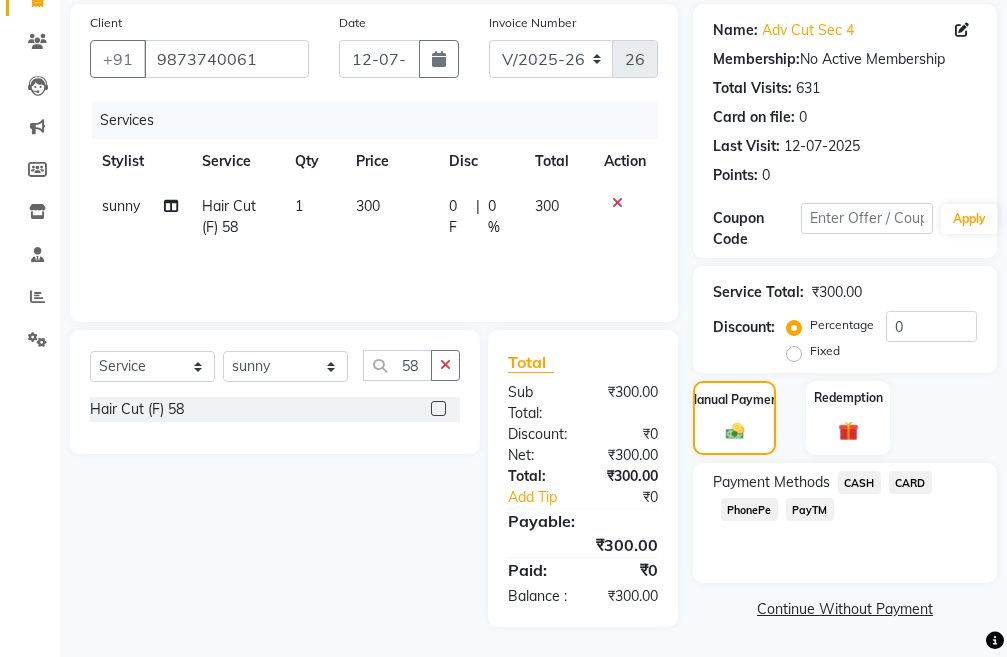 click on "PayTM" 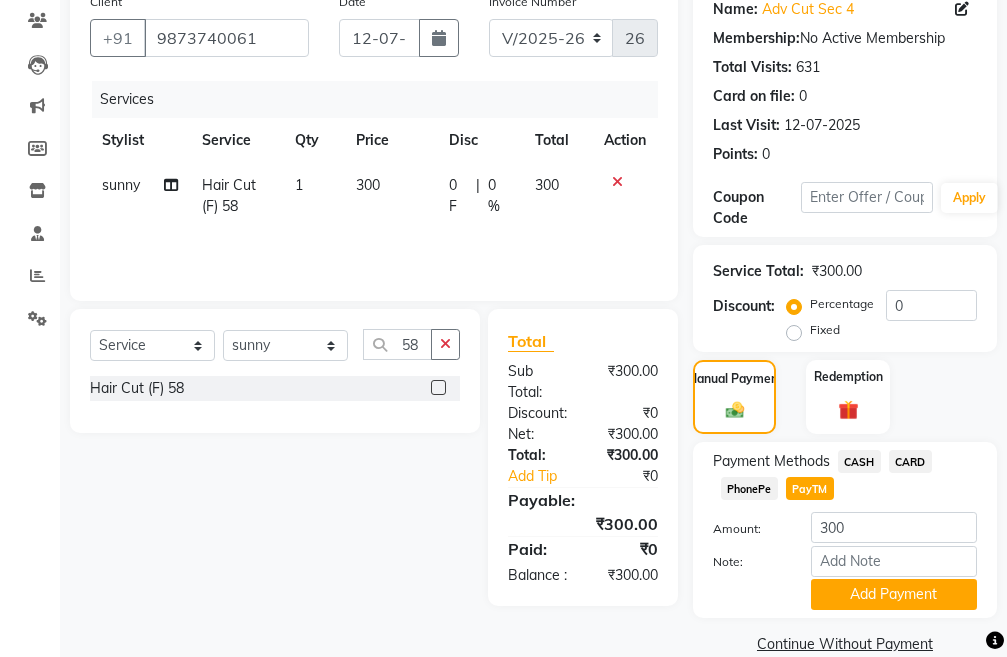 scroll, scrollTop: 226, scrollLeft: 0, axis: vertical 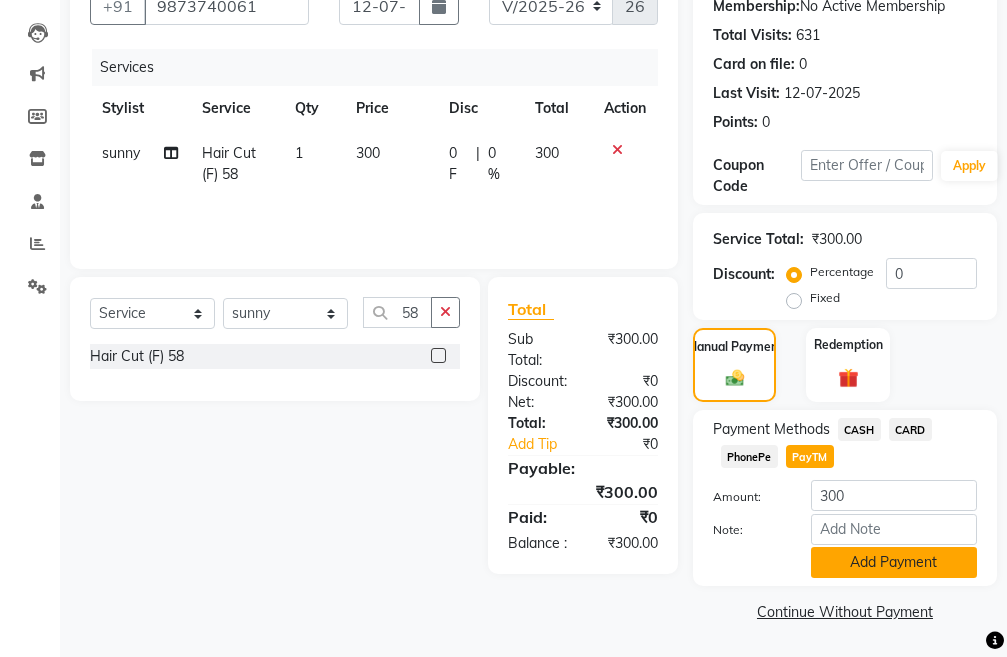 click on "Add Payment" 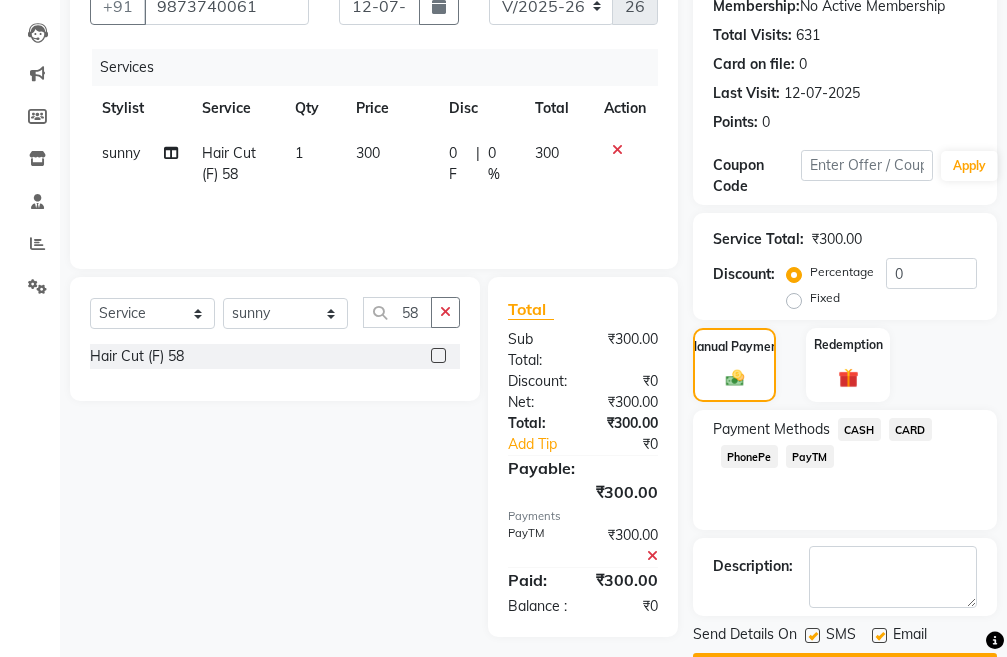 scroll, scrollTop: 283, scrollLeft: 0, axis: vertical 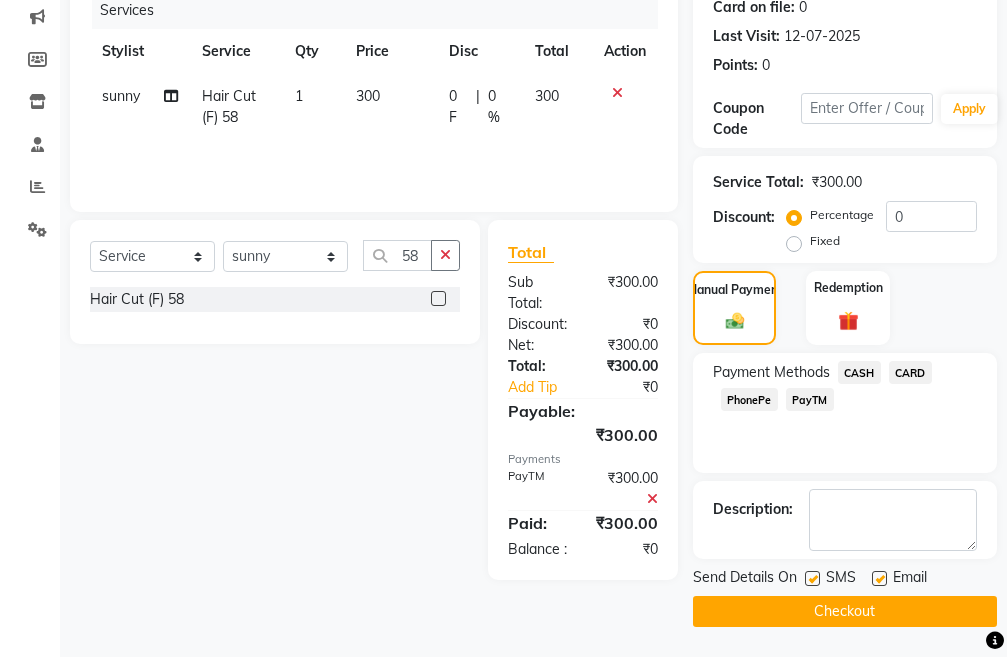 click on "Checkout" 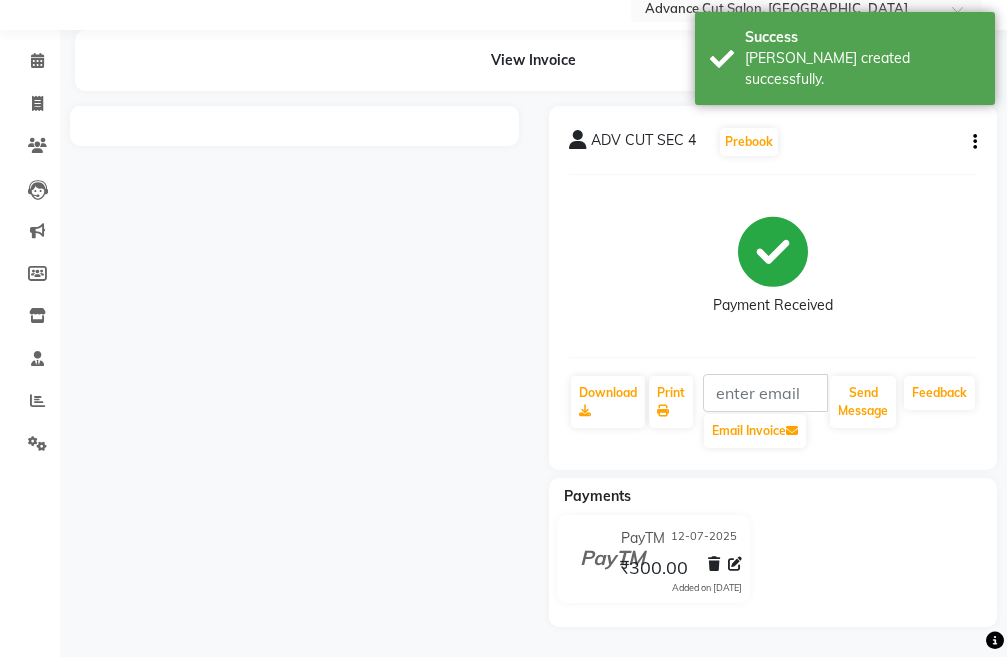 scroll, scrollTop: 0, scrollLeft: 0, axis: both 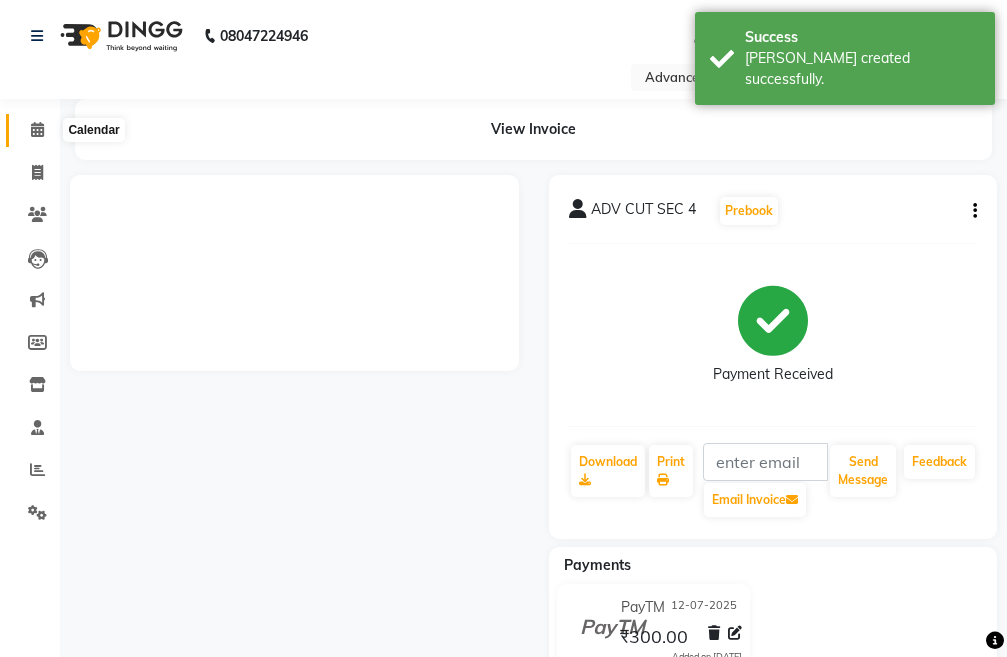 click 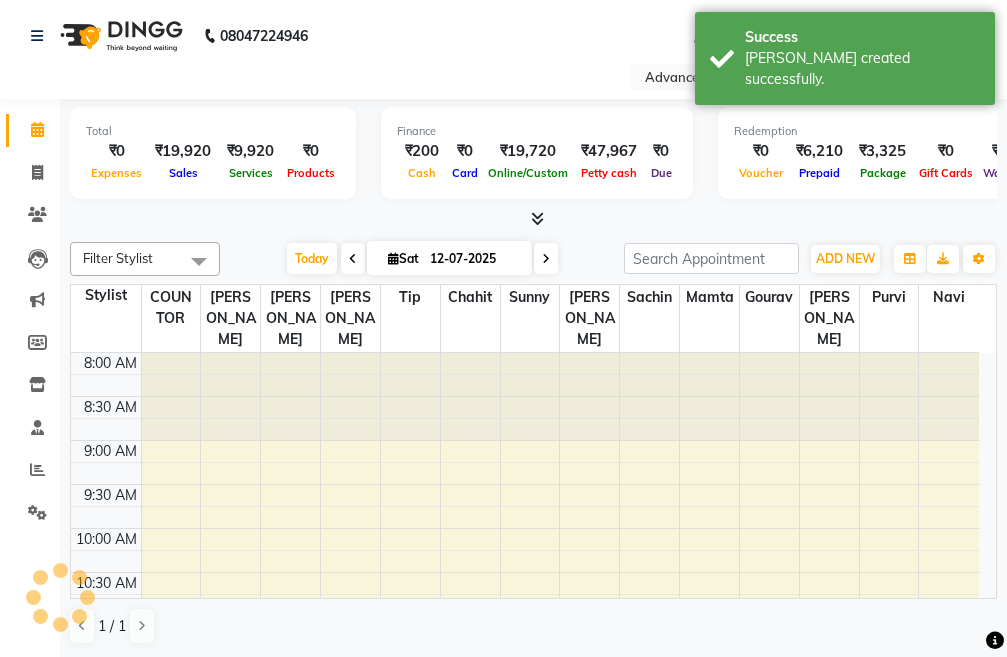 scroll, scrollTop: 0, scrollLeft: 0, axis: both 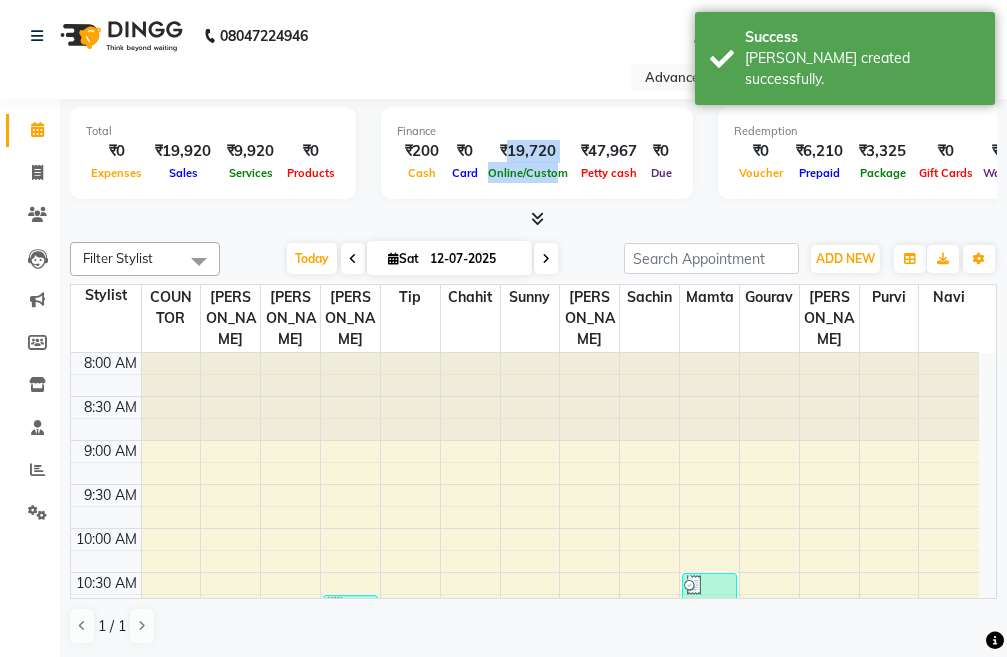 drag, startPoint x: 511, startPoint y: 153, endPoint x: 563, endPoint y: 168, distance: 54.120235 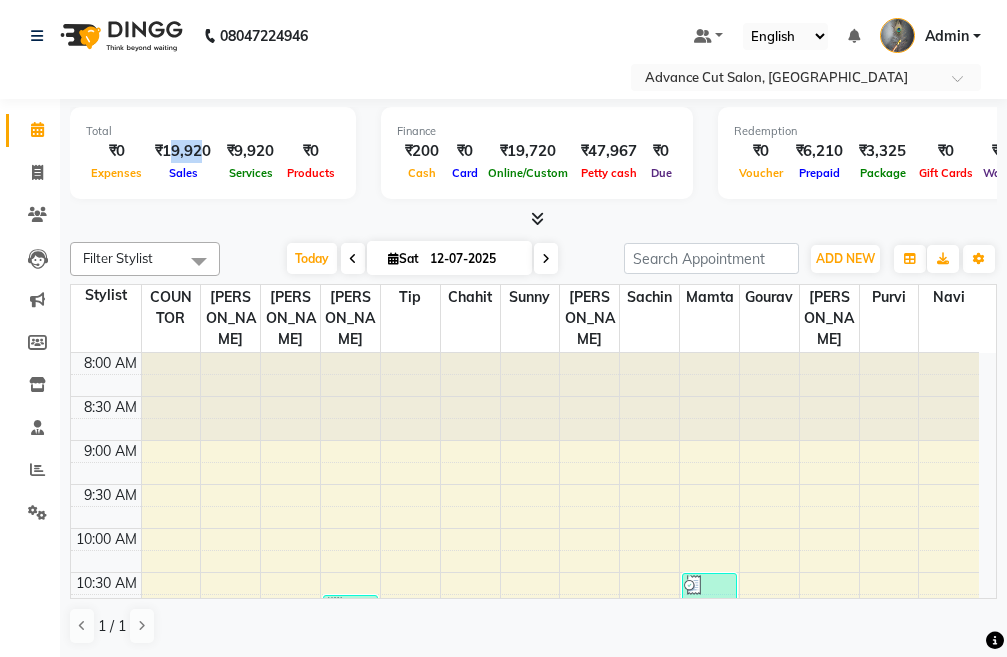drag, startPoint x: 175, startPoint y: 141, endPoint x: 205, endPoint y: 157, distance: 34 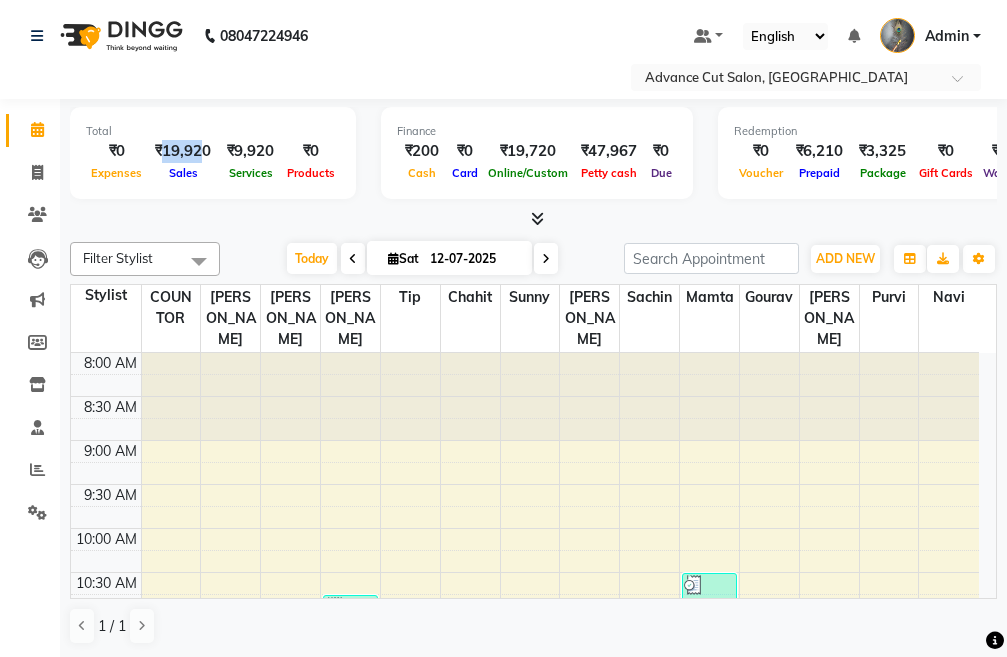 drag, startPoint x: 163, startPoint y: 144, endPoint x: 207, endPoint y: 150, distance: 44.407207 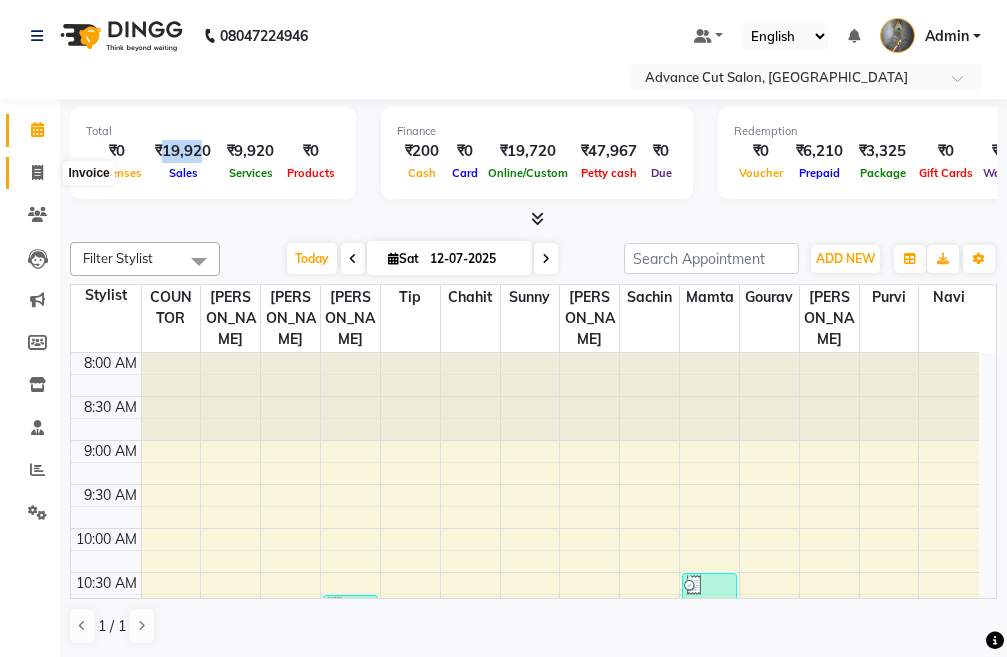 click 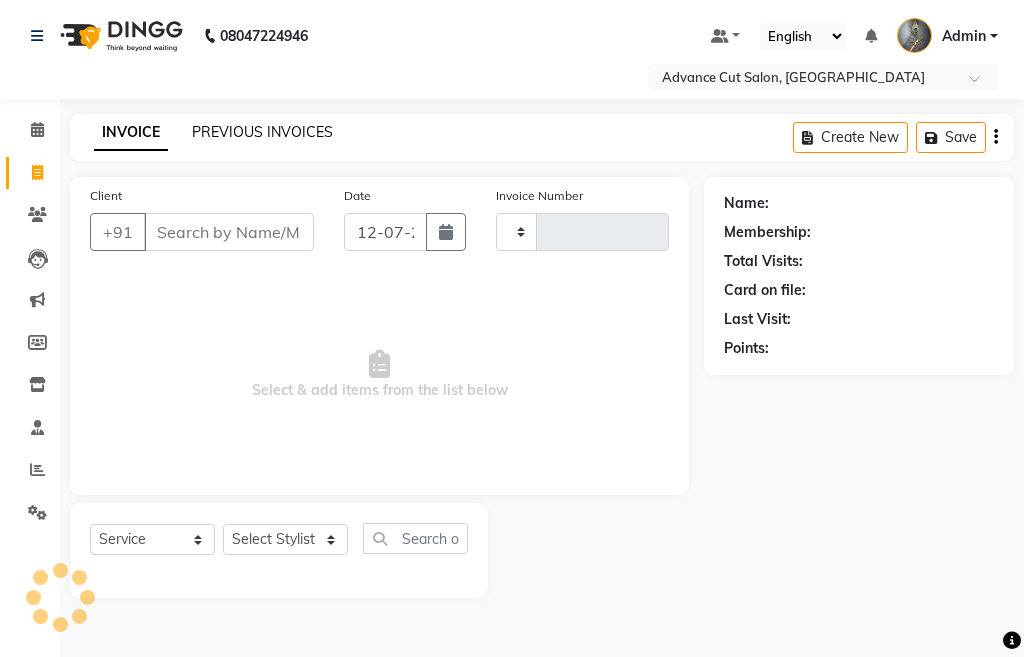 click on "PREVIOUS INVOICES" 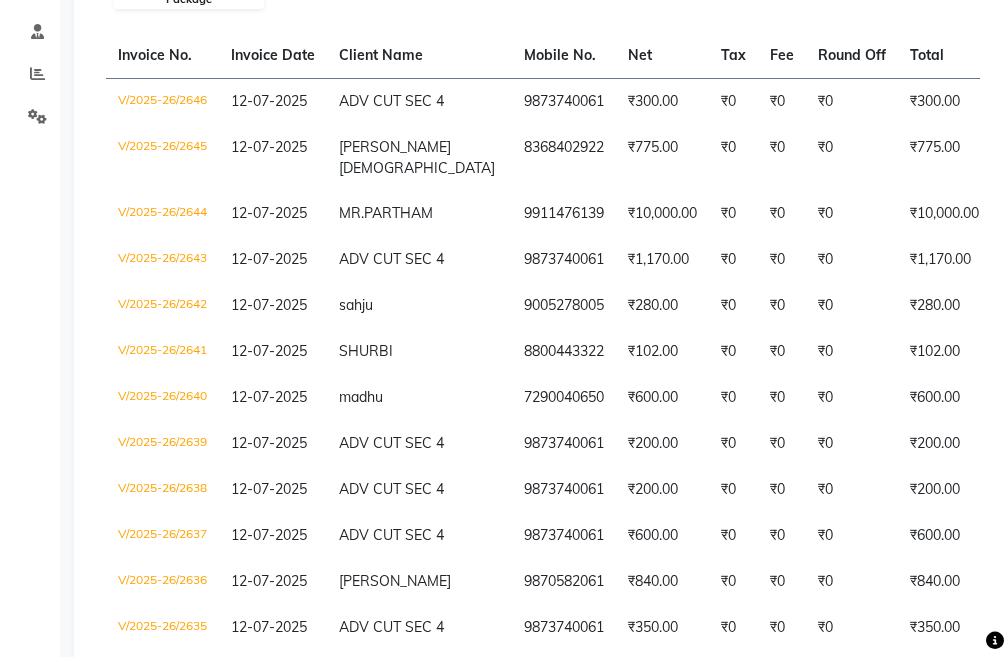 scroll, scrollTop: 300, scrollLeft: 0, axis: vertical 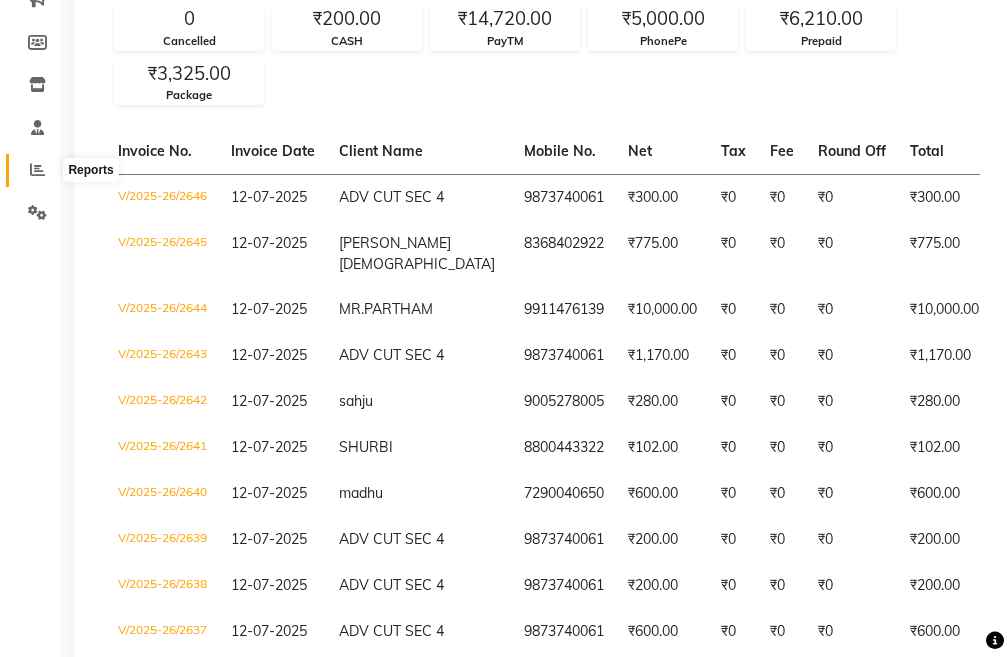 click 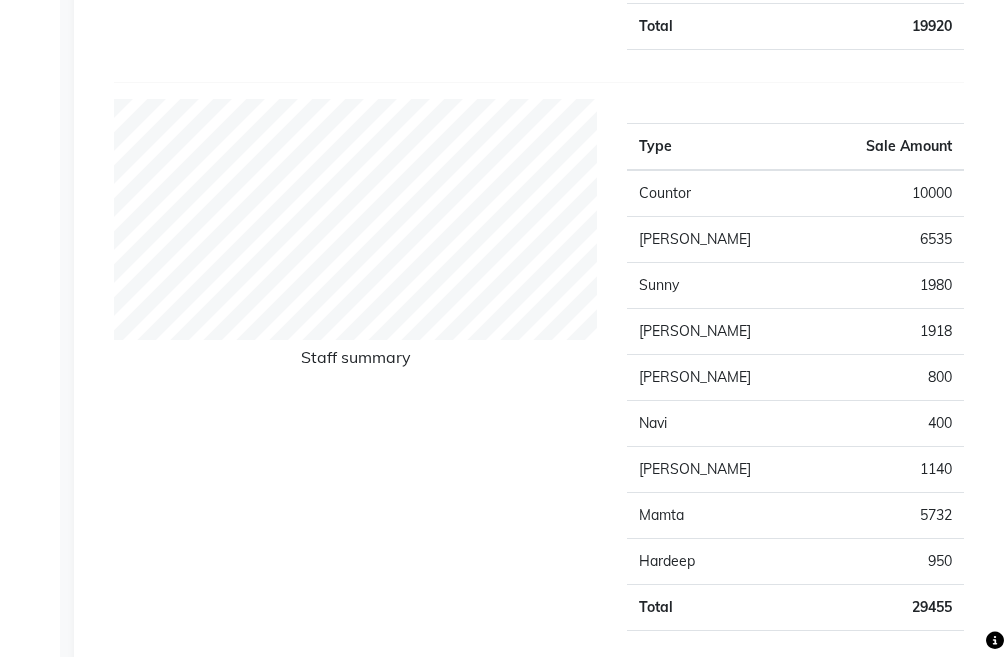 scroll, scrollTop: 700, scrollLeft: 0, axis: vertical 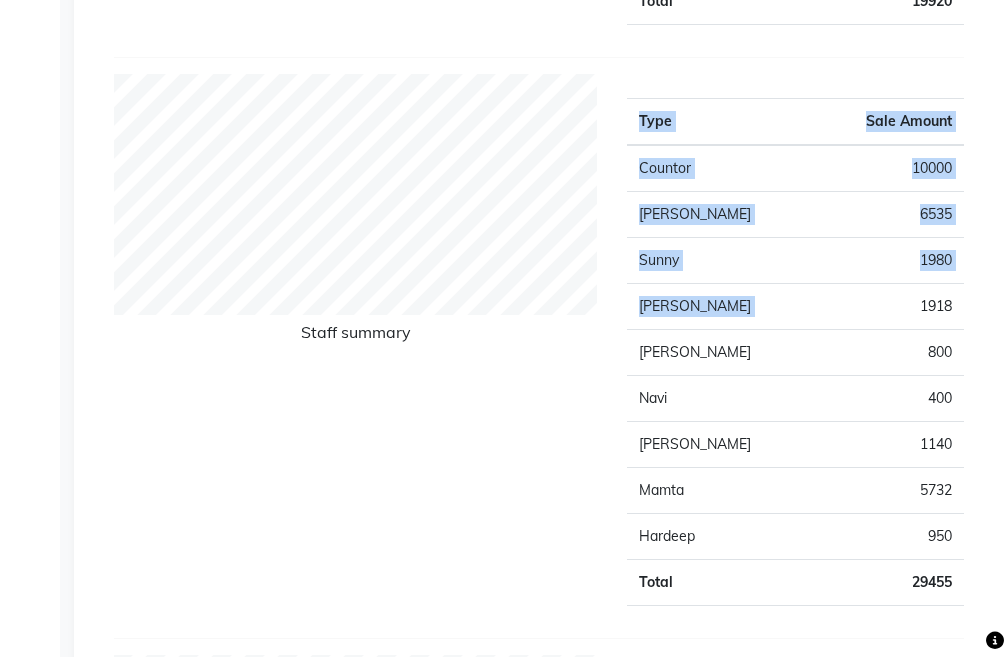 drag, startPoint x: 894, startPoint y: 303, endPoint x: 967, endPoint y: 307, distance: 73.109505 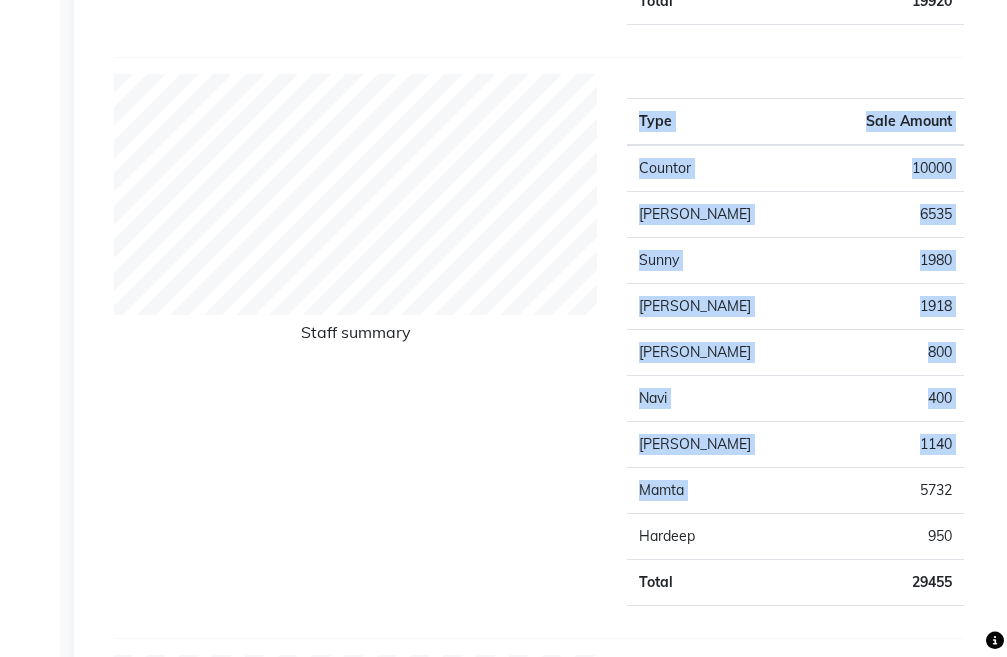 drag, startPoint x: 911, startPoint y: 494, endPoint x: 972, endPoint y: 493, distance: 61.008198 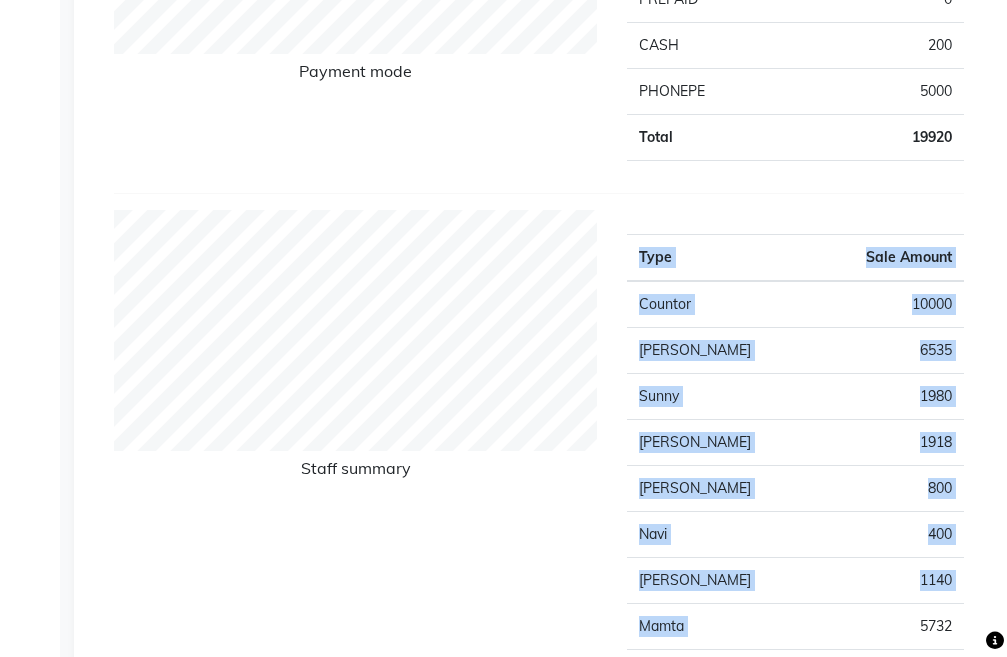 scroll, scrollTop: 600, scrollLeft: 0, axis: vertical 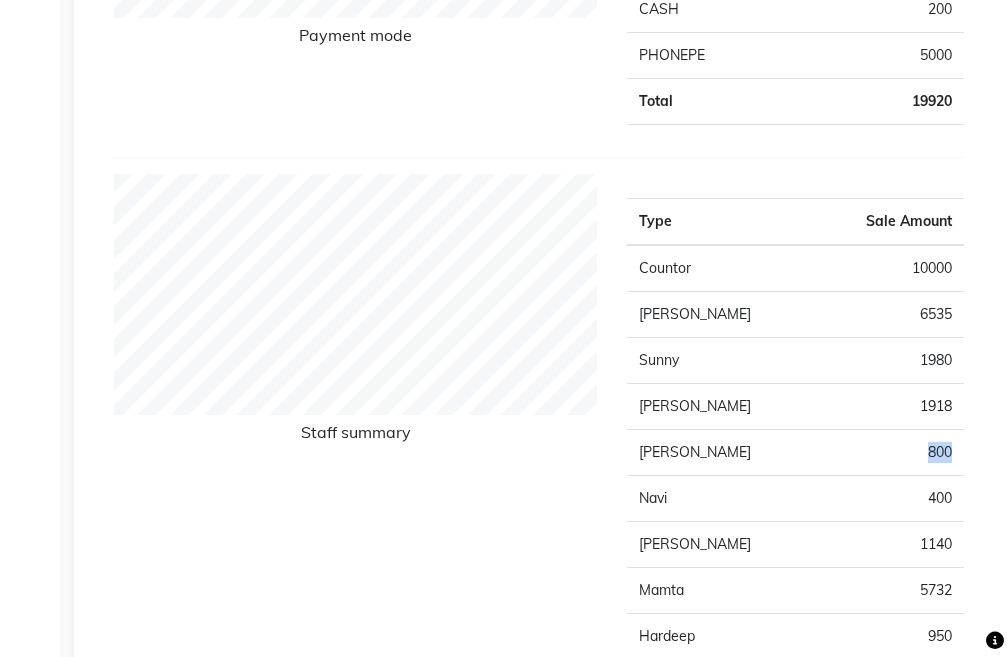 drag, startPoint x: 901, startPoint y: 453, endPoint x: 957, endPoint y: 452, distance: 56.008926 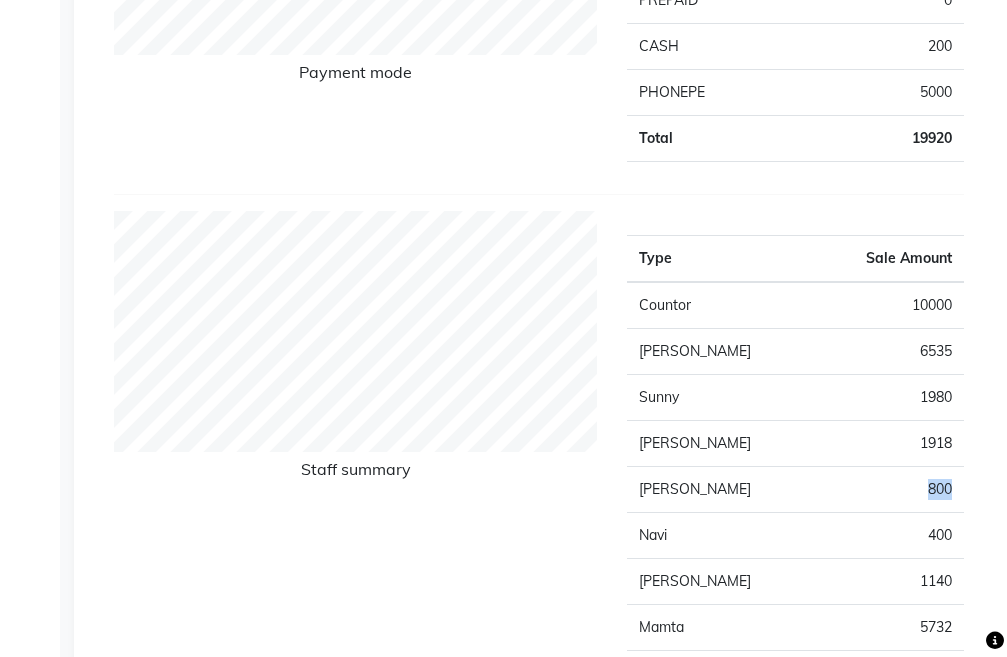 scroll, scrollTop: 0, scrollLeft: 0, axis: both 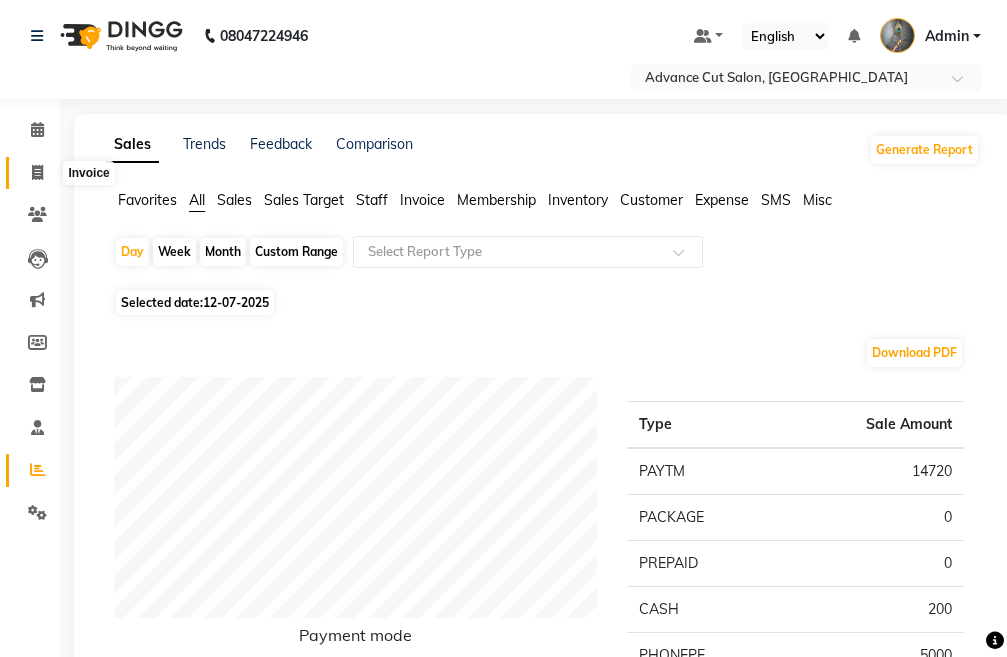click 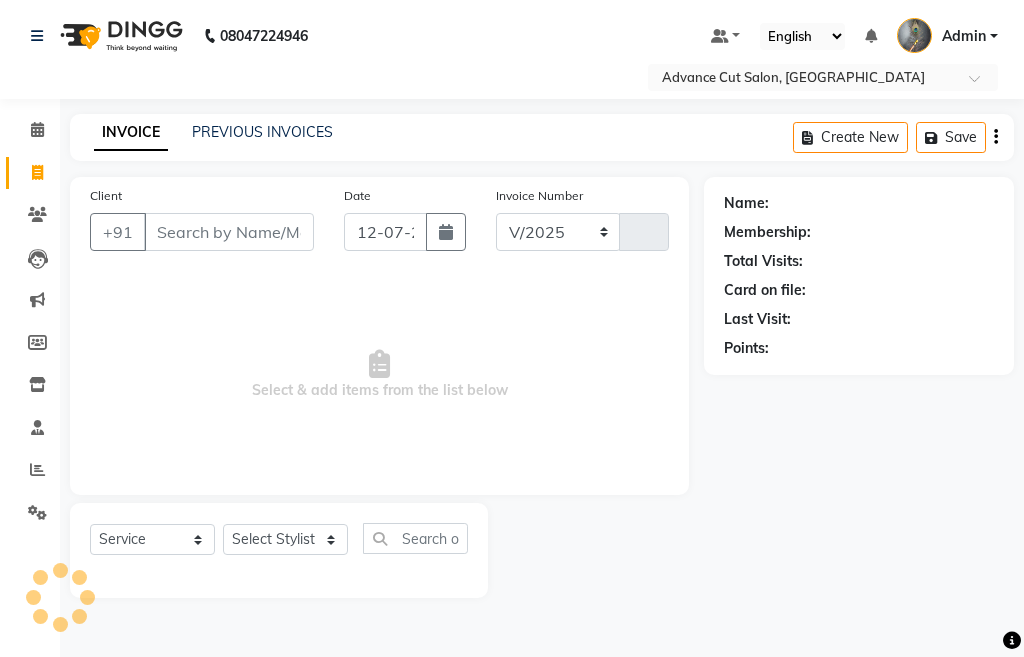 select on "4939" 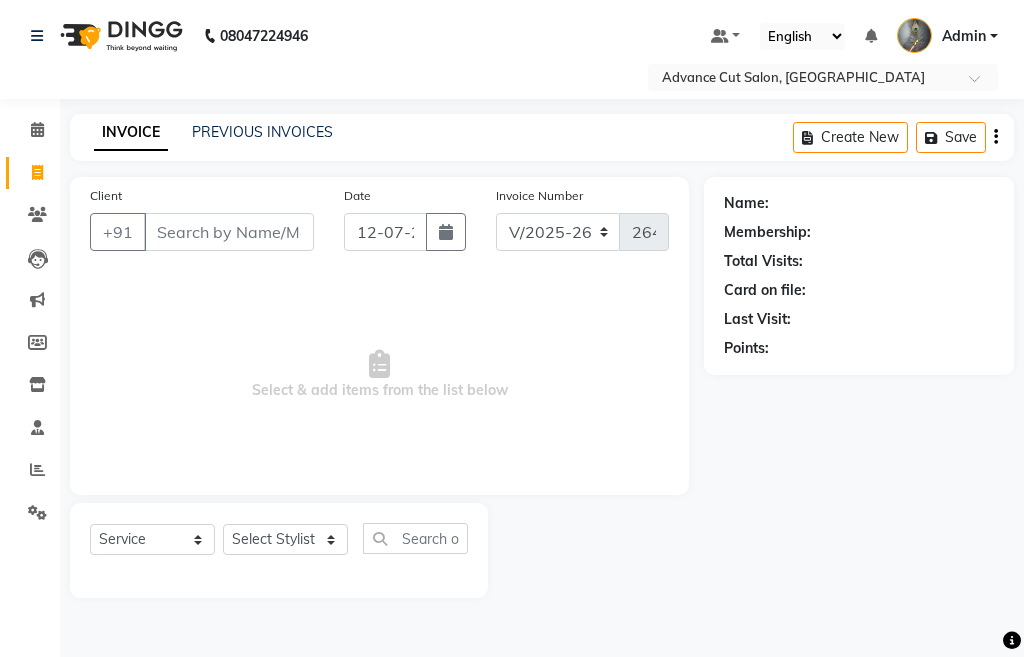 click on "Select & add items from the list below" at bounding box center (379, 375) 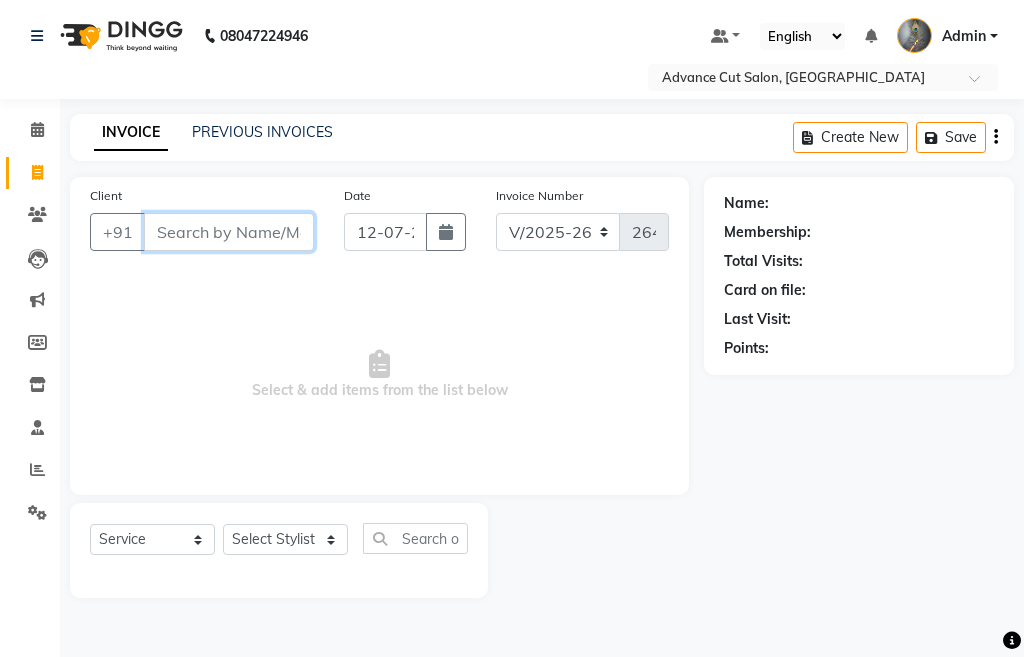 click on "Client" at bounding box center (229, 232) 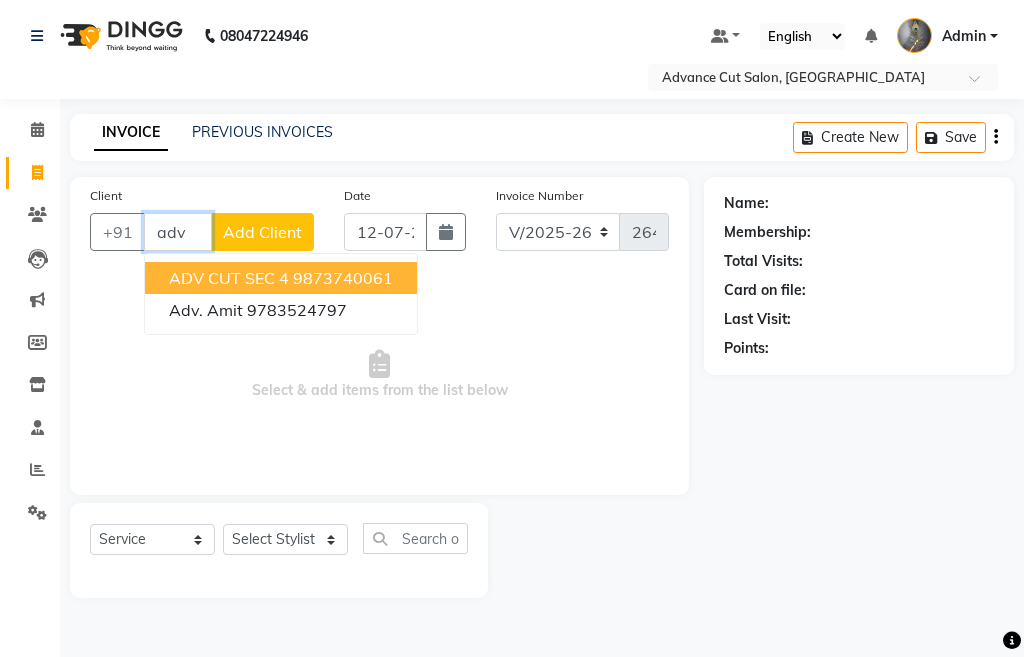click on "ADV CUT SEC 4" at bounding box center (229, 278) 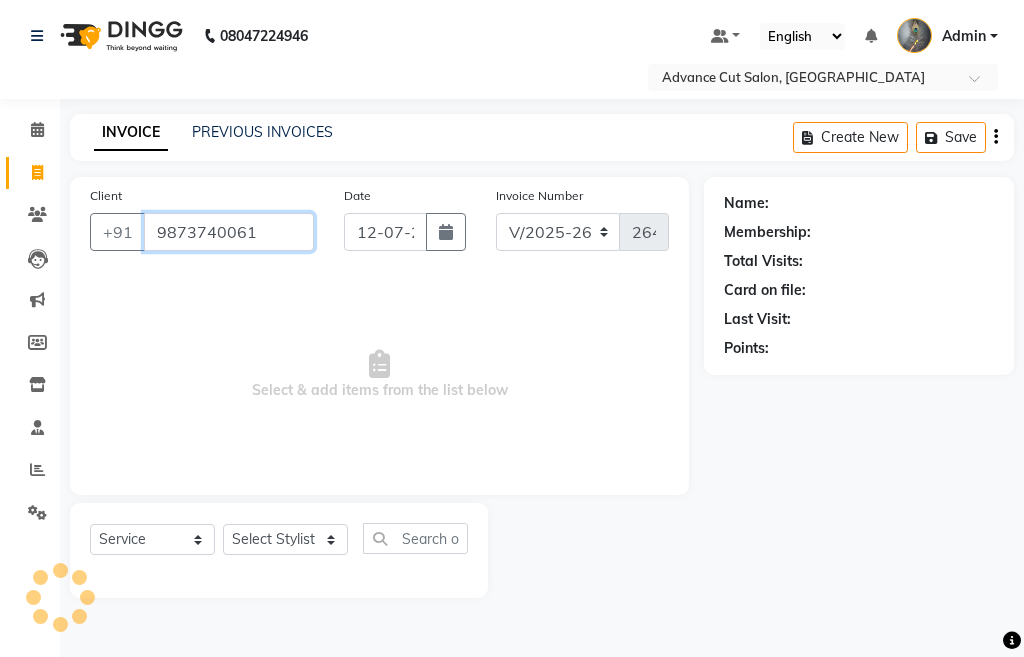 type on "9873740061" 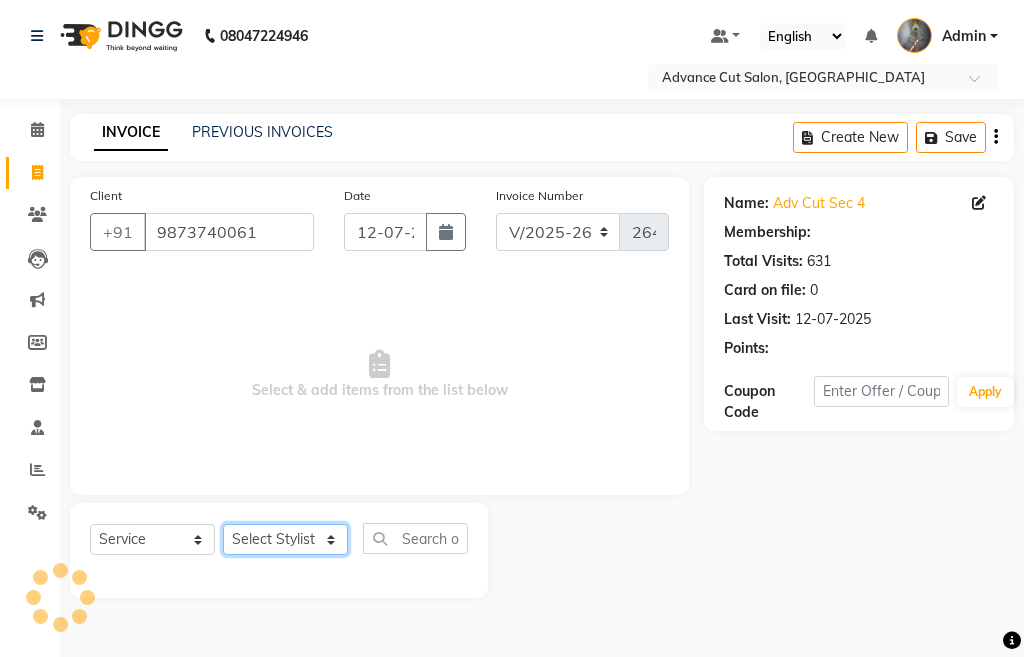 click on "Select Stylist Admin chahit COUNTOR [PERSON_NAME] mamta [PERSON_NAME] navi [PERSON_NAME] [PERSON_NAME] [PERSON_NAME] sunny tip" 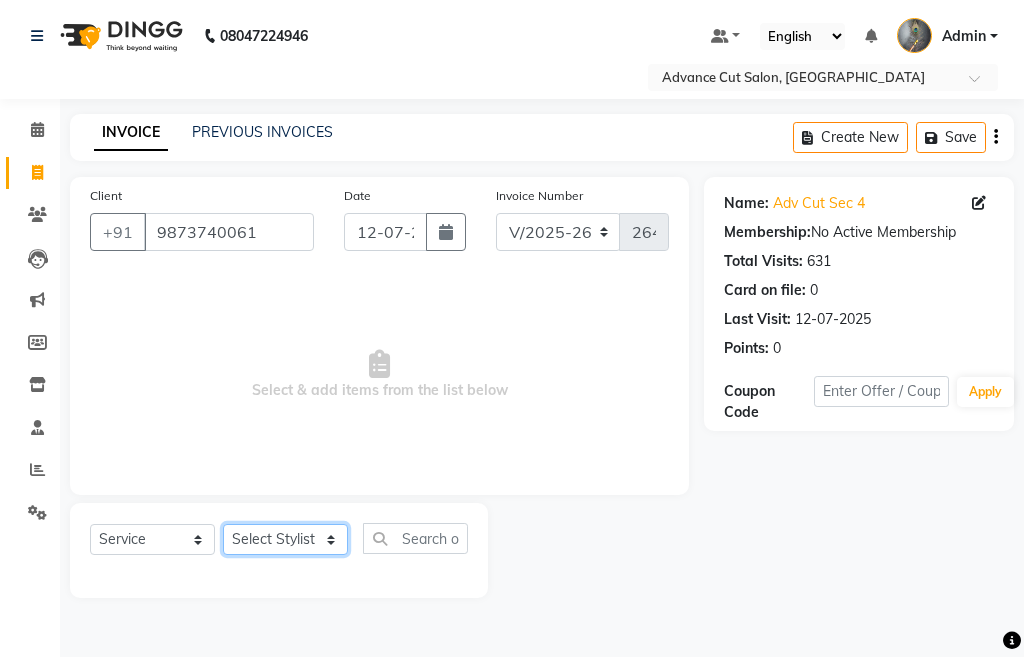 select on "61779" 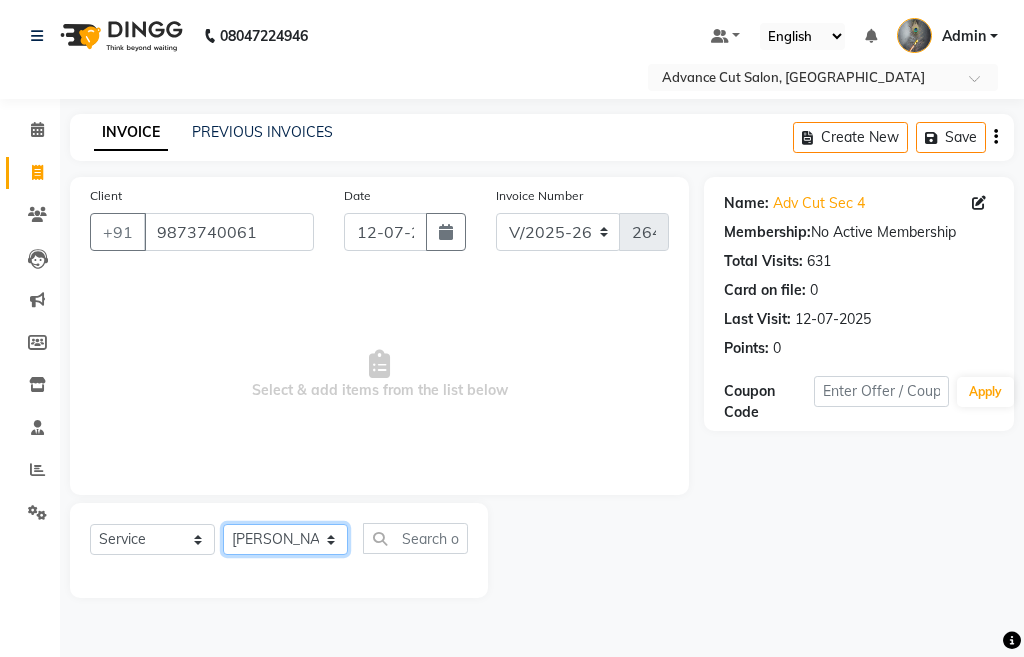 click on "Select Stylist Admin chahit COUNTOR [PERSON_NAME] mamta [PERSON_NAME] navi [PERSON_NAME] [PERSON_NAME] [PERSON_NAME] sunny tip" 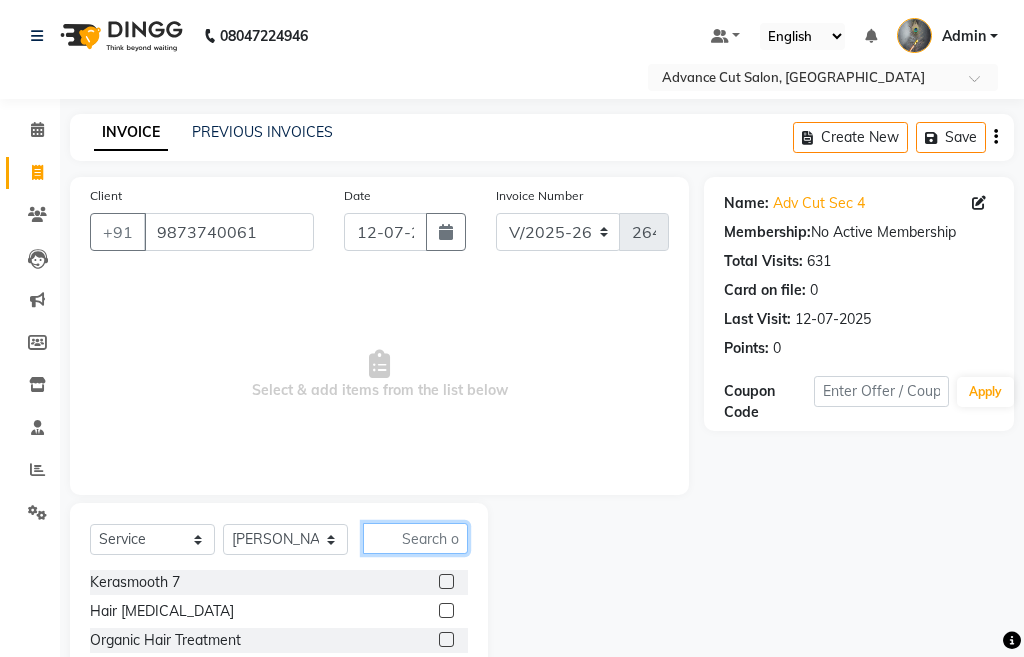 click 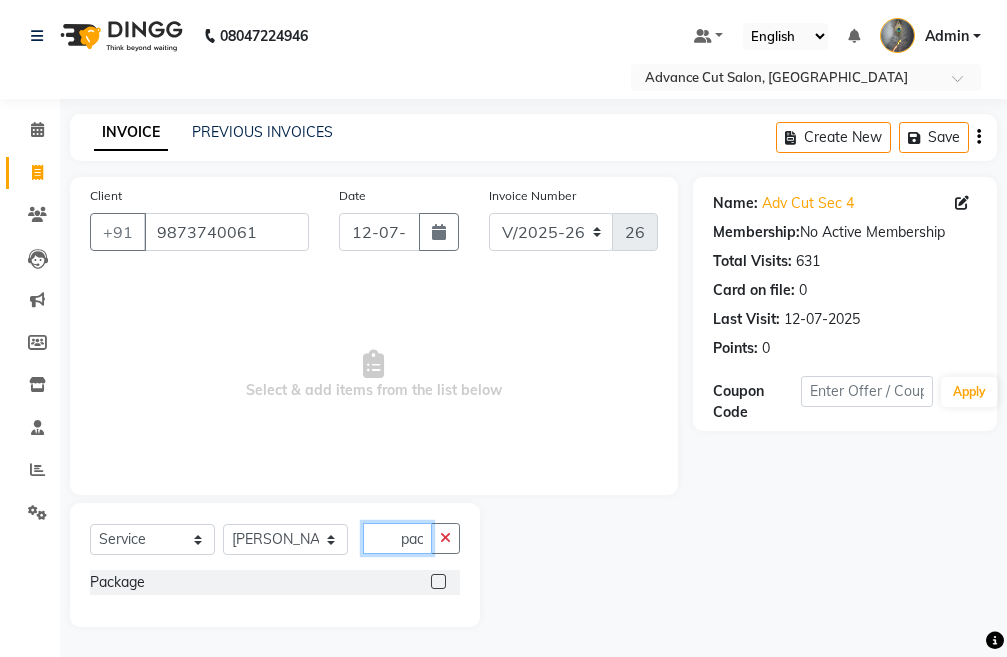 scroll, scrollTop: 0, scrollLeft: 0, axis: both 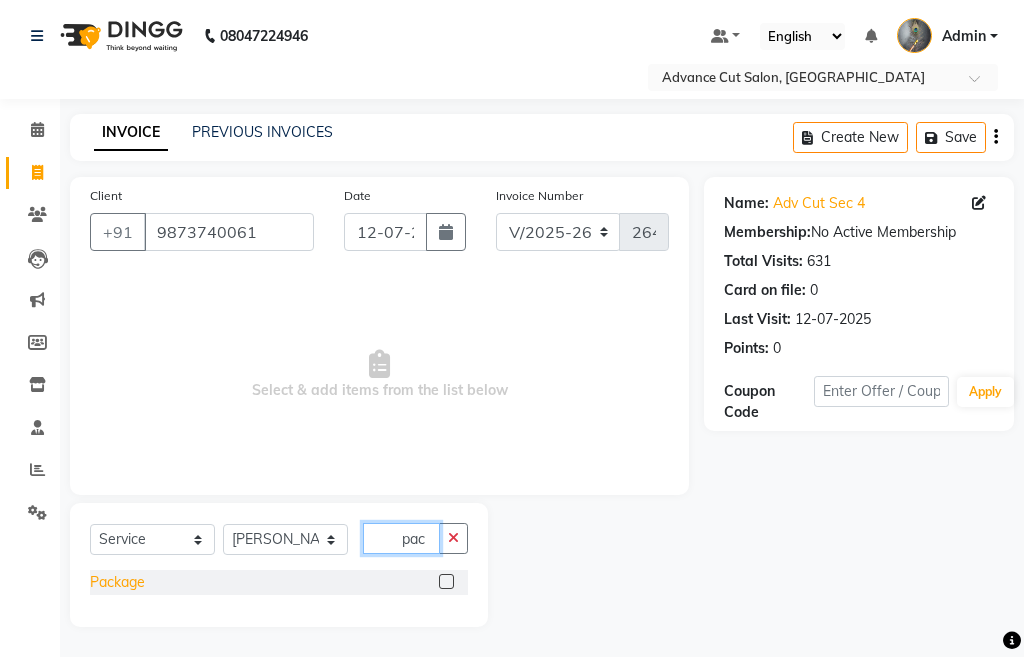 type on "pac" 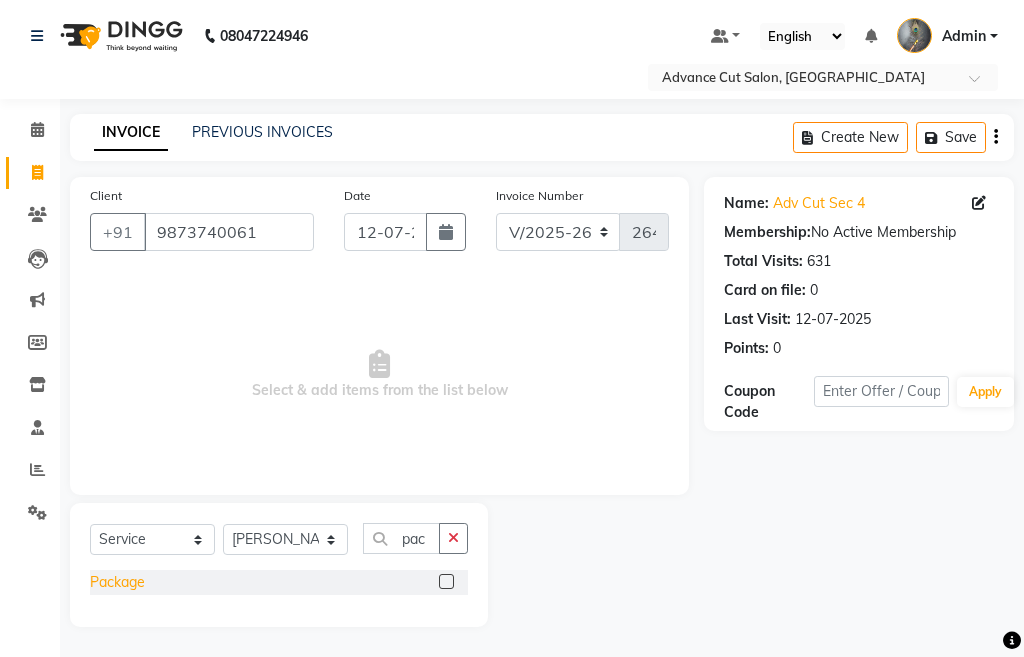 click on "Package" 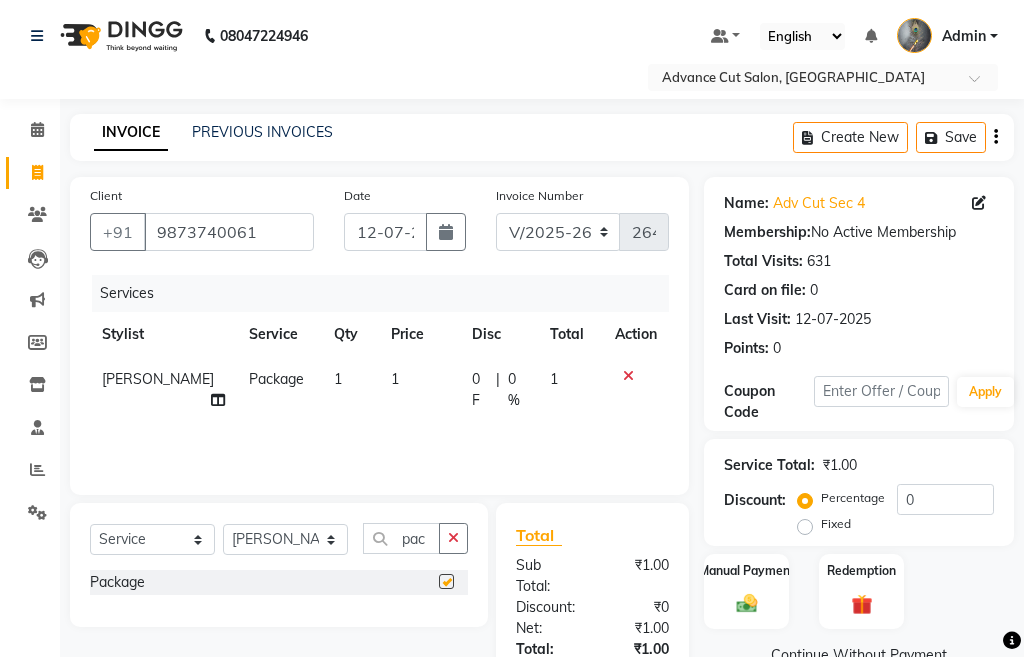 checkbox on "false" 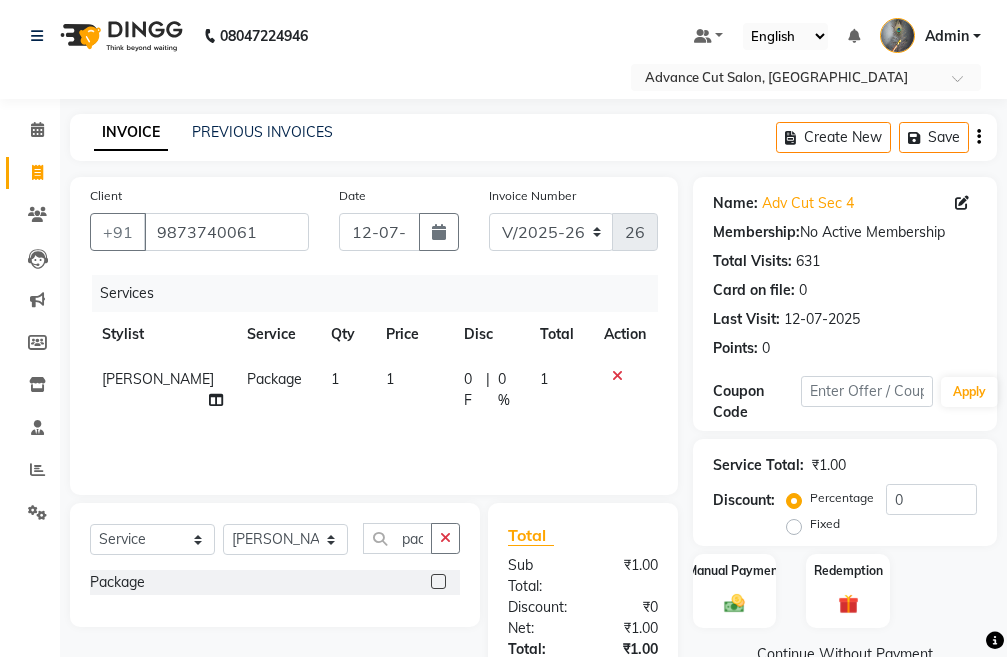 click on "1" 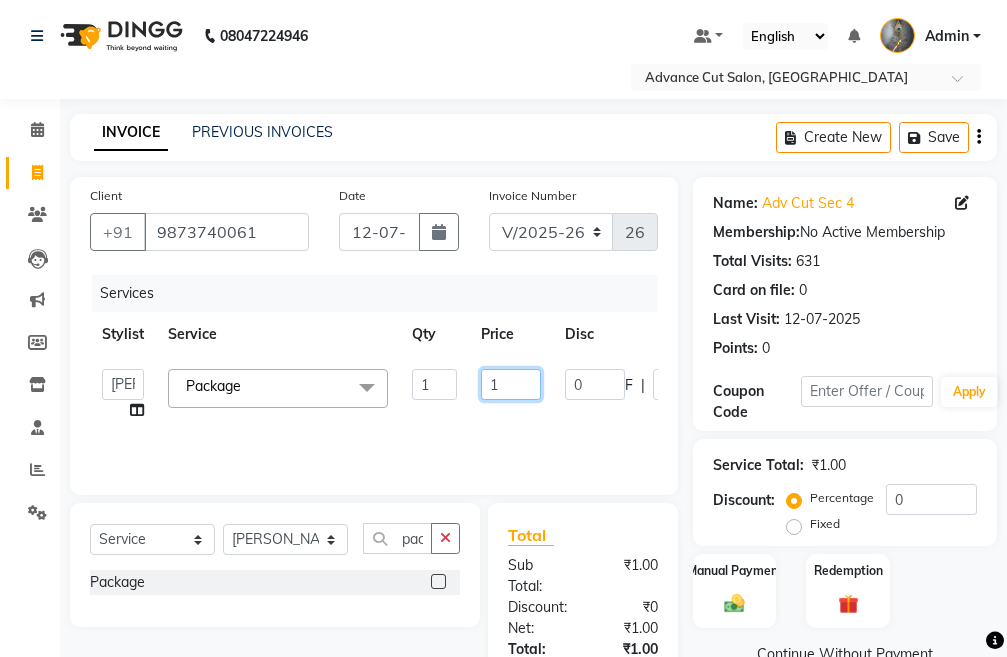 click on "1" 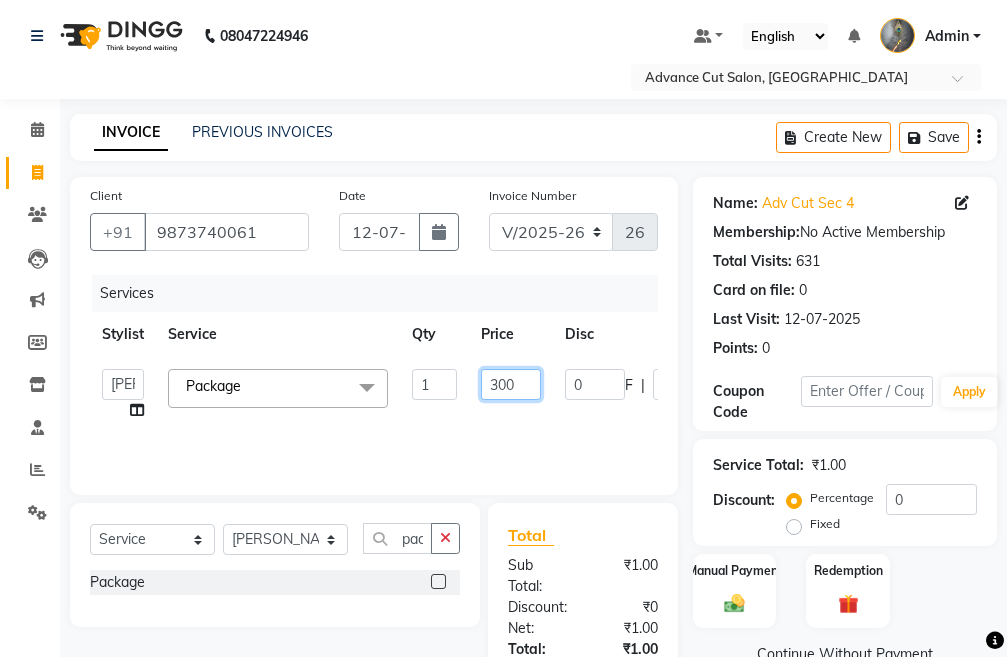 type on "3000" 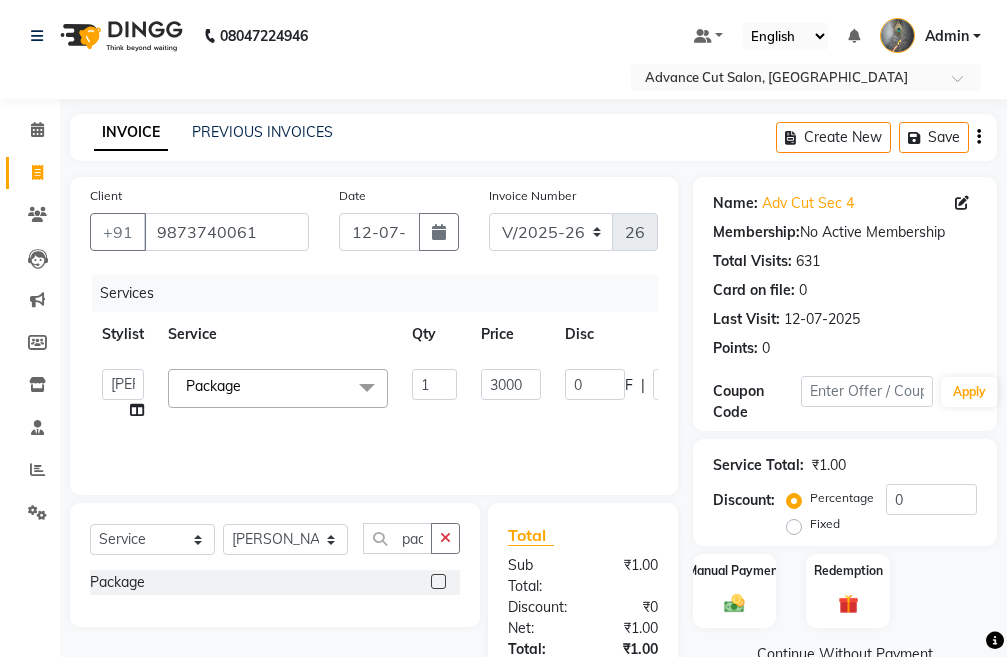 click on "Services Stylist Service Qty Price Disc Total Action  Admin   chahit   COUNTOR   gourav   hardeep   mamta   manisha   MONISH   navi   NOSHAD ALI   purvi   sachin   shatnam   sunny   tip  Package  x Kerasmooth 7 Hair Botox Organic Hair Treatment Moisture Tretment hair wash & blow dry GK Keratin Threading Taxes raga Dtan face fruit Bleach Mavi treatment Poof treatment Nanoplastia Prebooking Mens makeup Wax hand & leg Nail cutting Perming O3 dtan kerateen sara dtan cheryls oxyferm oxy sara Casmara Prestige (F) 127 Clean-up (F) 122 Clean-up with Mask (F) 123 Whitening (F) 124 Totaly Floeless Rediance Expert Facial Age Perfectnist Casmara Vitamin Veg. Skinora Papaya Marshmellow (F) 128 Blanch (F) 129 Upendice (F) 130 Sothys Goji (F) 131 Casmara Gold Face (oxy/D-Tan) (F) 133 Face (Cheryls Oxyderm) (F) 134 Arms (F) 136 Legs (F) 137 Front/ Back (F) 138 Full Body (F) 139 face (Organic D-ten) 02 Classic Manicure (F) 140 PediPie Manicure (F) 141 Alga Manicure (F) 142 Classic Pedicure (F) 143 PediPie Pedicure (F) 144 1" 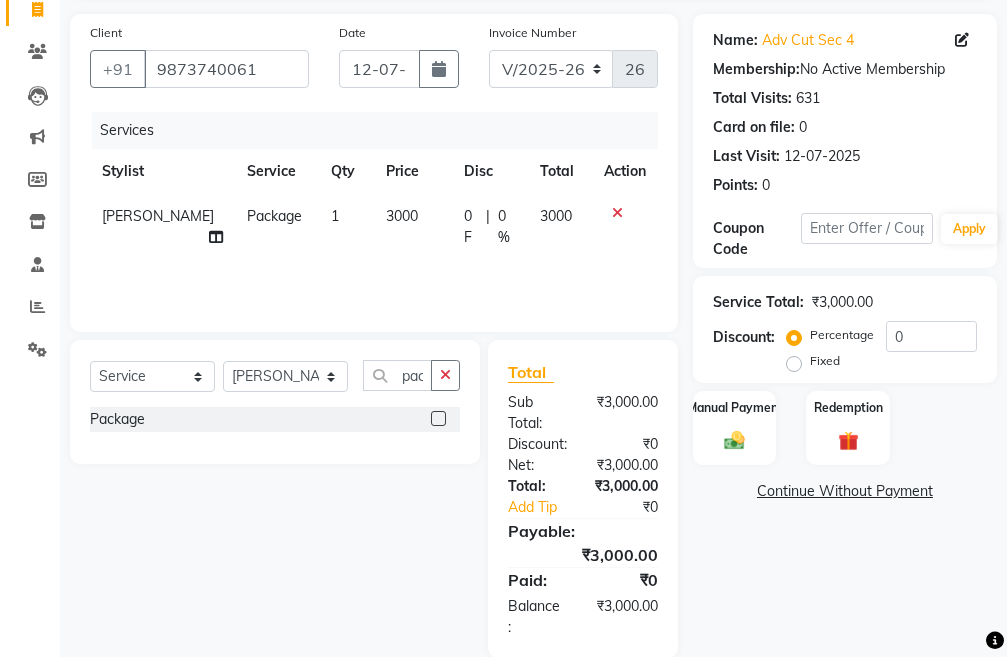 scroll, scrollTop: 194, scrollLeft: 0, axis: vertical 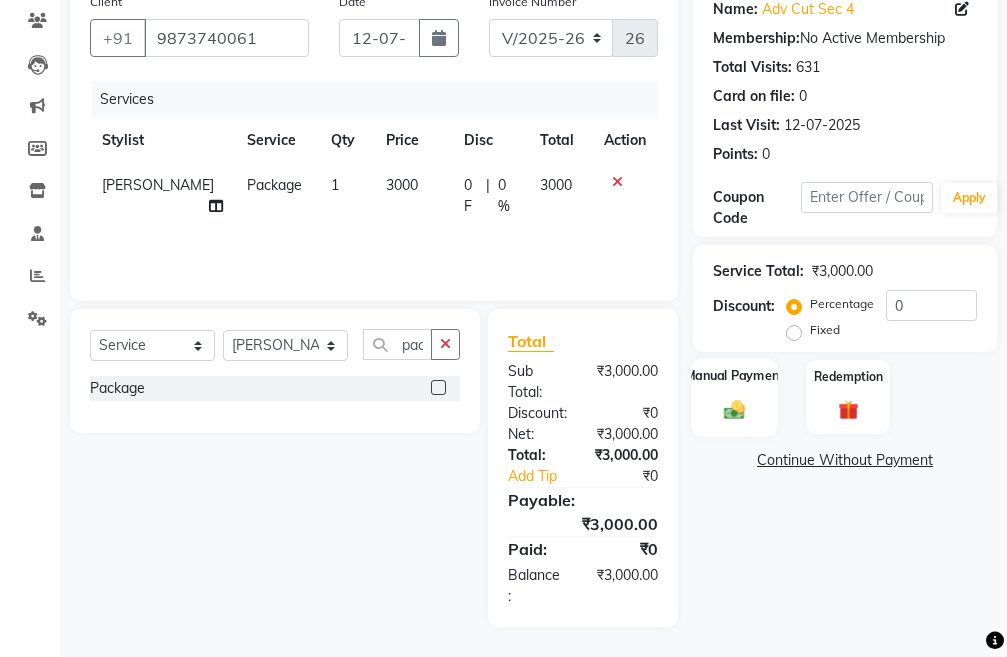 click on "Manual Payment" 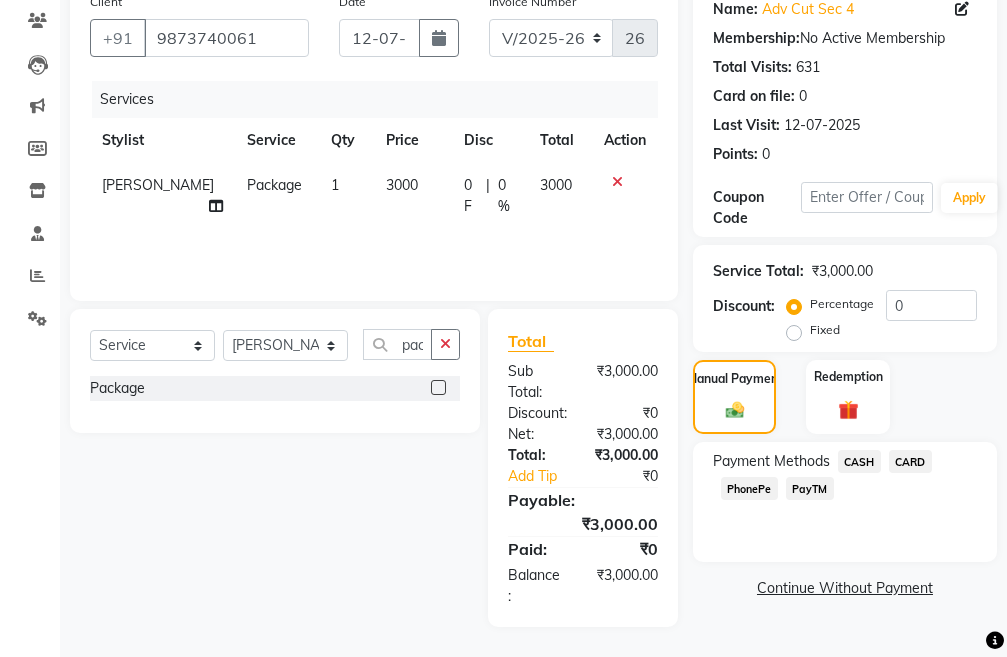 click on "PayTM" 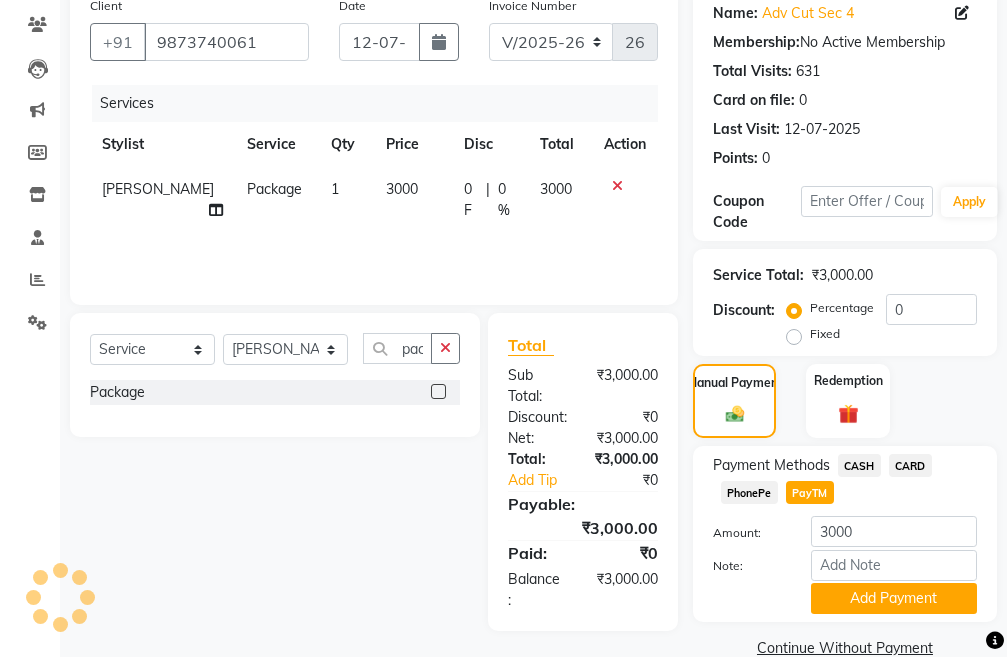 scroll, scrollTop: 226, scrollLeft: 0, axis: vertical 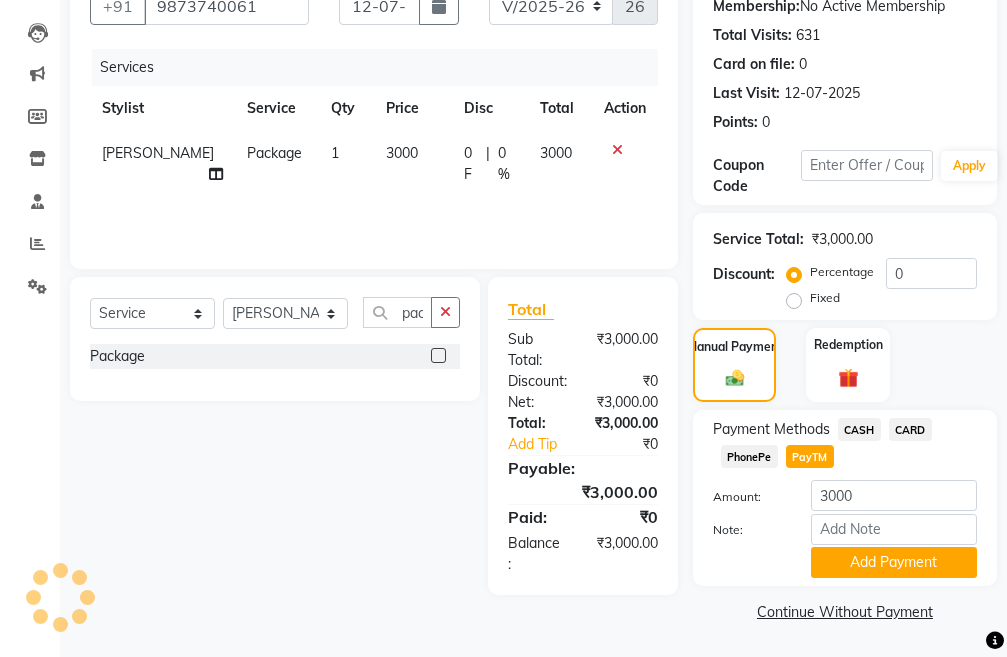 click on "Note:" 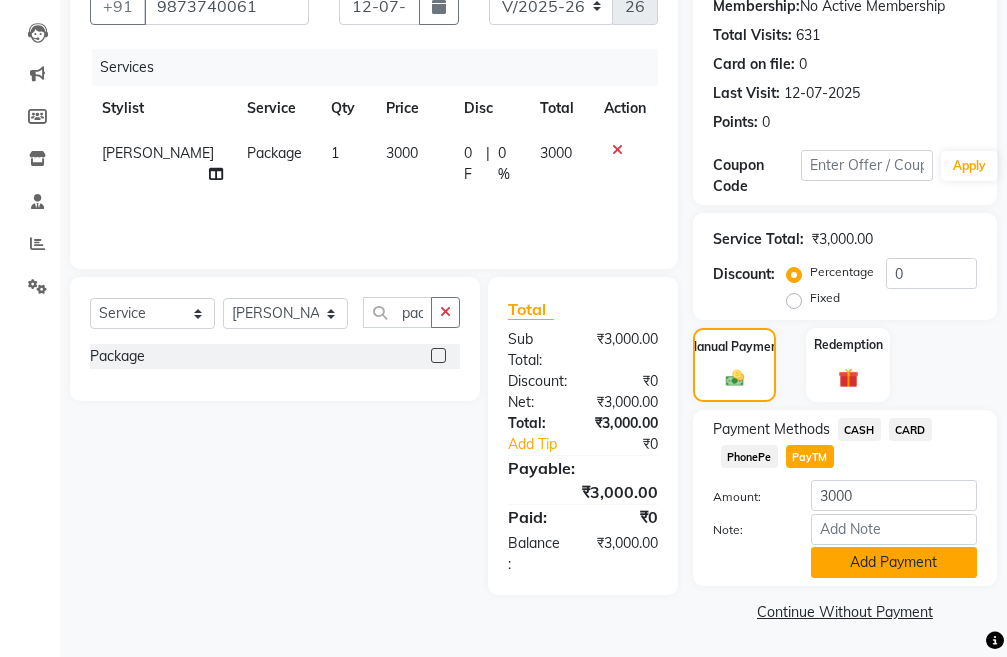 click on "Add Payment" 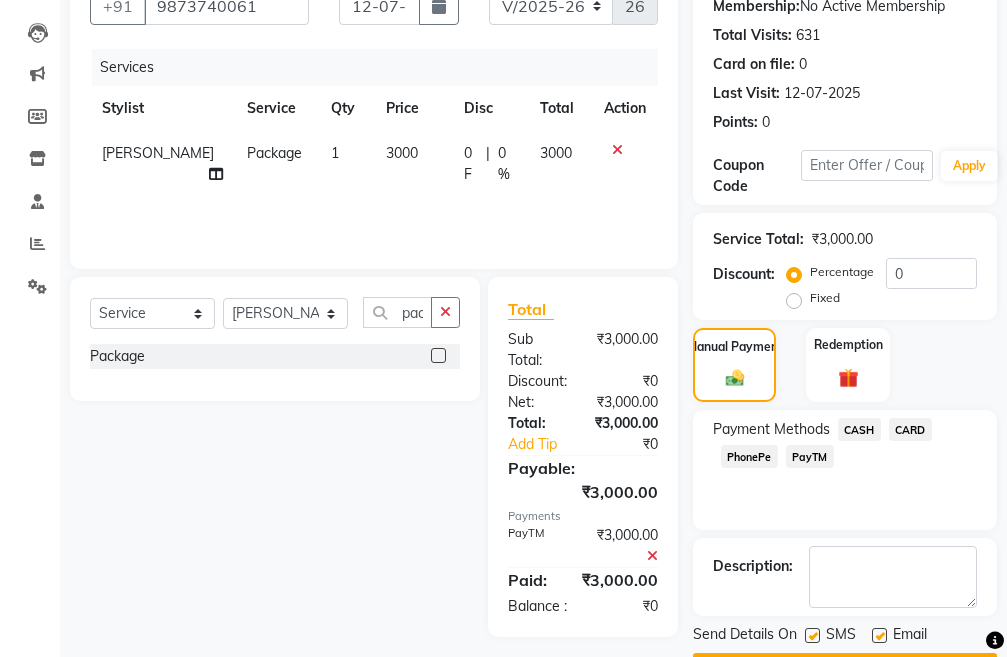 scroll, scrollTop: 283, scrollLeft: 0, axis: vertical 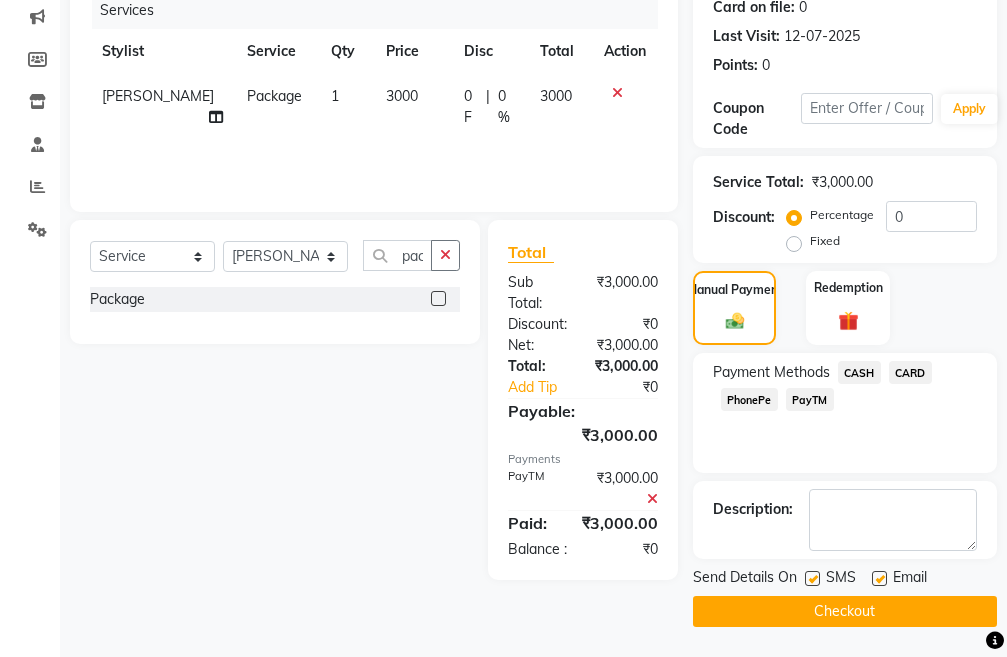 click on "Checkout" 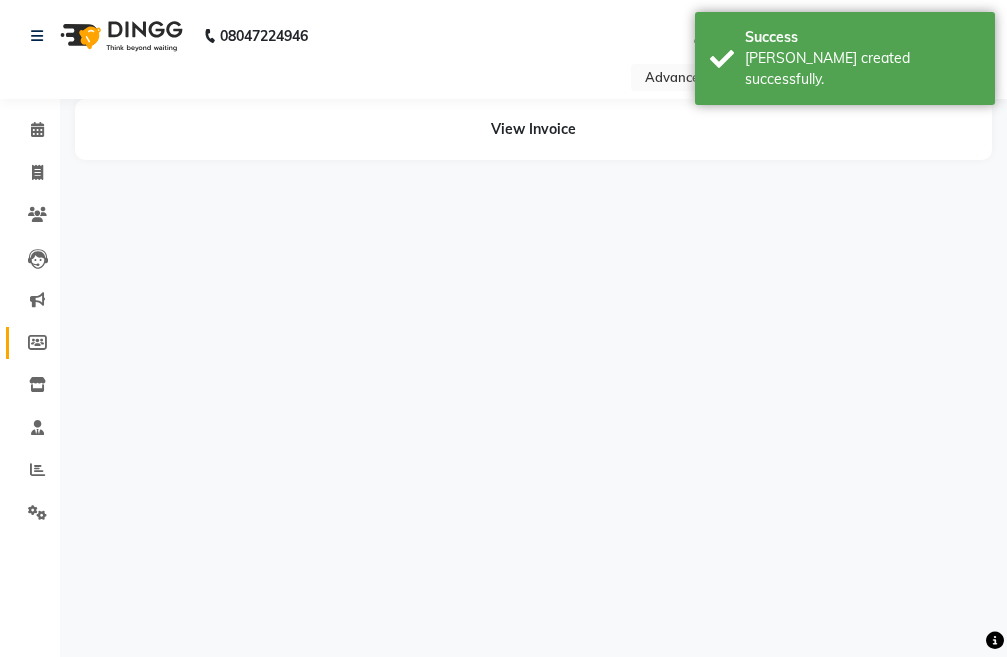 scroll, scrollTop: 0, scrollLeft: 0, axis: both 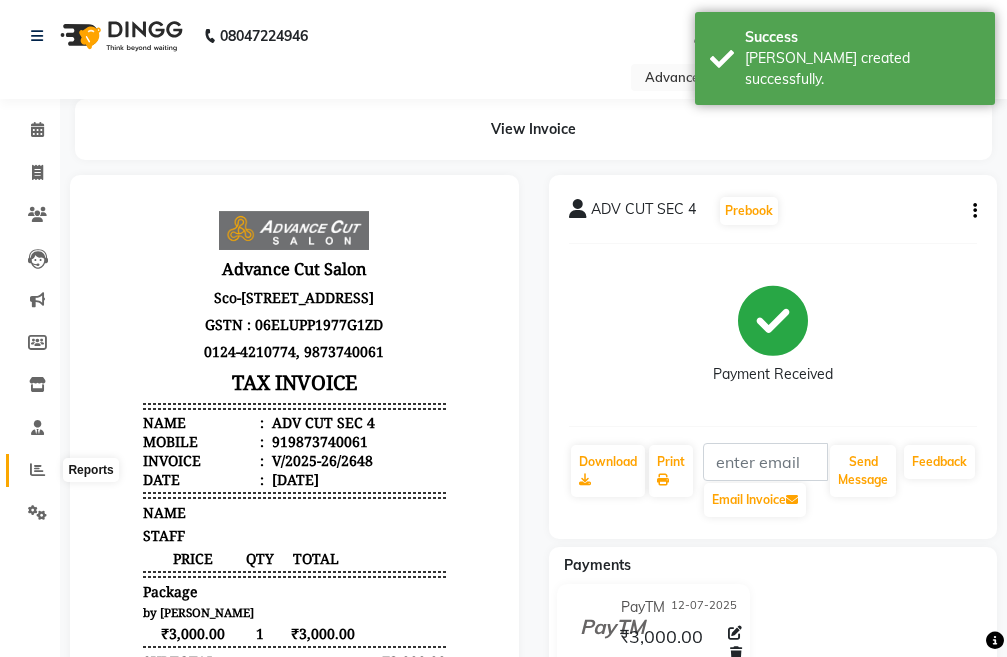 click 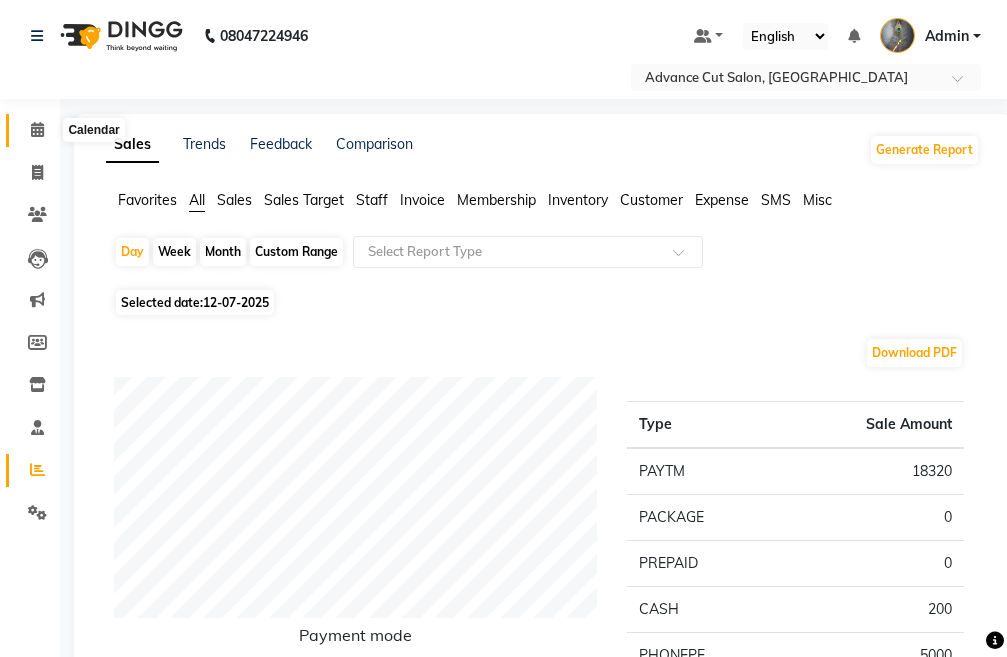 click 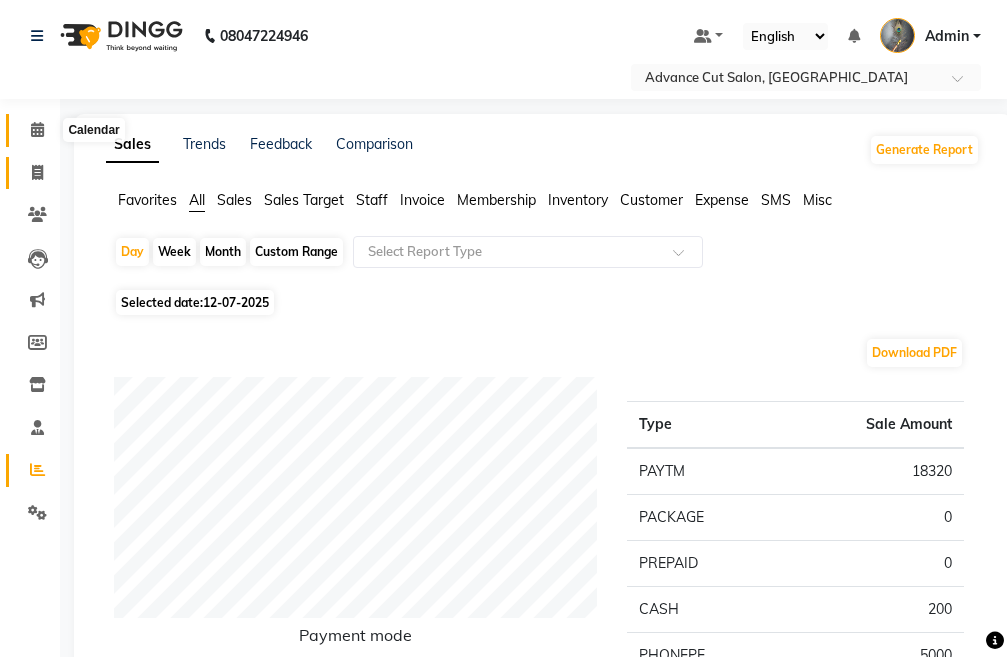 click 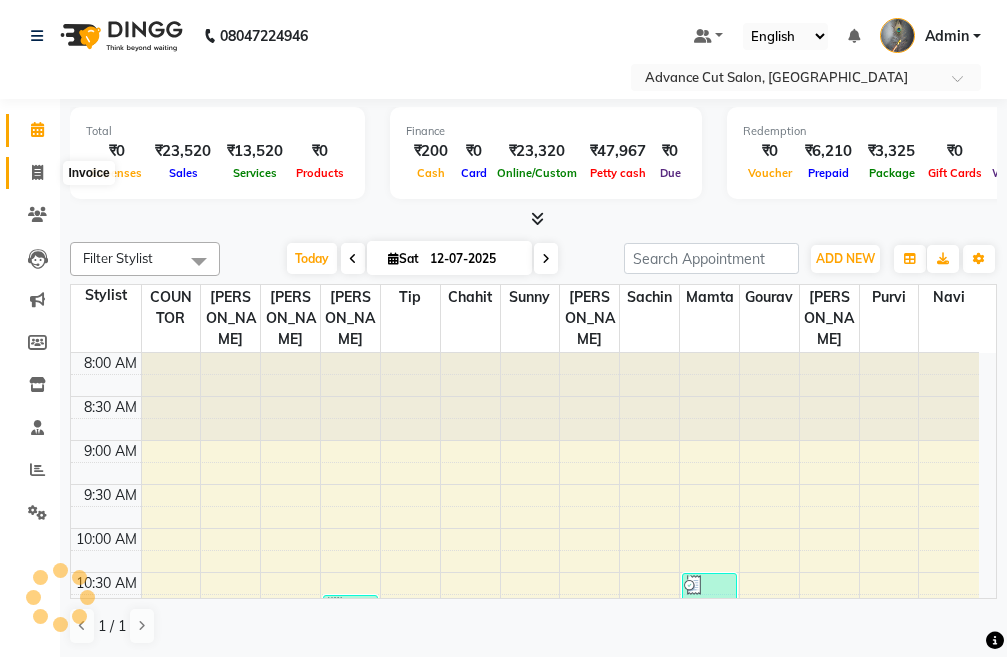 scroll, scrollTop: 0, scrollLeft: 0, axis: both 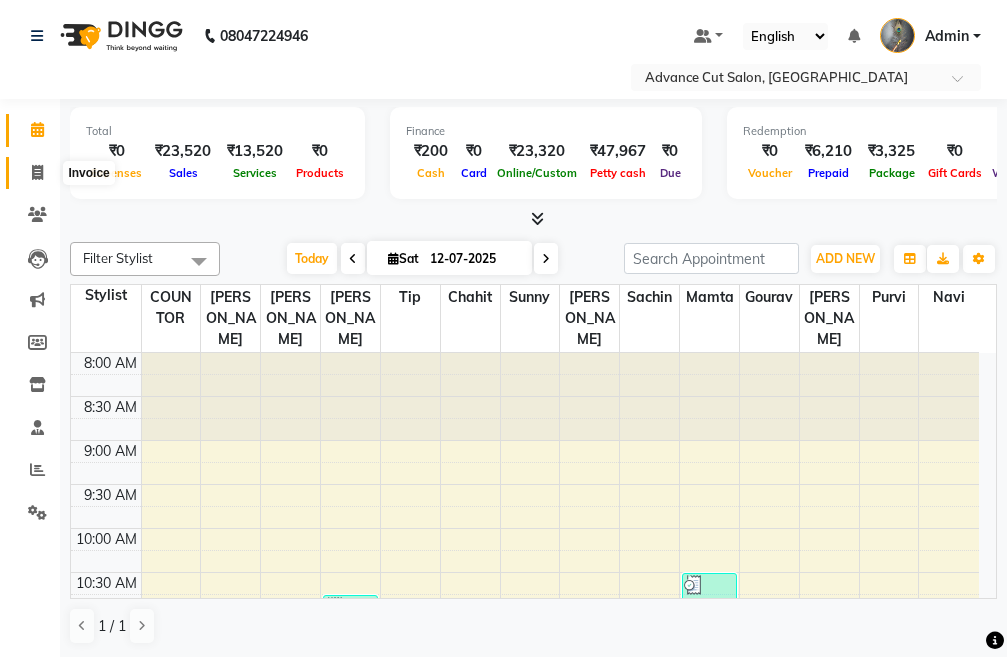 click 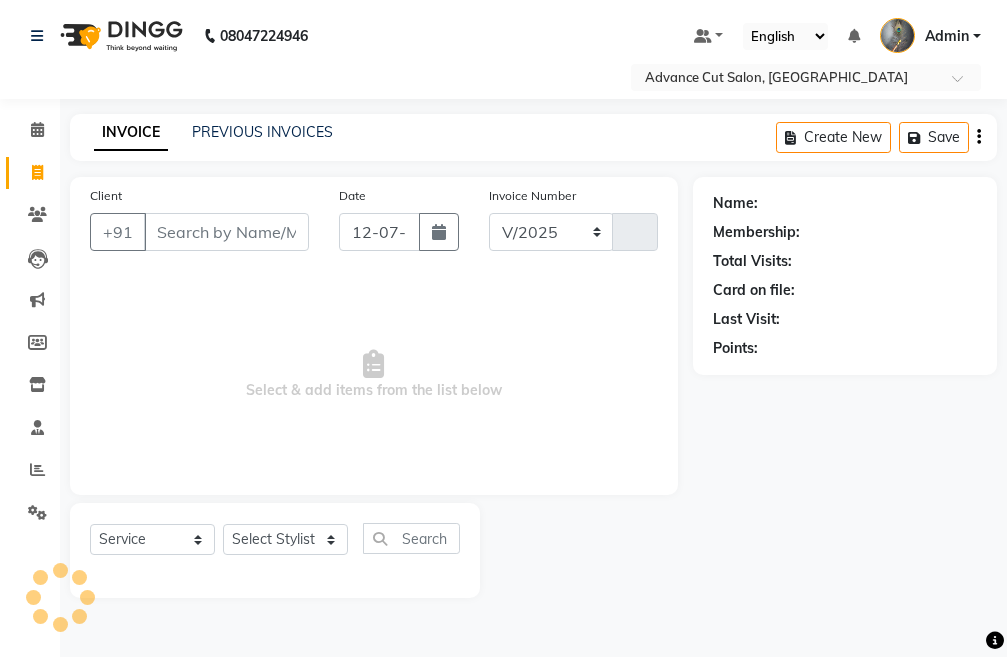 select on "4939" 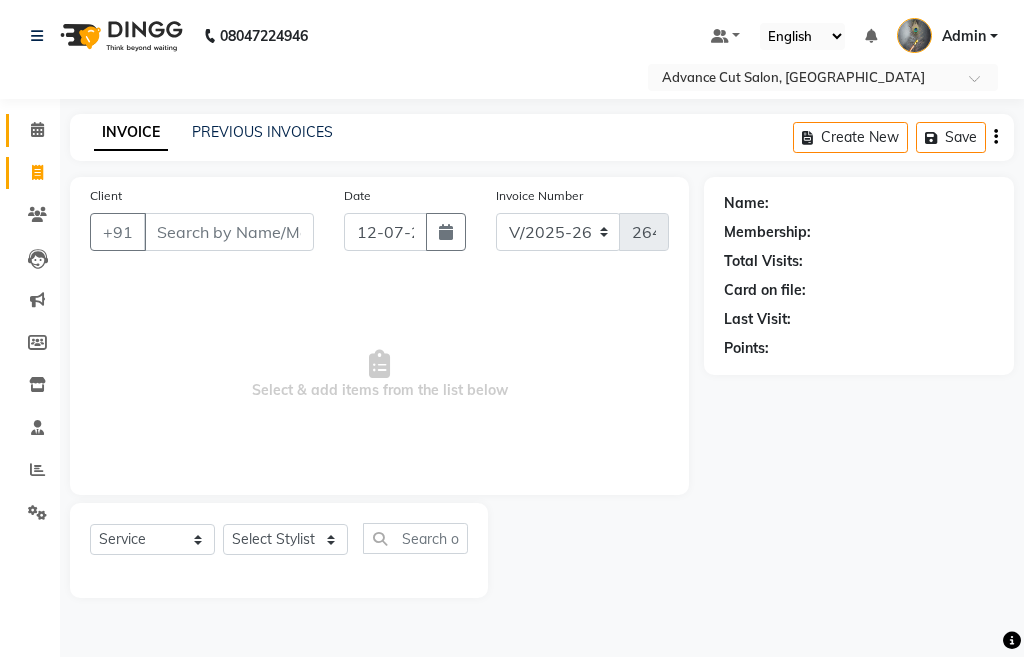 click 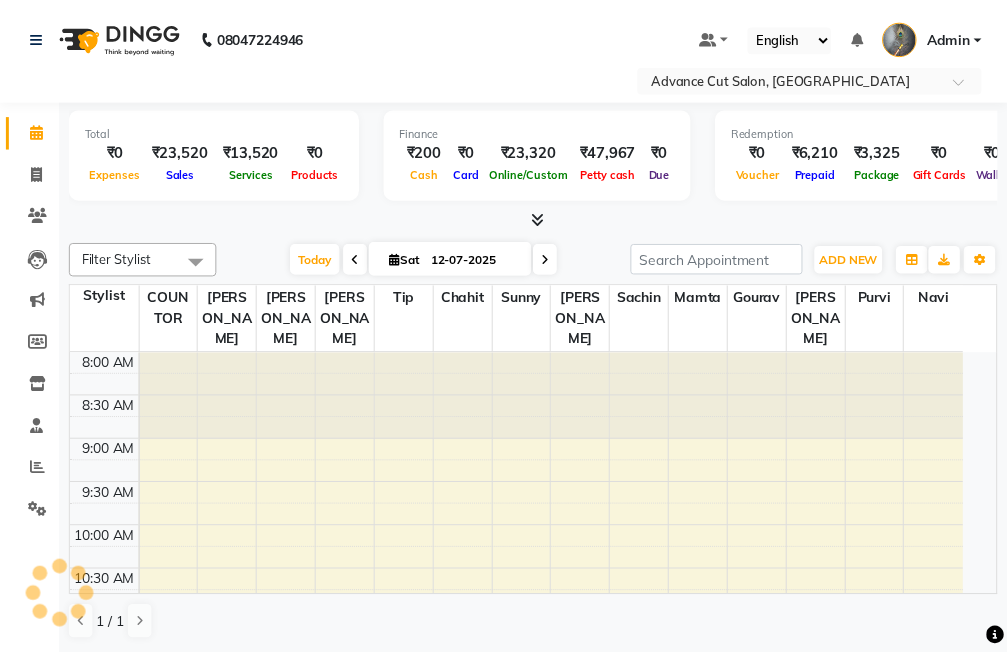 scroll, scrollTop: 0, scrollLeft: 0, axis: both 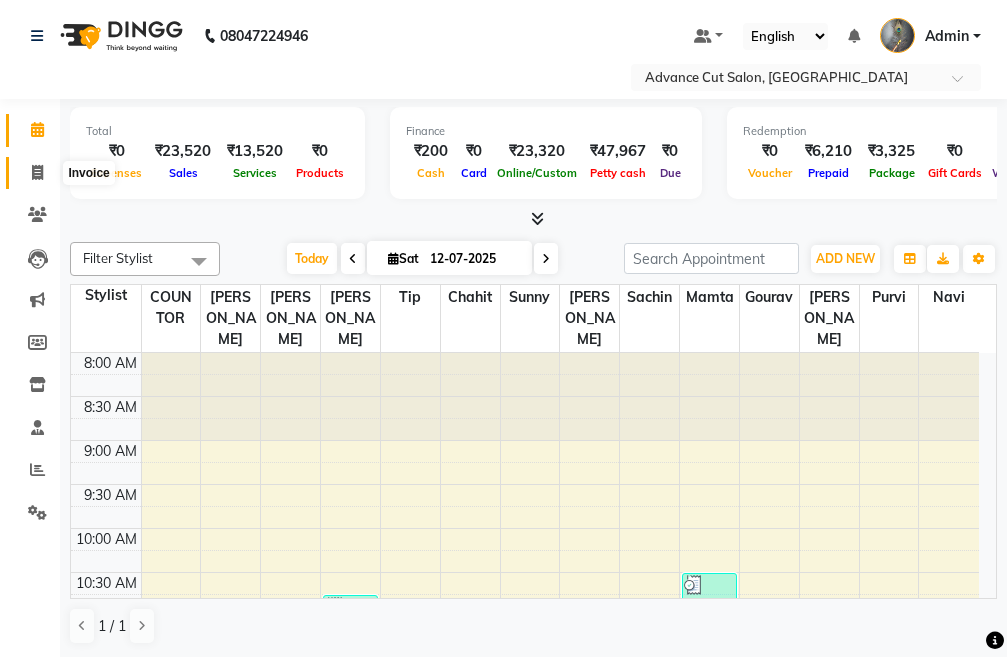 click 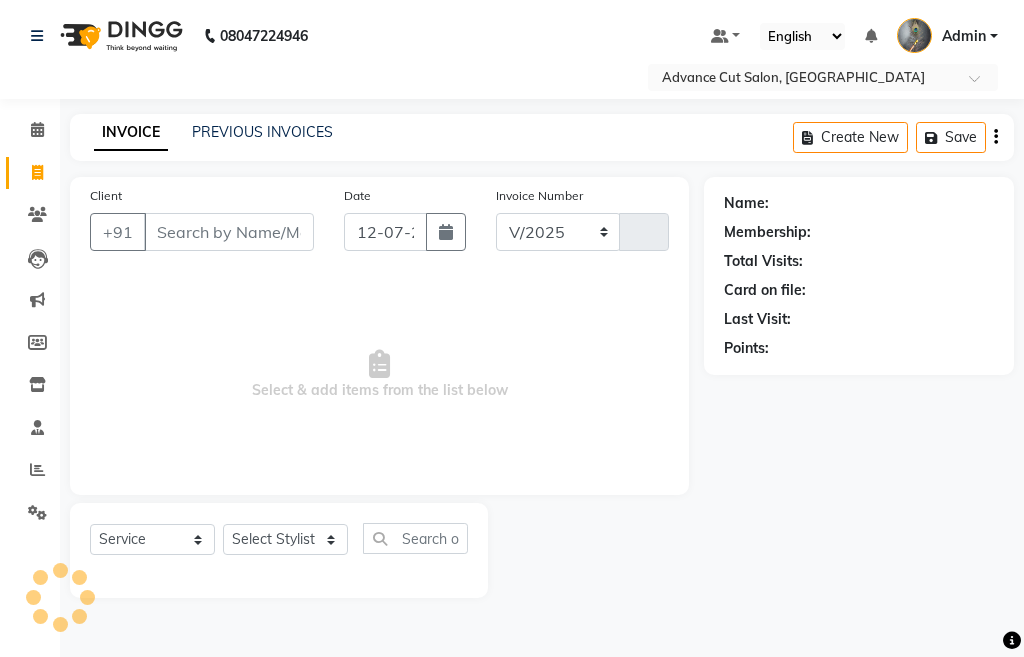 select on "4939" 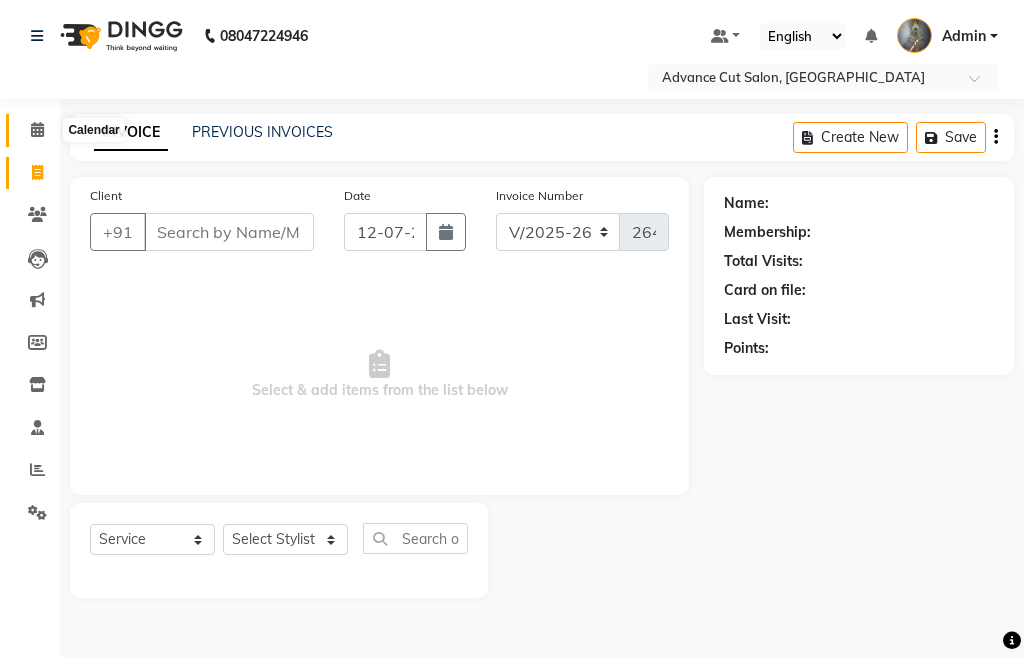 click 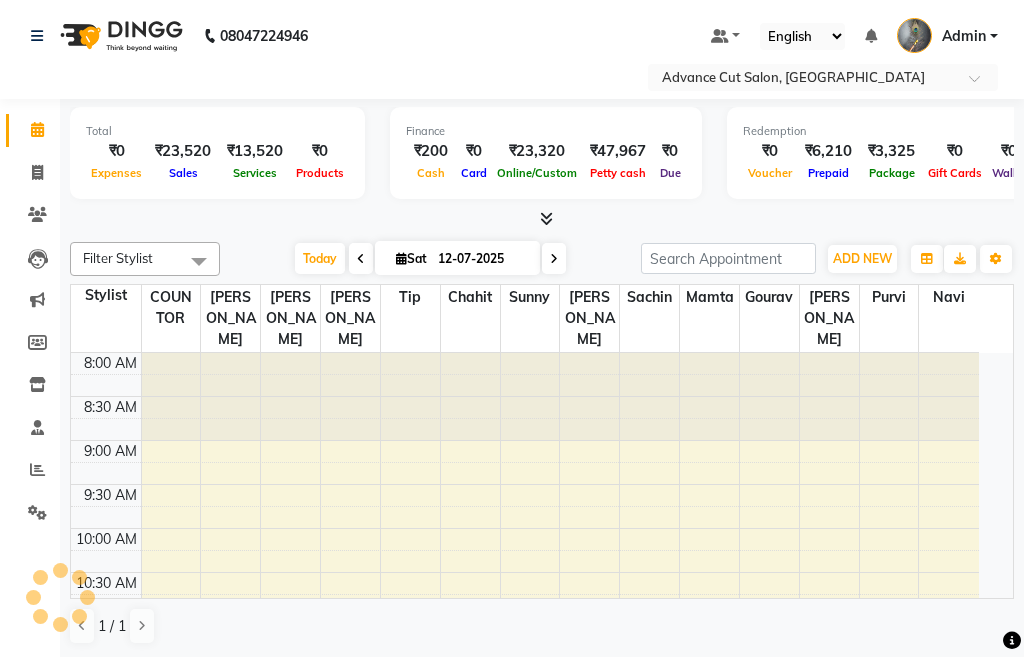 scroll, scrollTop: 0, scrollLeft: 0, axis: both 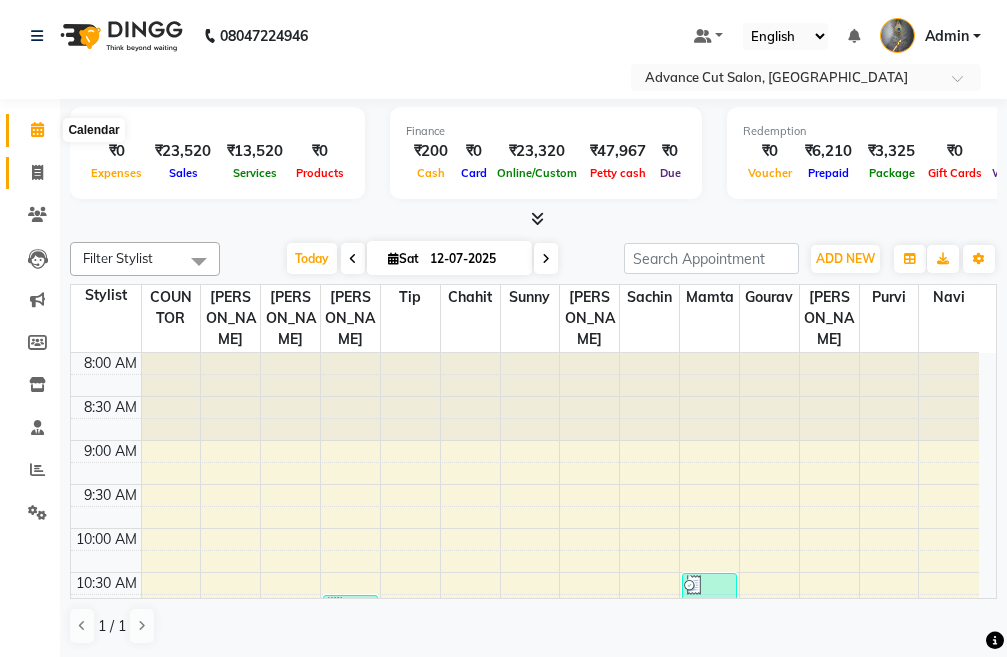 click 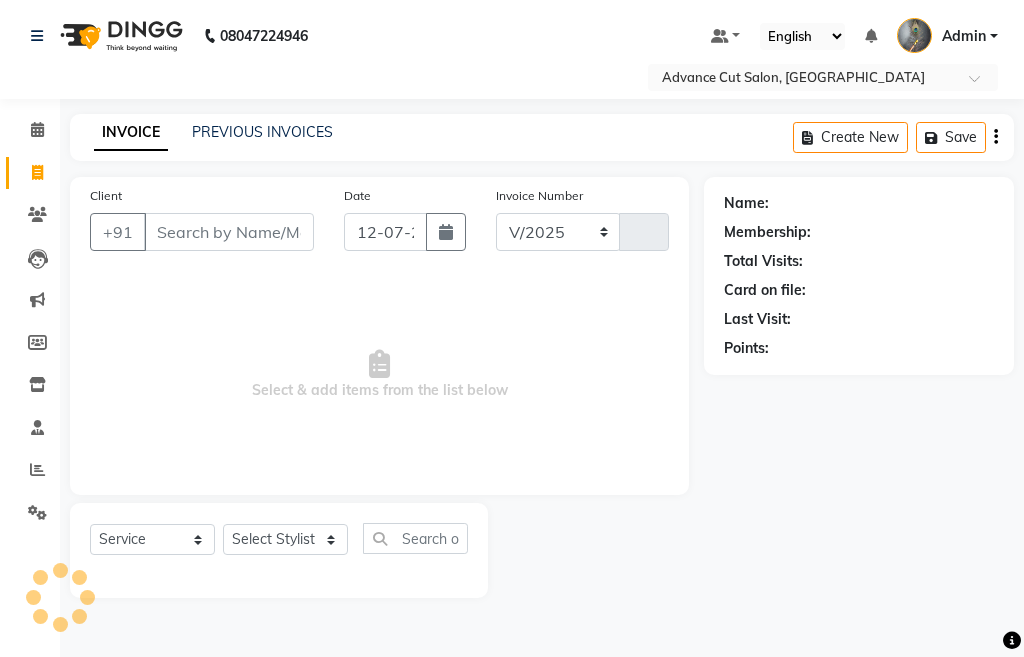 select on "4939" 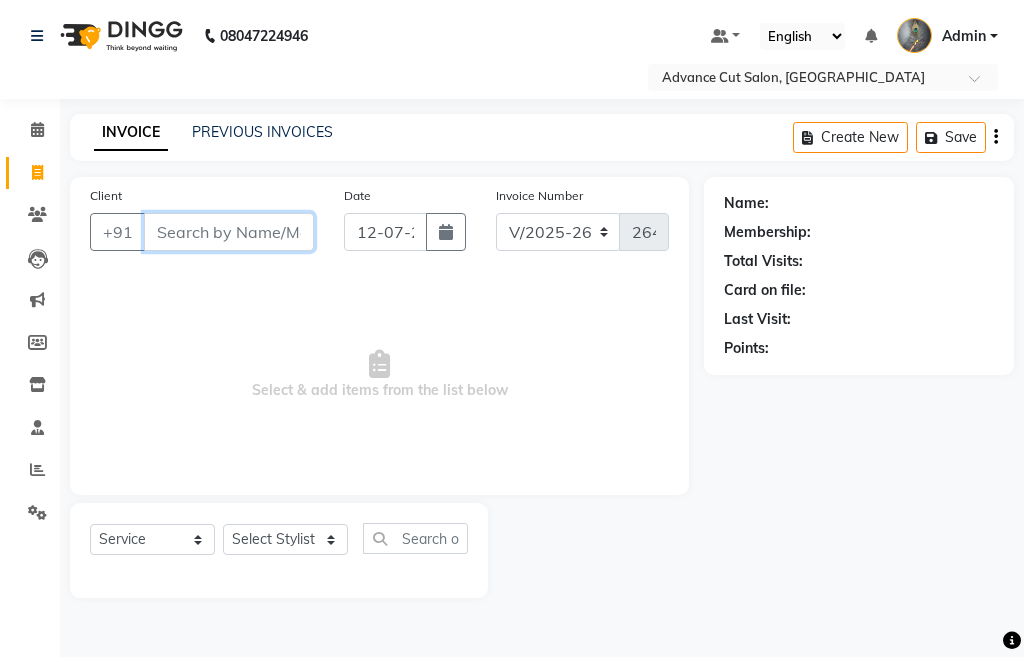 click on "Client" at bounding box center [229, 232] 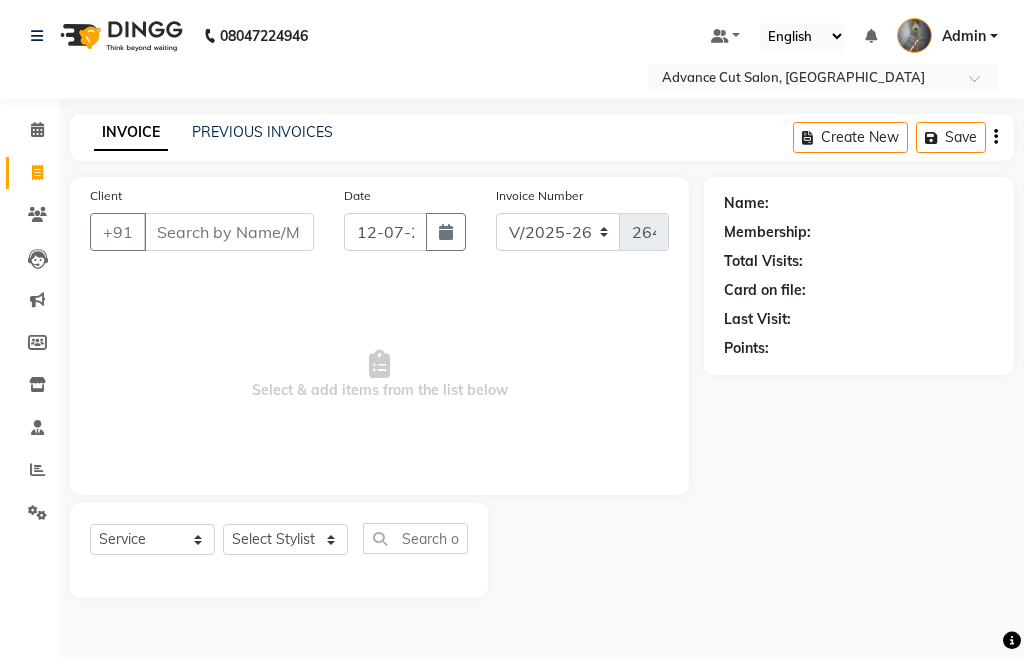 click on "Client +91" 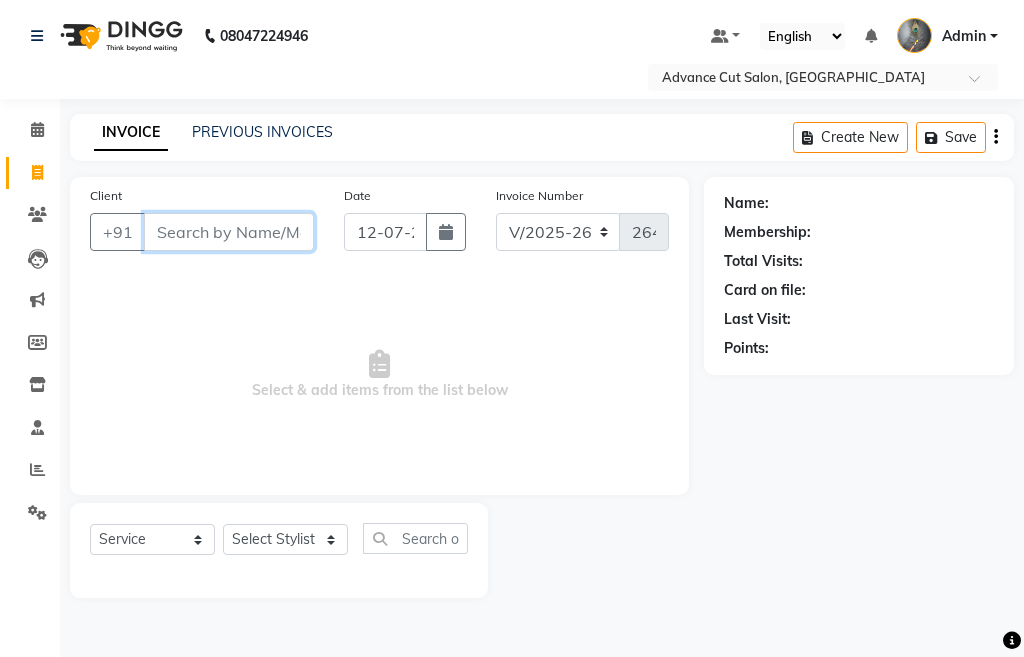 click on "Client" at bounding box center (229, 232) 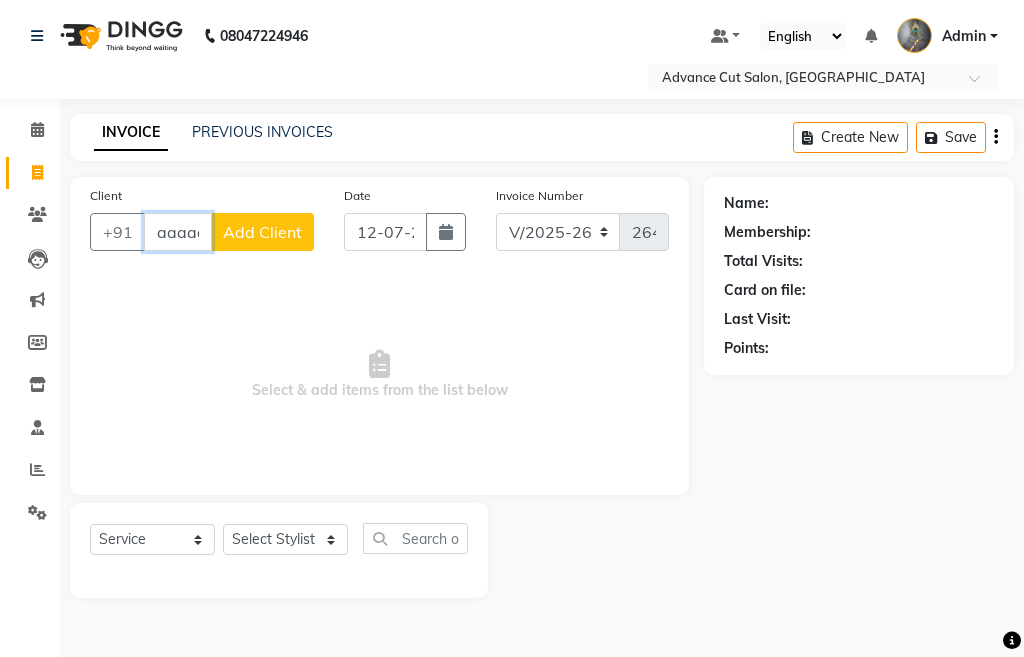 scroll, scrollTop: 0, scrollLeft: 18, axis: horizontal 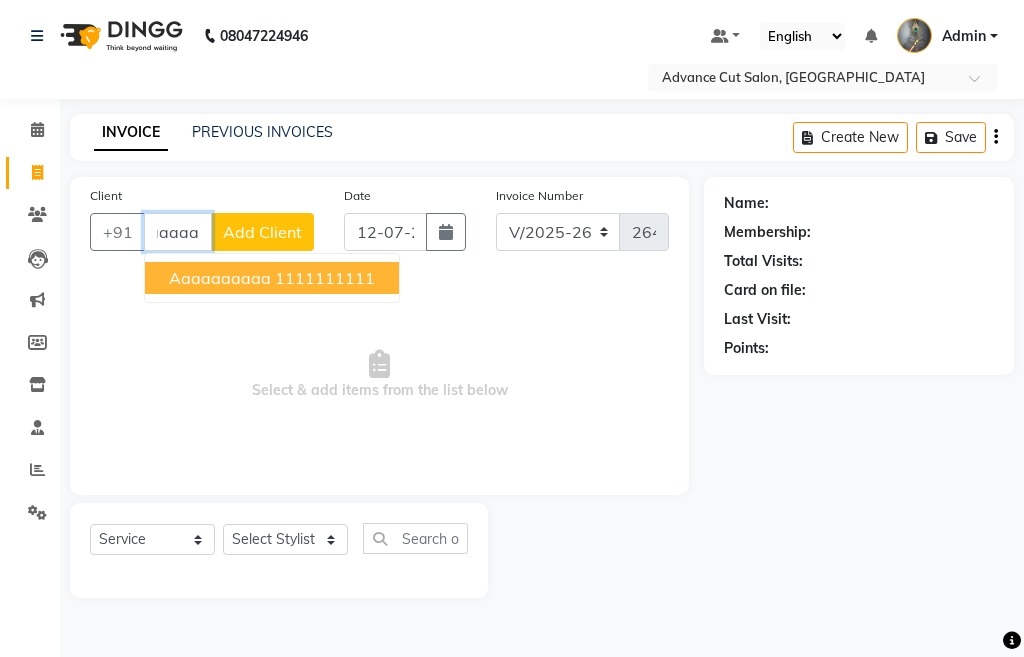 drag, startPoint x: 226, startPoint y: 252, endPoint x: 240, endPoint y: 284, distance: 34.928497 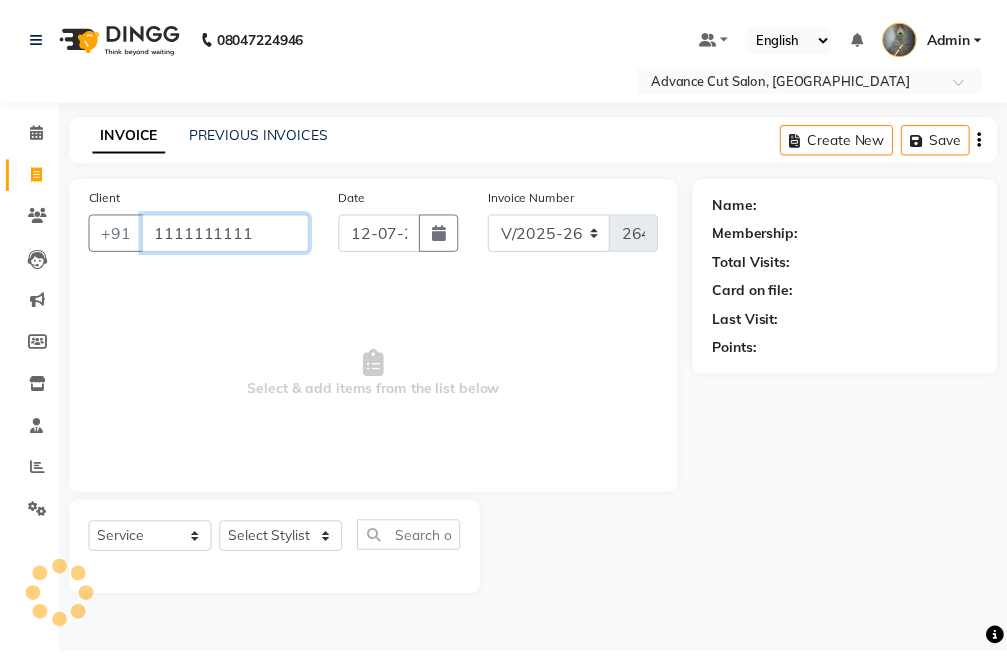 scroll, scrollTop: 0, scrollLeft: 0, axis: both 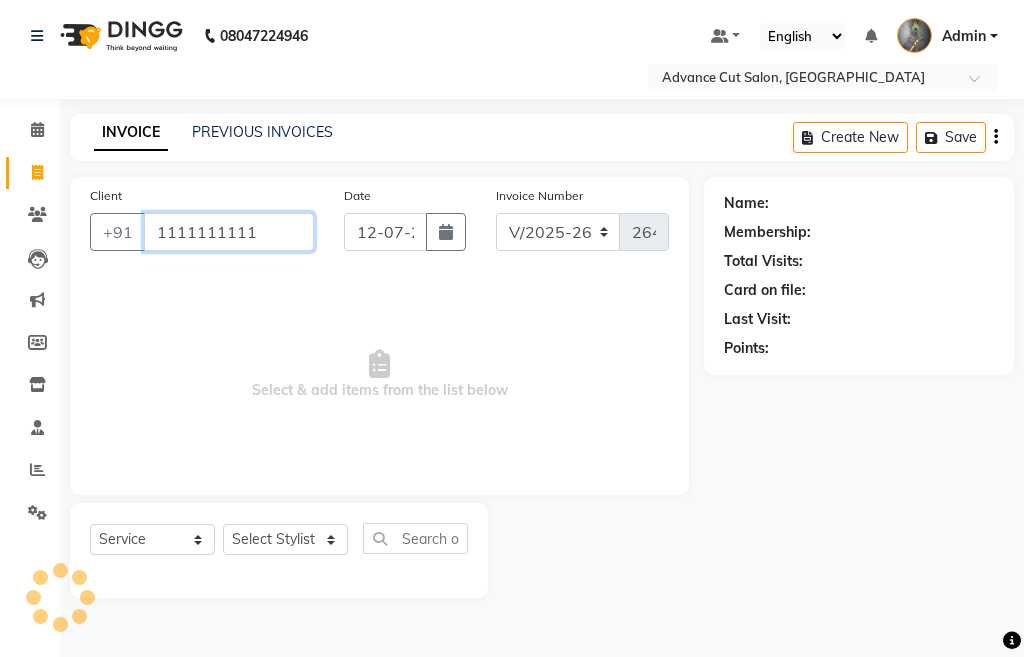 type on "1111111111" 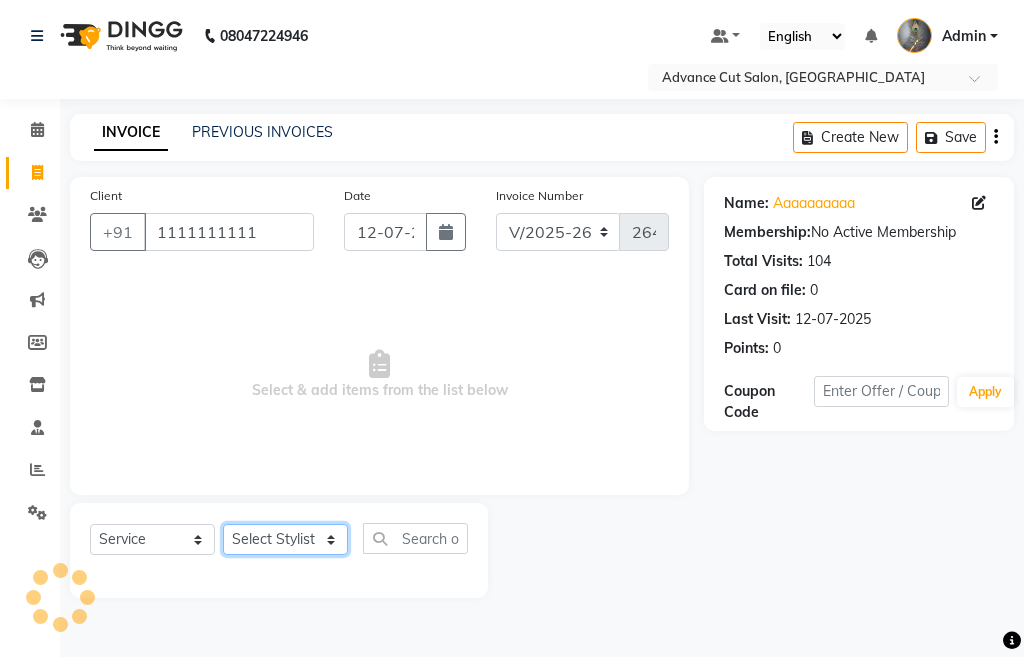 click on "Select Stylist Admin chahit COUNTOR [PERSON_NAME] mamta [PERSON_NAME] navi [PERSON_NAME] [PERSON_NAME] [PERSON_NAME] sunny tip" 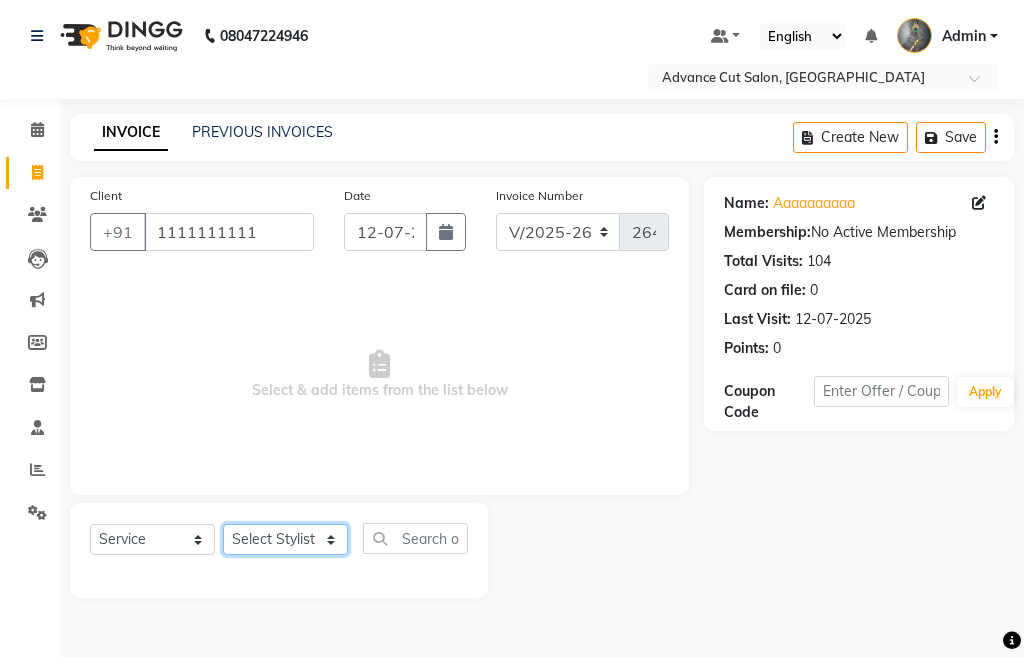 click on "Select Stylist Admin chahit COUNTOR [PERSON_NAME] mamta [PERSON_NAME] navi [PERSON_NAME] [PERSON_NAME] [PERSON_NAME] sunny tip" 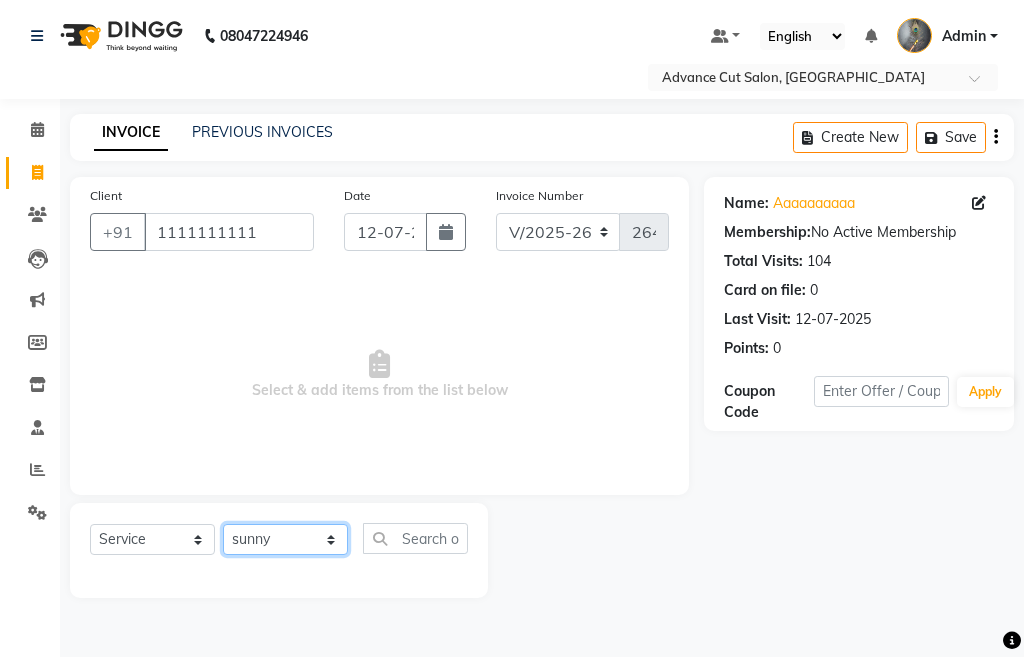 click on "Select Stylist Admin chahit COUNTOR [PERSON_NAME] mamta [PERSON_NAME] navi [PERSON_NAME] [PERSON_NAME] [PERSON_NAME] sunny tip" 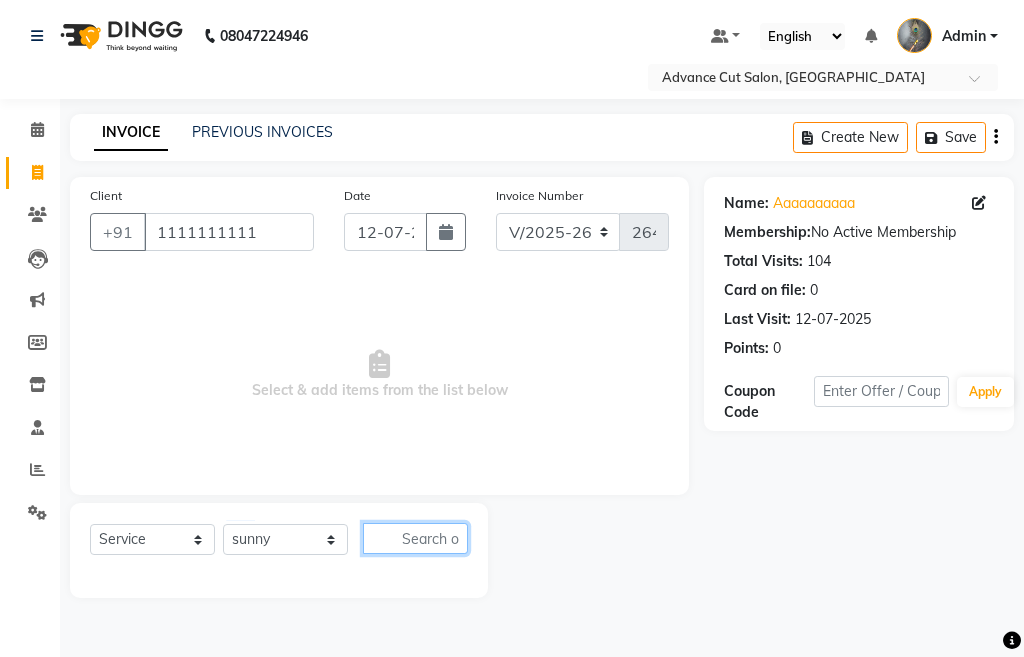 click 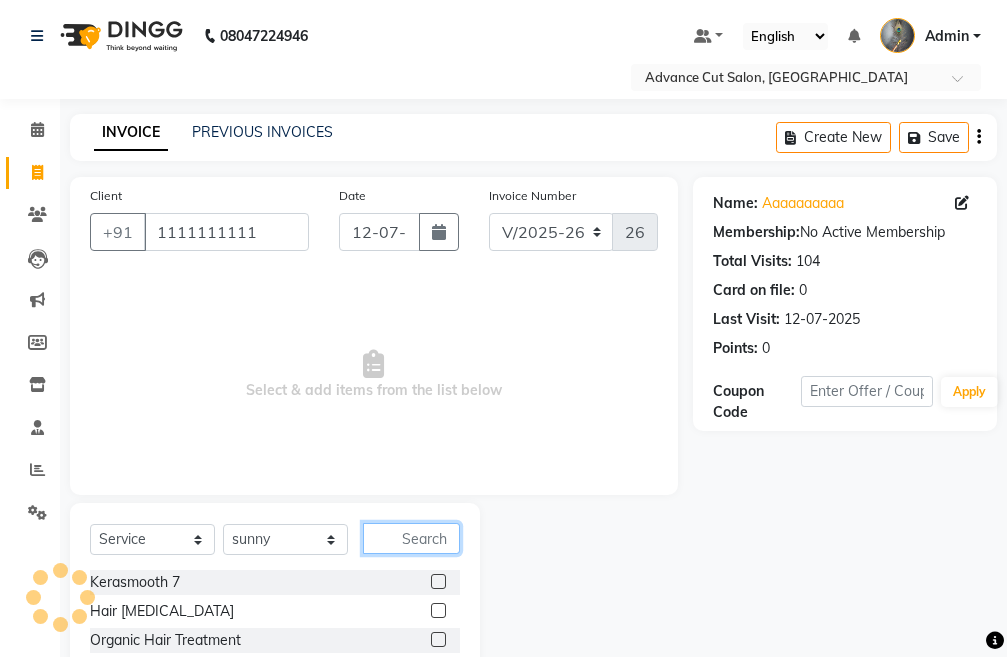 click 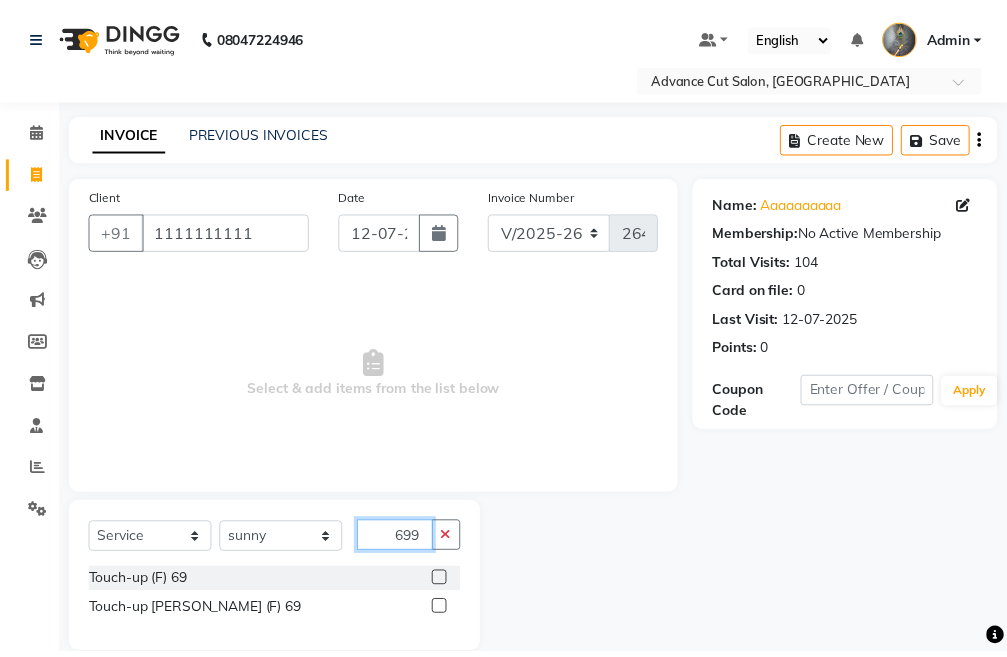 scroll, scrollTop: 0, scrollLeft: 0, axis: both 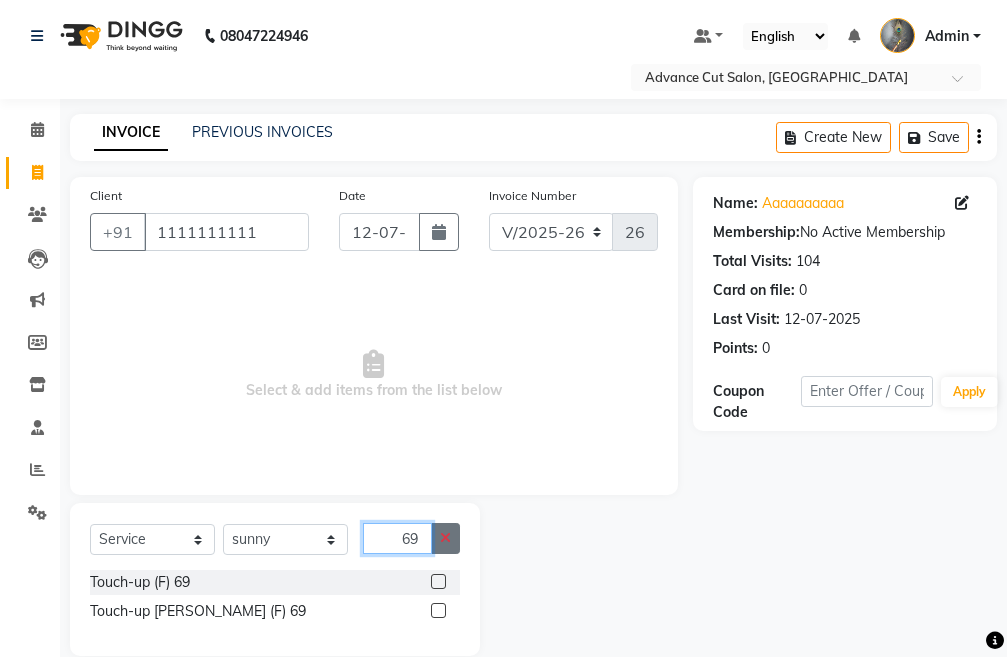 type on "69" 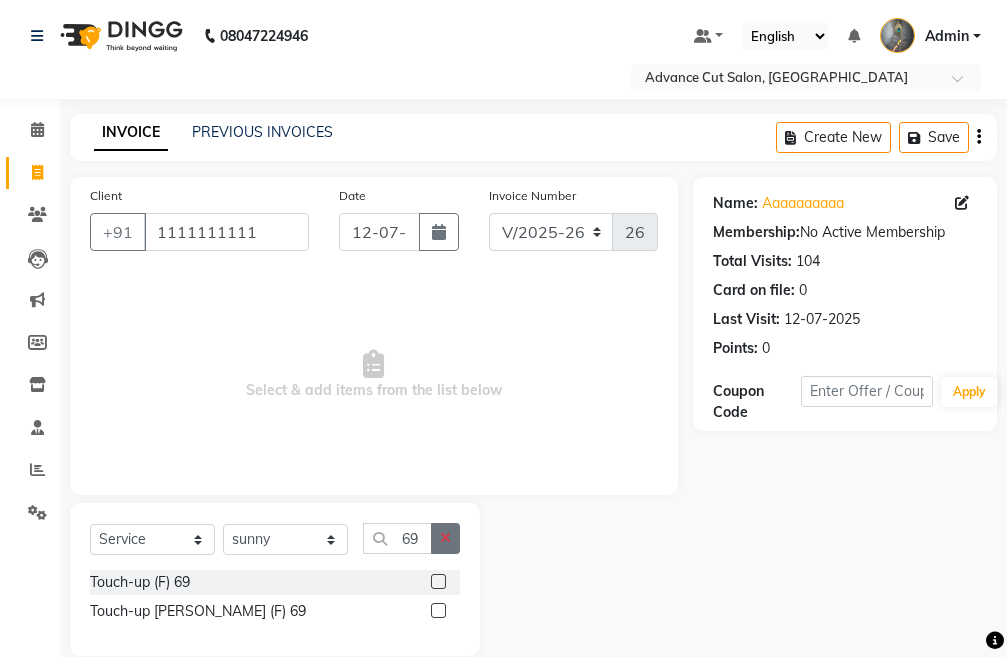 click 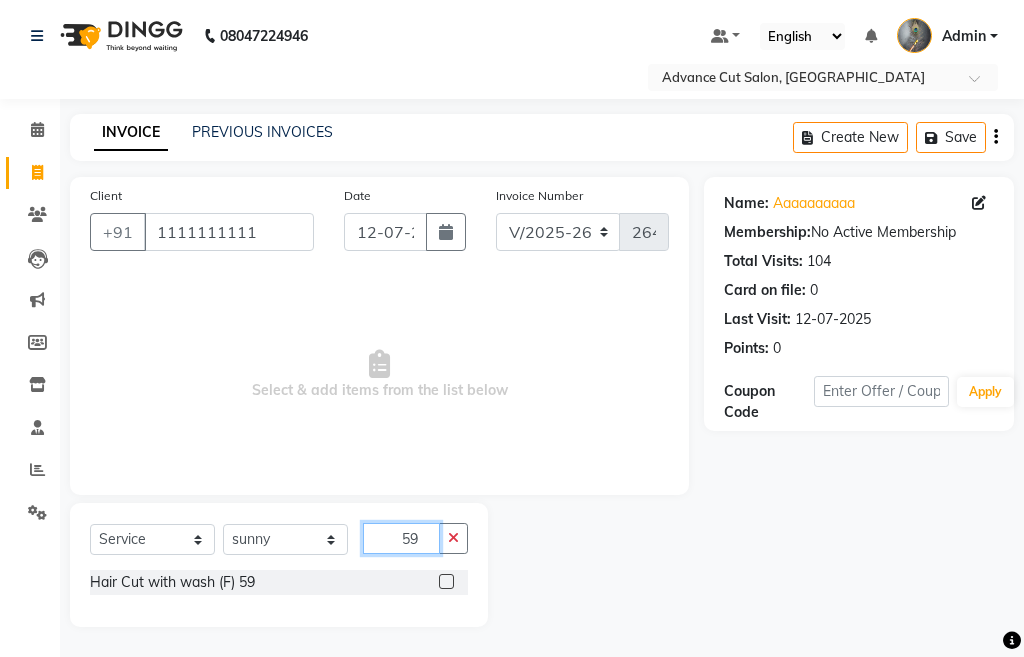 type on "59" 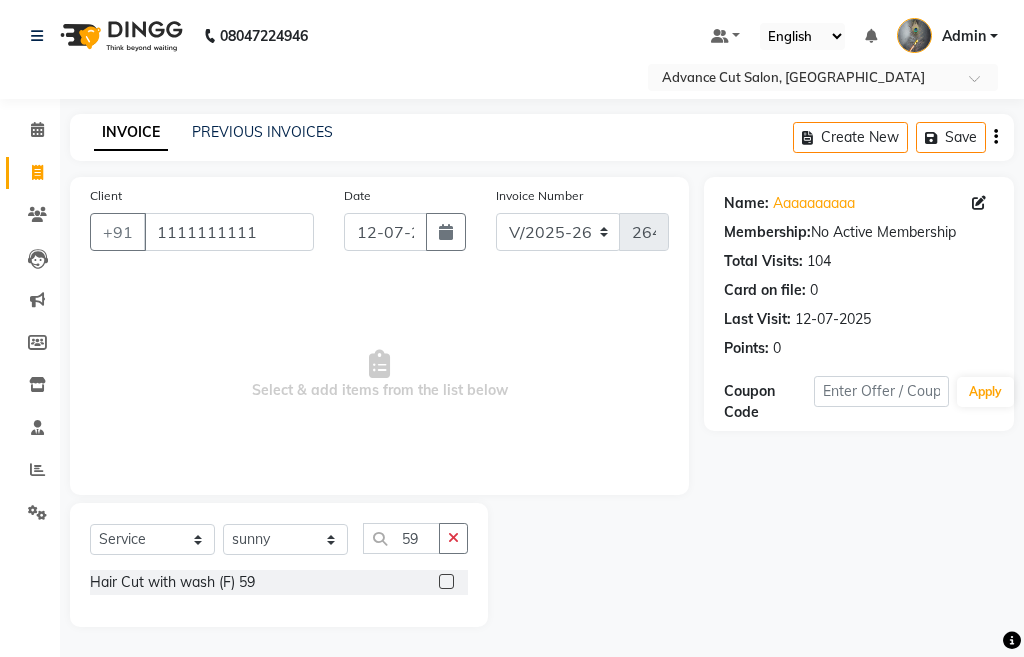 drag, startPoint x: 447, startPoint y: 589, endPoint x: 444, endPoint y: 576, distance: 13.341664 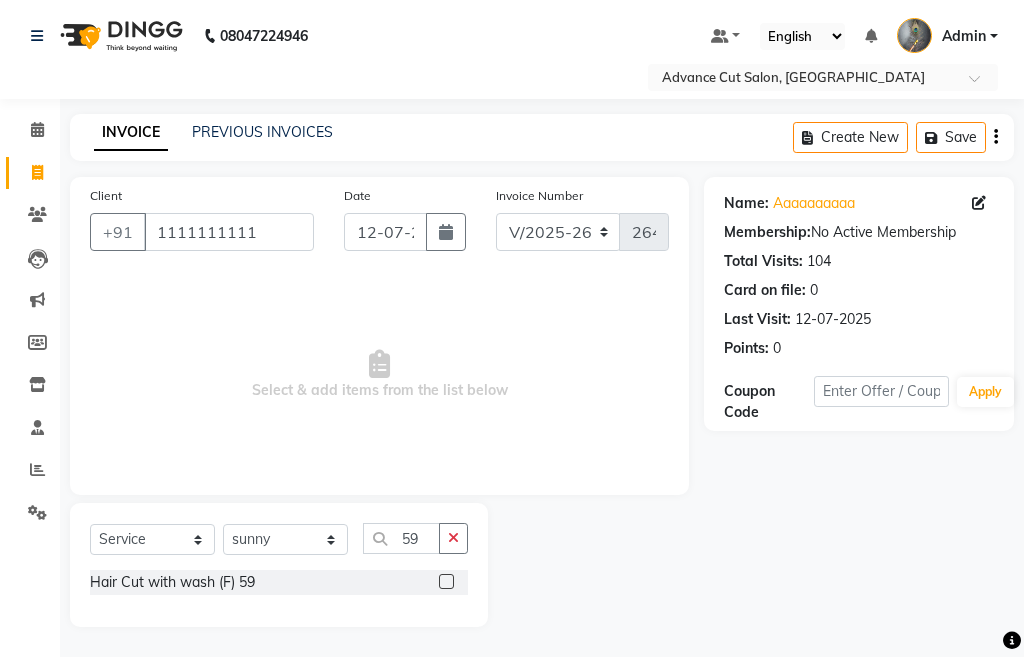 click 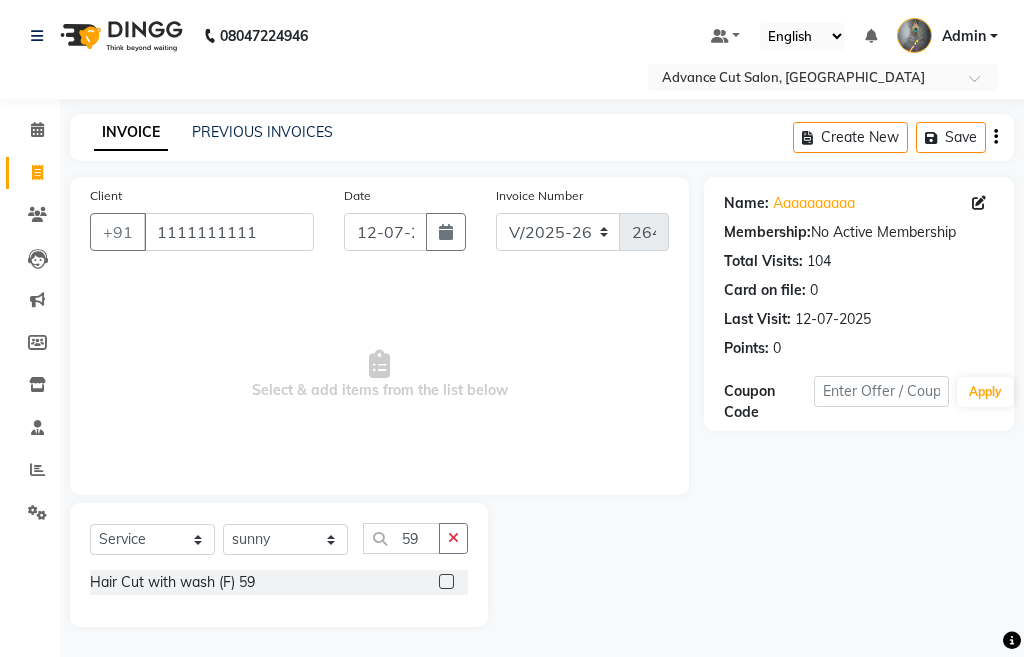 click 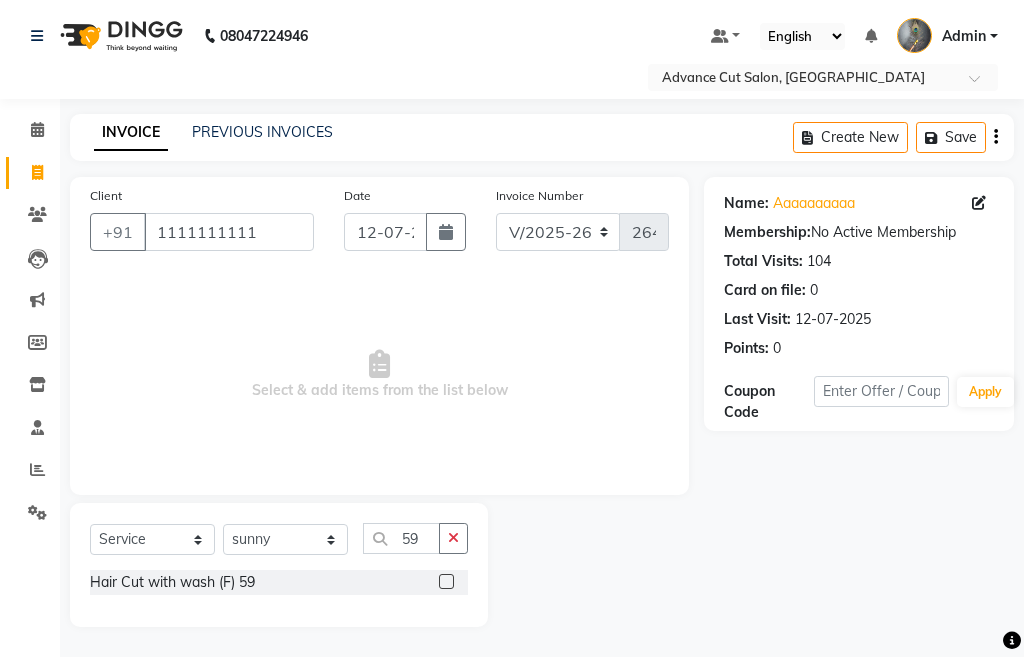 click at bounding box center (445, 582) 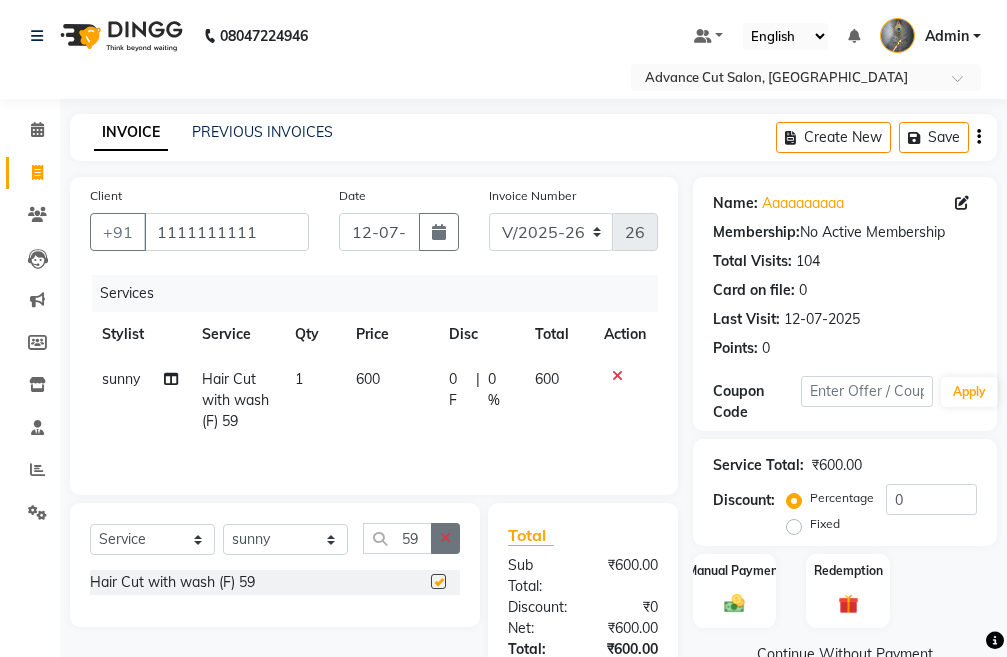 checkbox on "false" 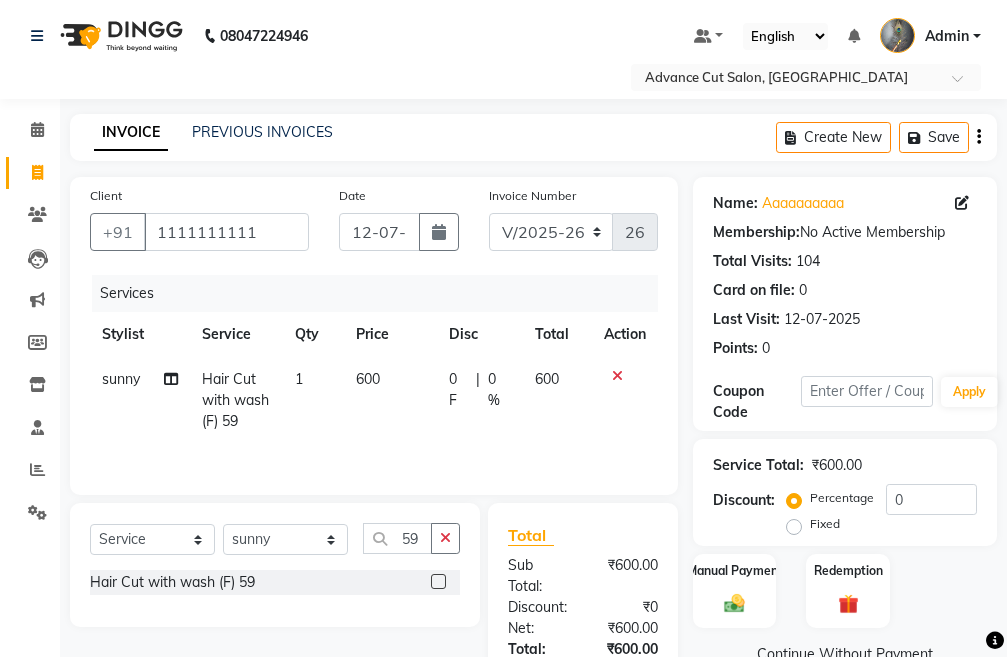 click 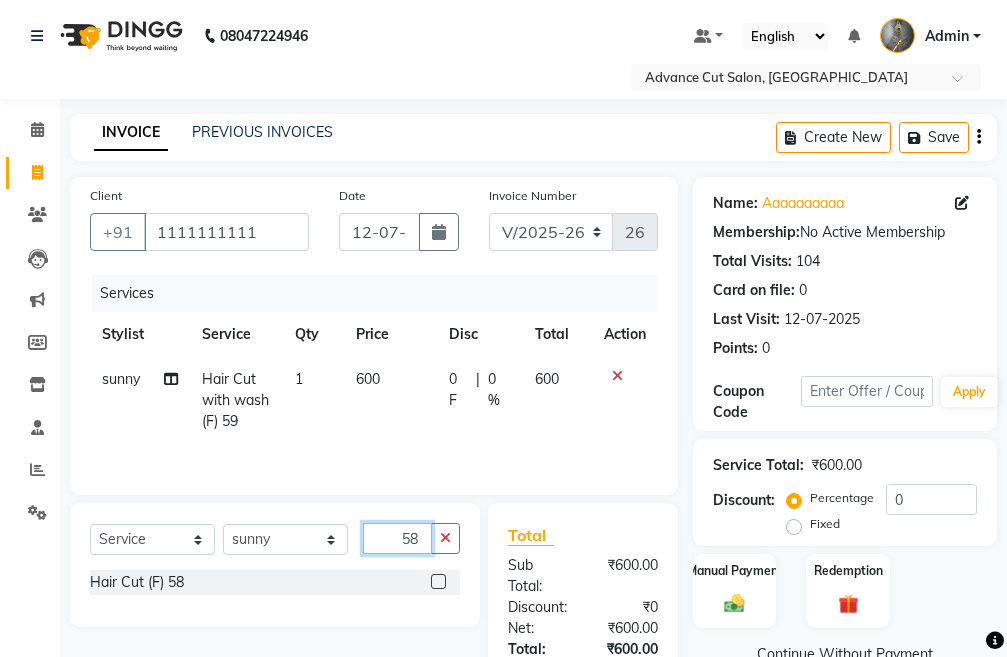 type on "58" 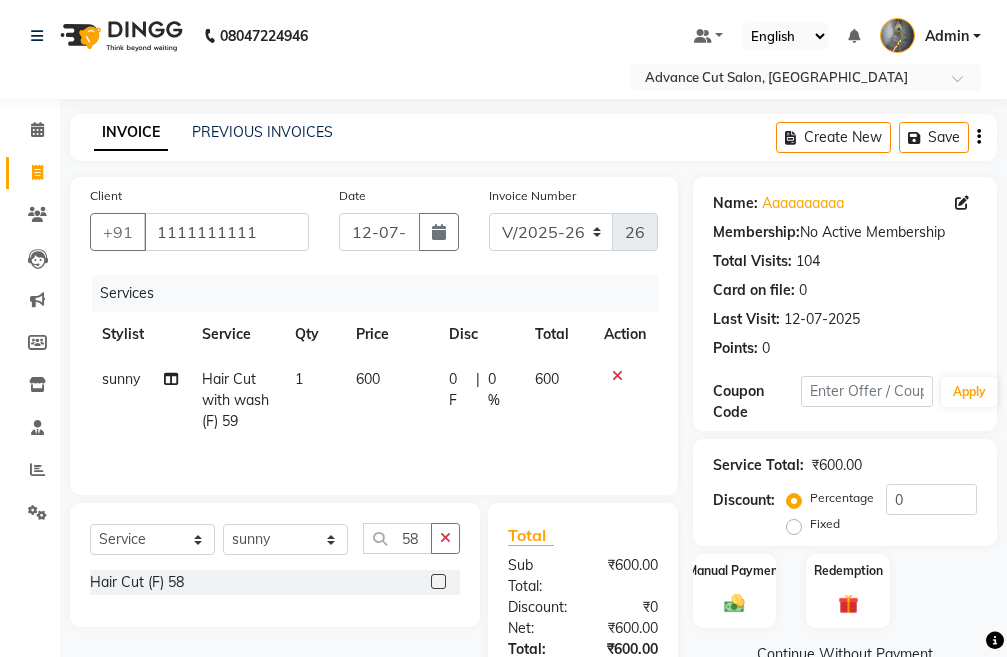click 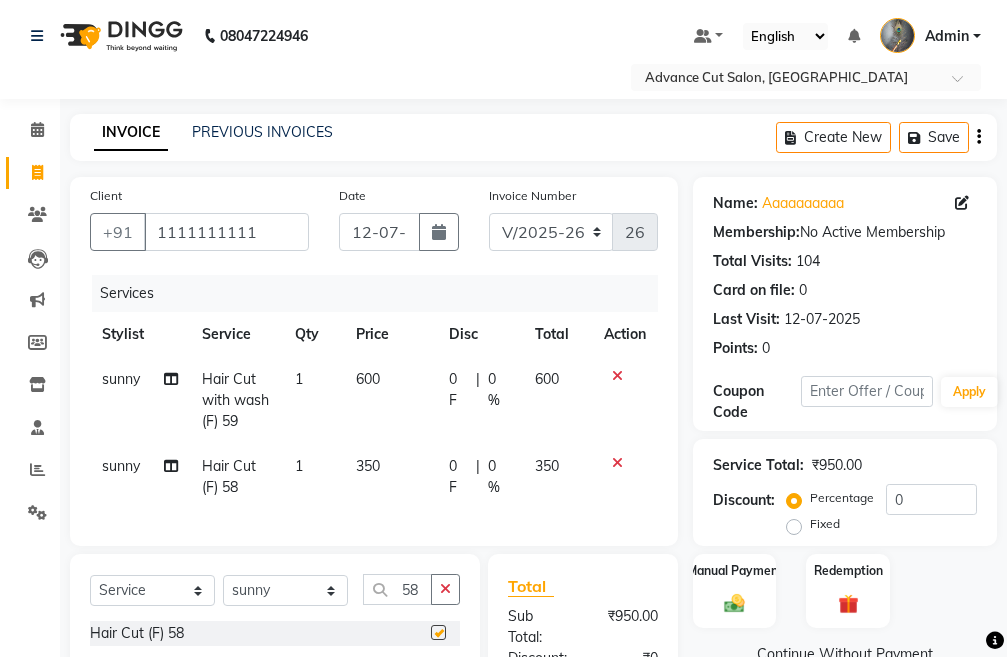 checkbox on "false" 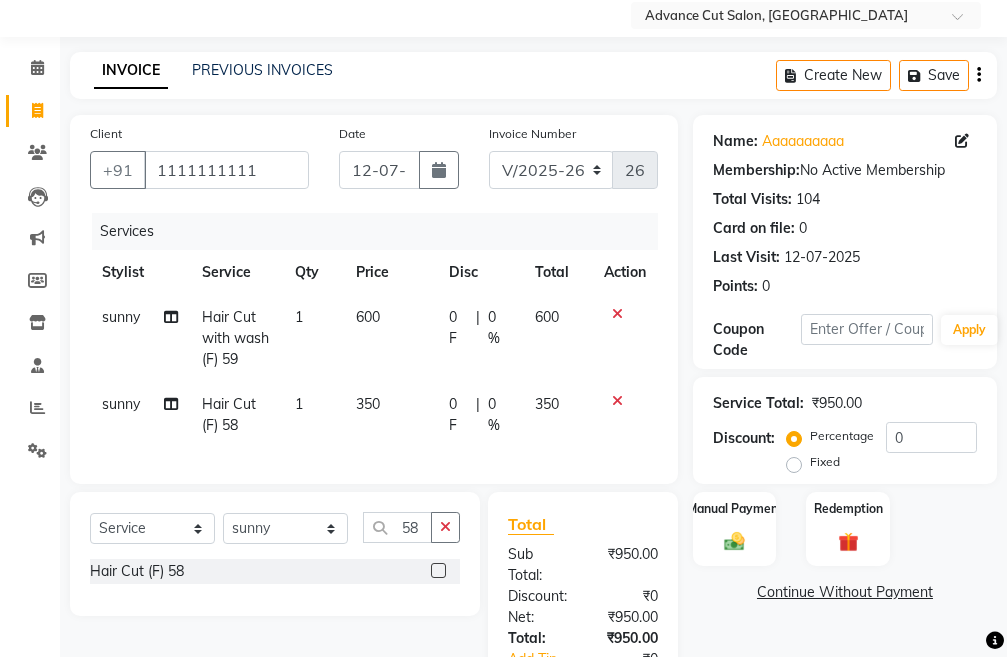 scroll, scrollTop: 262, scrollLeft: 0, axis: vertical 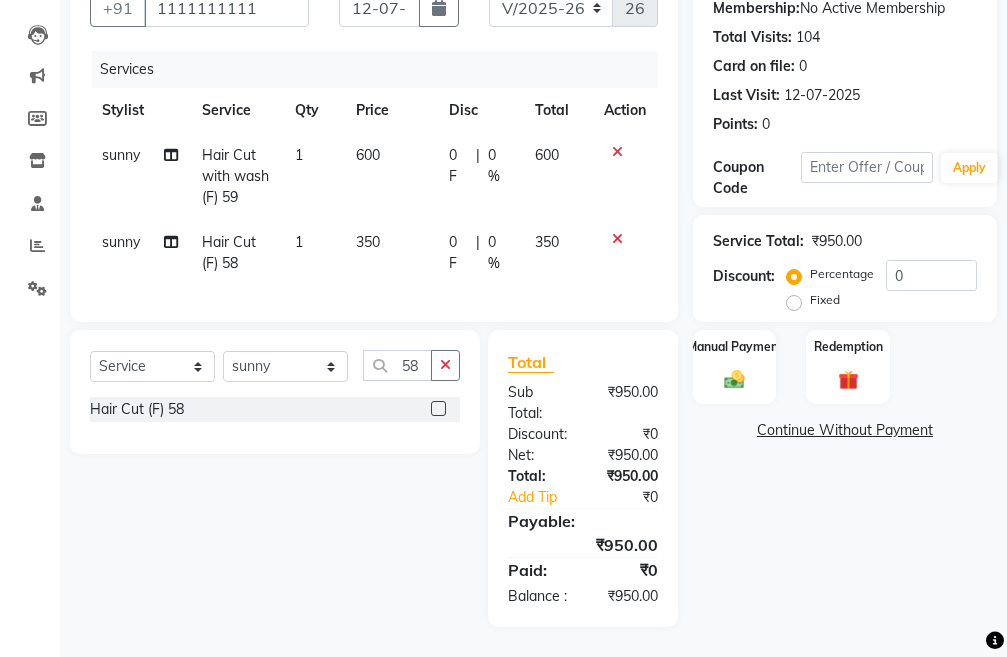 click on "sunny" 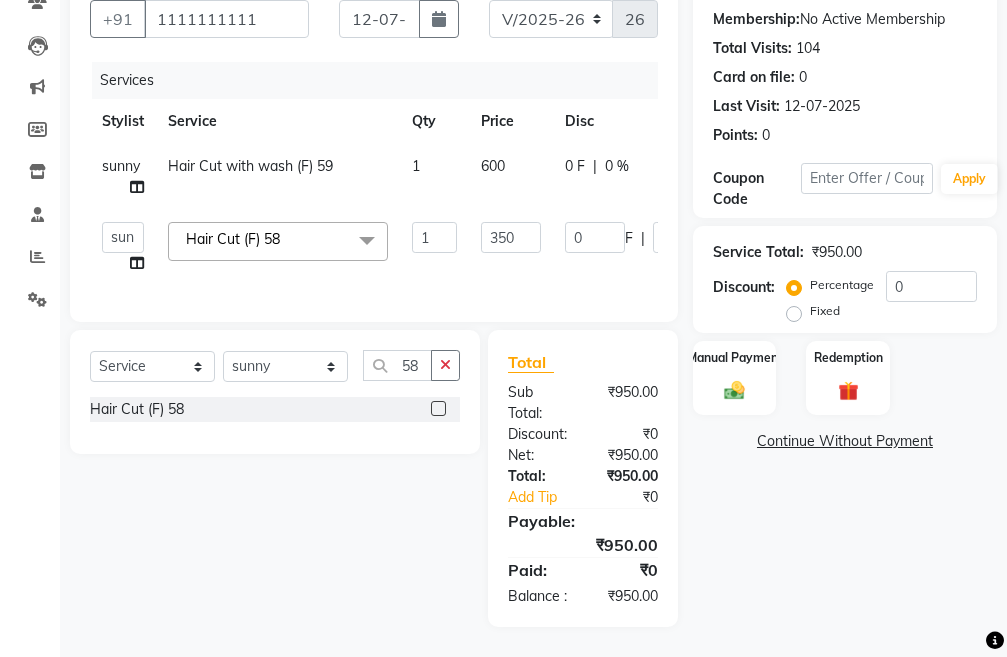 scroll, scrollTop: 251, scrollLeft: 0, axis: vertical 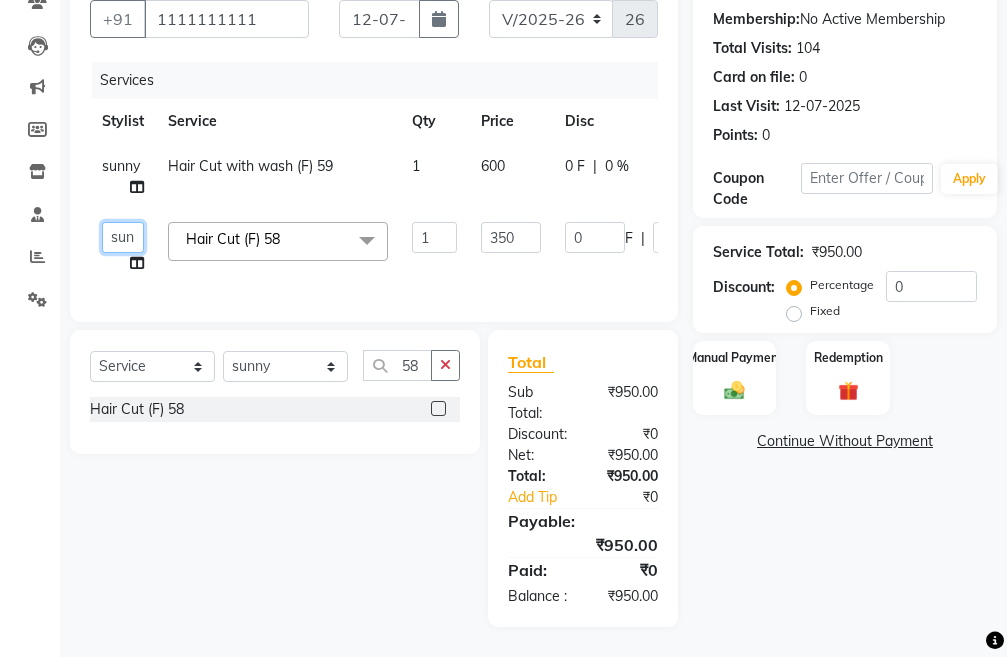 click on "Admin   chahit   COUNTOR   gourav   hardeep   mamta   manisha   MONISH   navi   NOSHAD ALI   purvi   sachin   shatnam   sunny   tip" 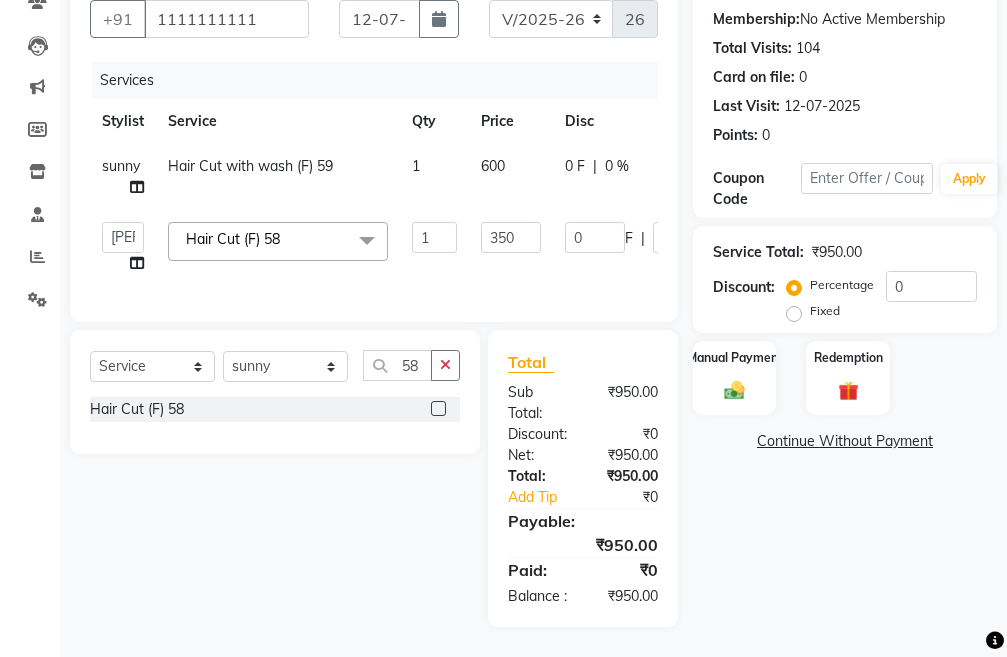 select on "30646" 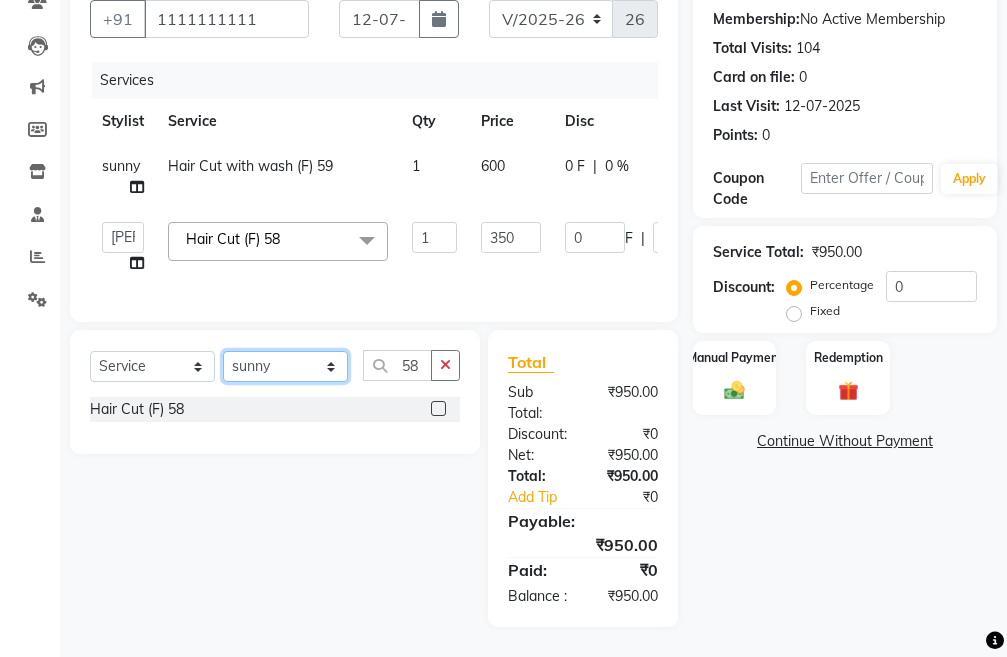 click on "Select Stylist Admin chahit COUNTOR [PERSON_NAME] mamta [PERSON_NAME] navi [PERSON_NAME] [PERSON_NAME] [PERSON_NAME] sunny tip" 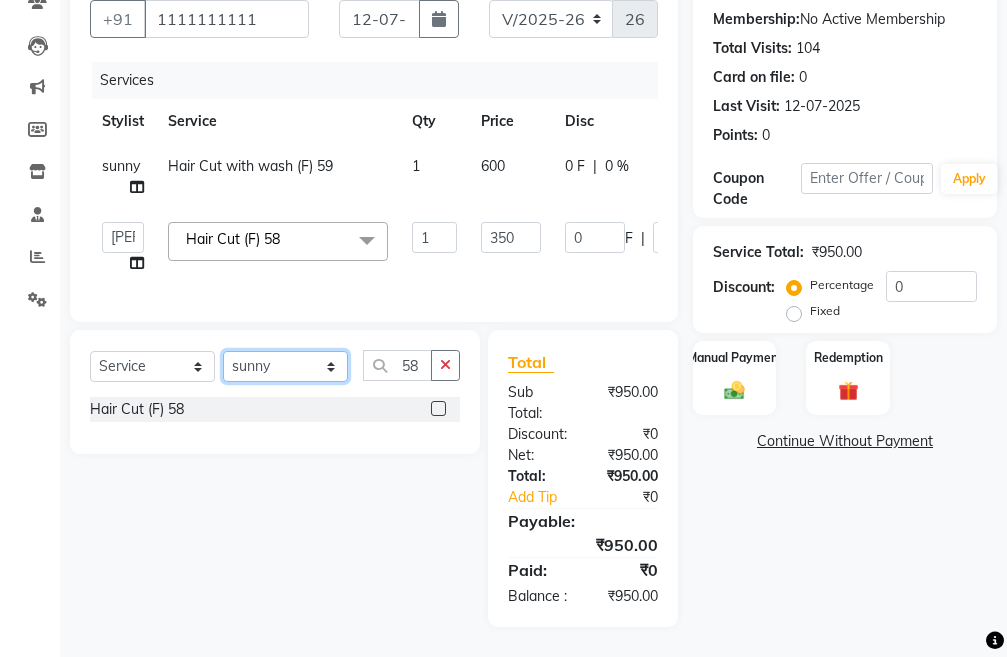 select on "81671" 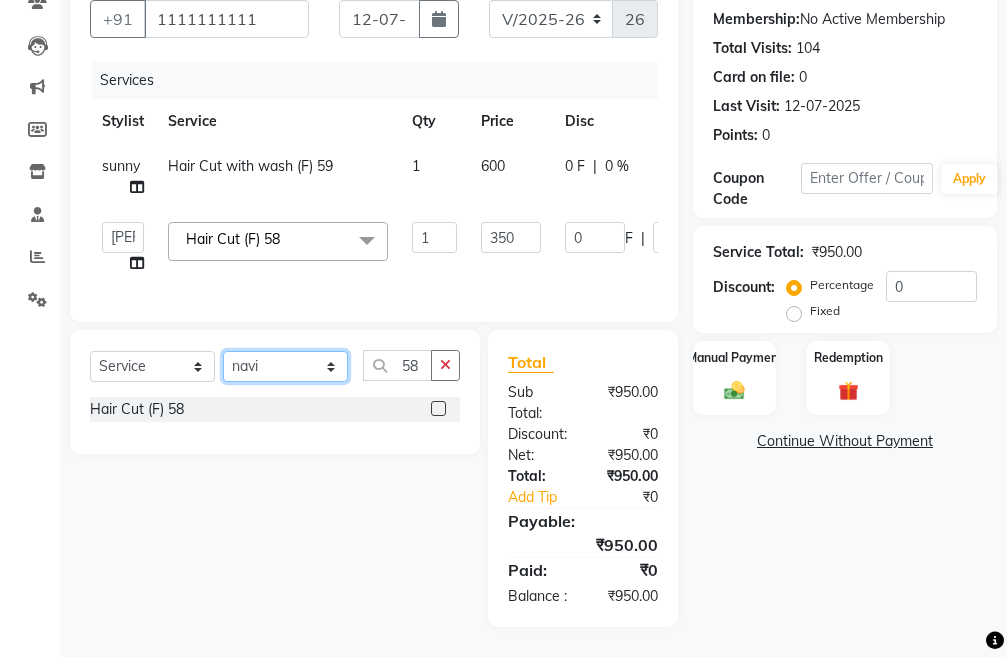 click on "Select Stylist Admin chahit COUNTOR [PERSON_NAME] mamta [PERSON_NAME] navi [PERSON_NAME] [PERSON_NAME] [PERSON_NAME] sunny tip" 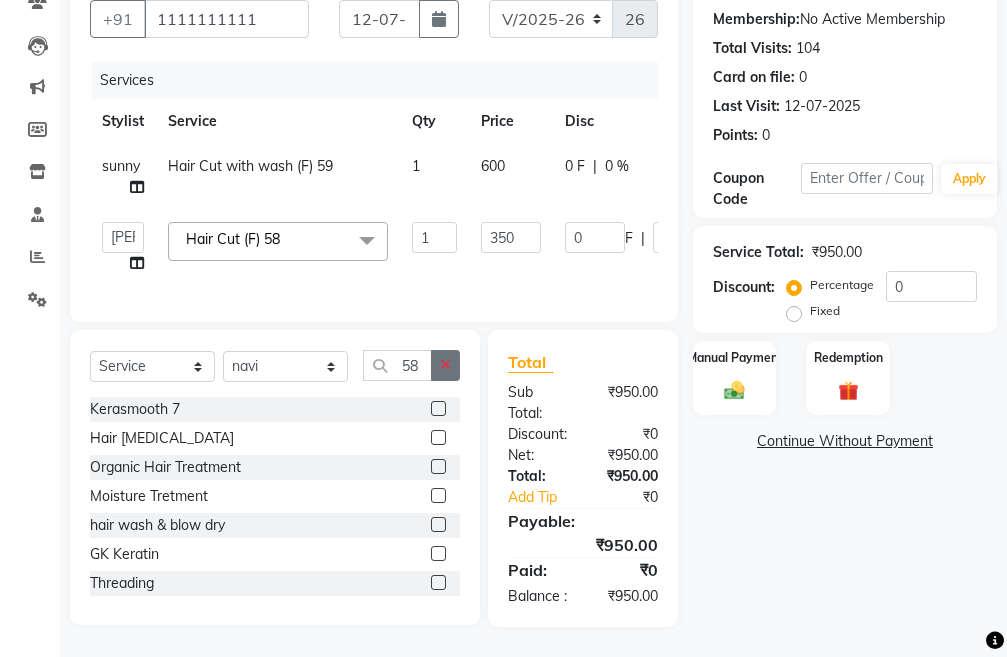 click 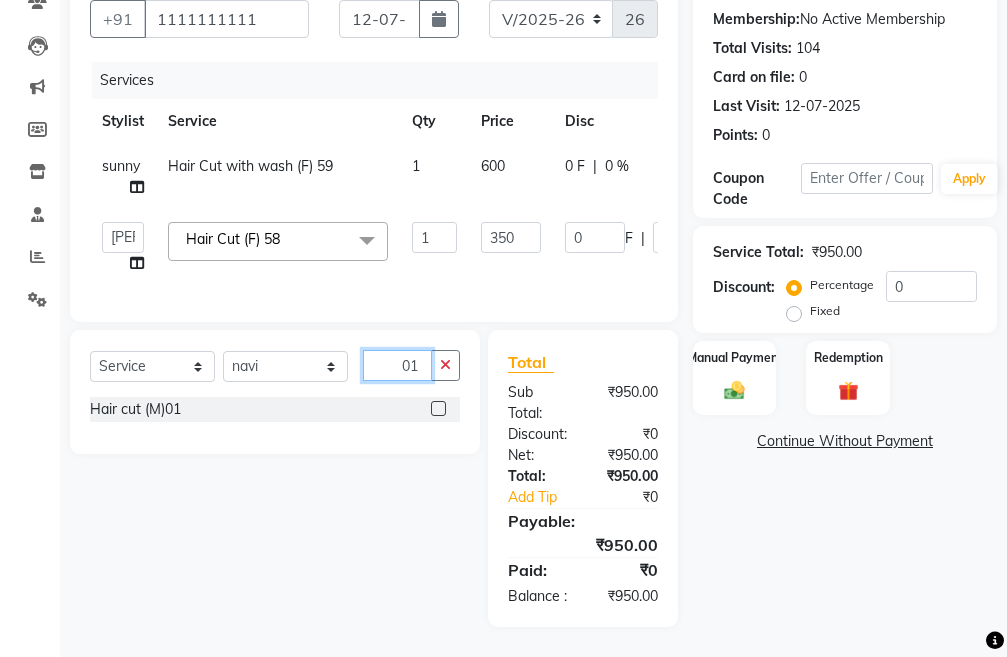 type on "01" 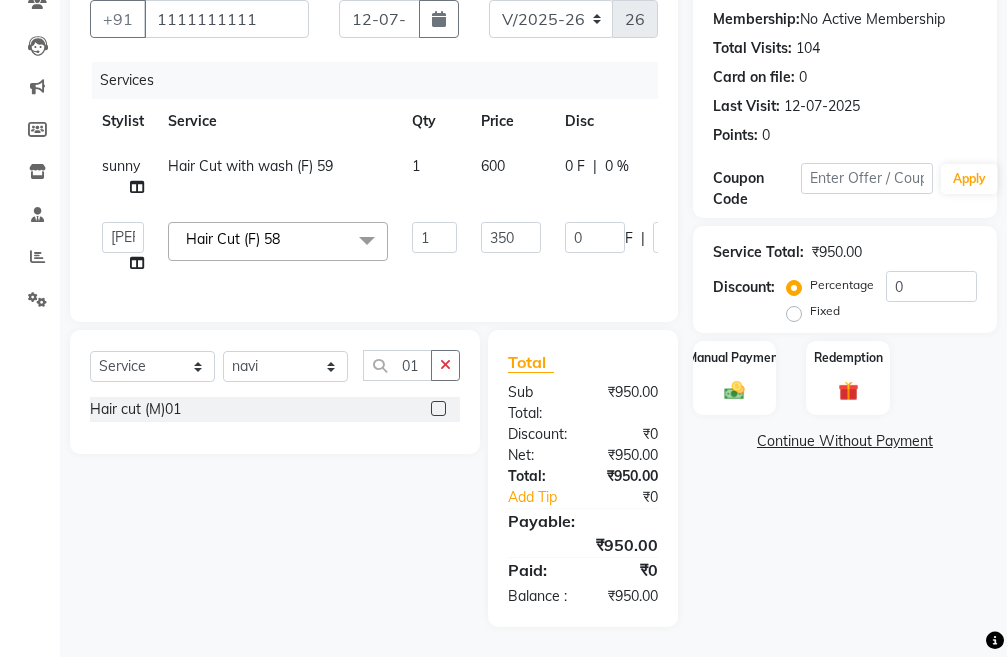 click 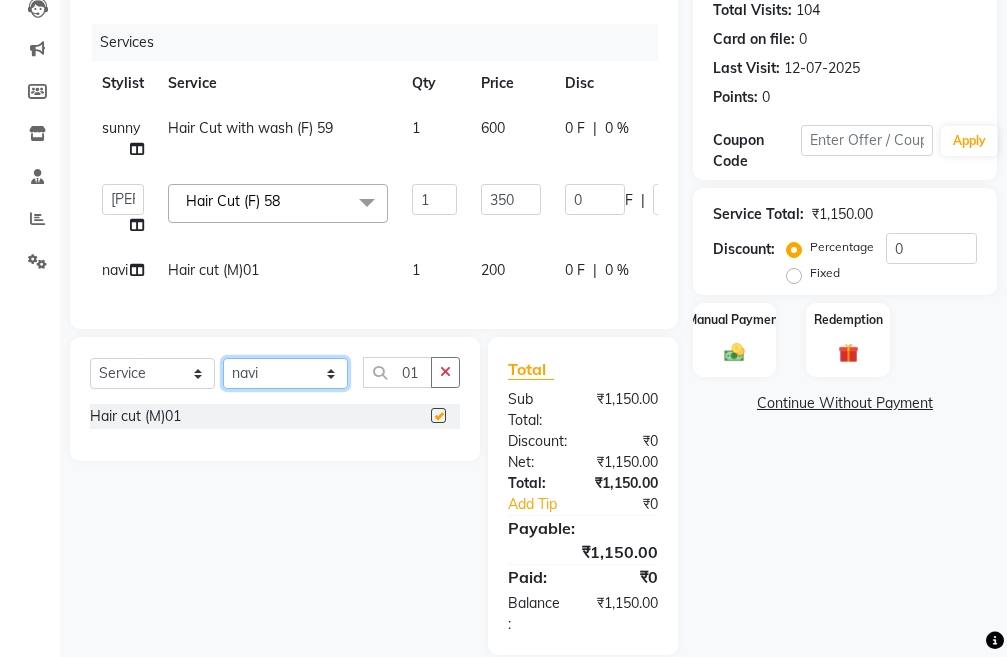 click on "Select Stylist Admin chahit COUNTOR [PERSON_NAME] mamta [PERSON_NAME] navi [PERSON_NAME] [PERSON_NAME] [PERSON_NAME] sunny tip" 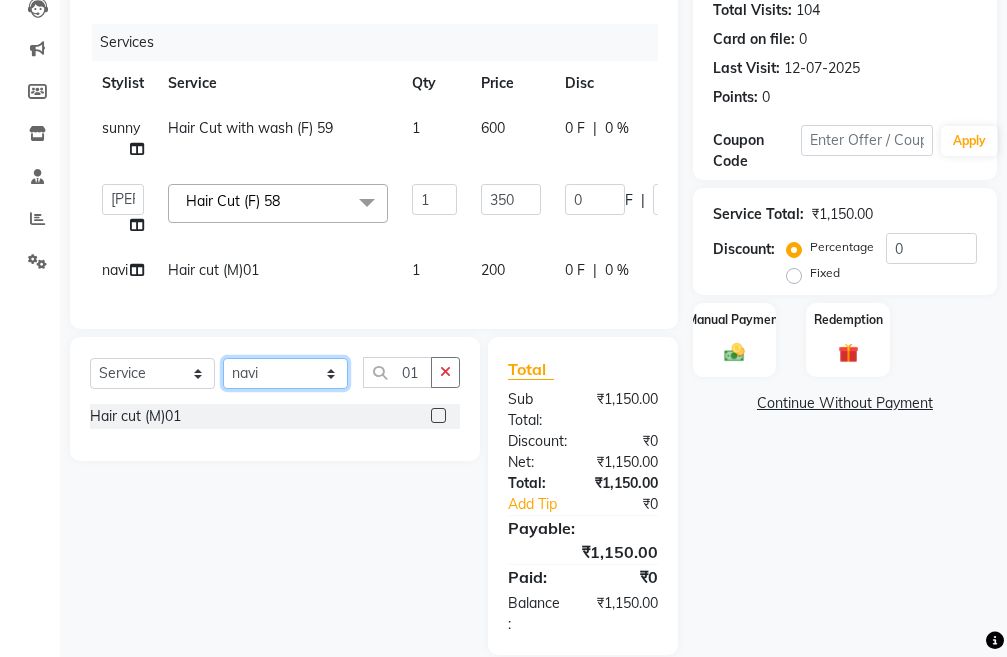 checkbox on "false" 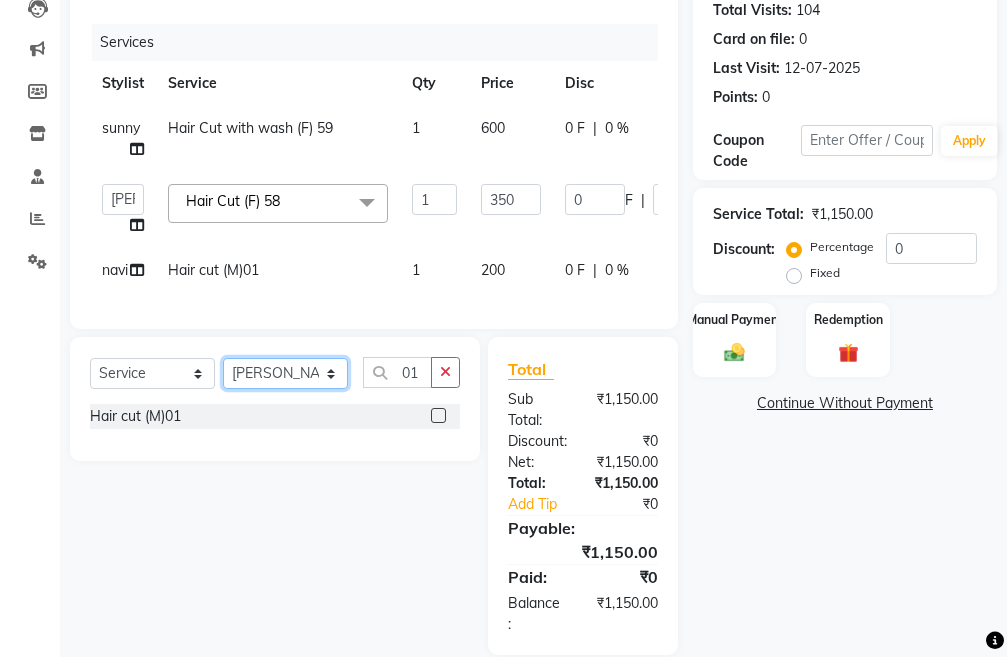 click on "Select Stylist Admin chahit COUNTOR [PERSON_NAME] mamta [PERSON_NAME] navi [PERSON_NAME] [PERSON_NAME] [PERSON_NAME] sunny tip" 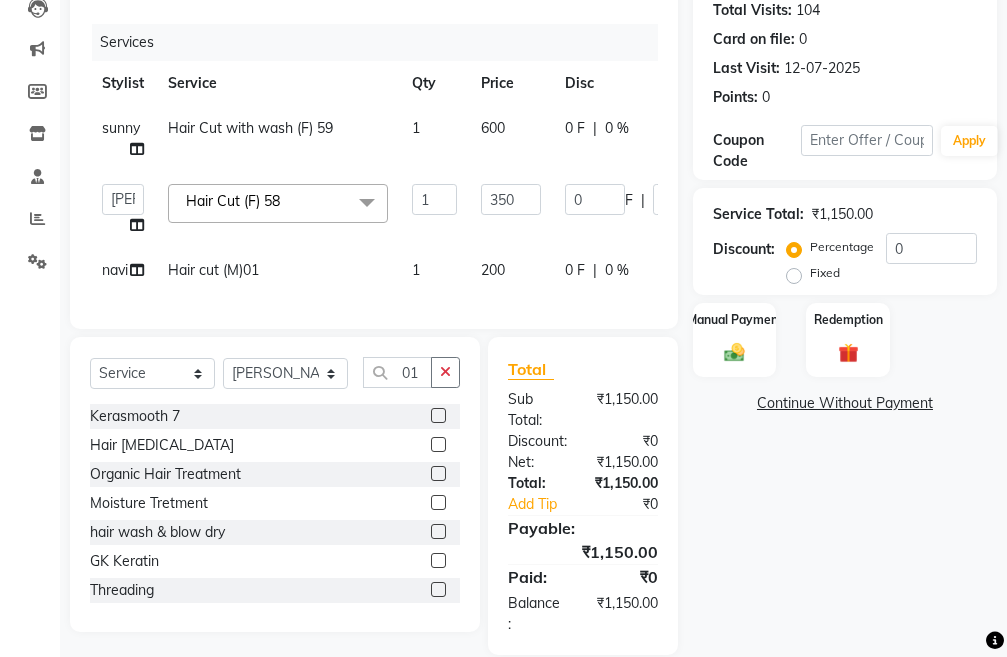 click 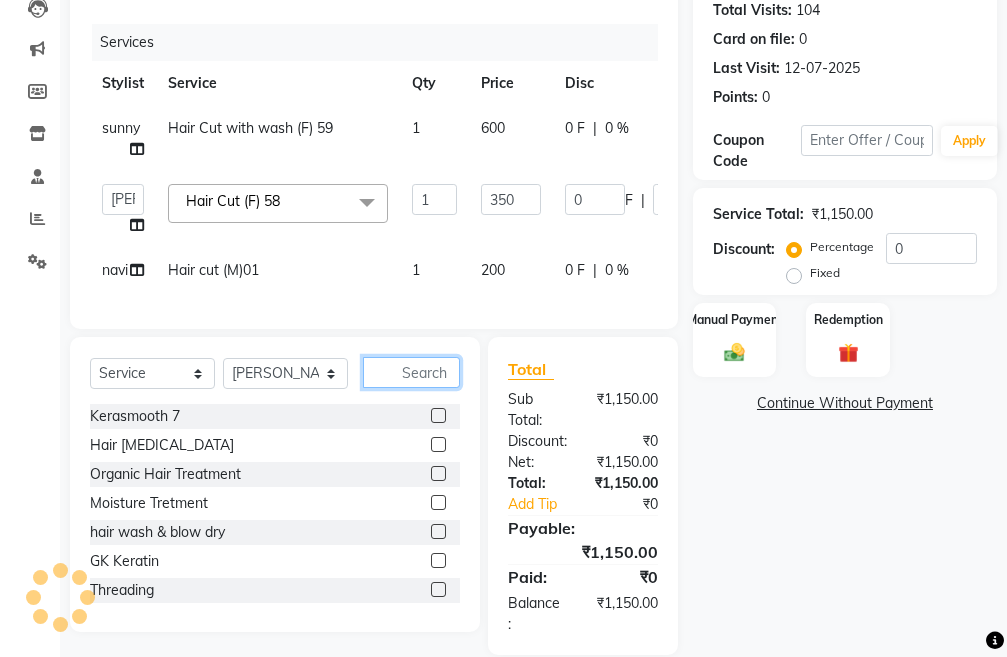 click 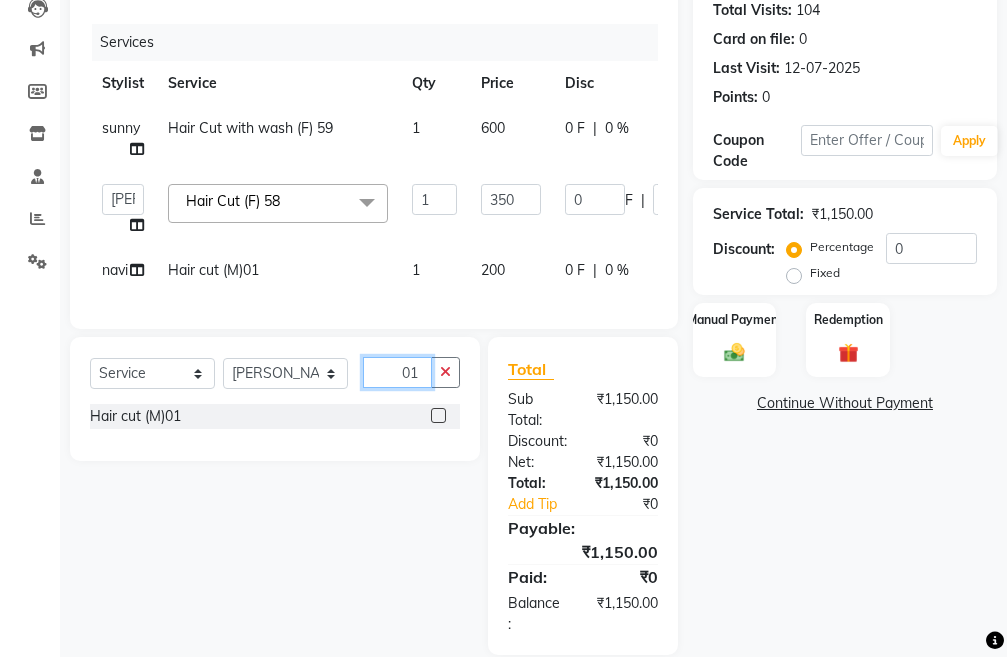 type on "01" 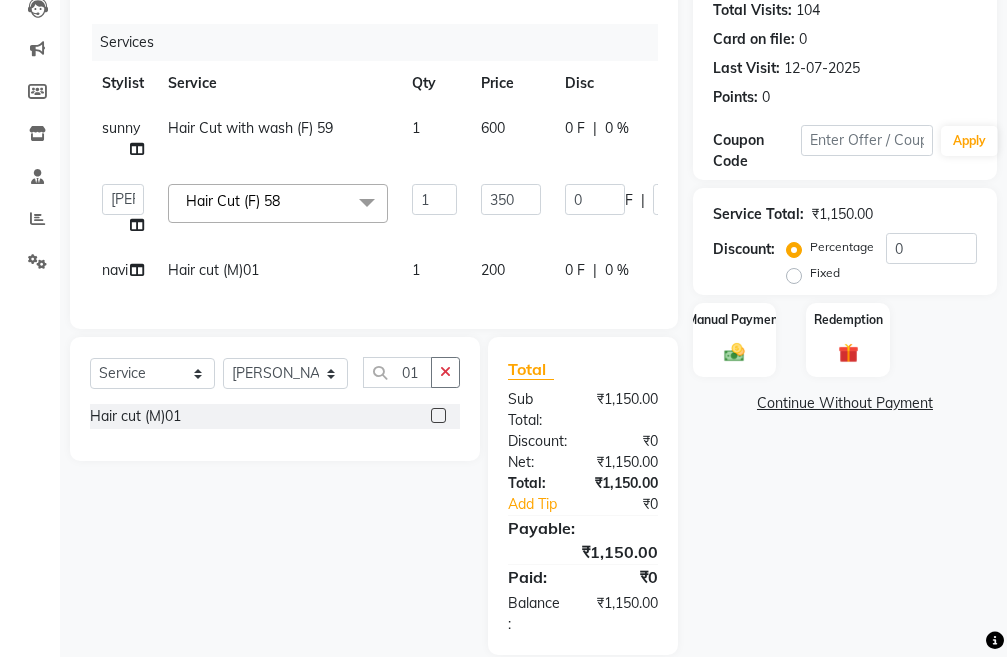 click 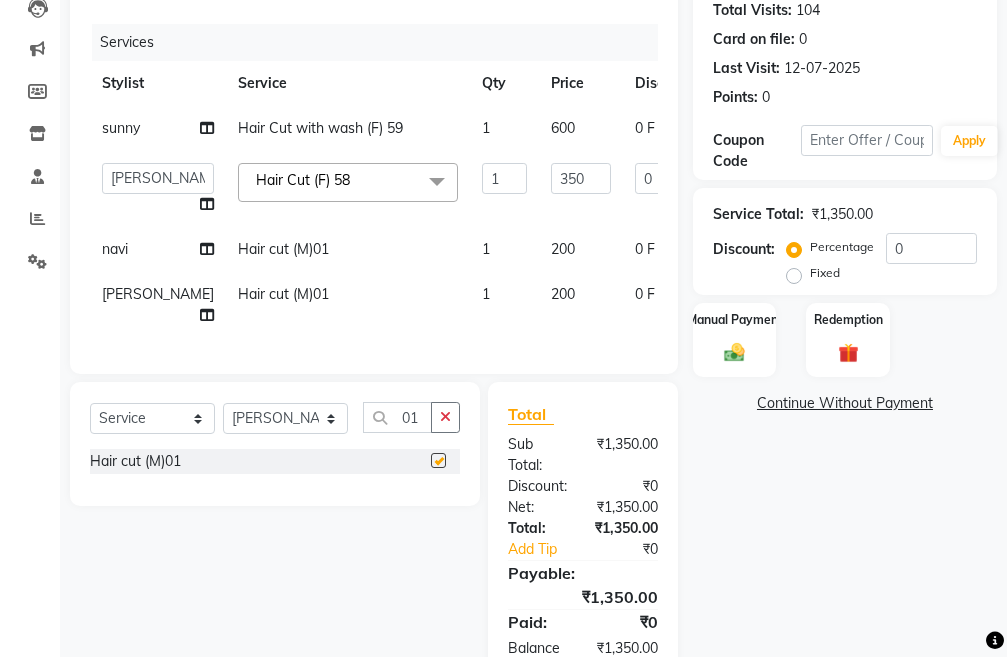 checkbox on "false" 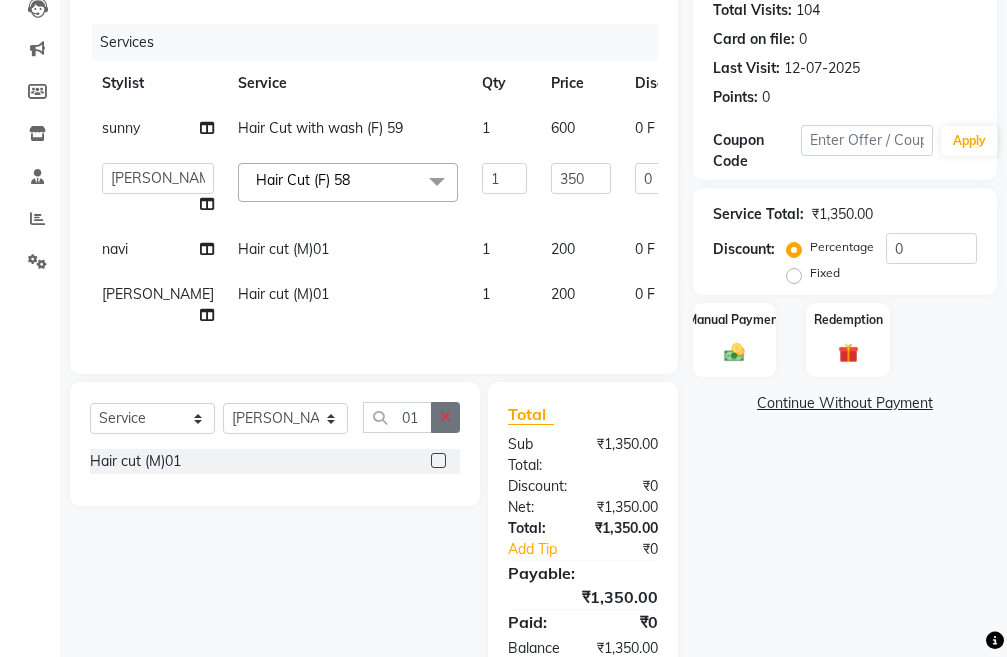 drag, startPoint x: 451, startPoint y: 434, endPoint x: 412, endPoint y: 433, distance: 39.012817 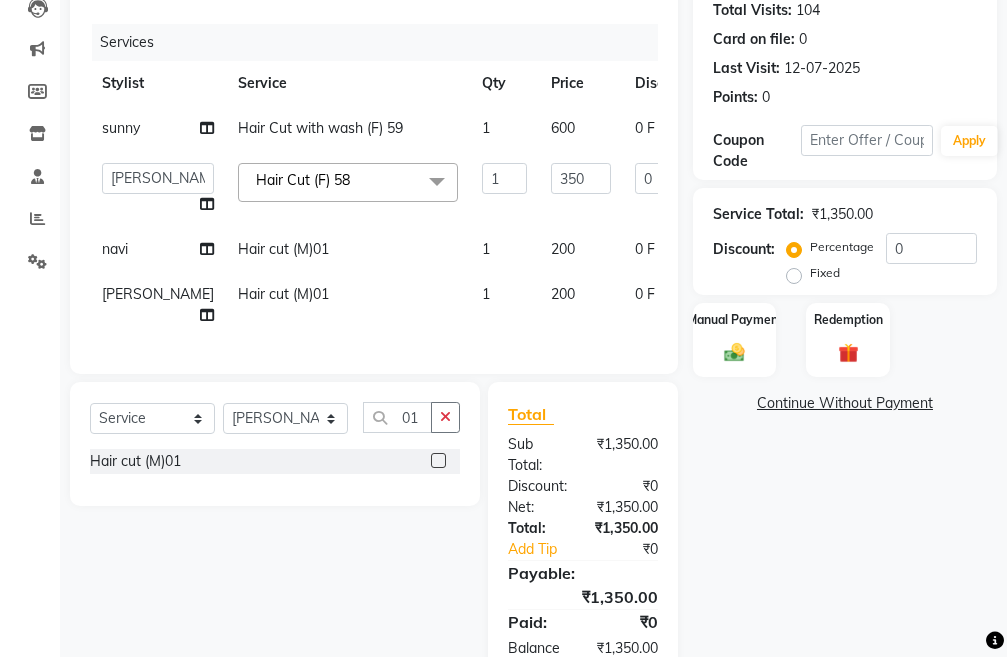 click 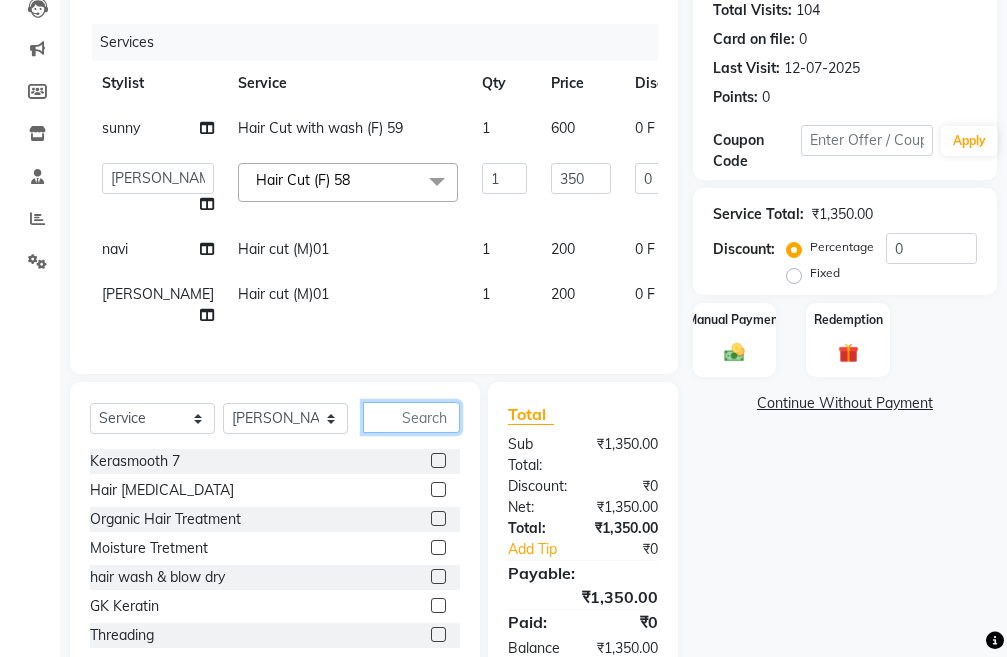 click 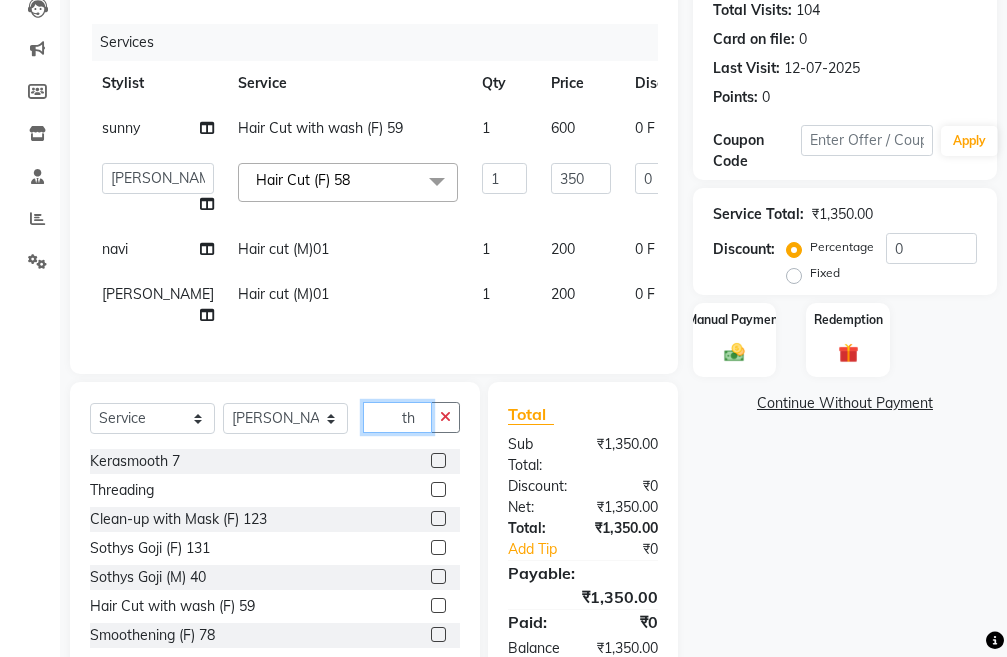 type on "th" 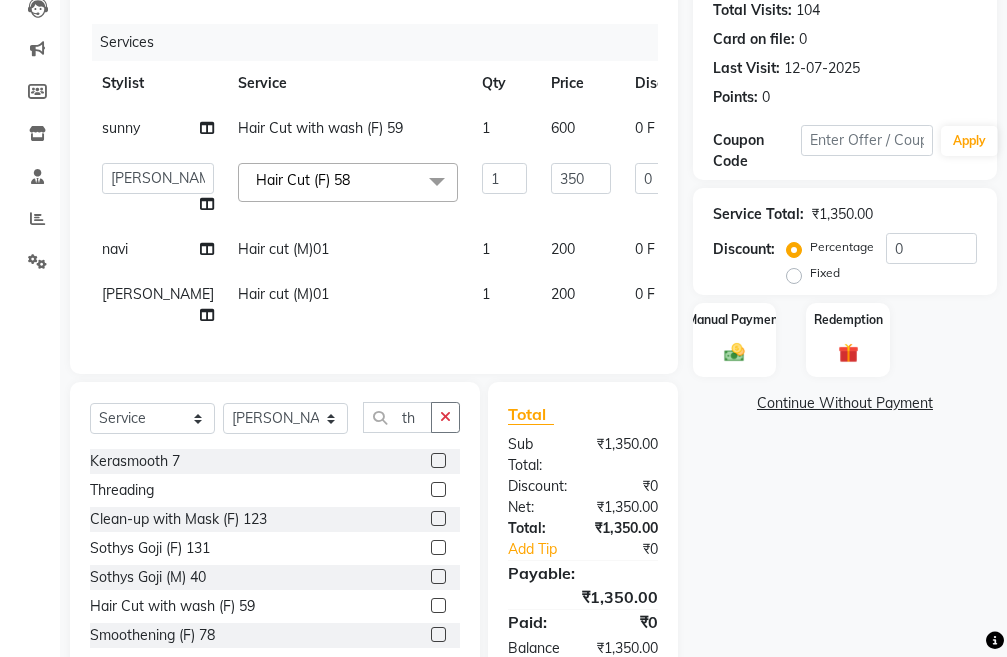 click 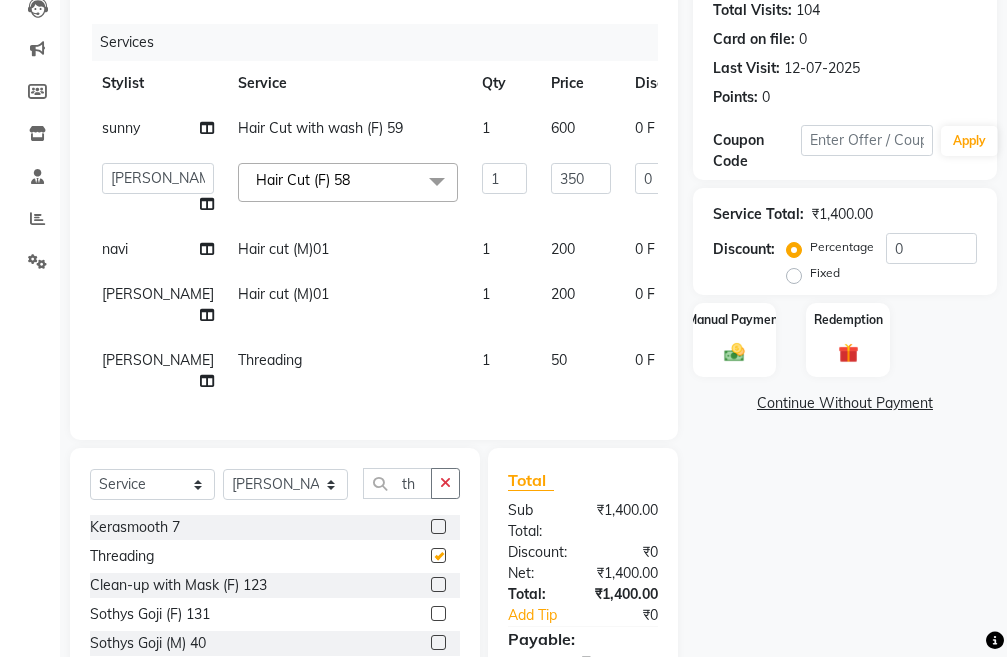 checkbox on "false" 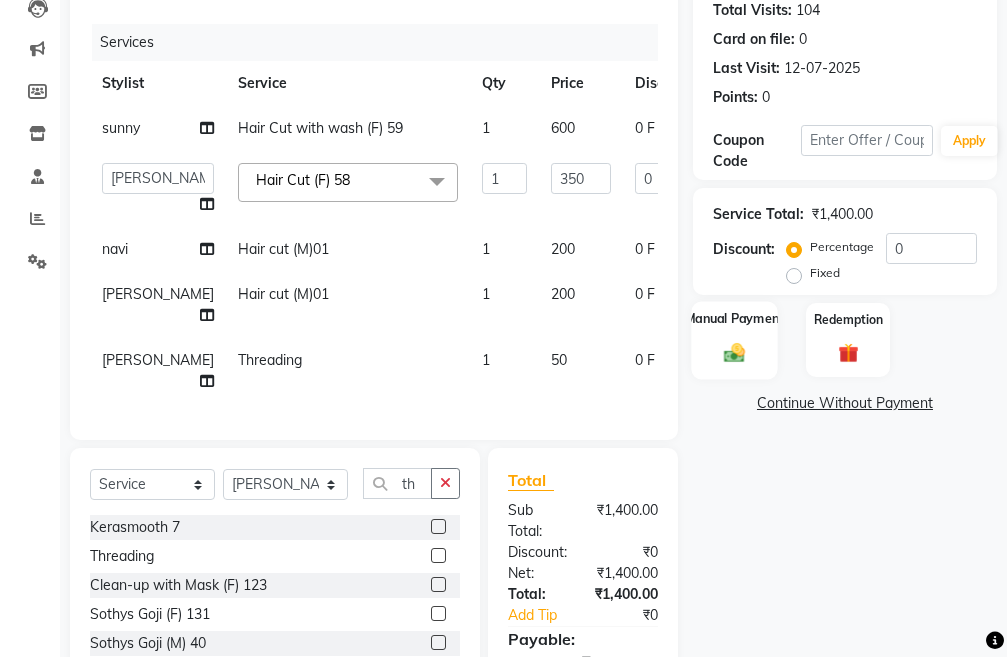 click on "Manual Payment" 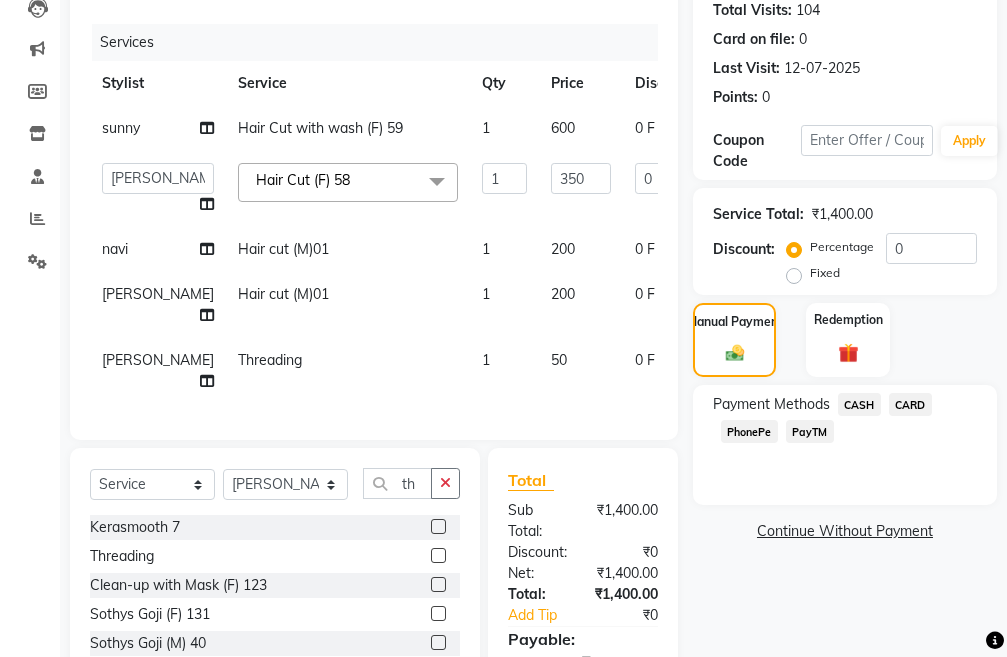 click on "CASH" 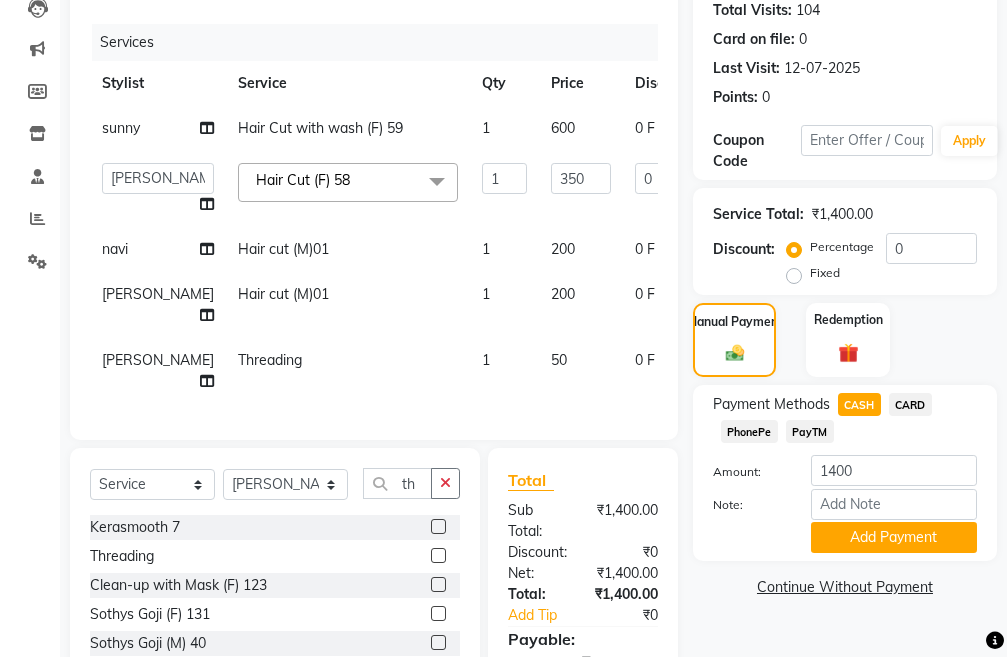 click on "CASH" 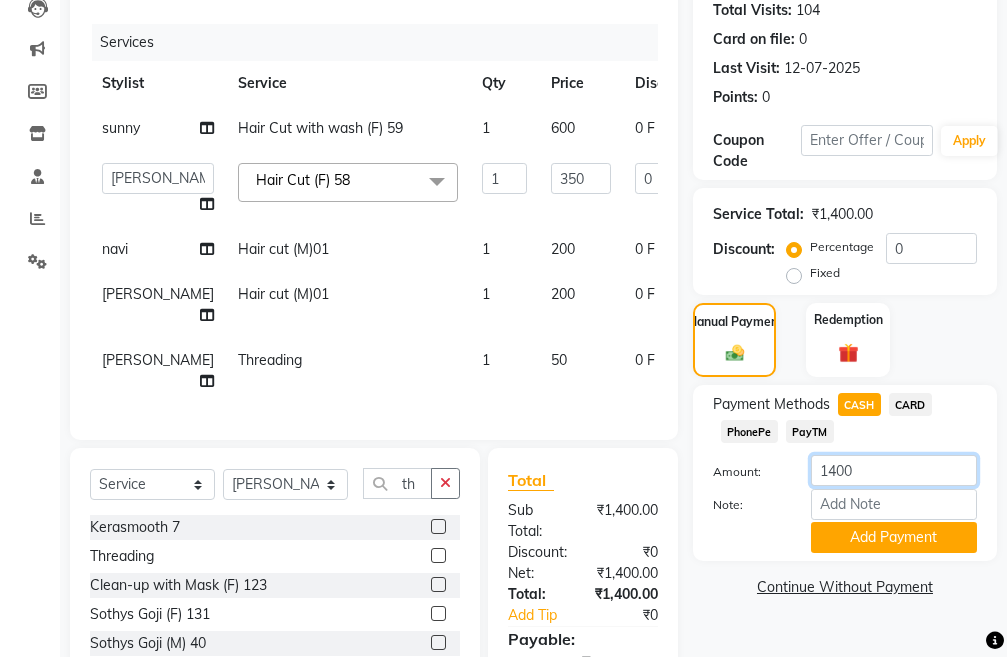 click on "1400" 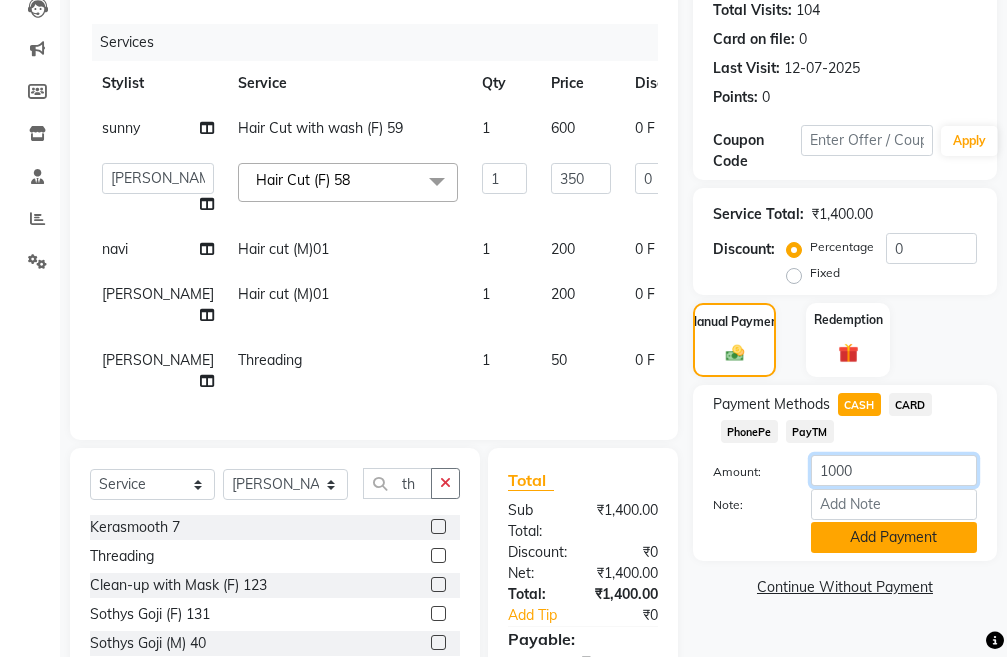type on "1000" 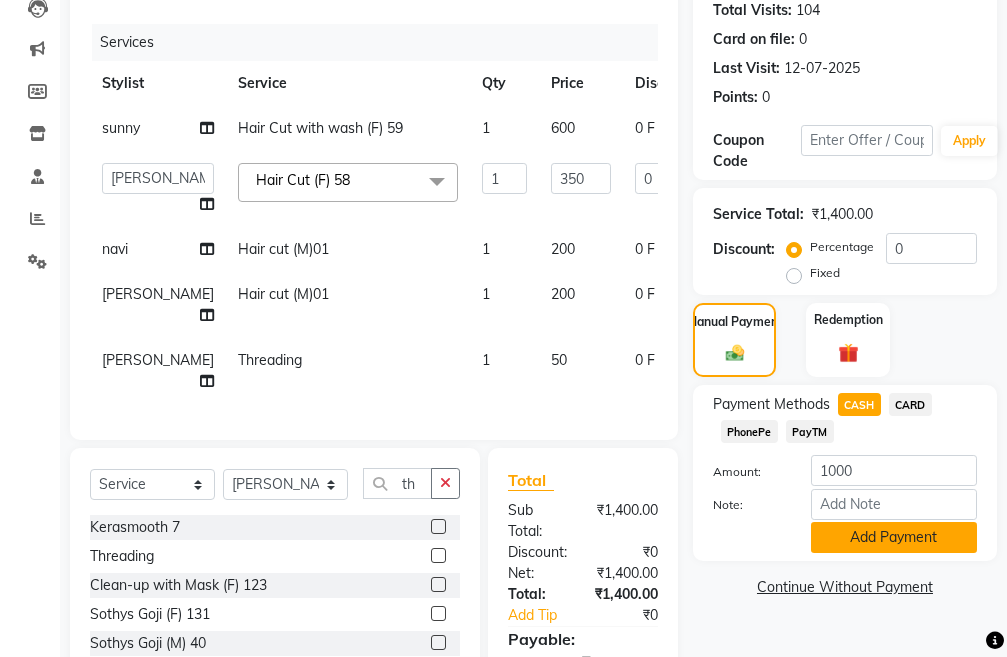 click on "Add Payment" 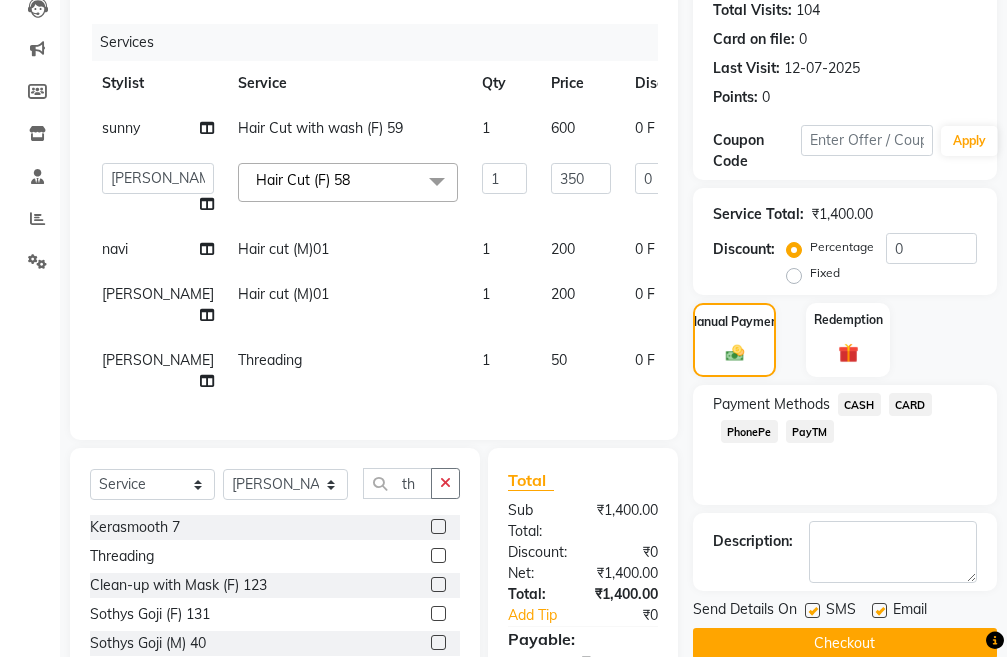 click on "PayTM" 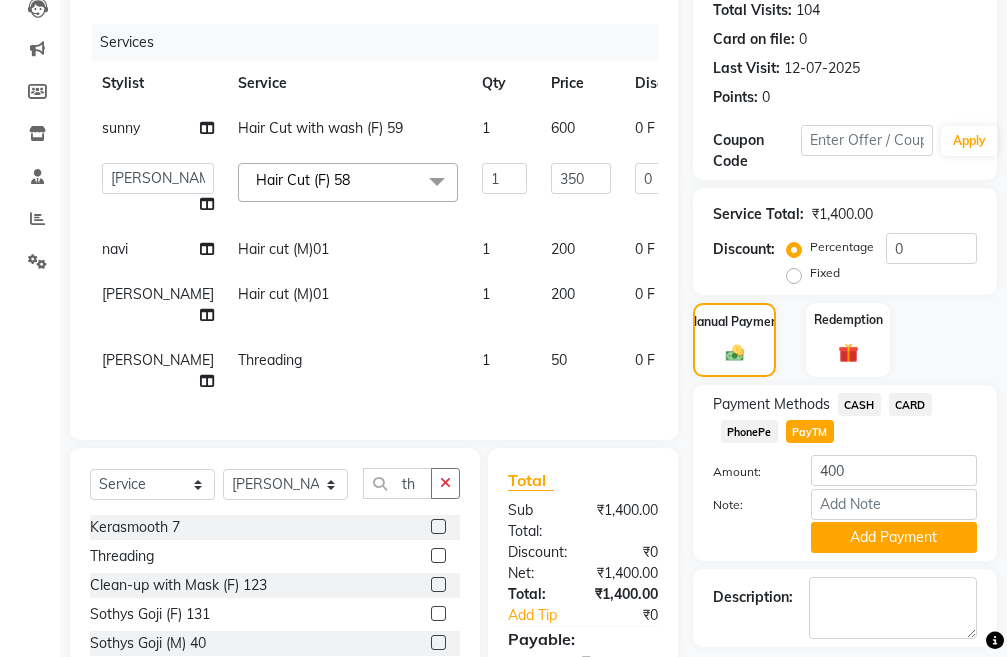 scroll, scrollTop: 51, scrollLeft: 0, axis: vertical 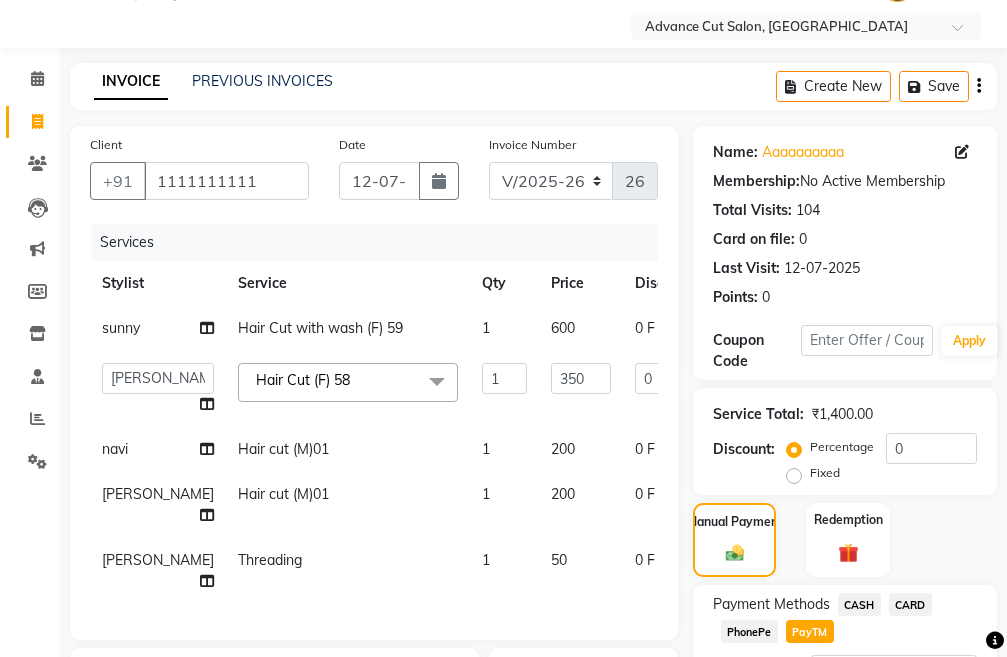 click on "Hair cut (M)01" 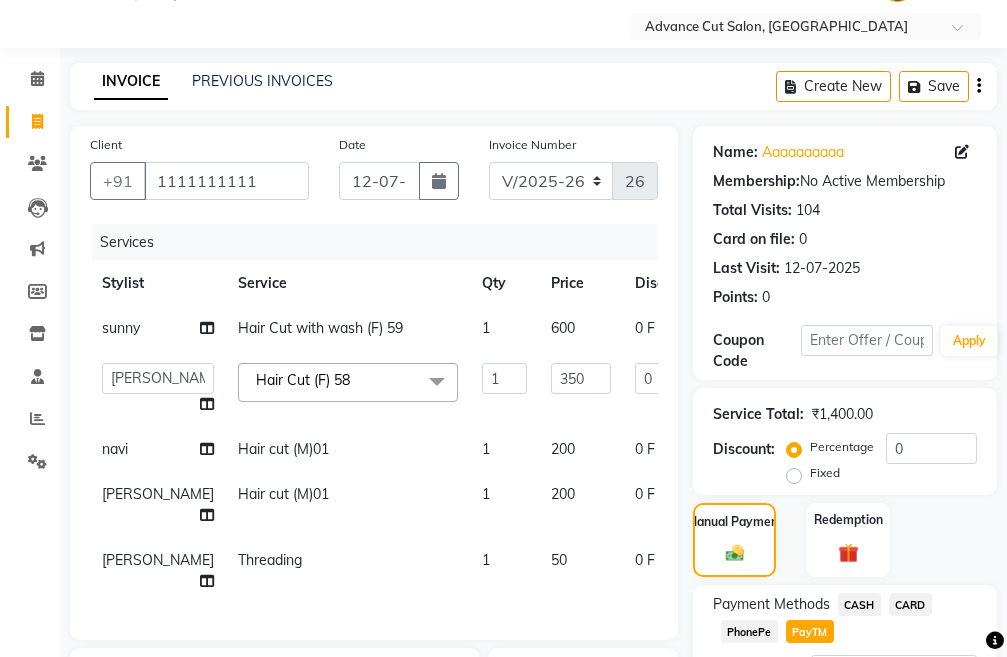 select on "81671" 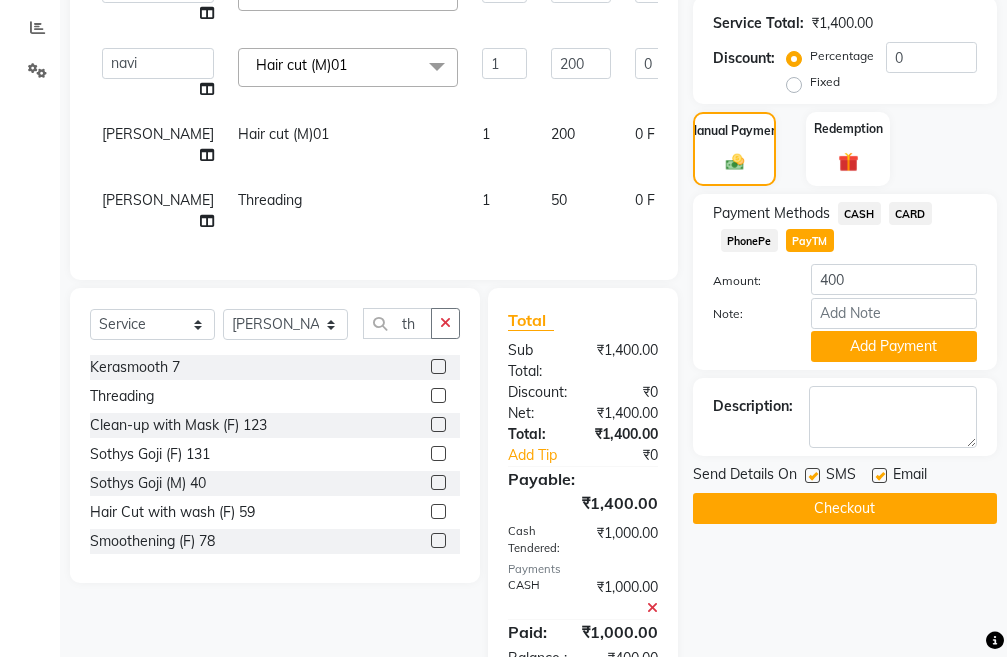 scroll, scrollTop: 242, scrollLeft: 0, axis: vertical 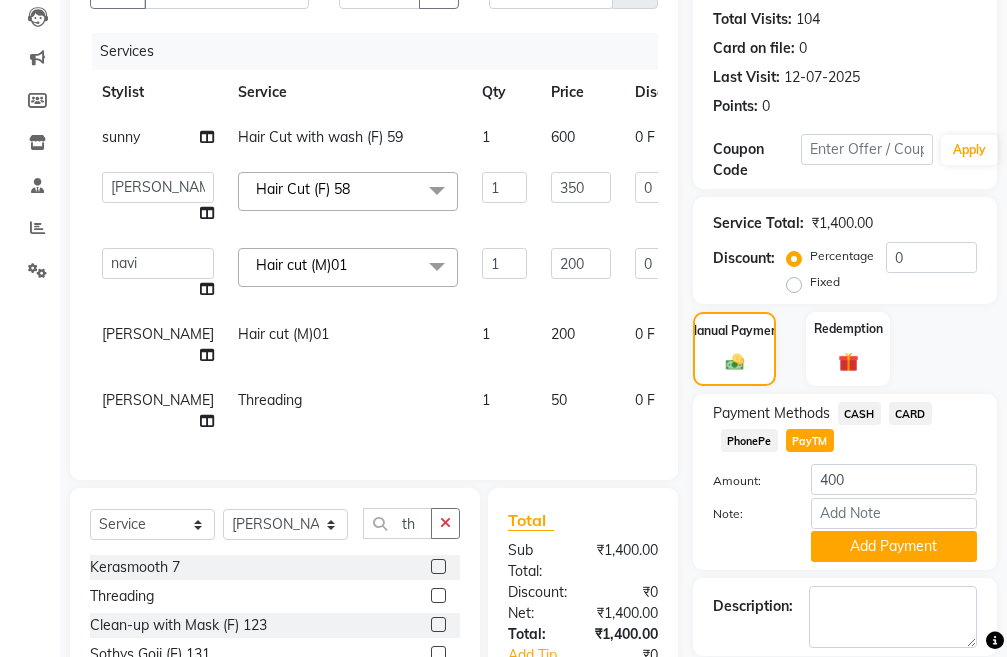 click on "CASH" 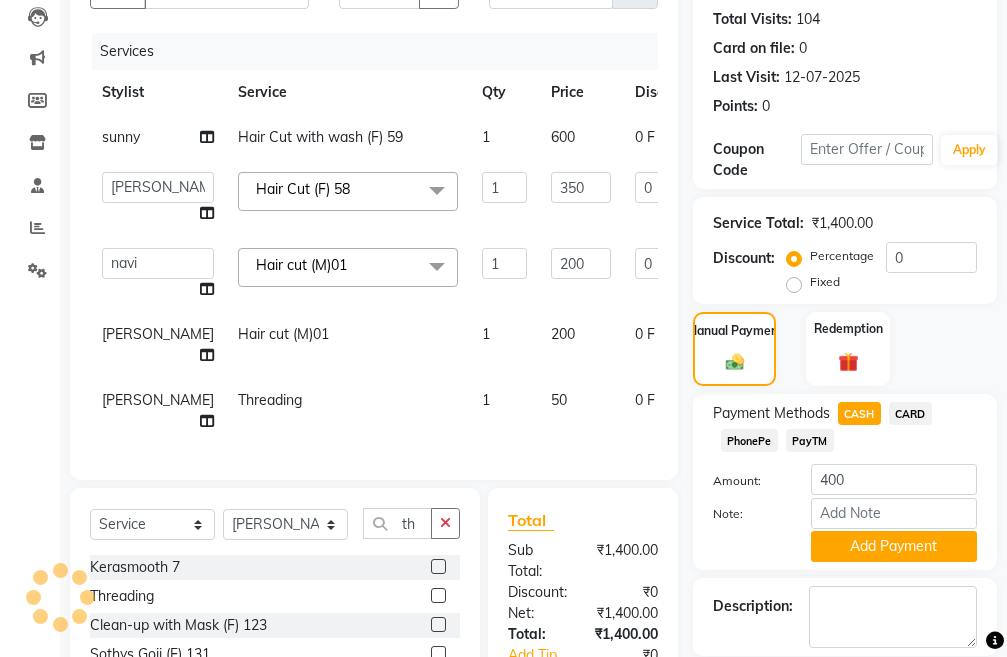 click on "CARD" 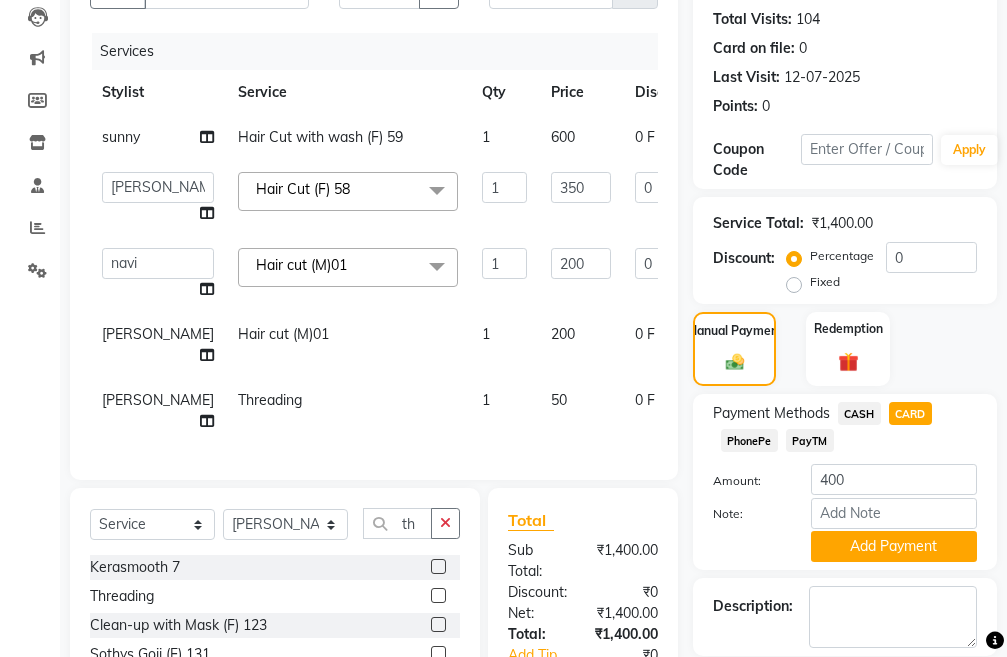click on "CASH" 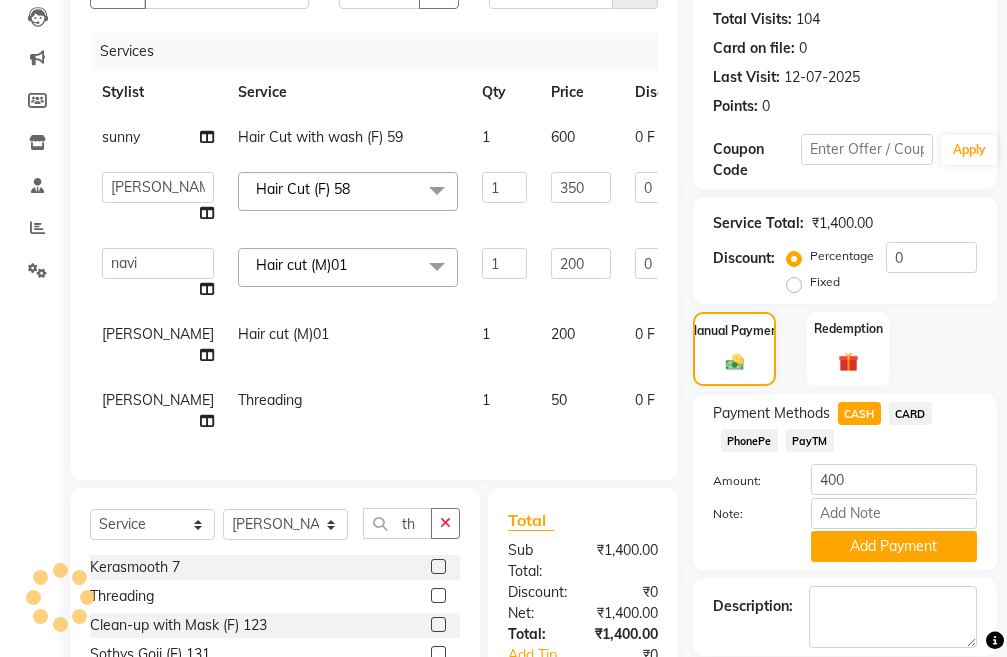 click on "PayTM" 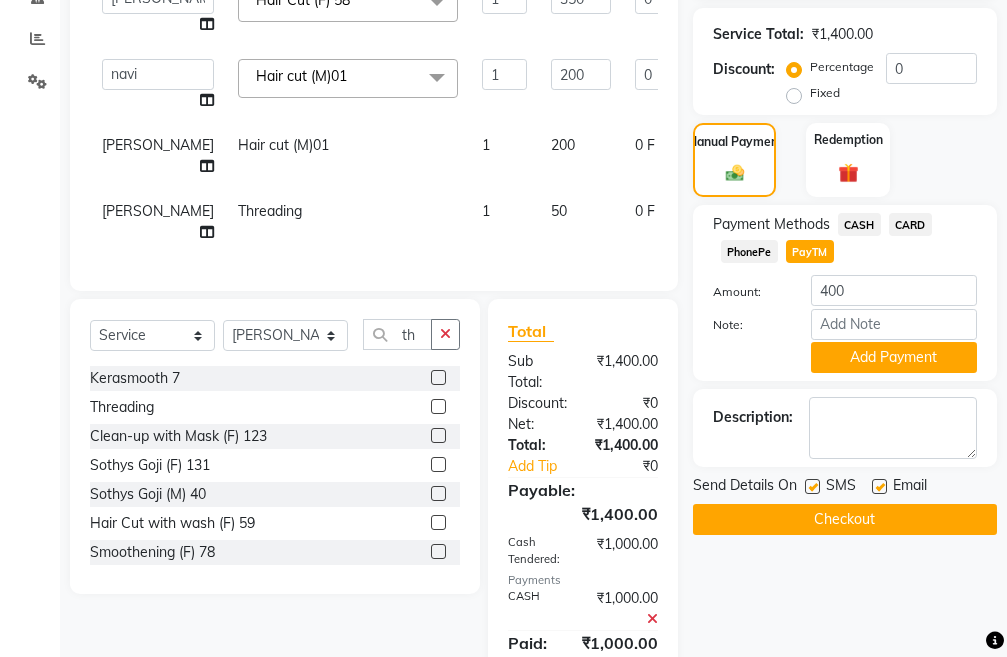 scroll, scrollTop: 342, scrollLeft: 0, axis: vertical 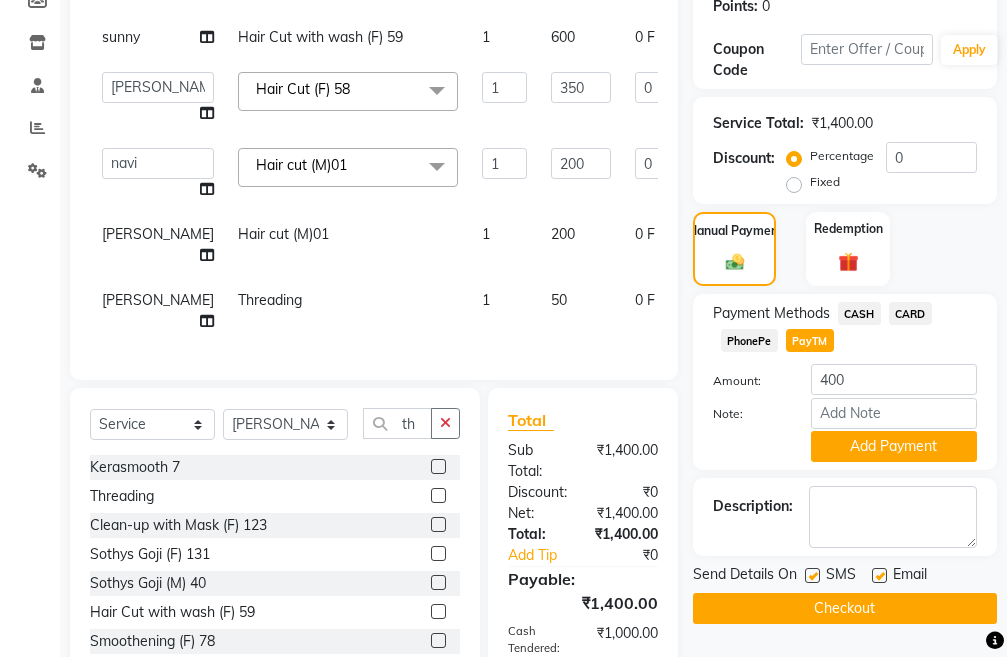 click on "Add Payment" 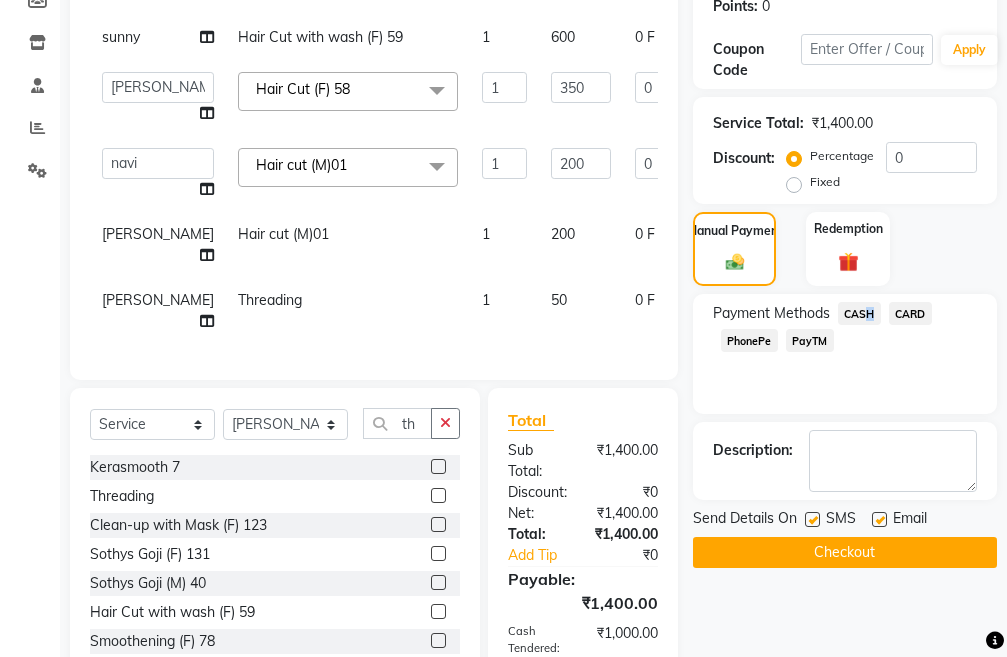 click on "CASH" 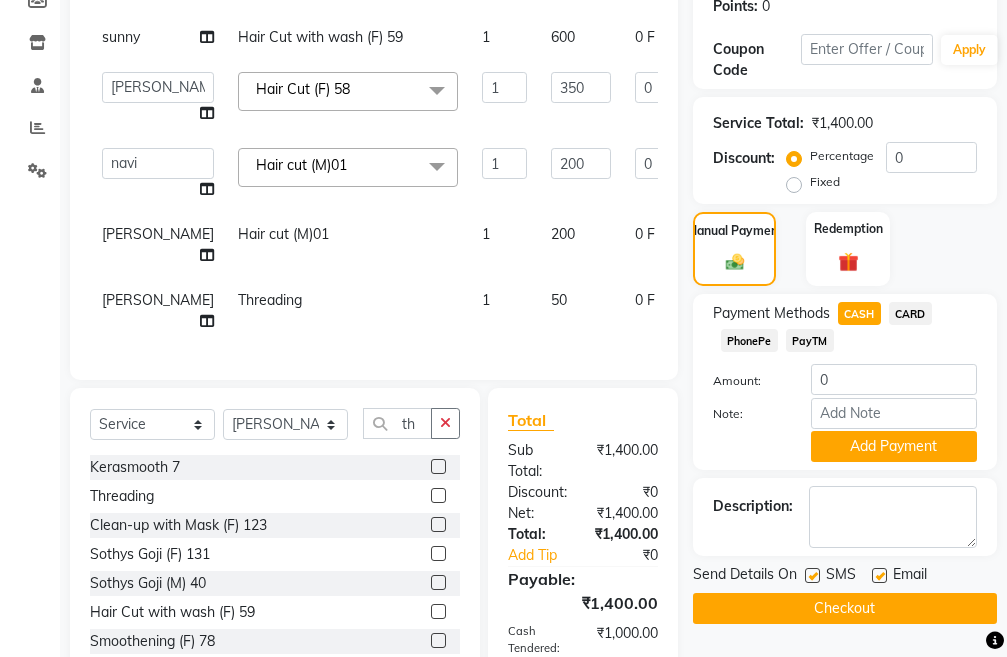 click on "Amount: 0" 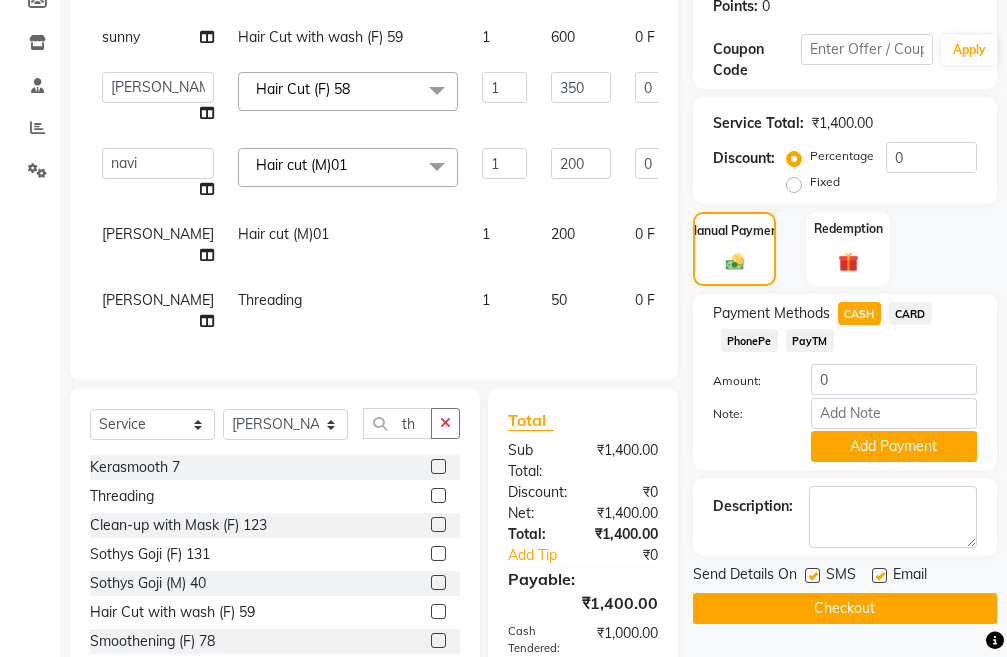 scroll, scrollTop: 584, scrollLeft: 0, axis: vertical 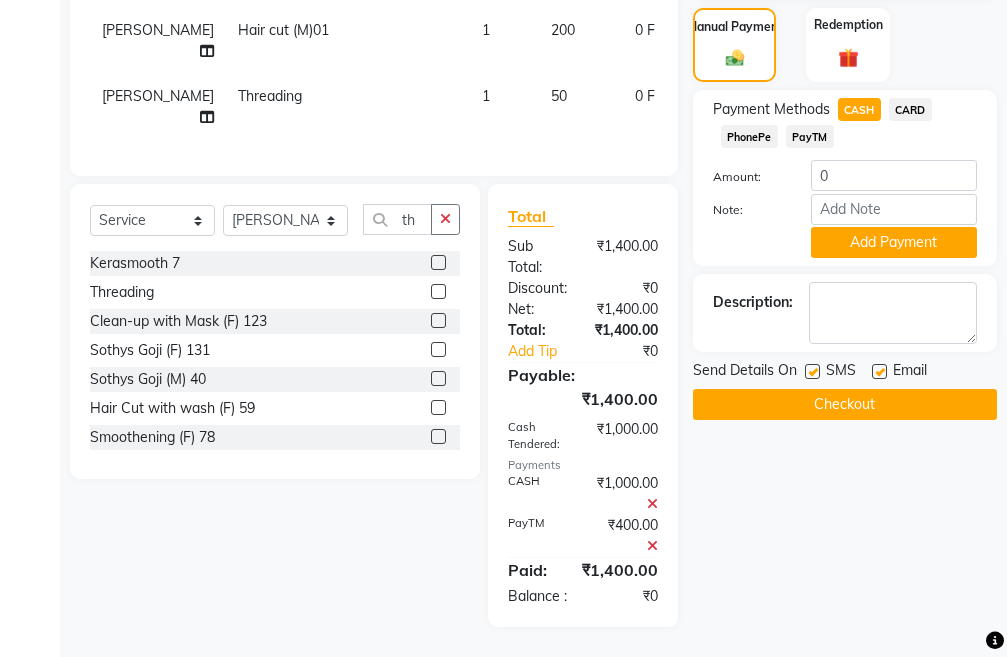 click 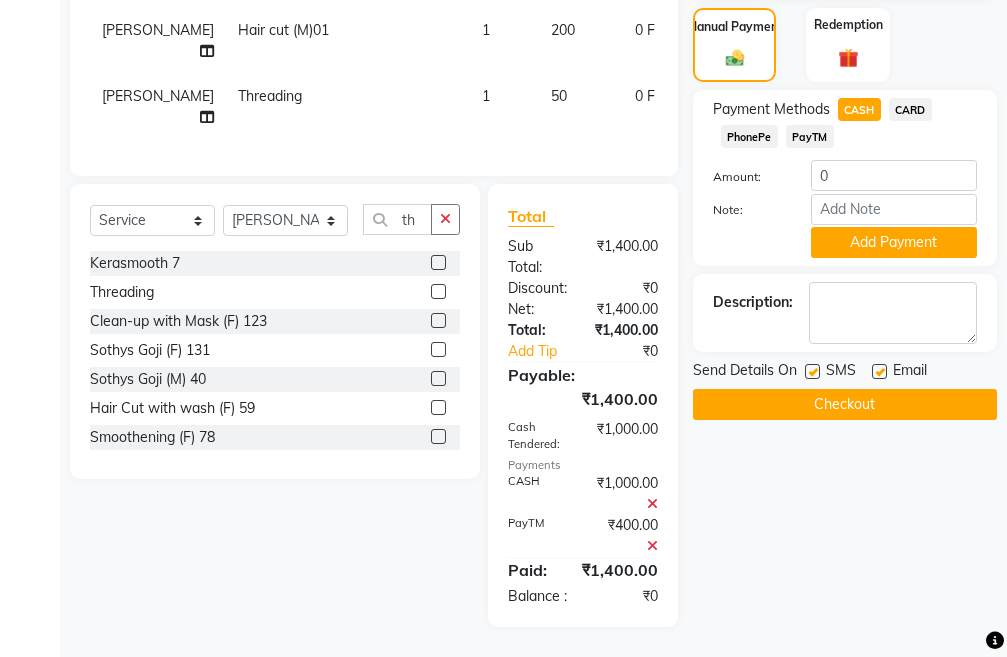 scroll, scrollTop: 501, scrollLeft: 0, axis: vertical 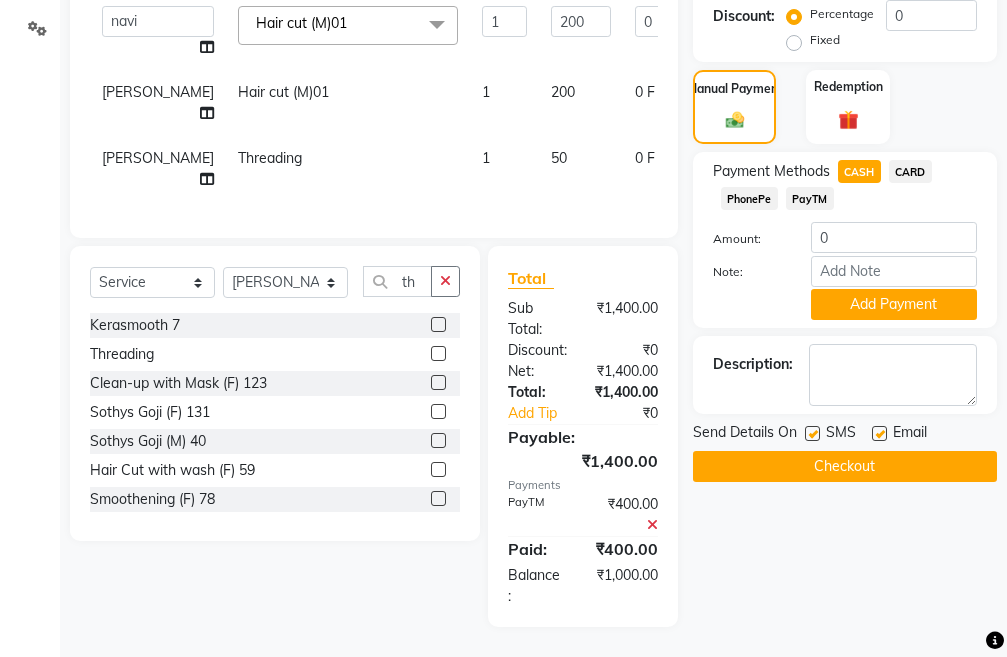 click 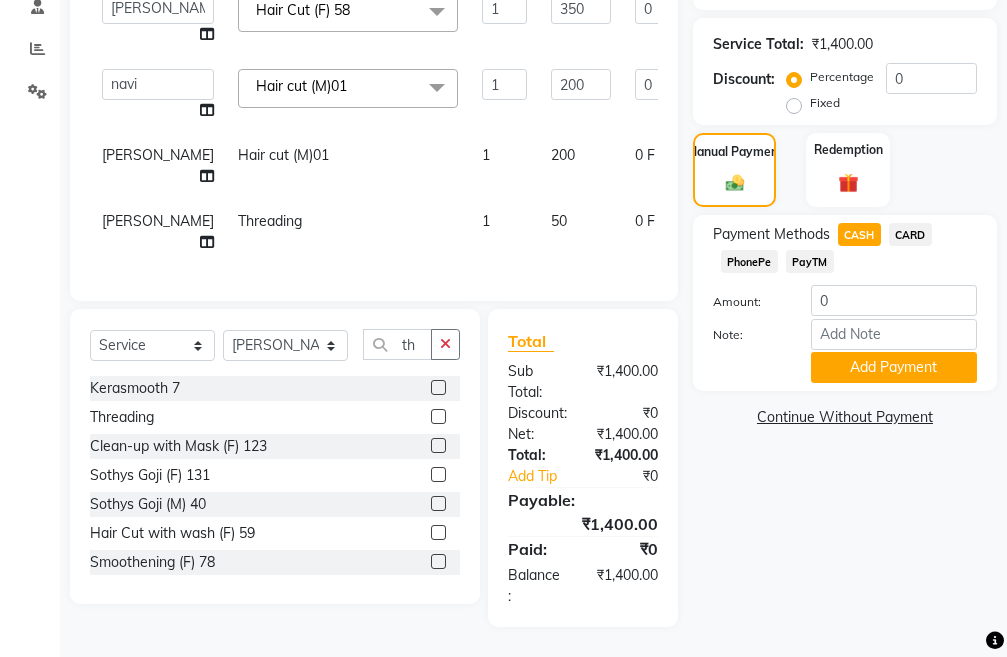 scroll, scrollTop: 438, scrollLeft: 0, axis: vertical 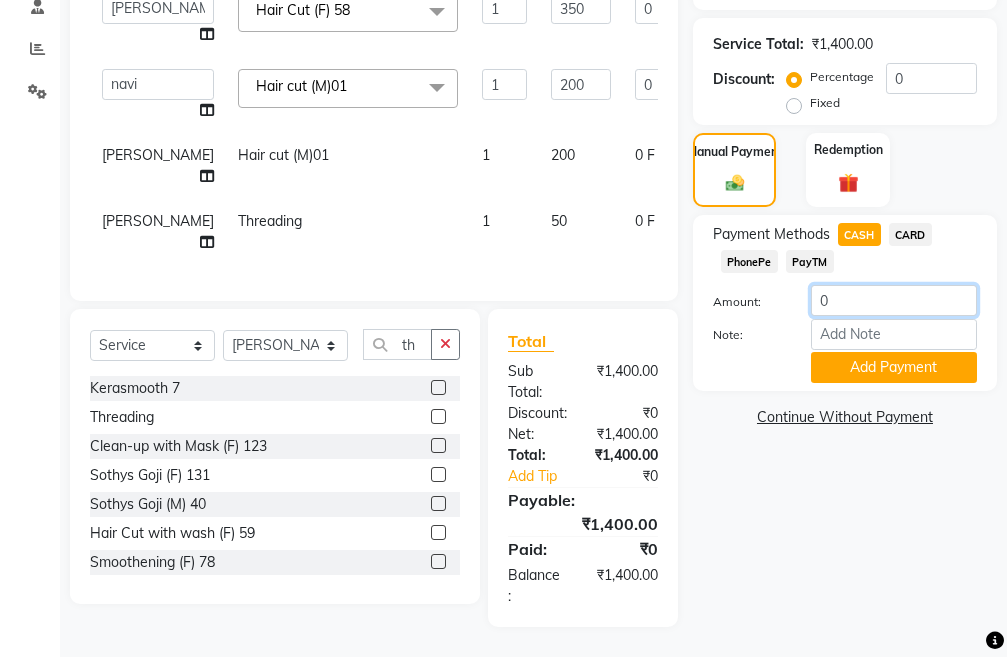 click on "0" 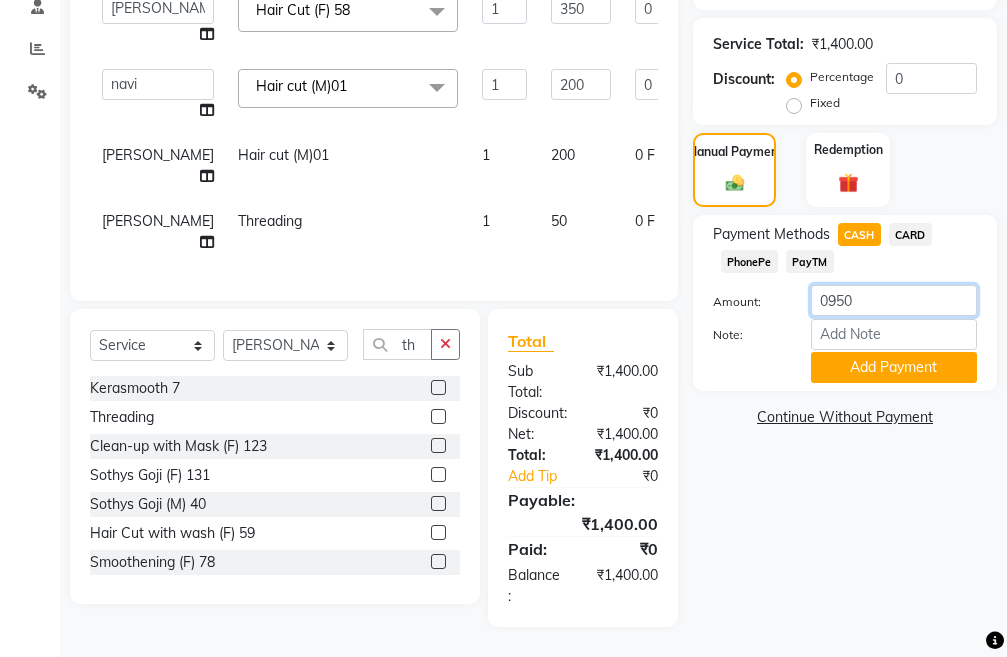 click on "0950" 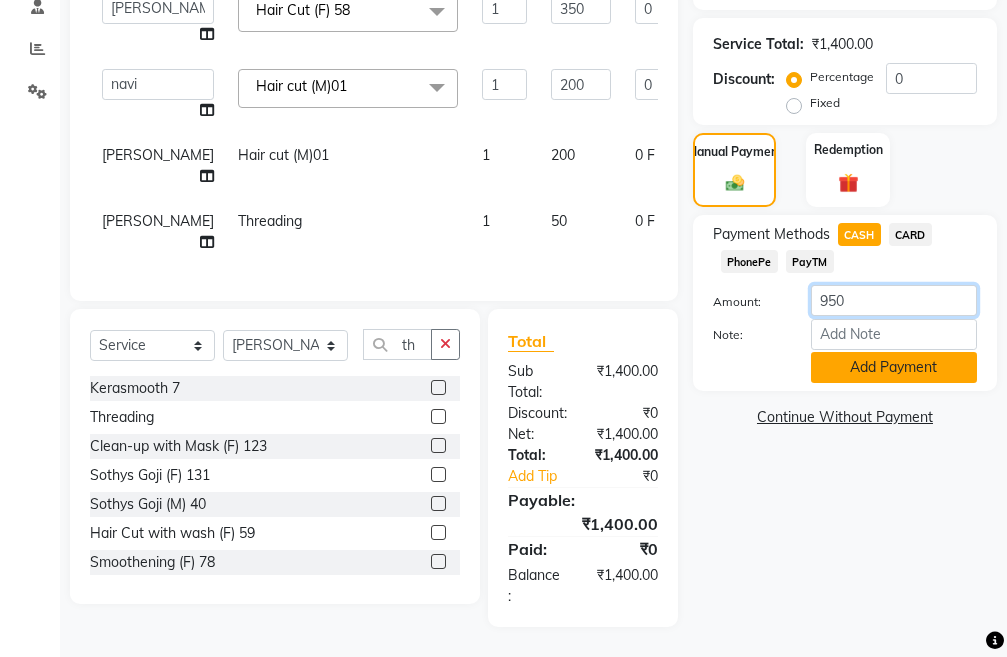type on "950" 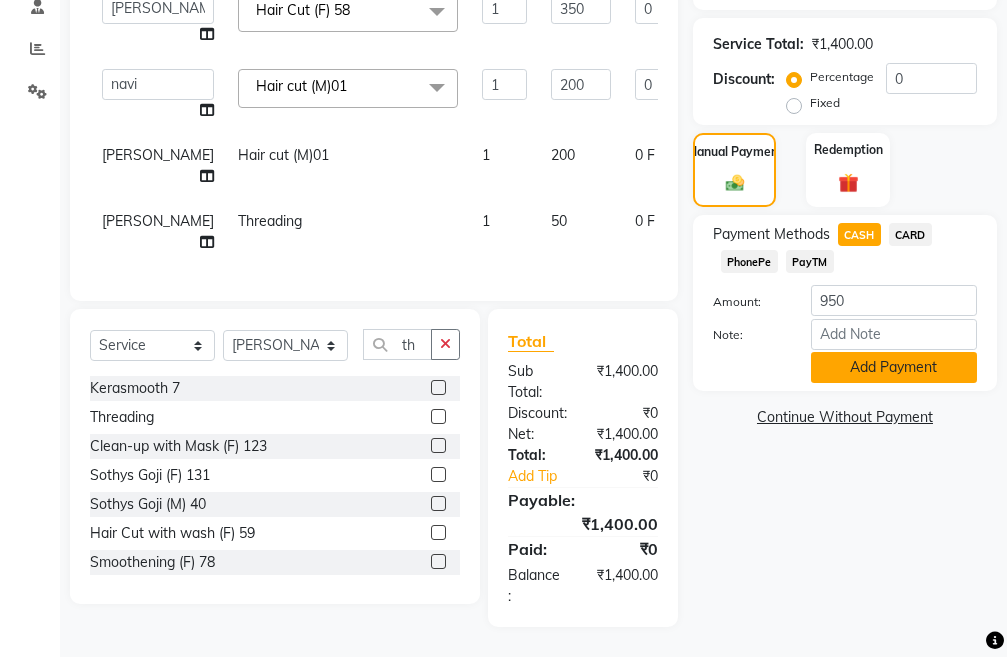 click on "Add Payment" 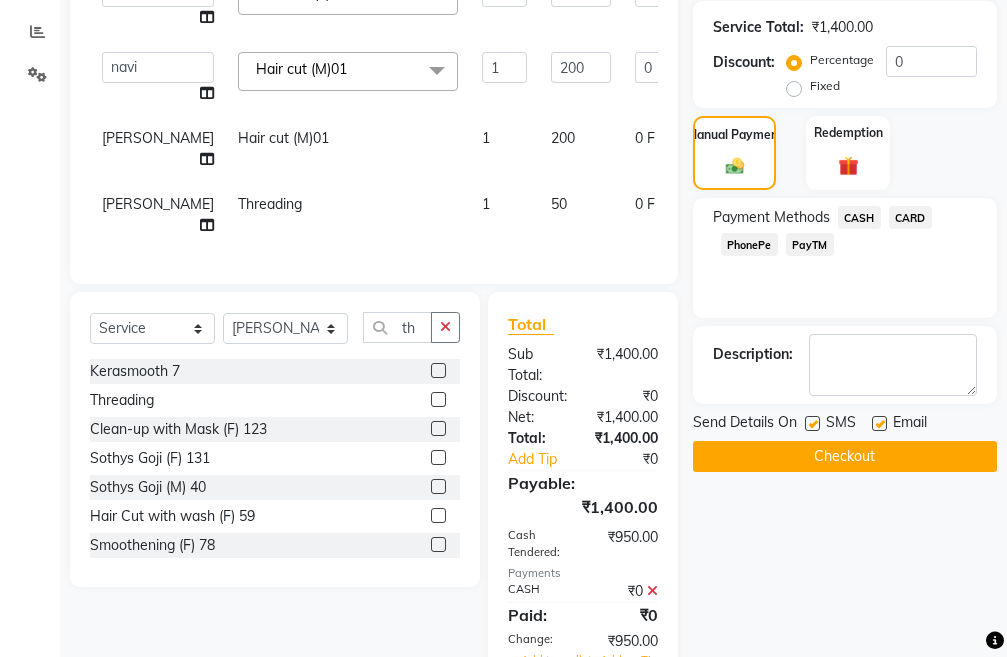 click on "PayTM" 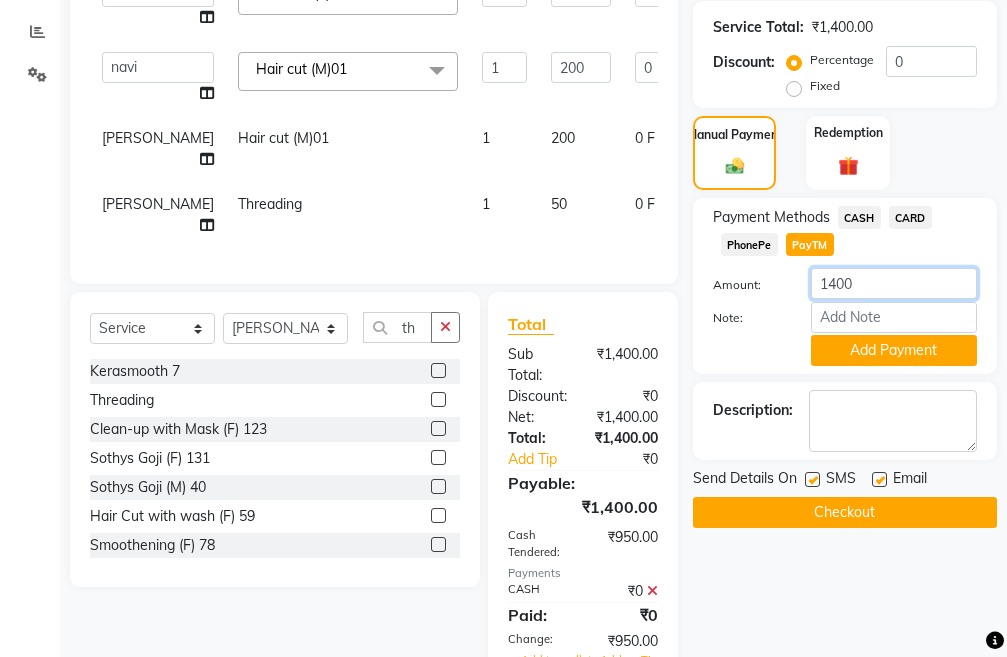 click on "1400" 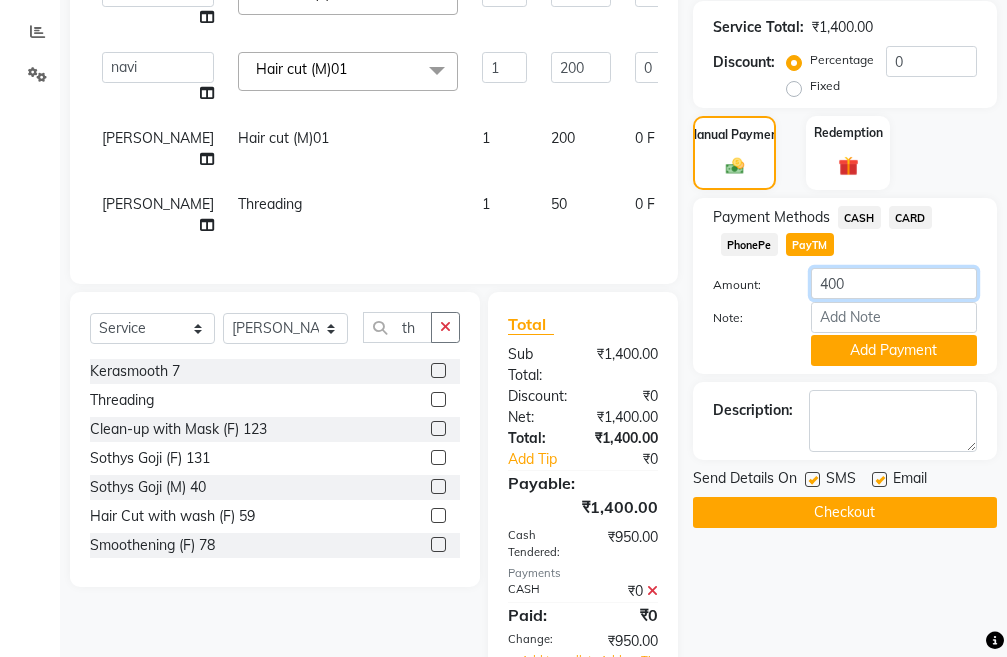 click on "400" 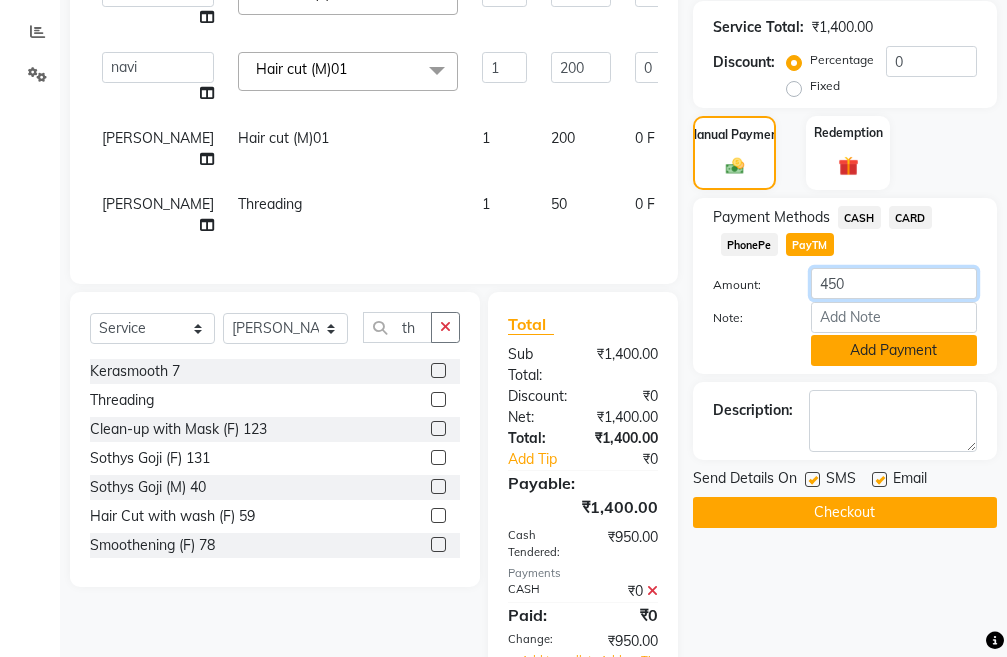 type on "450" 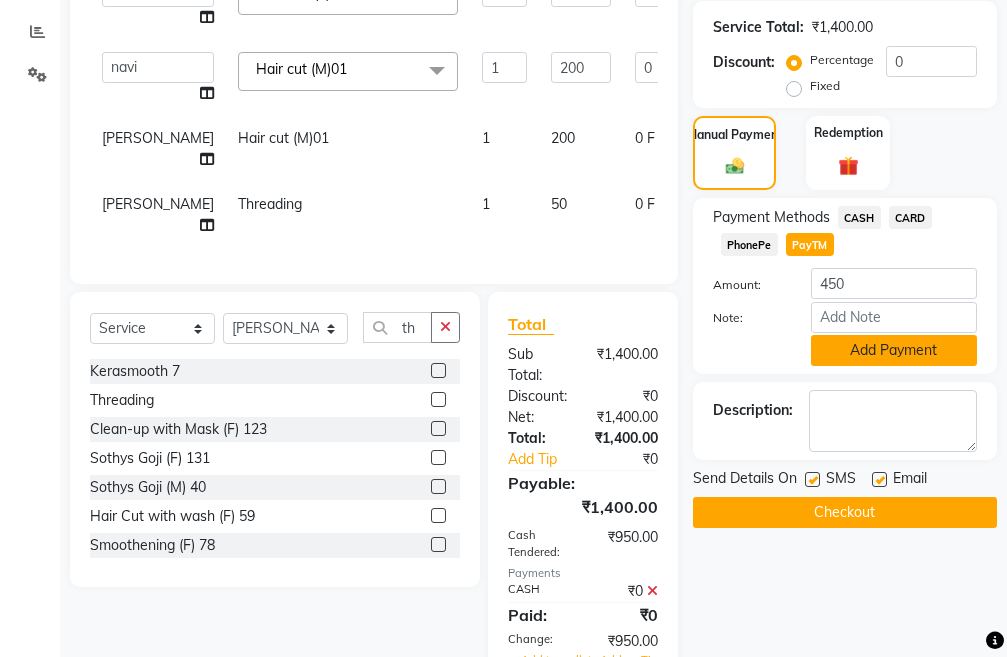click on "Add Payment" 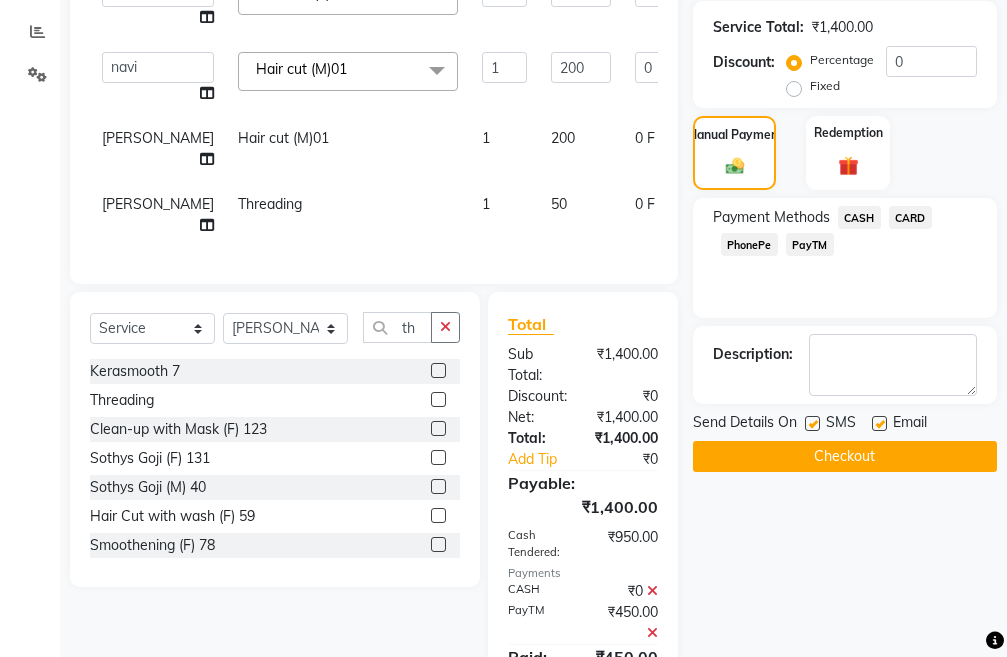 scroll, scrollTop: 605, scrollLeft: 0, axis: vertical 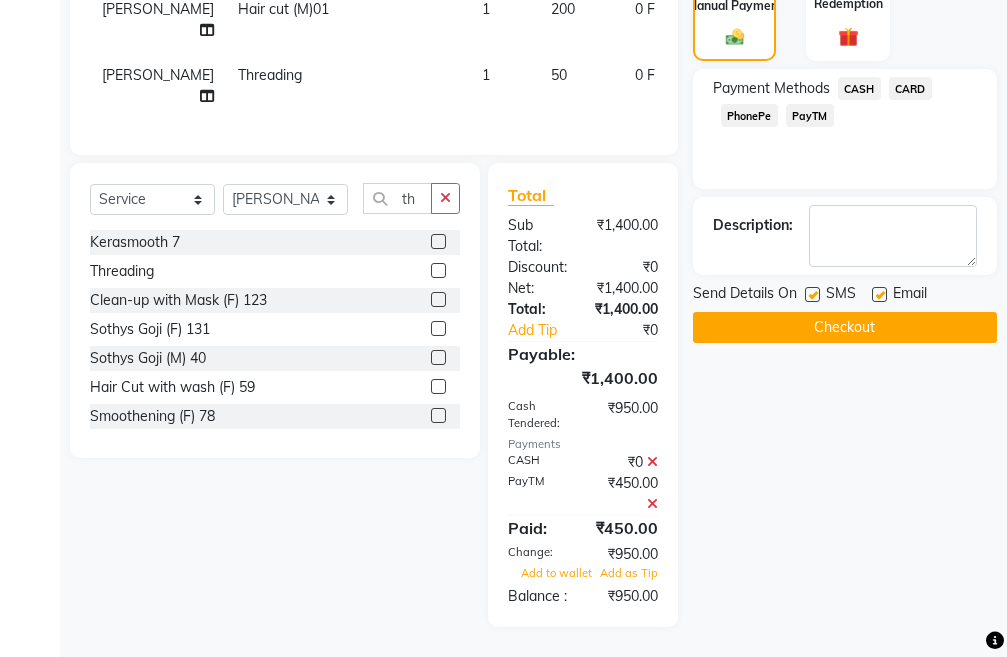 click on "Checkout" 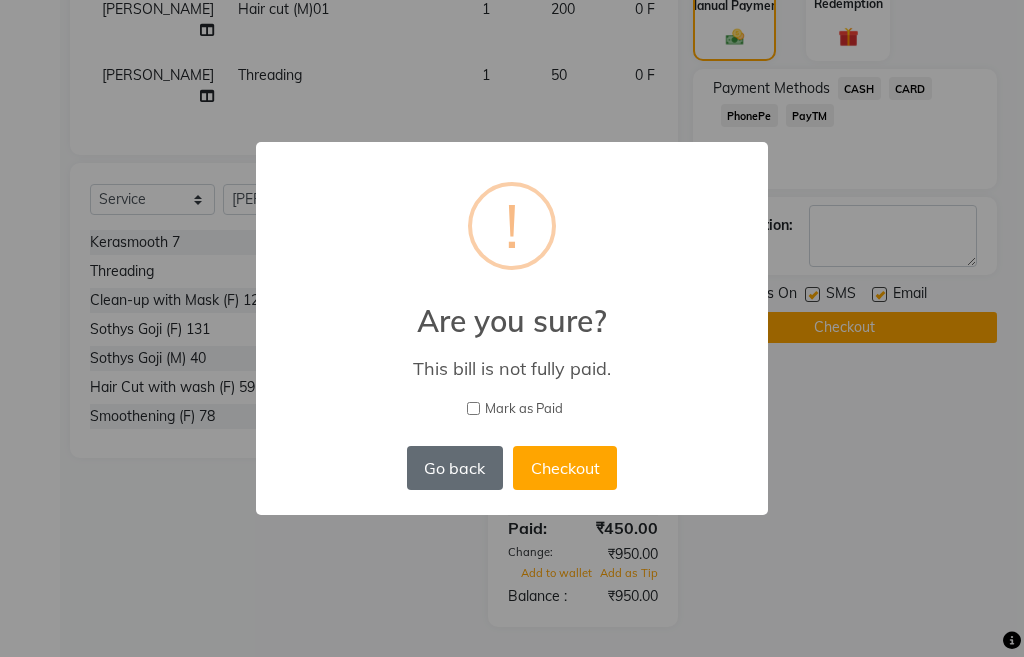 click on "Go back" at bounding box center [455, 468] 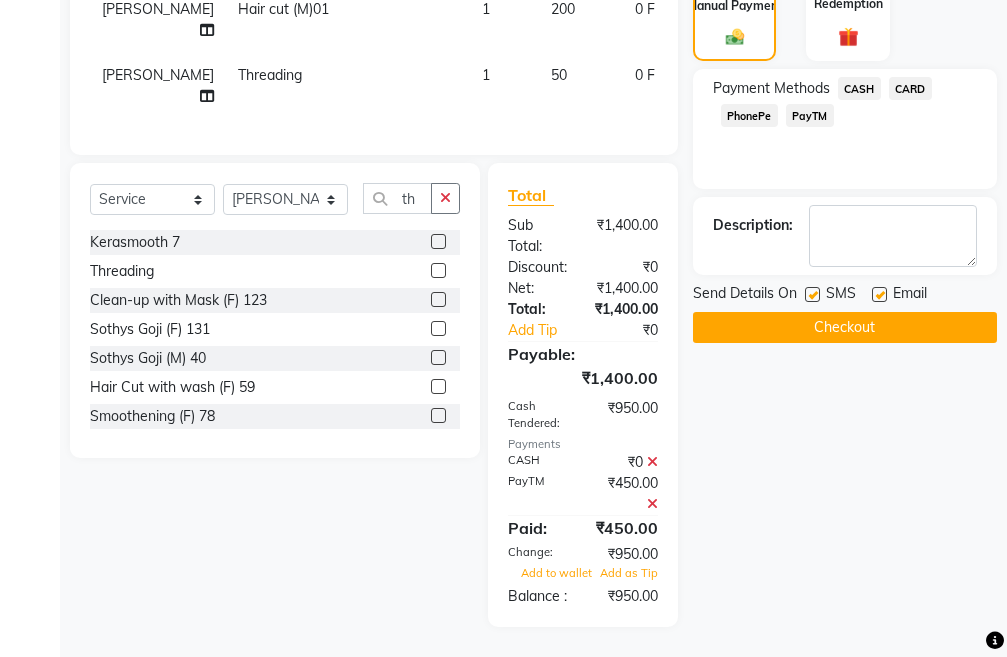 click 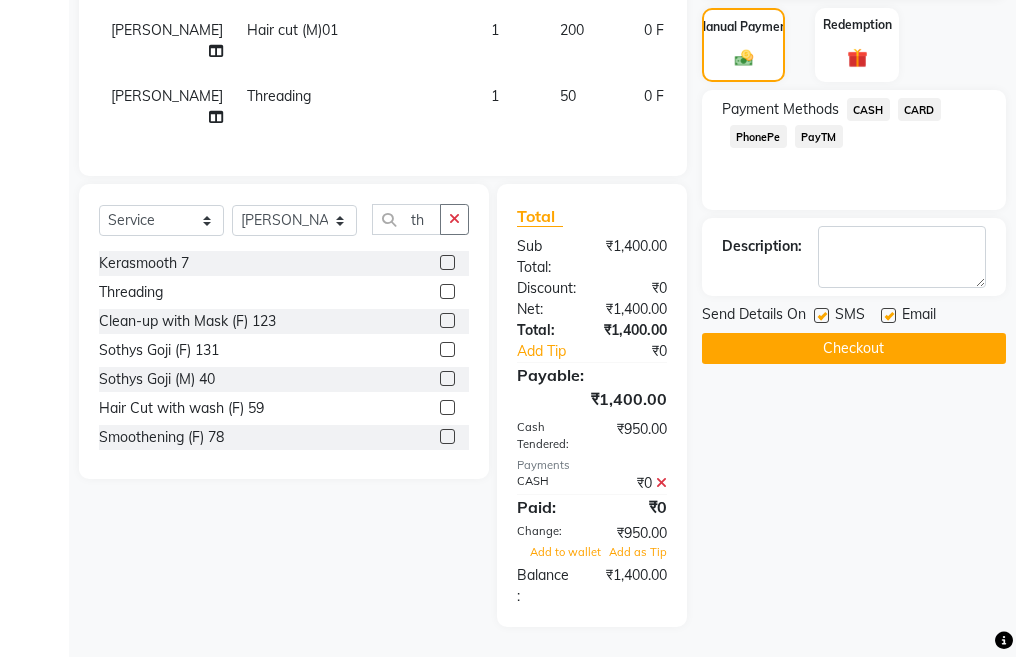scroll, scrollTop: 563, scrollLeft: 0, axis: vertical 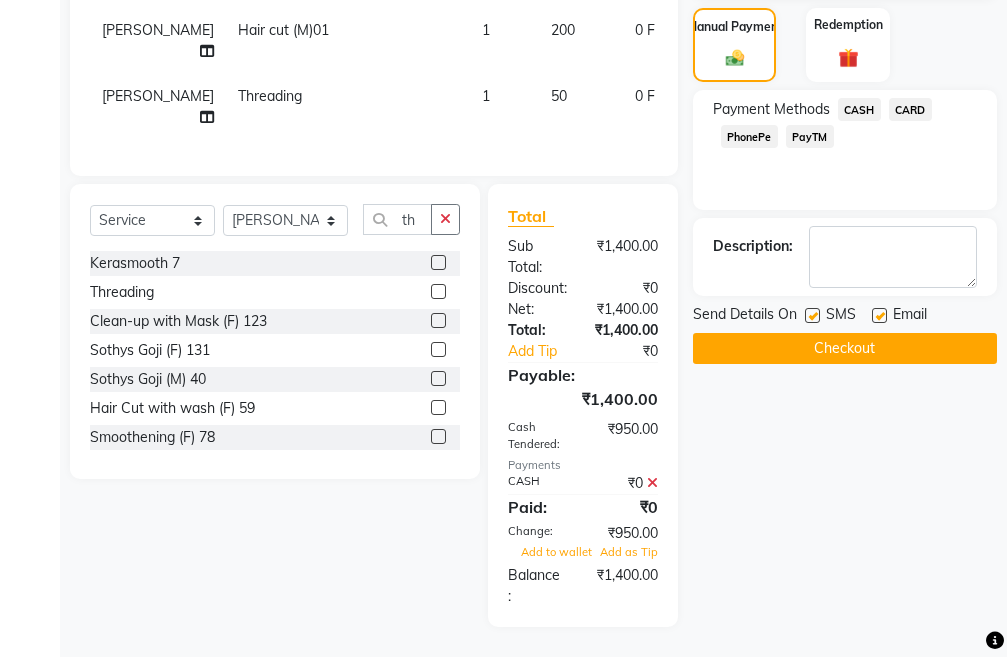 click on "Checkout" 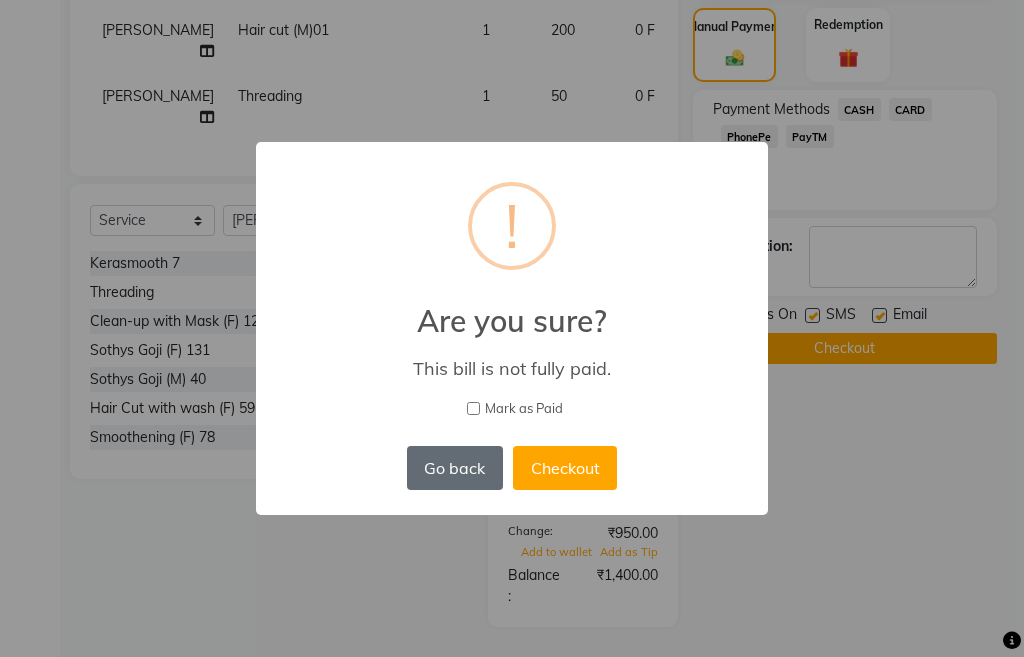 click on "Go back" at bounding box center (455, 468) 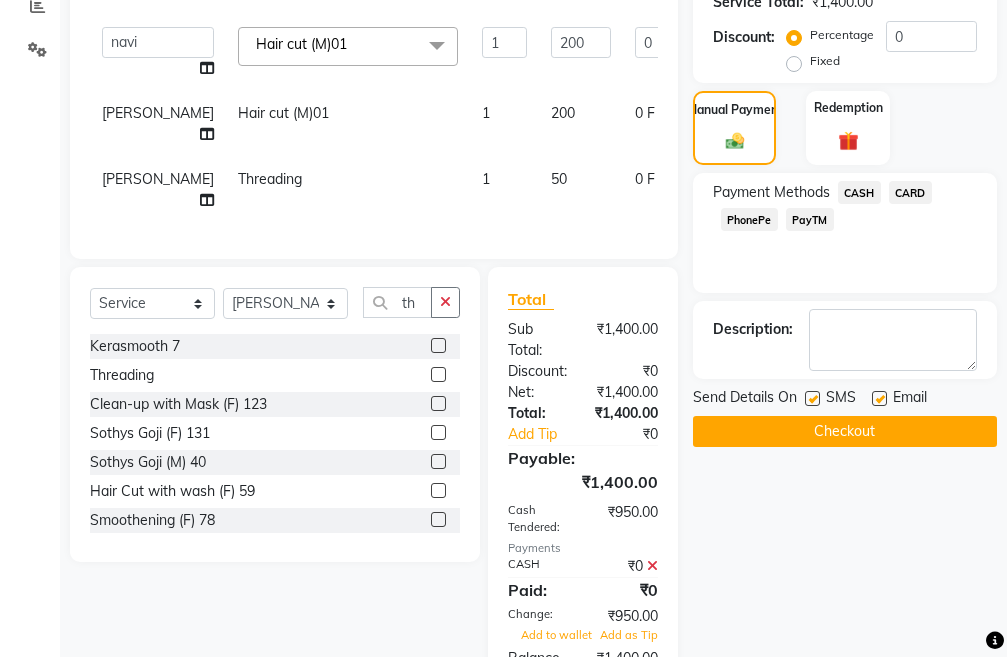 scroll, scrollTop: 563, scrollLeft: 0, axis: vertical 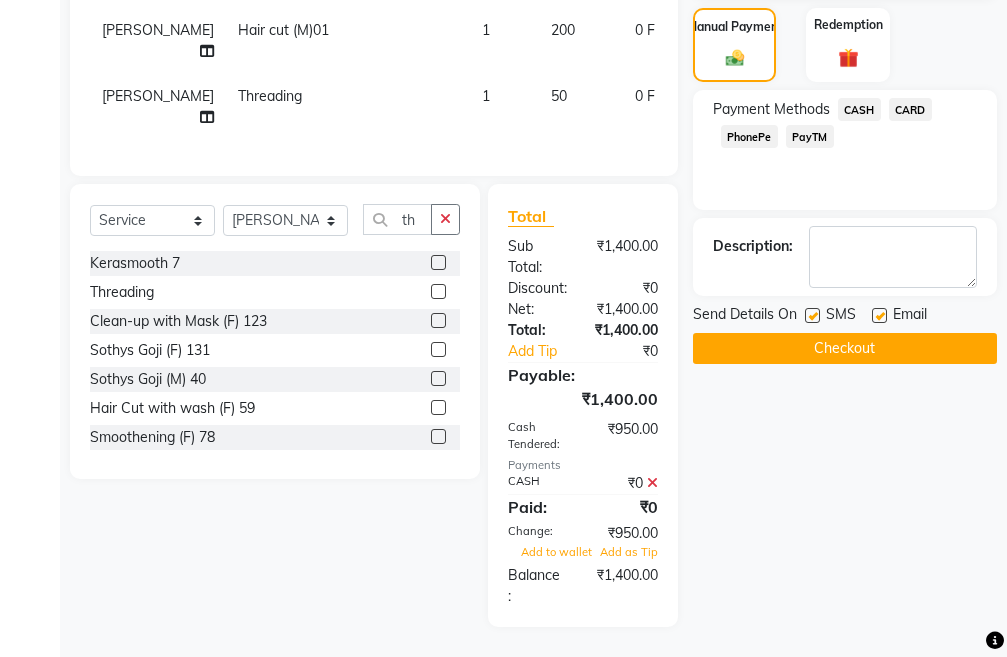 click 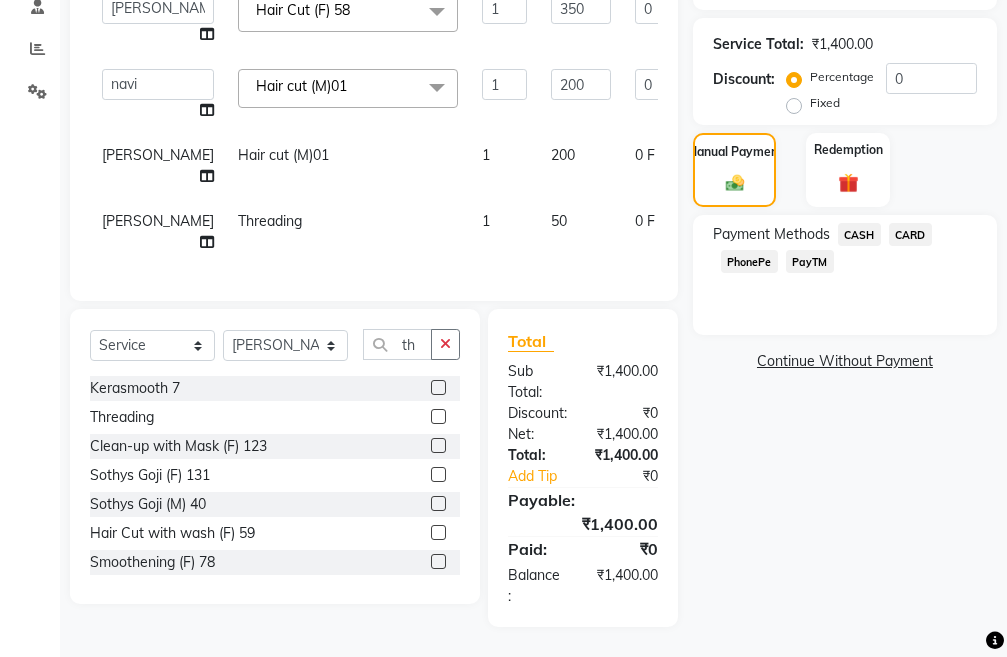 click on "CASH" 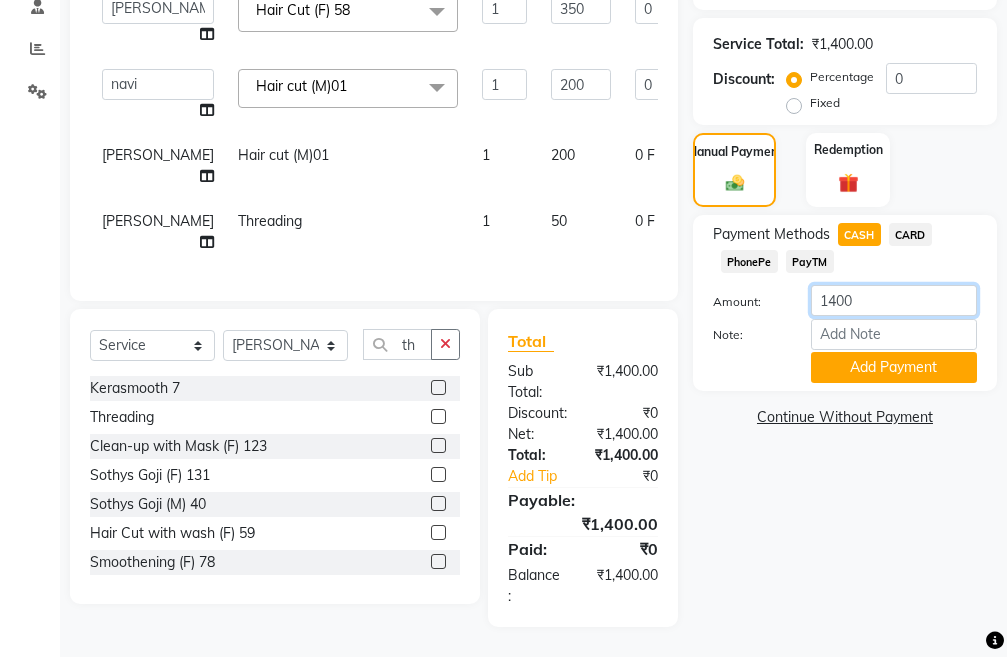 click on "1400" 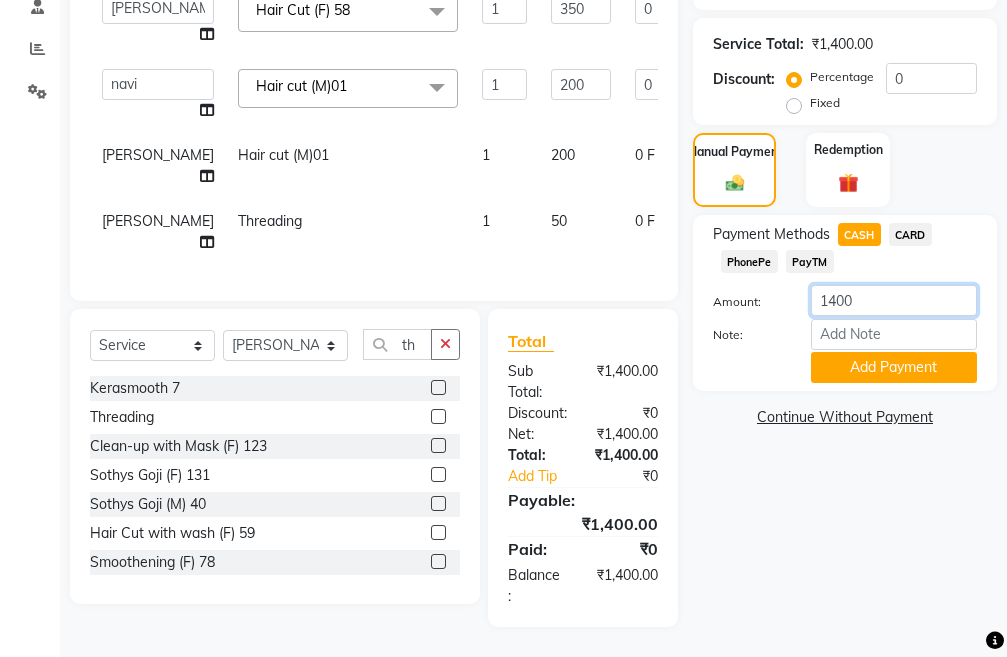 click on "1400" 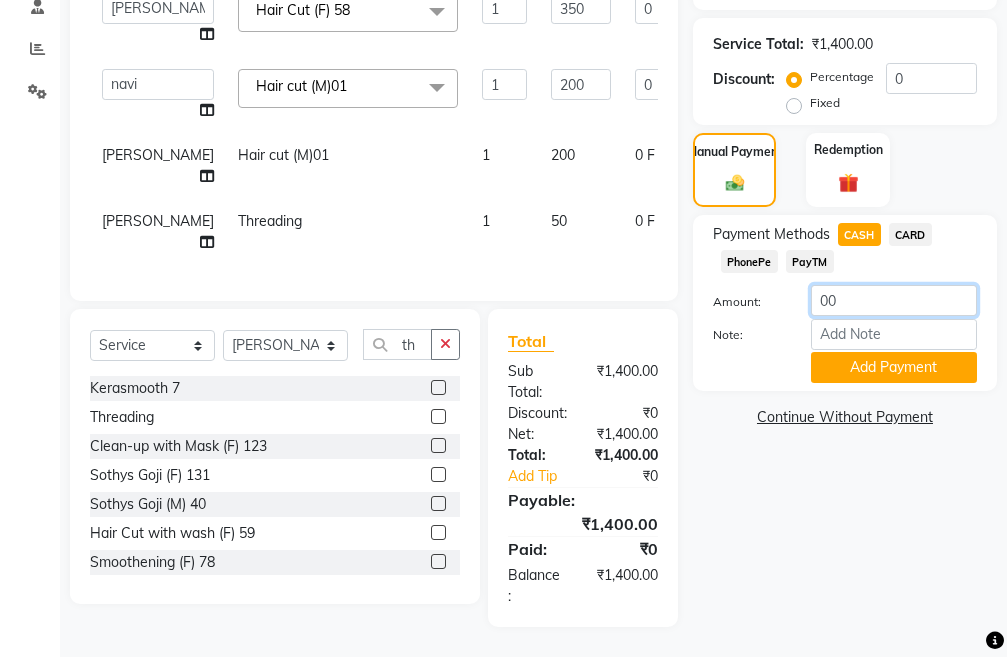 click on "00" 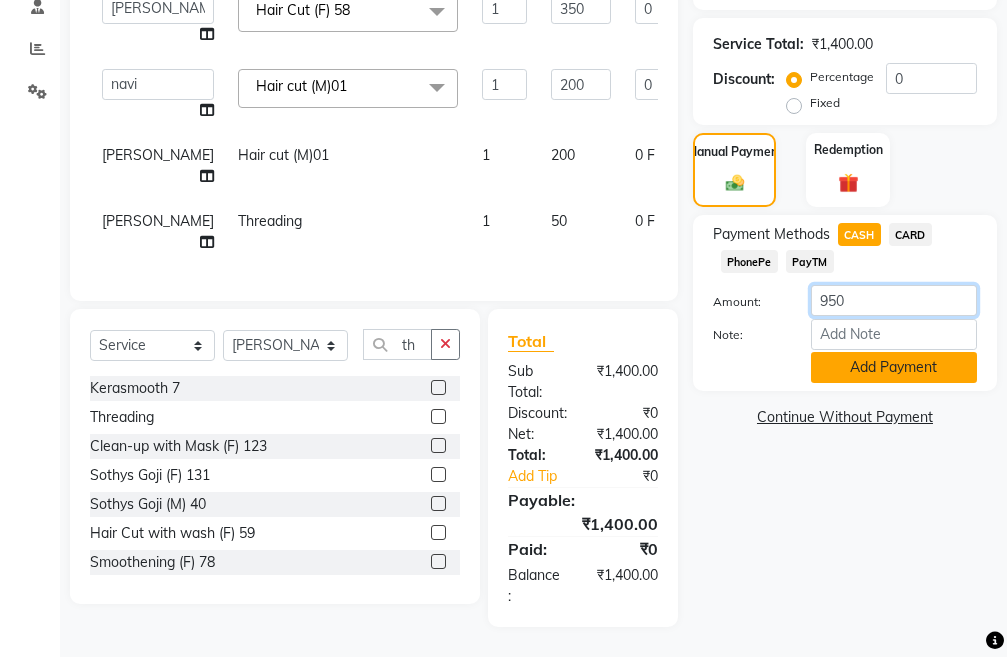 type on "950" 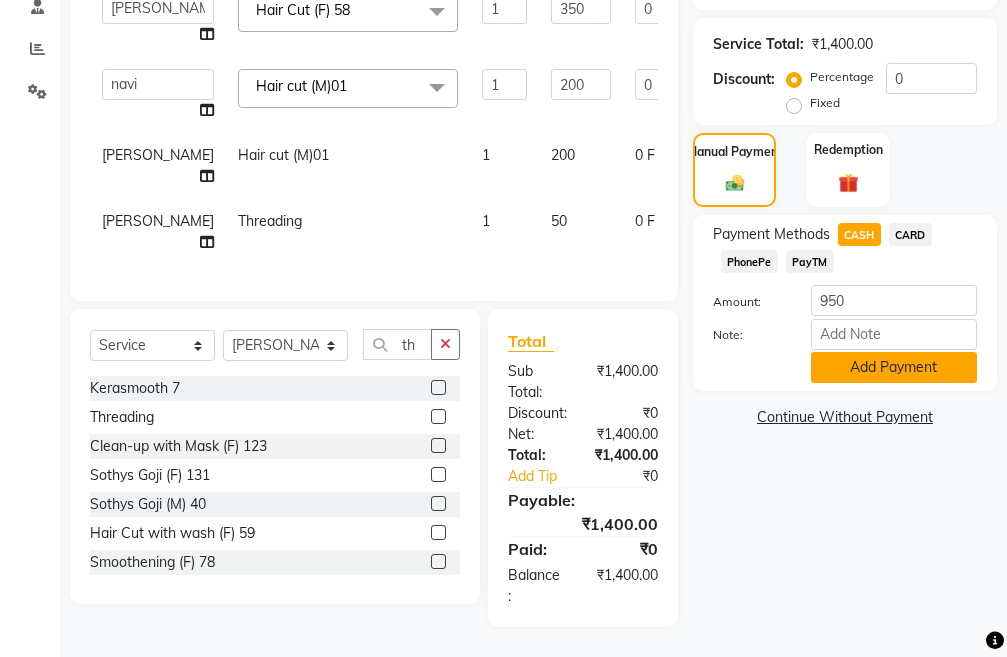 click on "Add Payment" 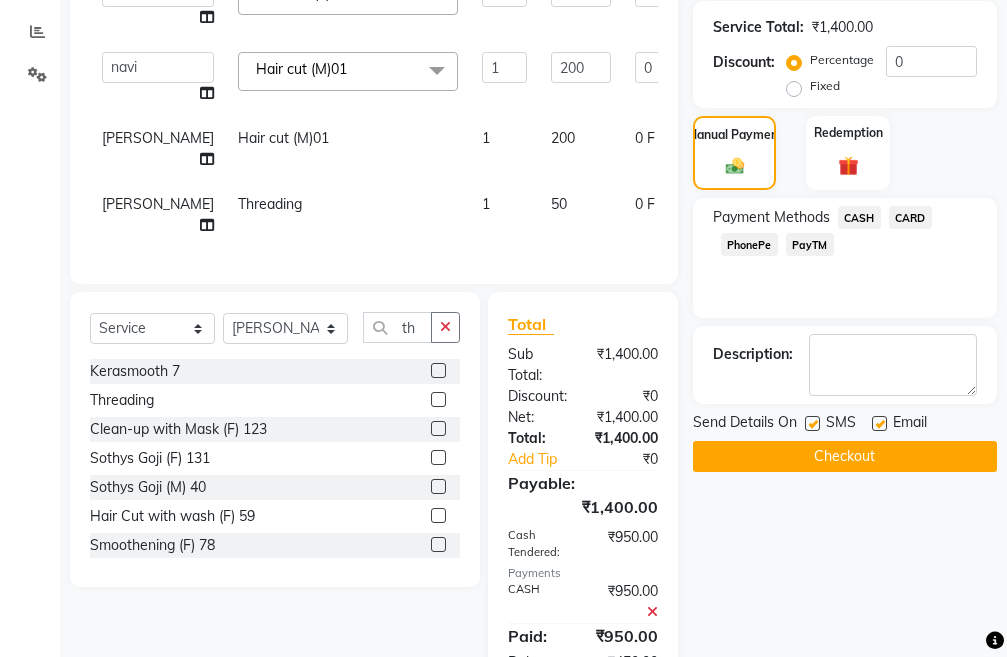 click on "PayTM" 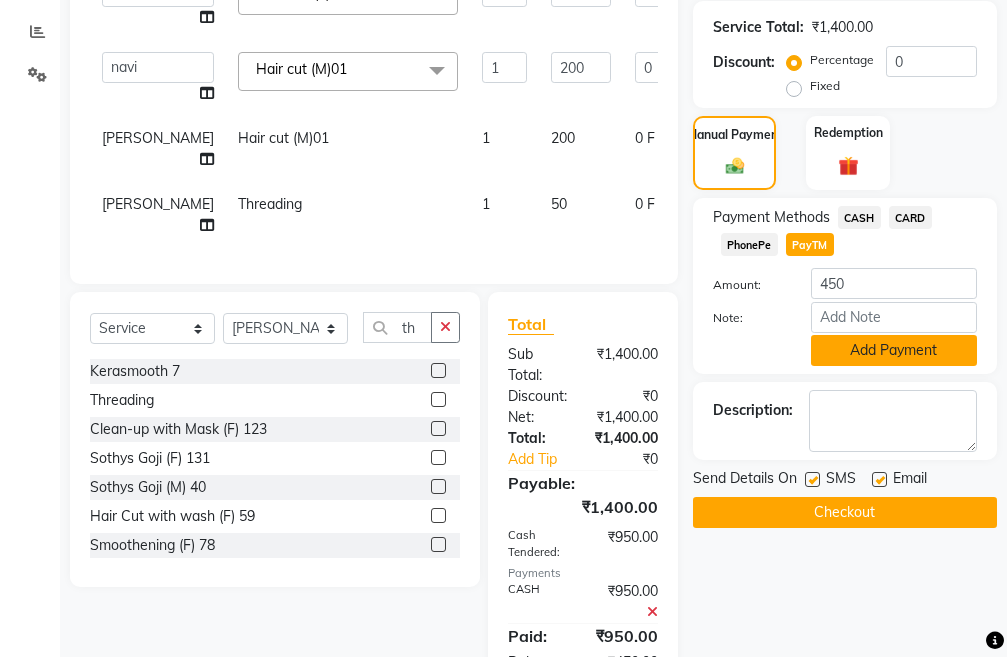 click on "Add Payment" 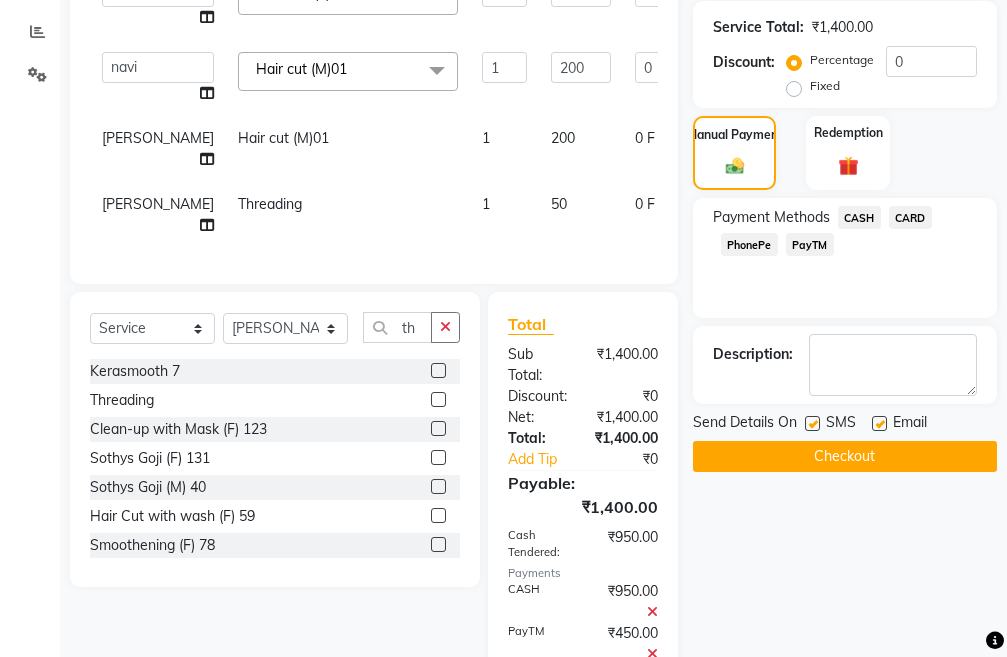 click on "Checkout" 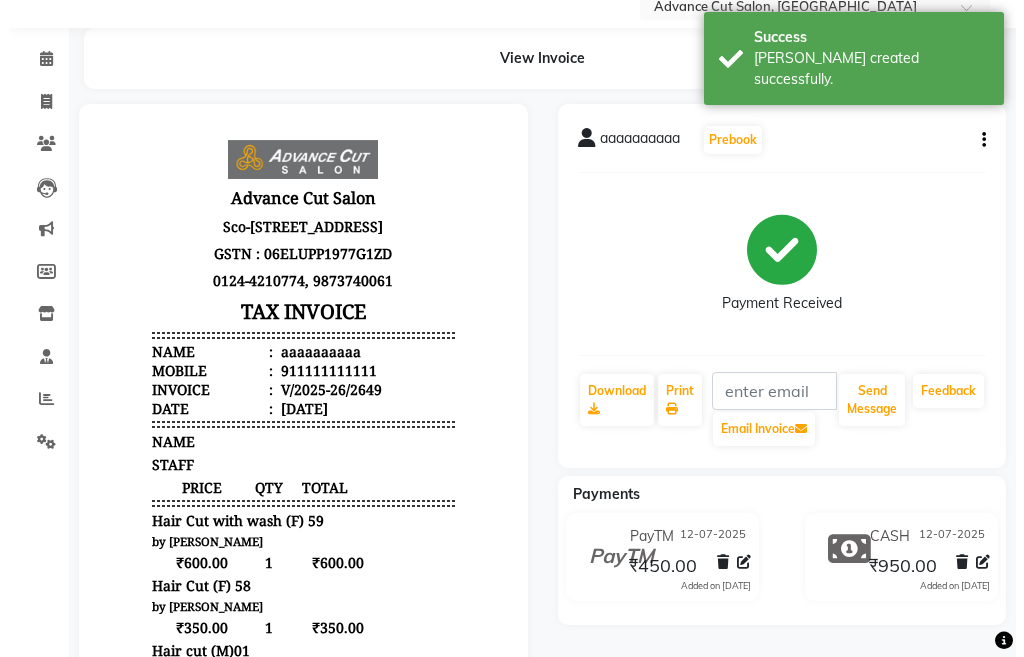 scroll, scrollTop: 0, scrollLeft: 0, axis: both 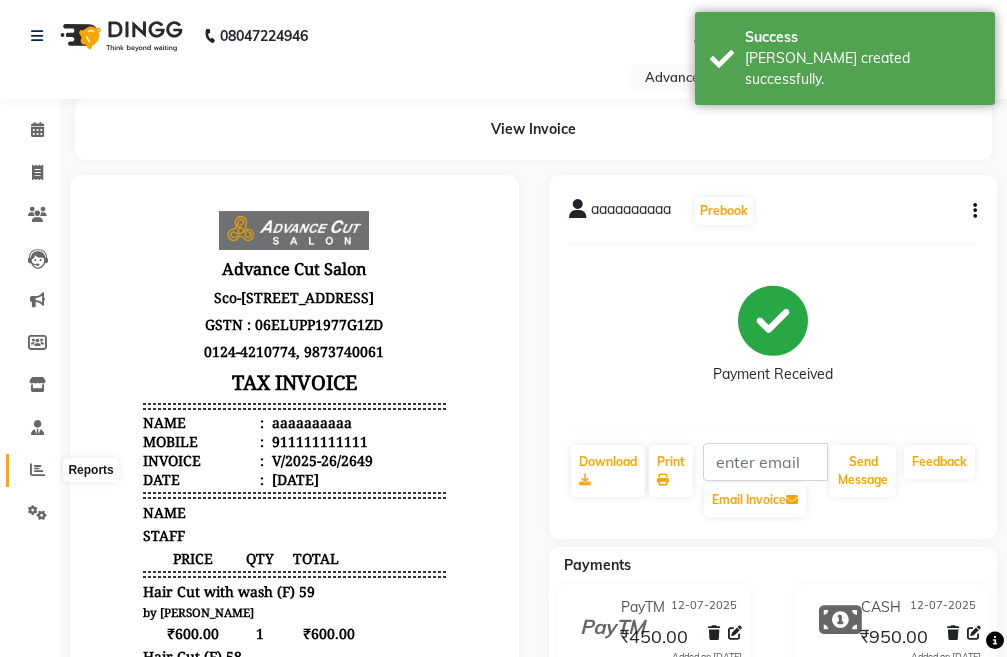 click 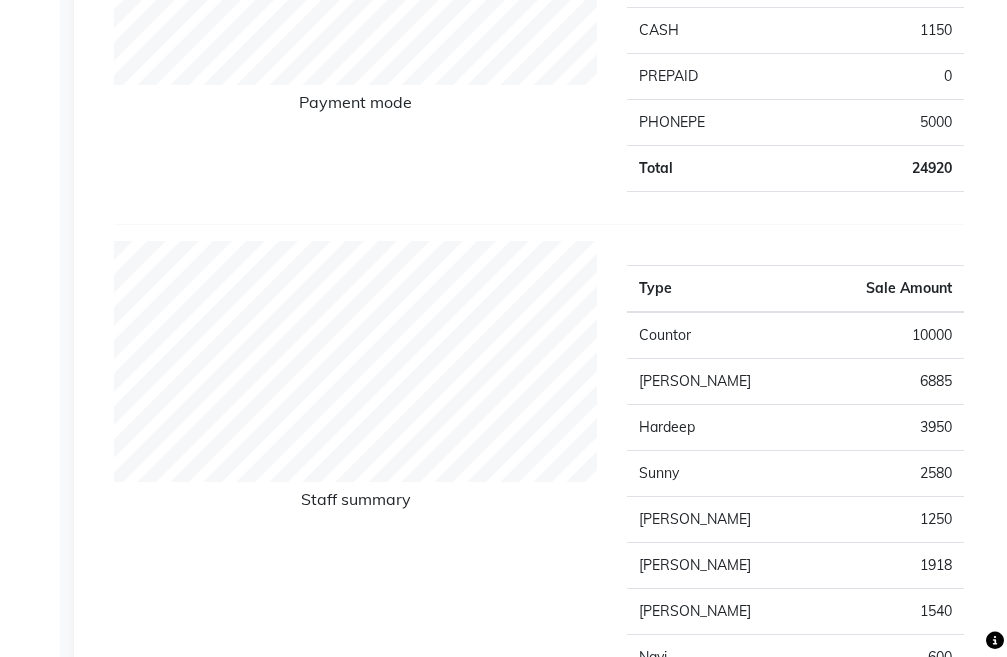 scroll, scrollTop: 700, scrollLeft: 0, axis: vertical 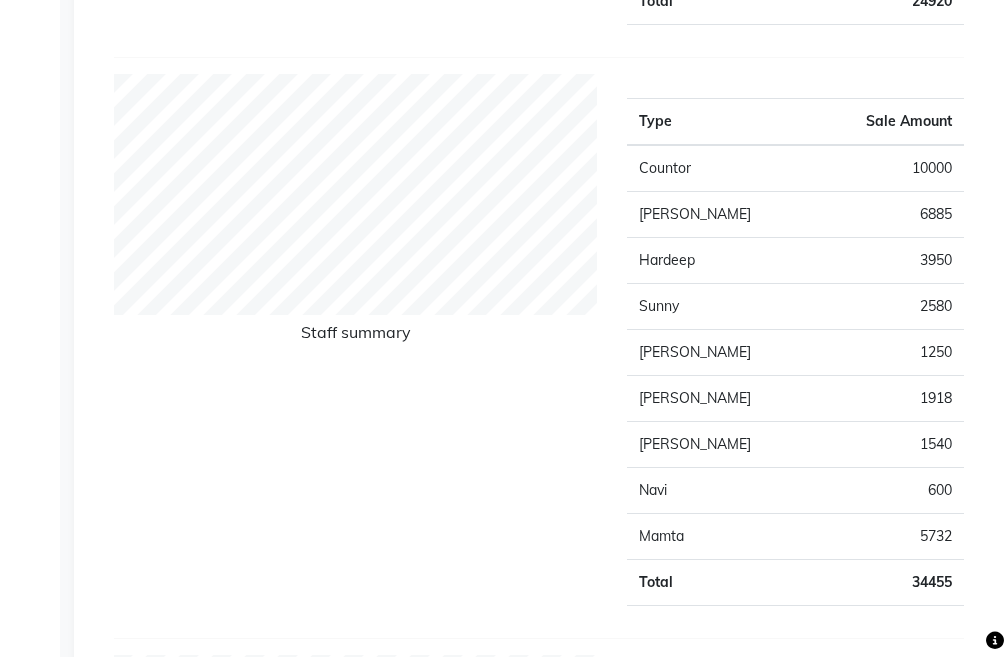 drag, startPoint x: 919, startPoint y: 360, endPoint x: 899, endPoint y: 334, distance: 32.80244 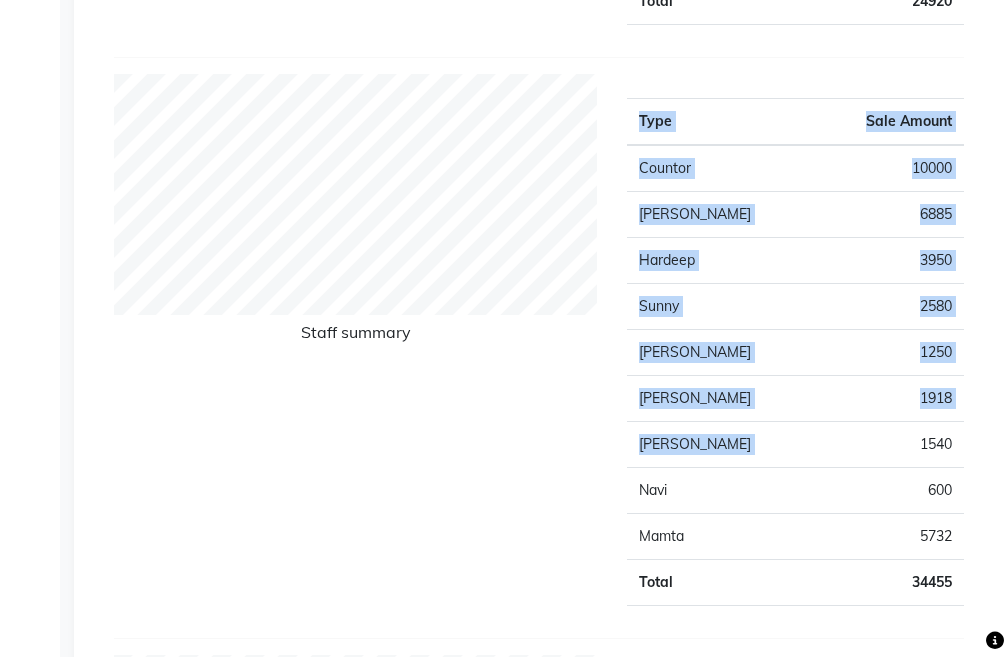 drag, startPoint x: 954, startPoint y: 455, endPoint x: 968, endPoint y: 459, distance: 14.56022 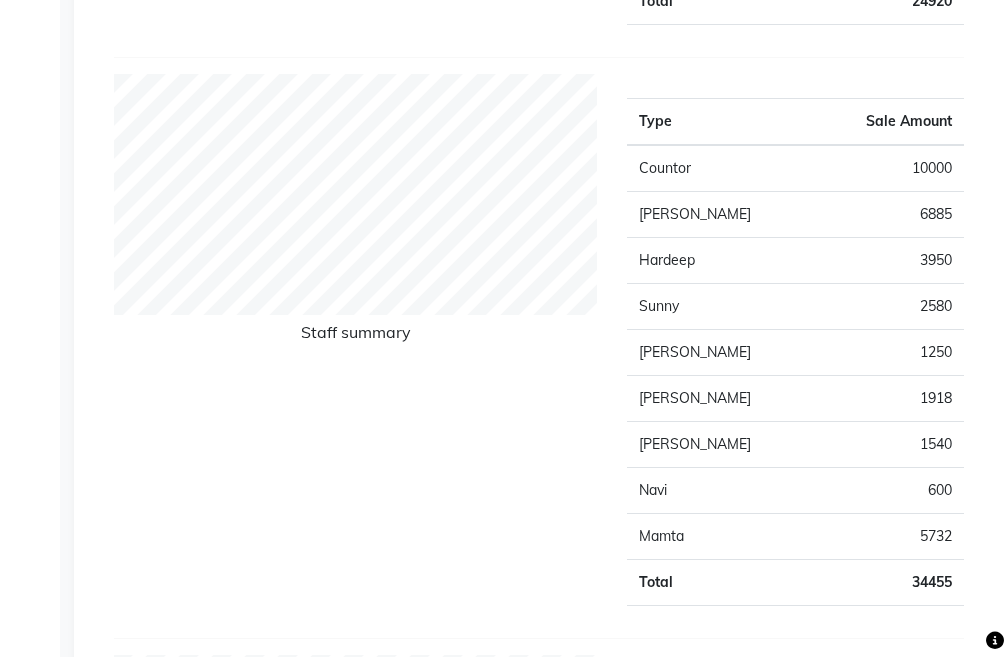 drag, startPoint x: 969, startPoint y: 459, endPoint x: 253, endPoint y: 445, distance: 716.13684 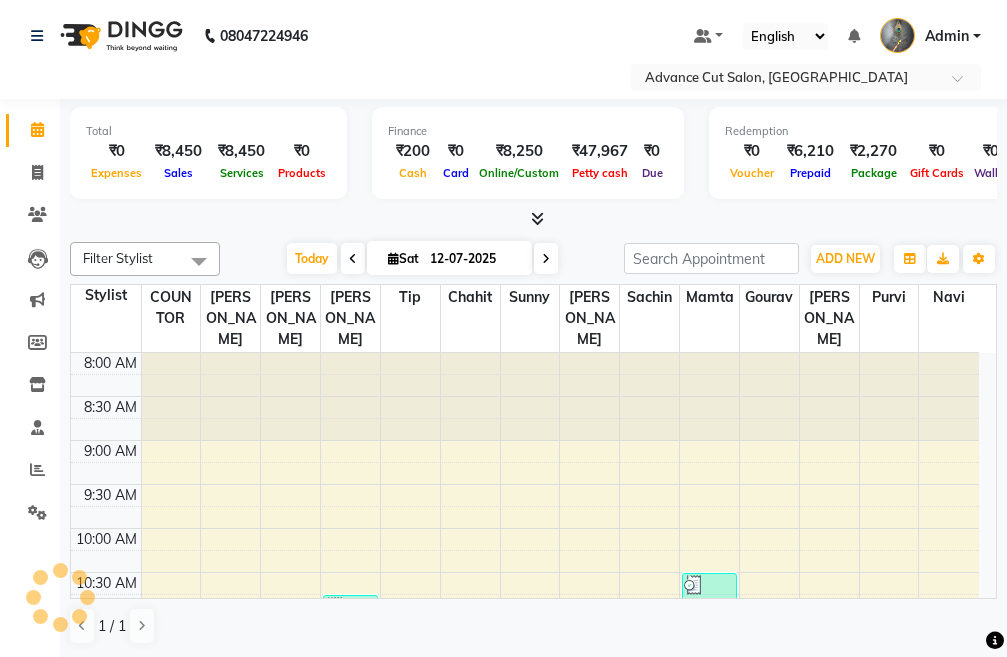 scroll, scrollTop: 0, scrollLeft: 0, axis: both 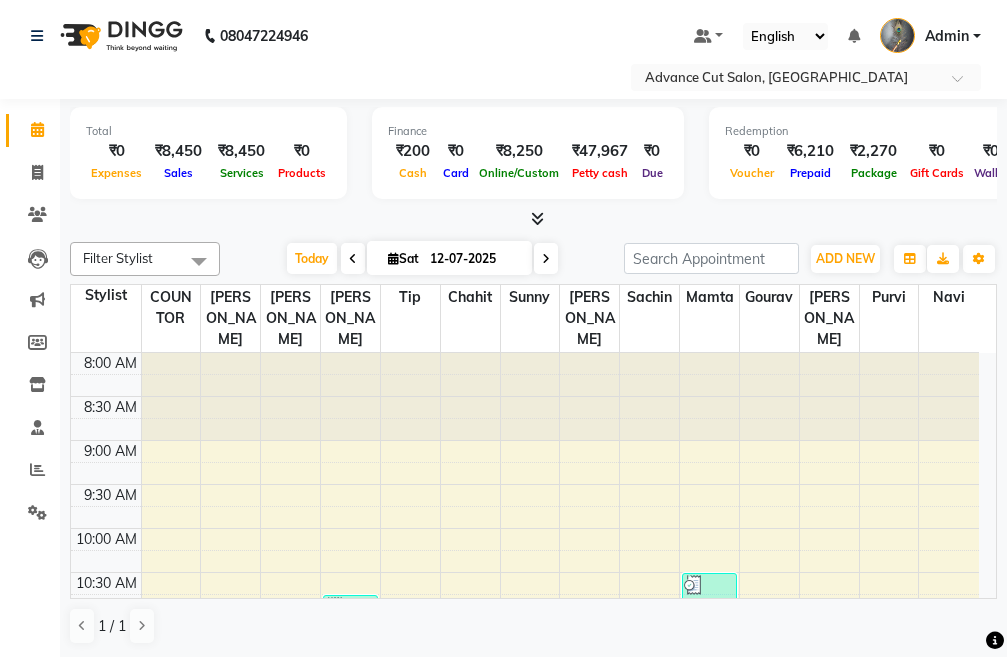 click at bounding box center [533, 219] 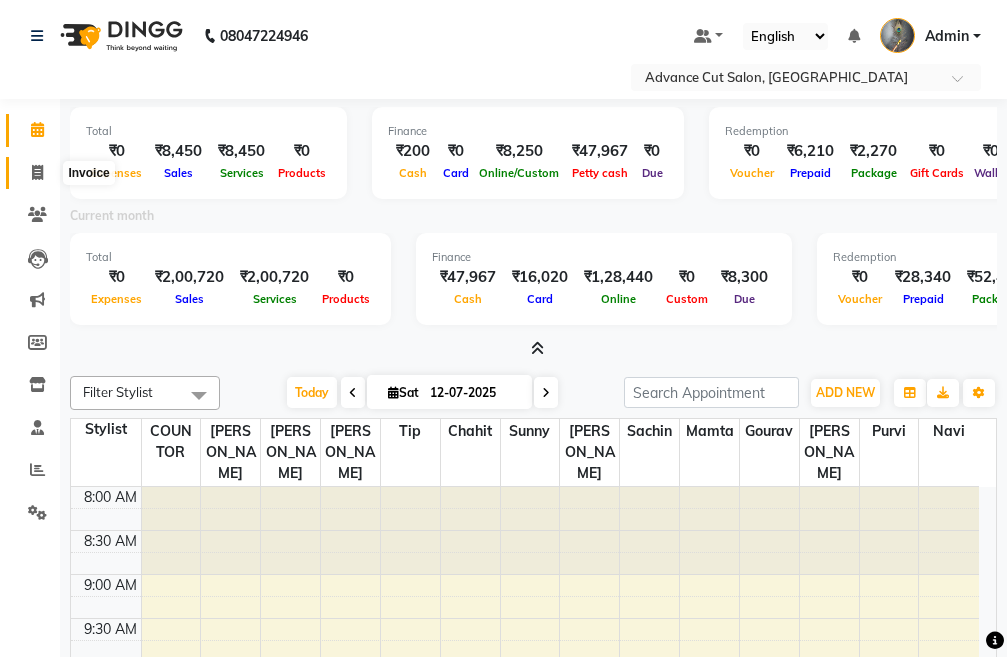click 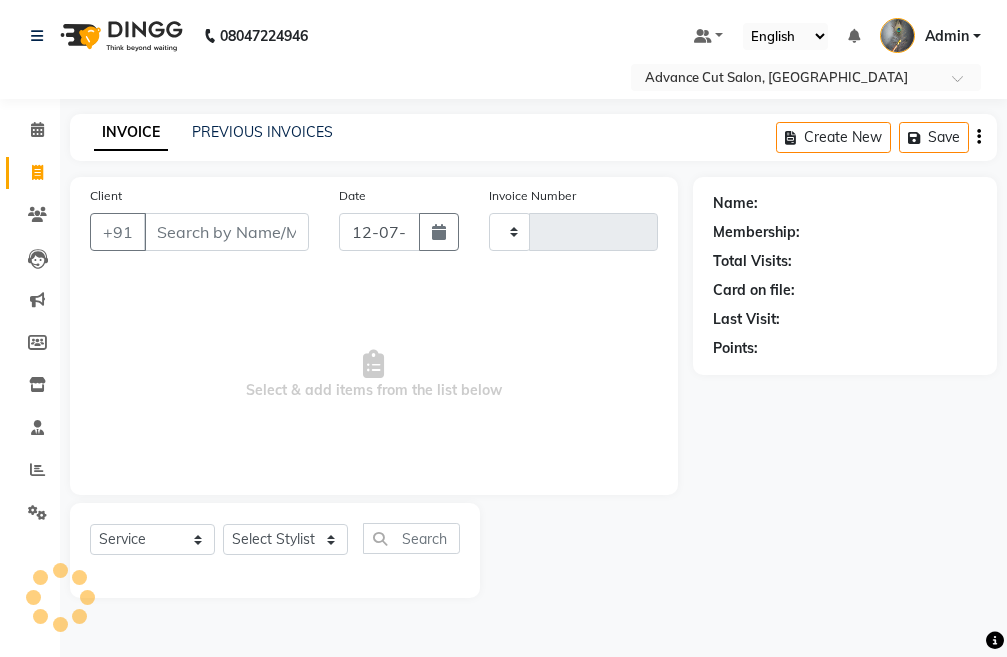 type on "2642" 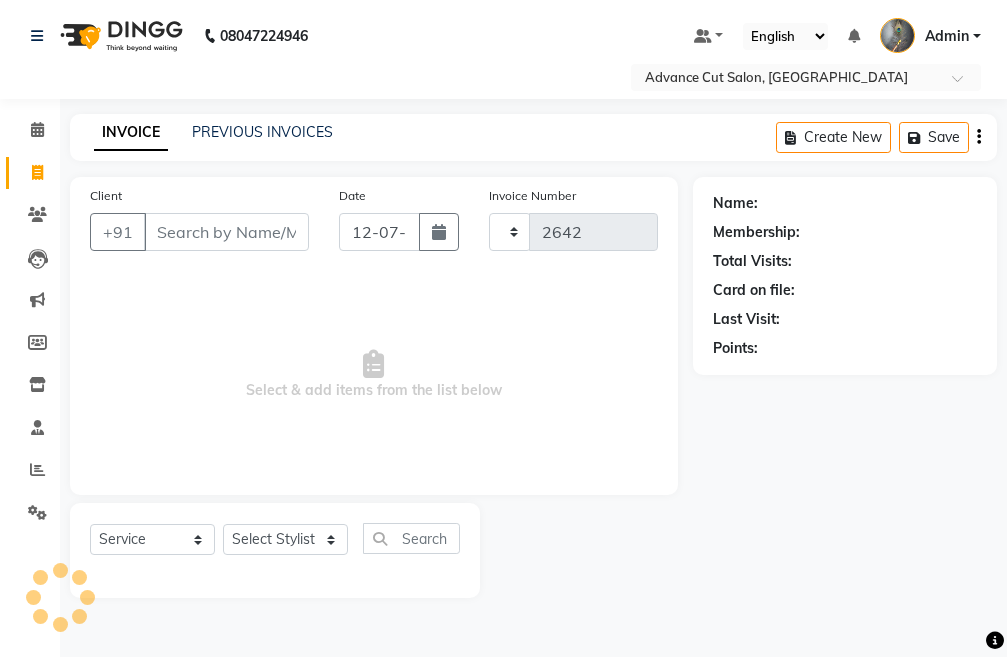 select on "4939" 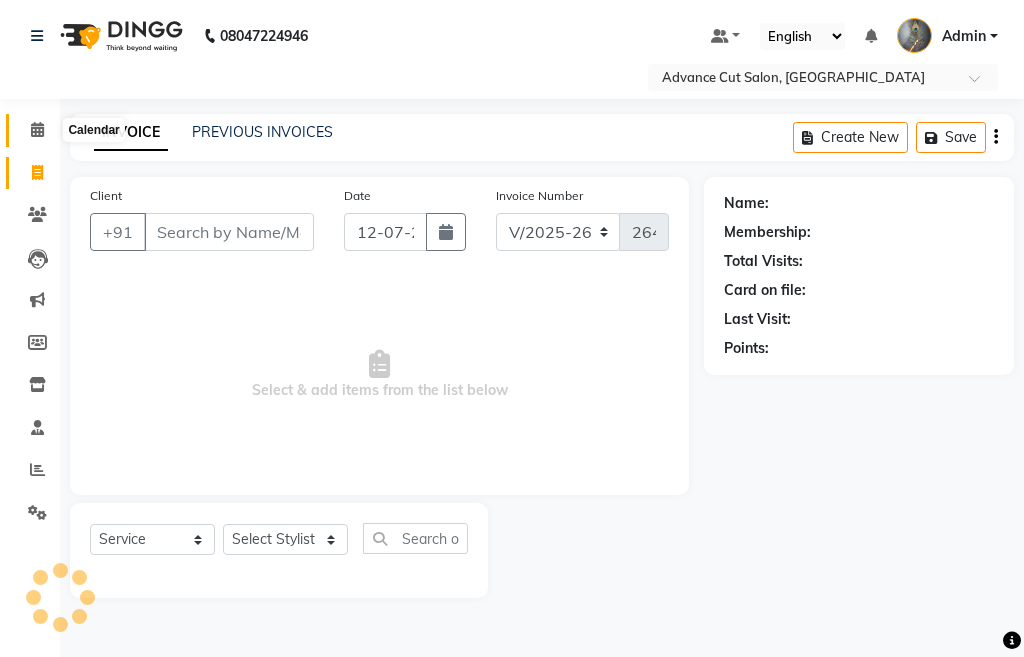 click 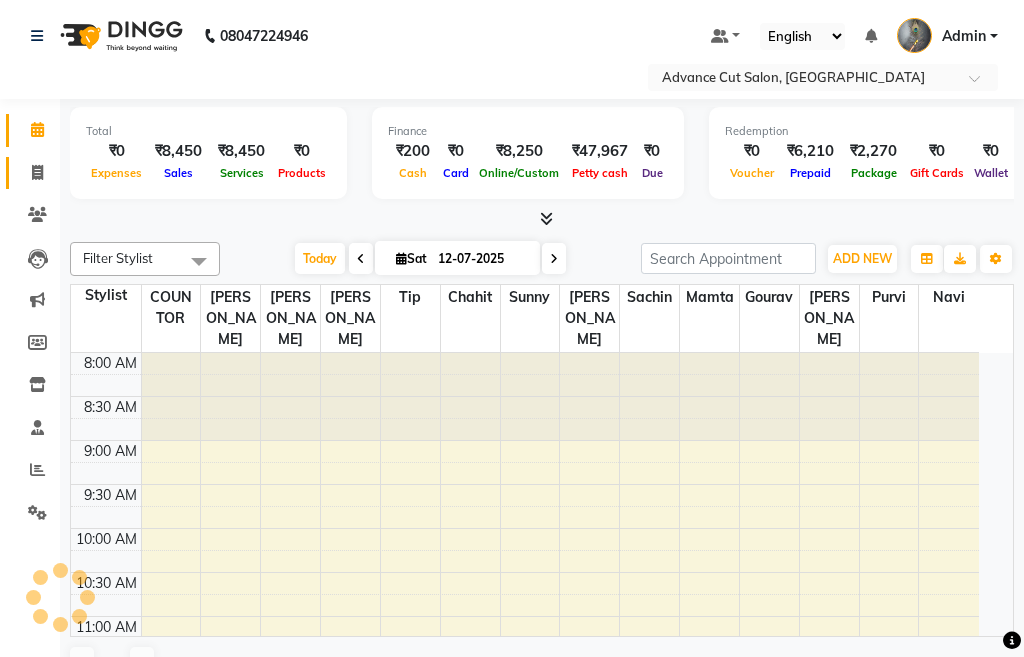 click on "Invoice" 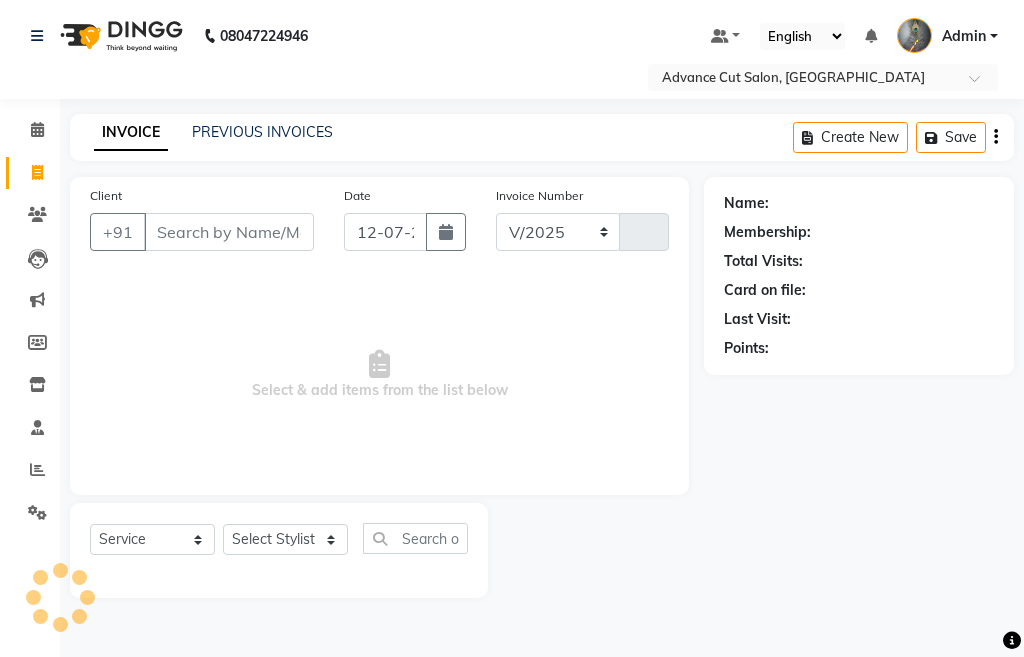 select on "4939" 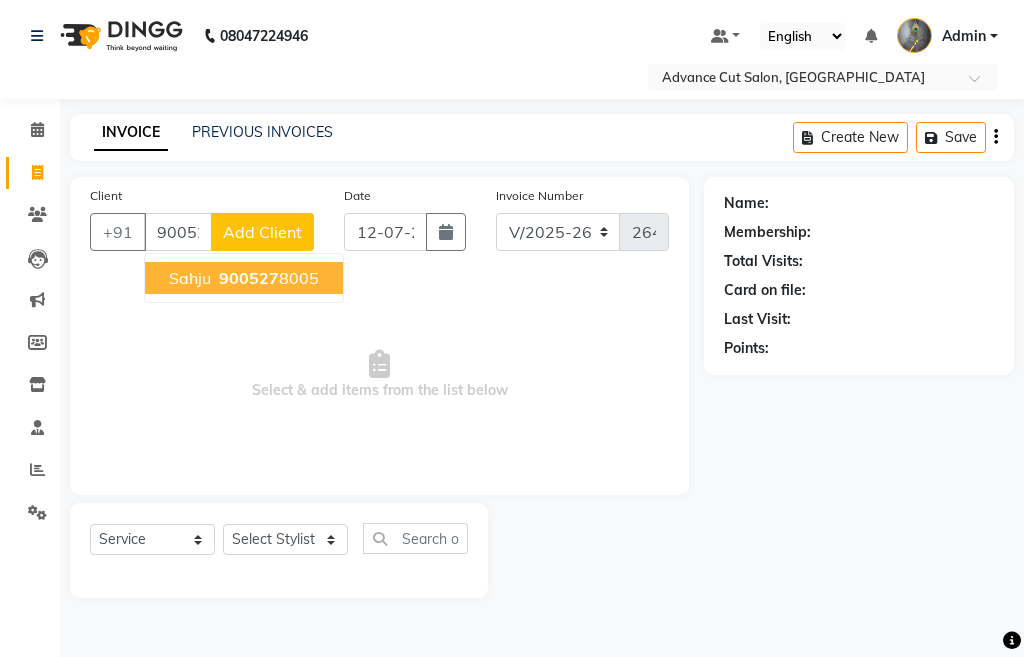 click on "900527" at bounding box center (249, 278) 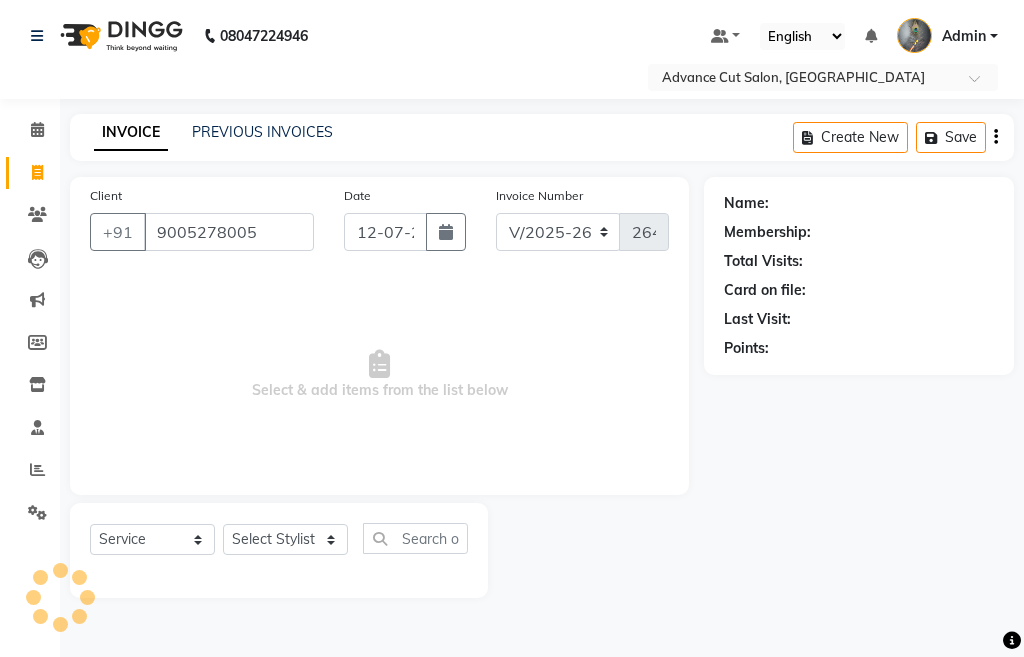 type on "9005278005" 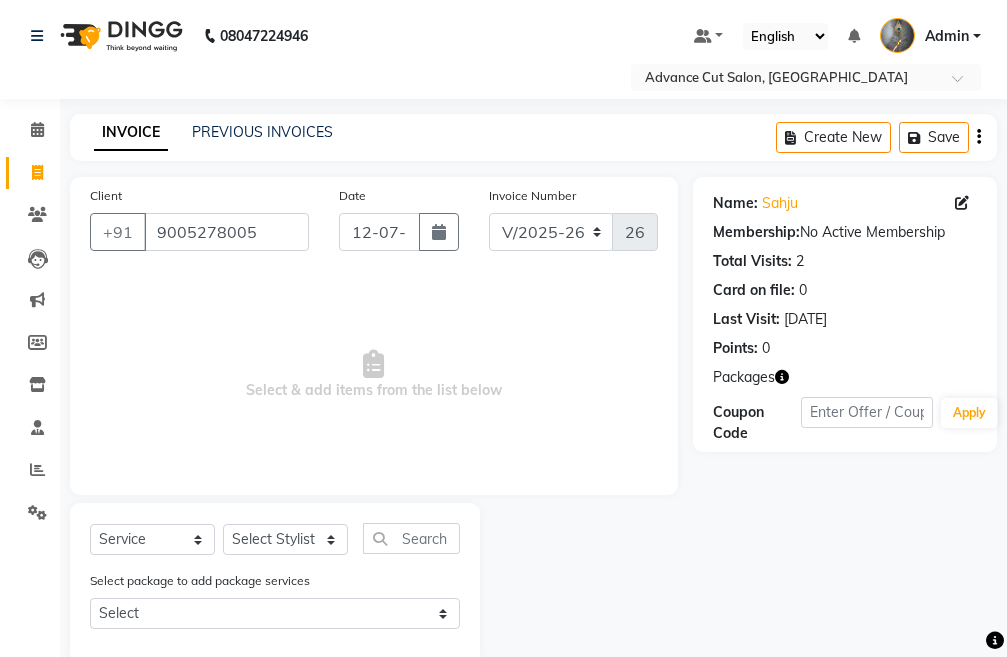 click 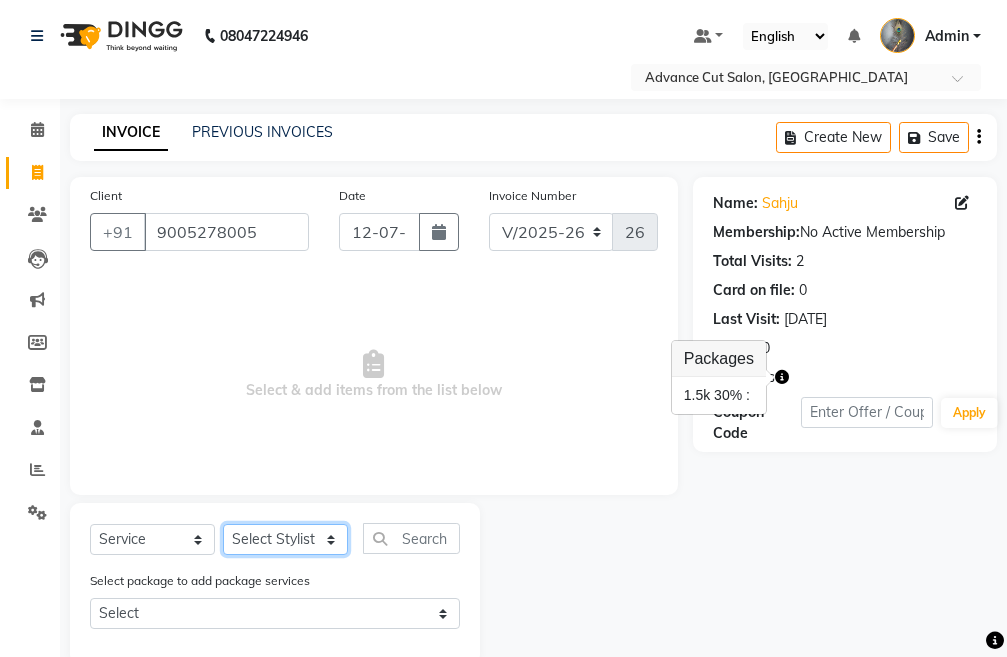 click on "Select Stylist Admin chahit COUNTOR [PERSON_NAME] mamta [PERSON_NAME] navi [PERSON_NAME] [PERSON_NAME] [PERSON_NAME] sunny tip" 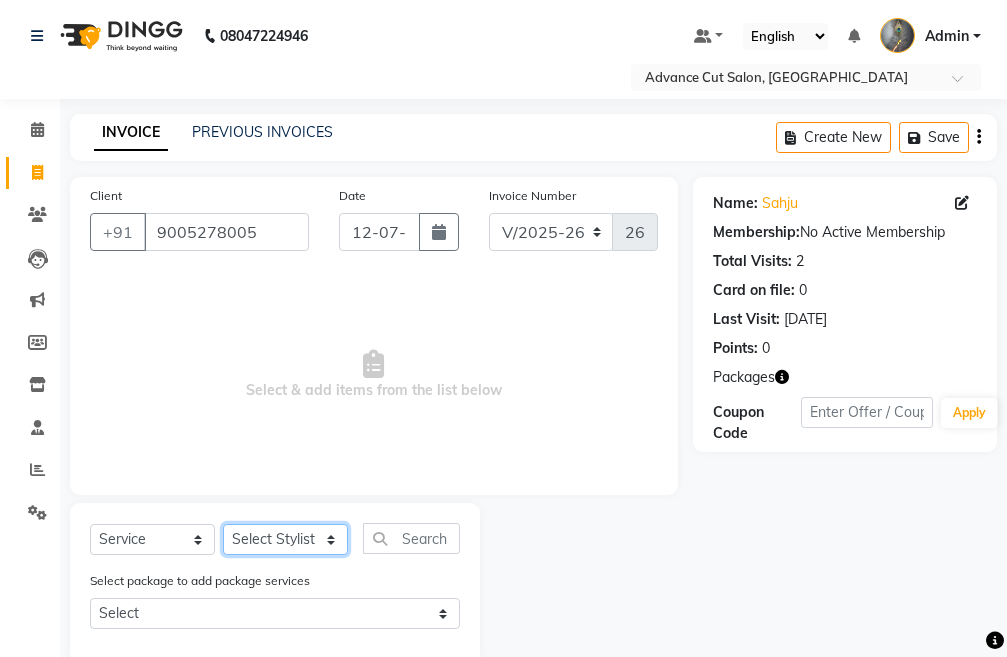 select on "58461" 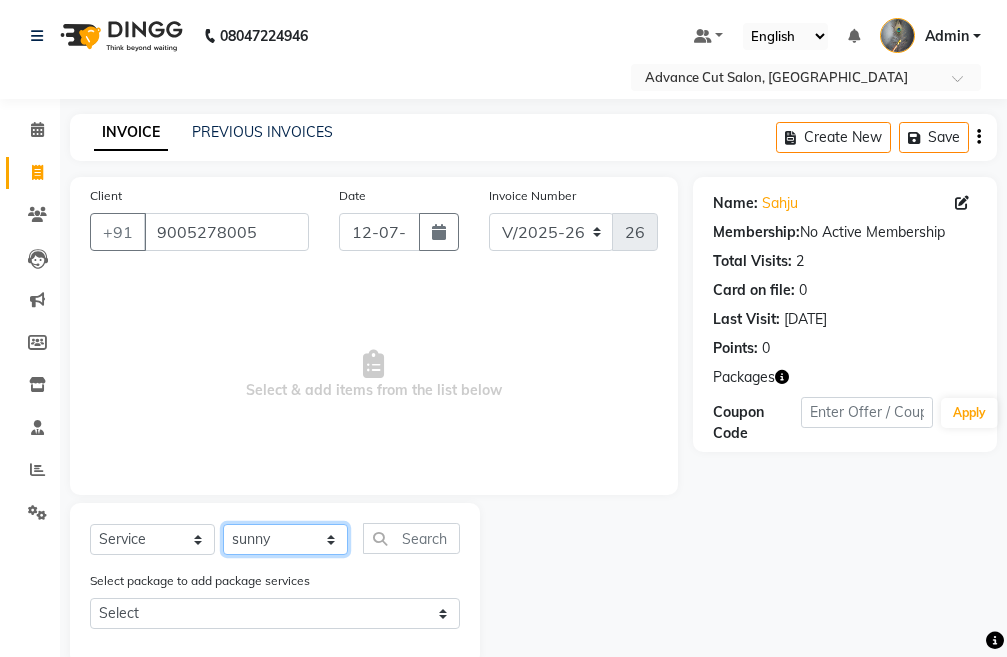 click on "Select Stylist Admin chahit COUNTOR [PERSON_NAME] mamta [PERSON_NAME] navi [PERSON_NAME] [PERSON_NAME] [PERSON_NAME] sunny tip" 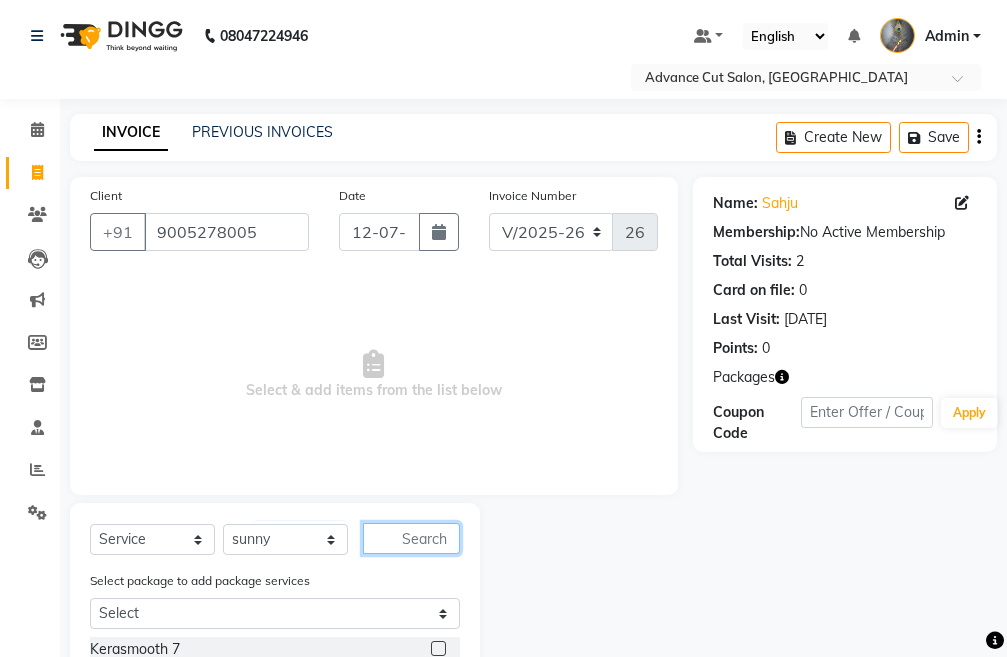 click 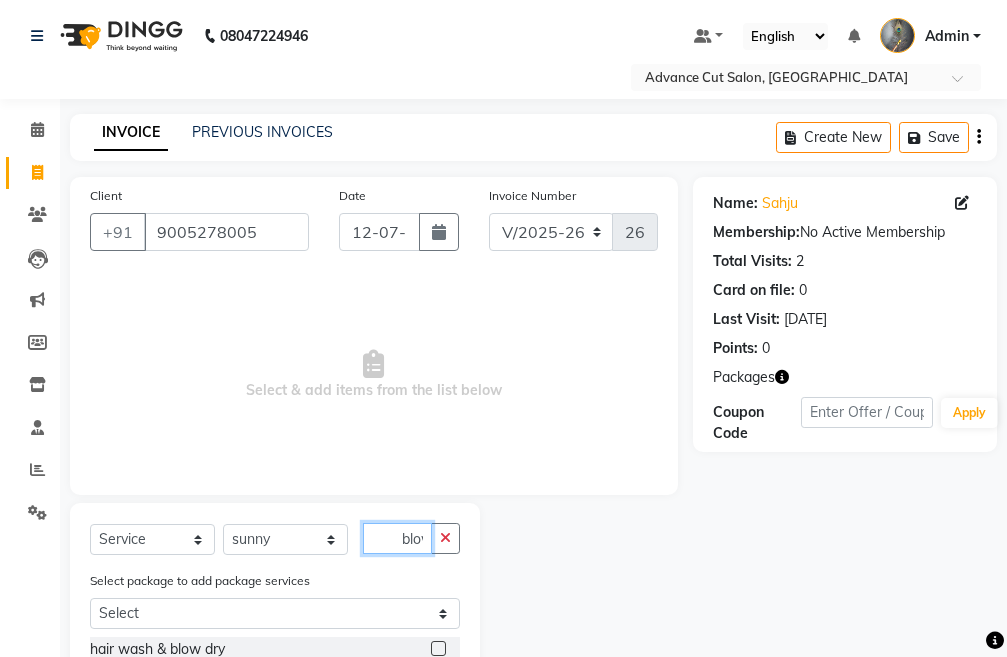 scroll, scrollTop: 0, scrollLeft: 8, axis: horizontal 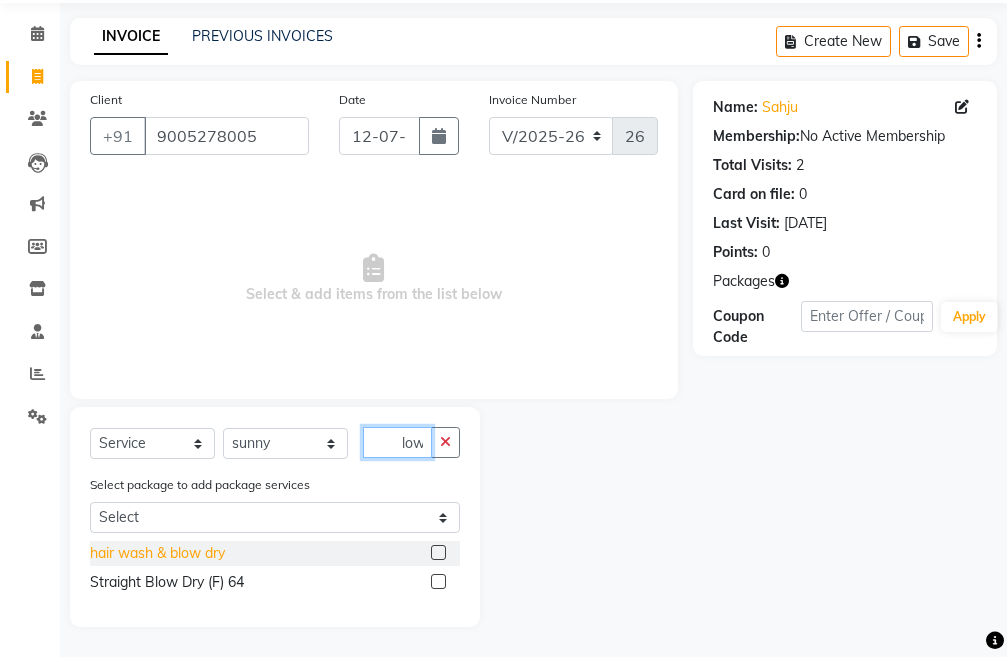 type on "blow" 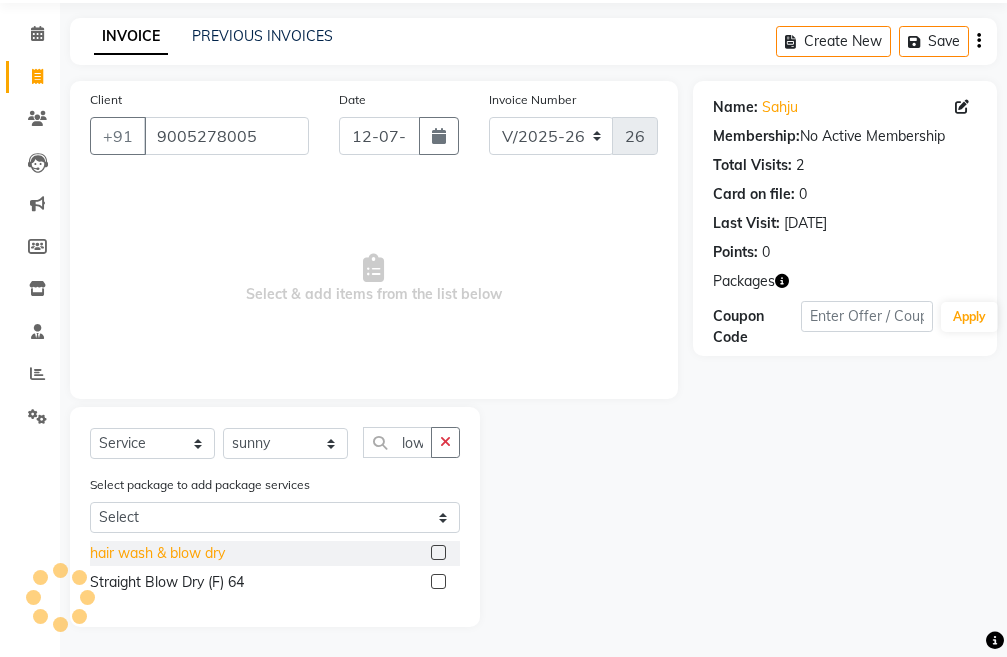 scroll, scrollTop: 0, scrollLeft: 0, axis: both 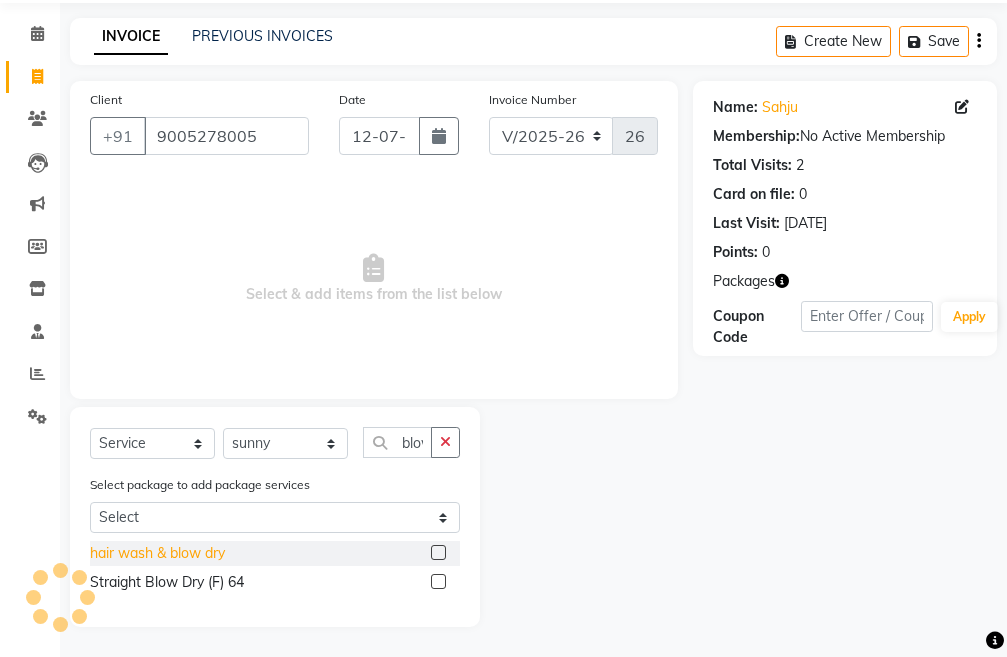 click on "hair wash & blow dry" 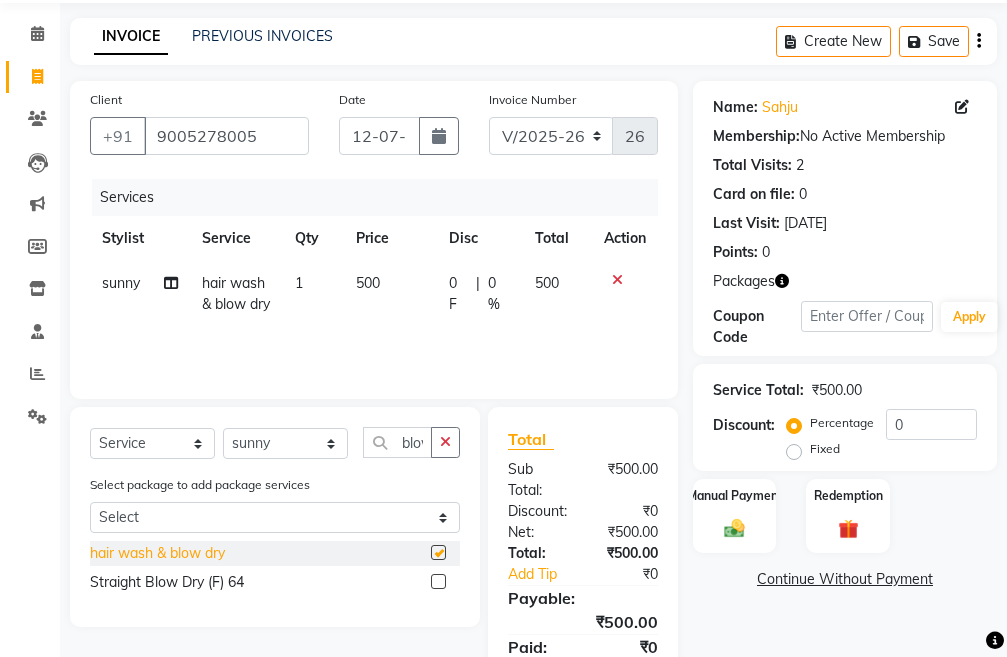 checkbox on "false" 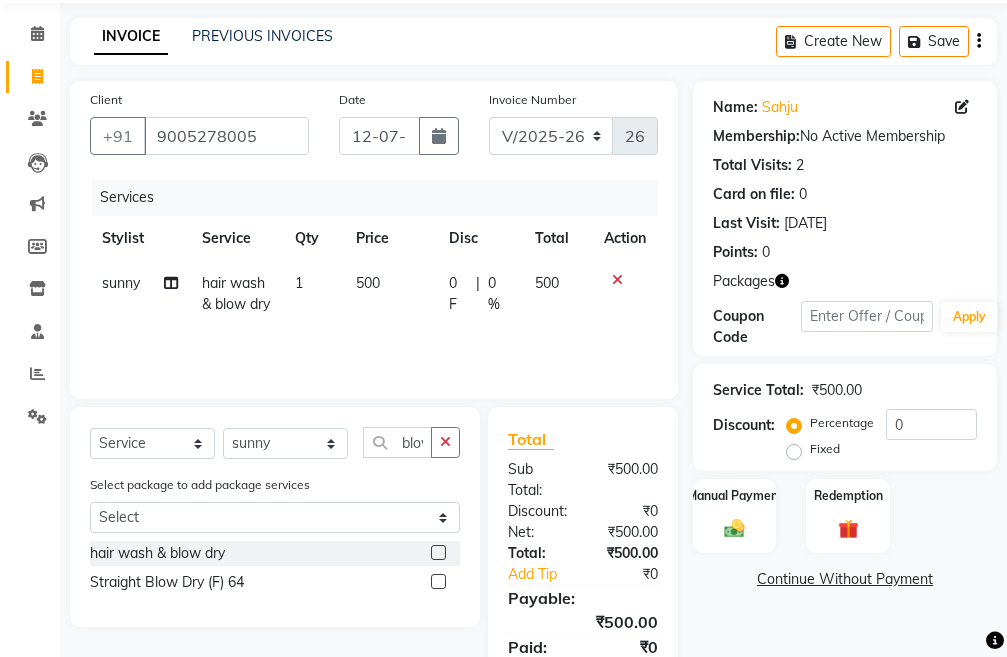 click on "500" 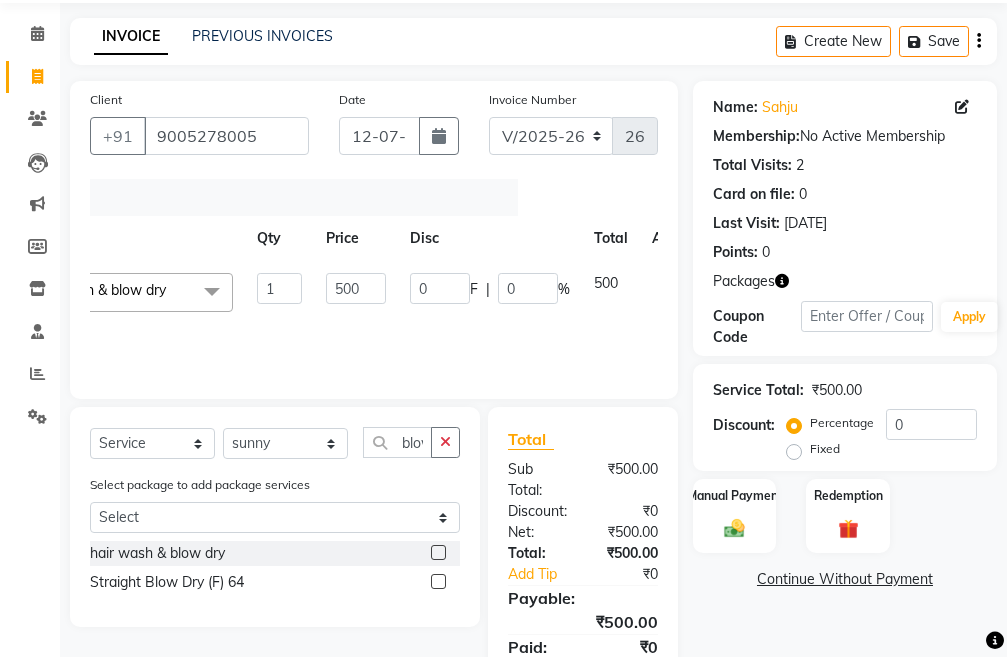 scroll, scrollTop: 0, scrollLeft: 203, axis: horizontal 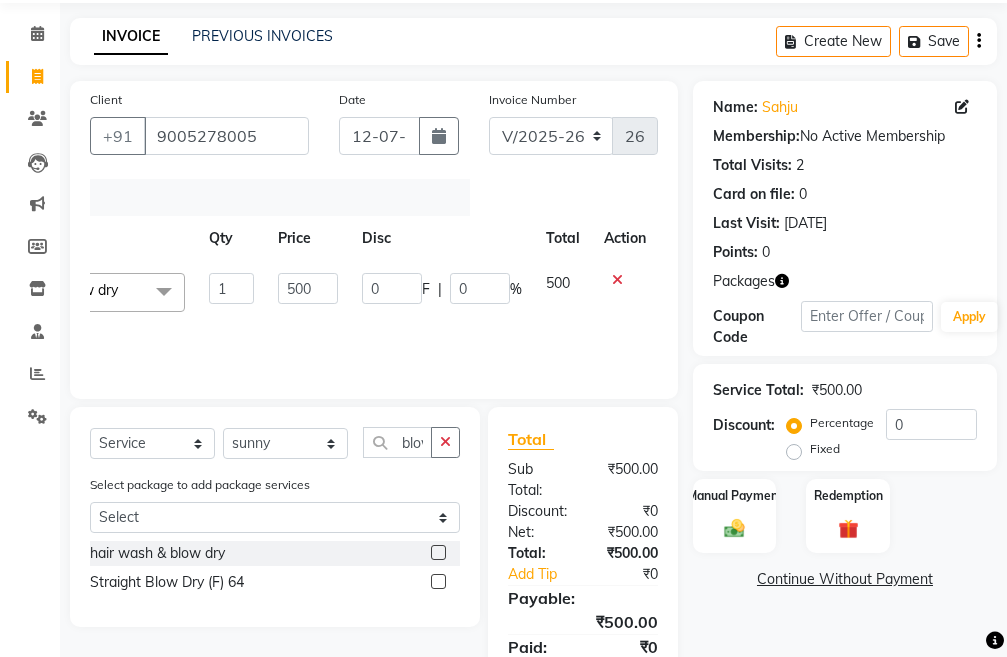 click 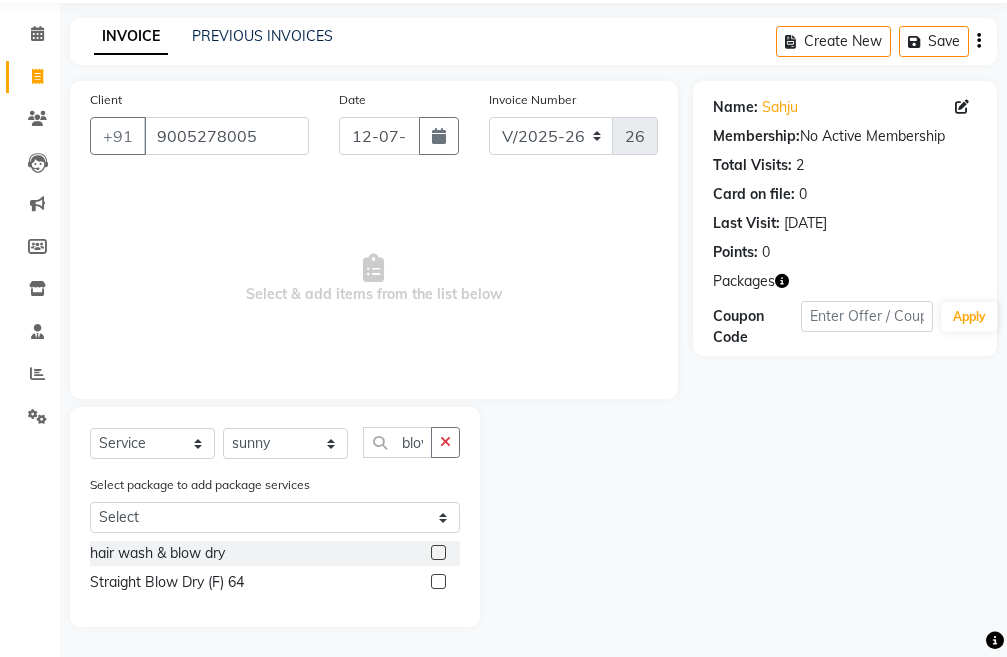 scroll, scrollTop: 0, scrollLeft: 0, axis: both 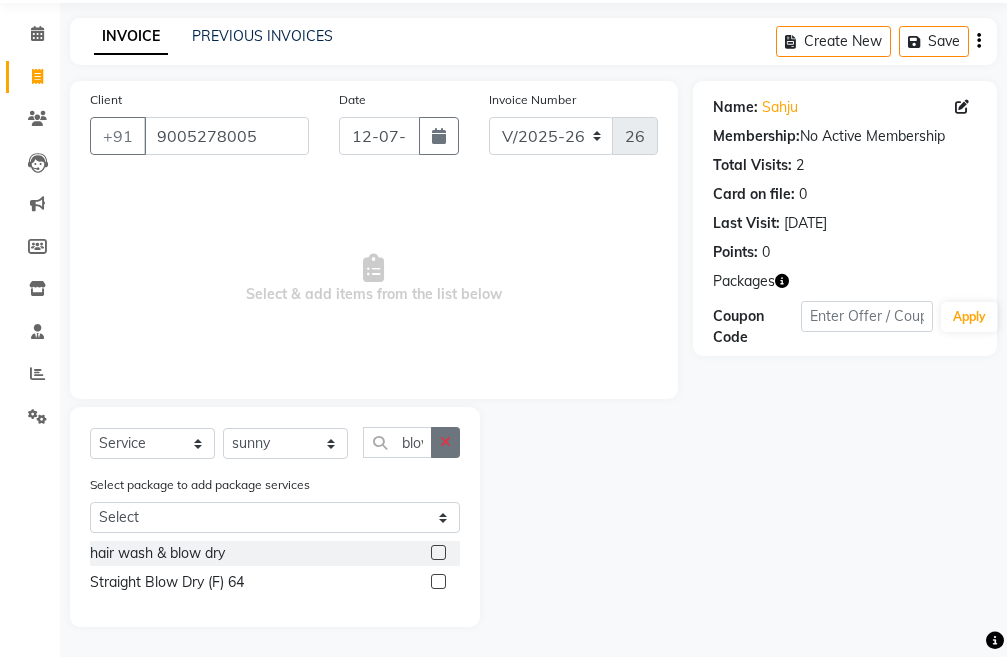click 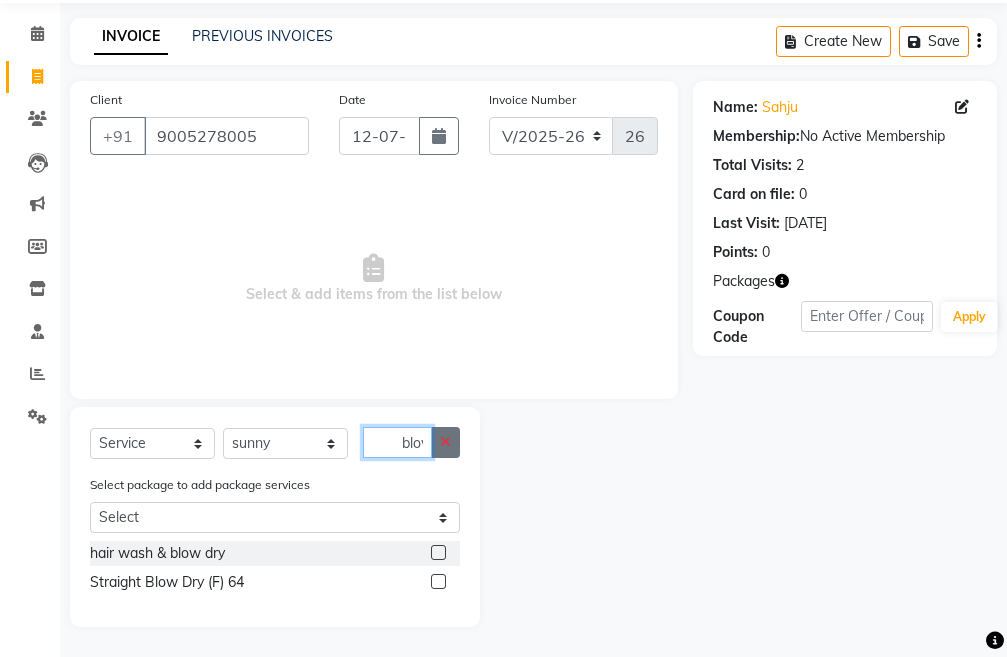 click on "blow" 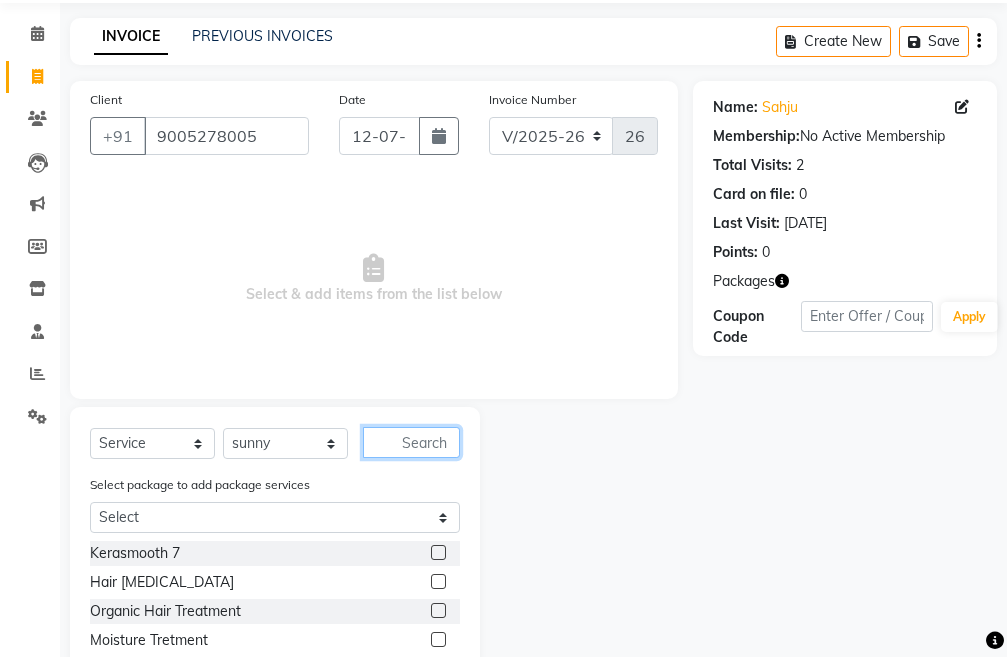 click 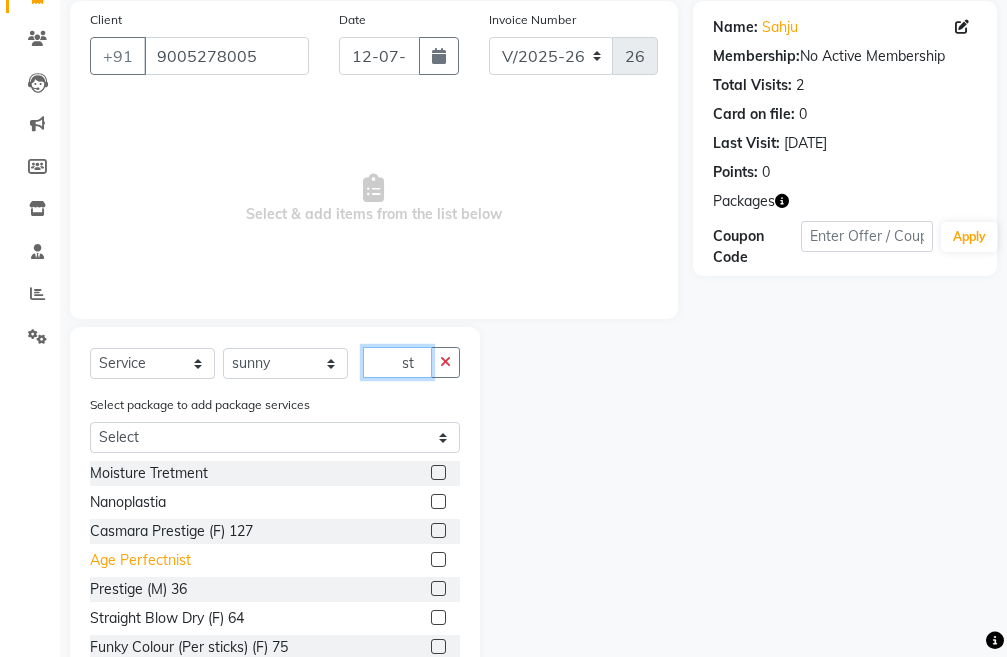 scroll, scrollTop: 238, scrollLeft: 0, axis: vertical 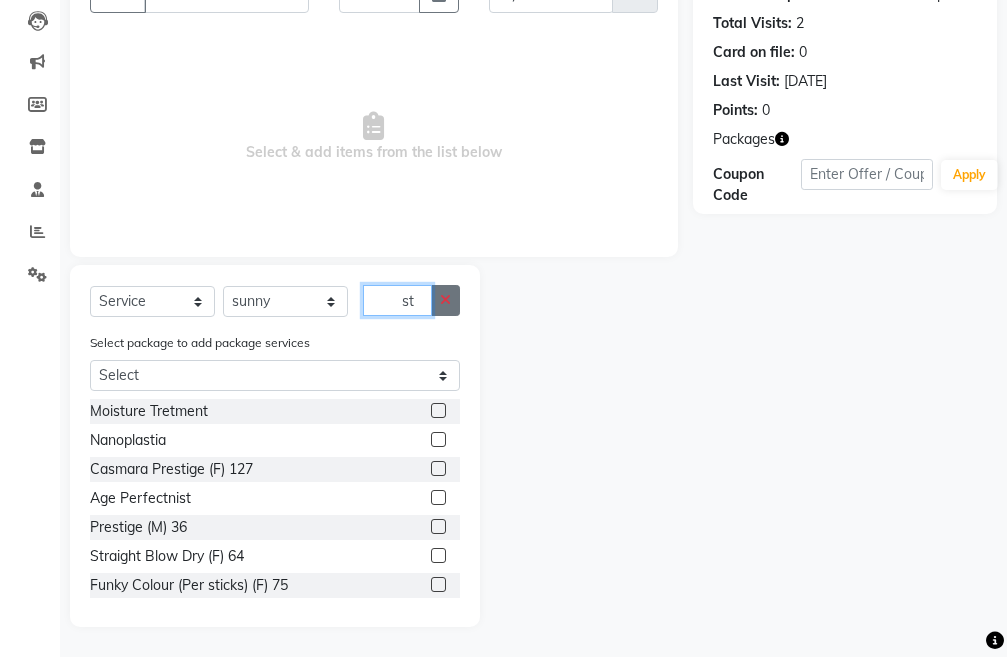 type on "st" 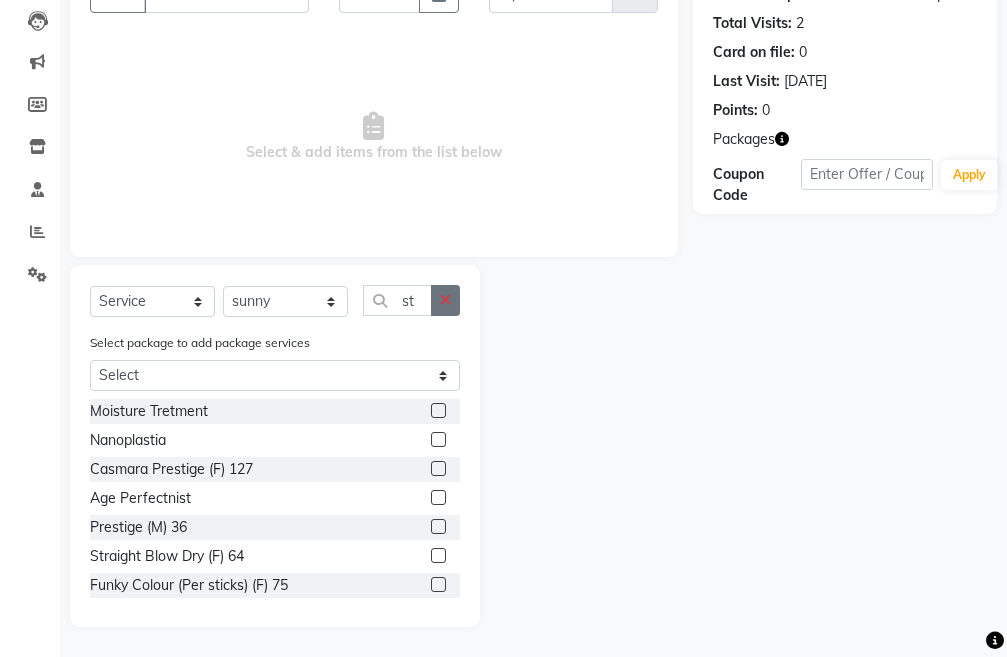 click 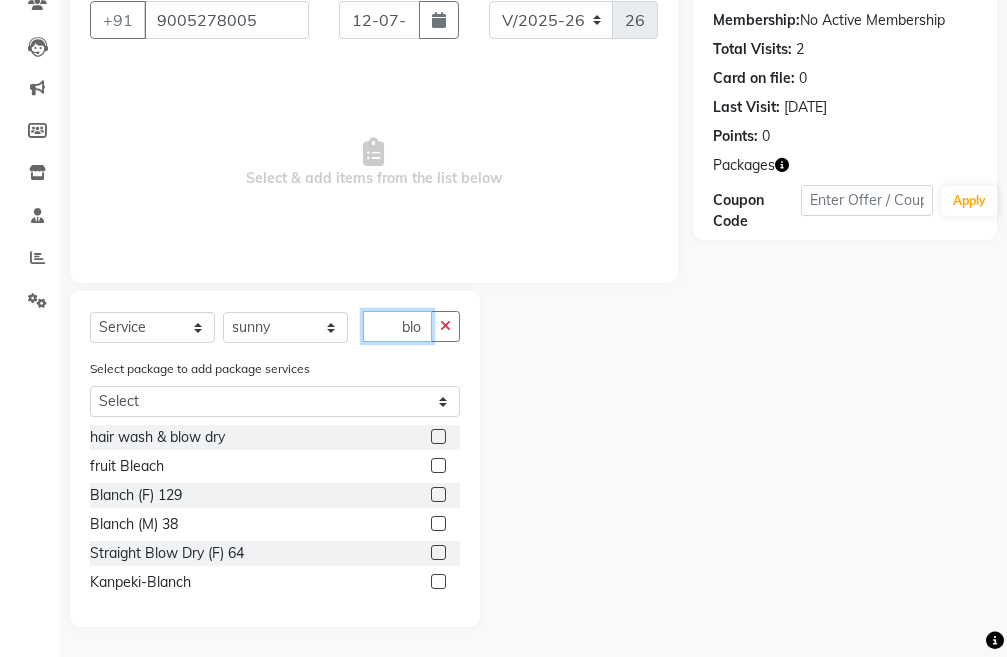 scroll, scrollTop: 96, scrollLeft: 0, axis: vertical 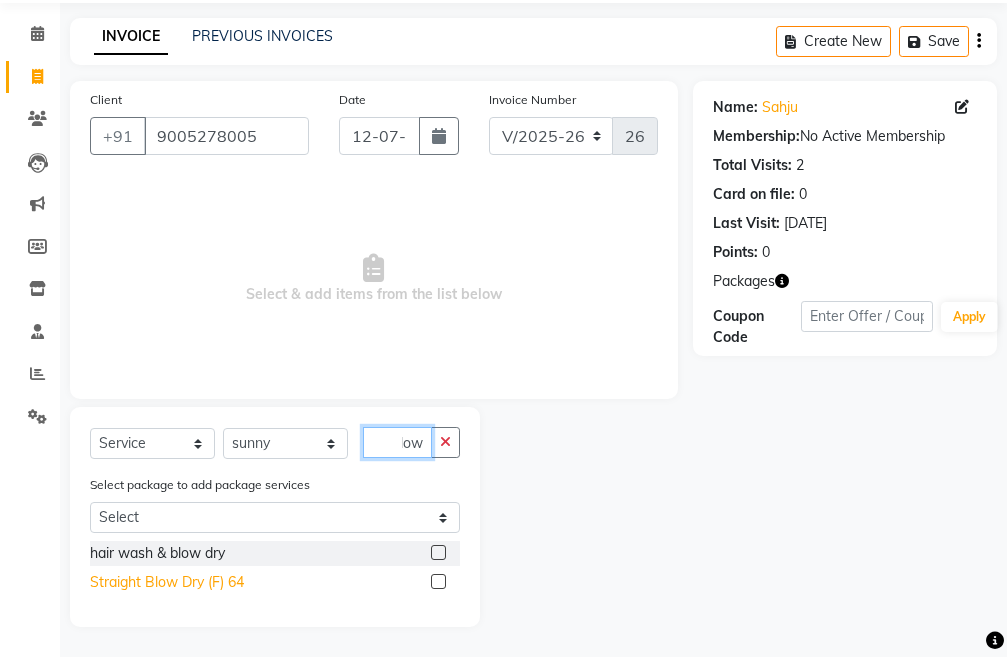 type on "blow" 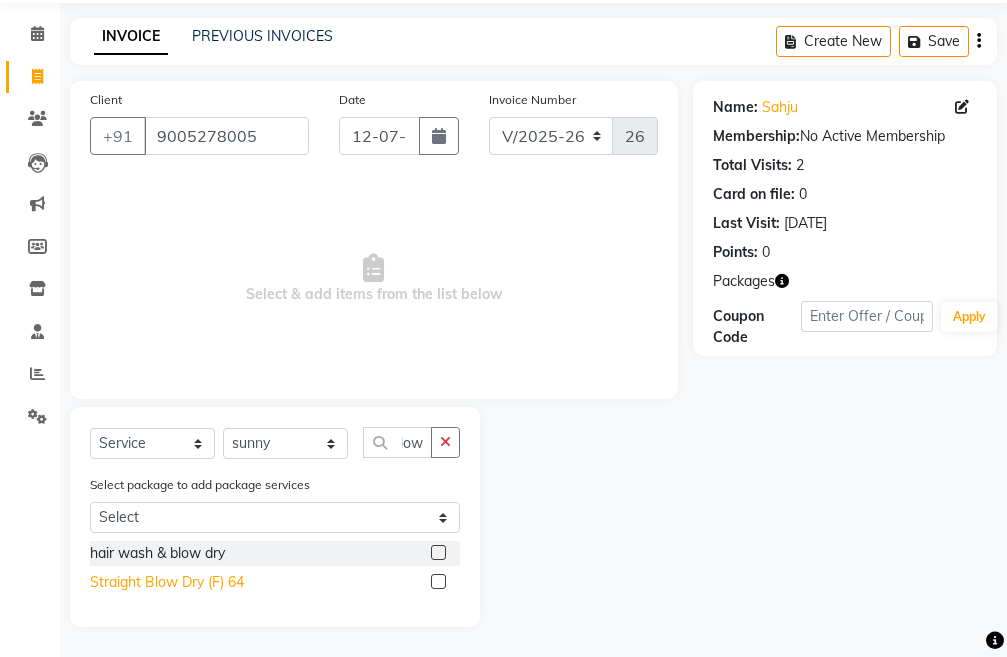 click on "Straight Blow Dry (F) 64" 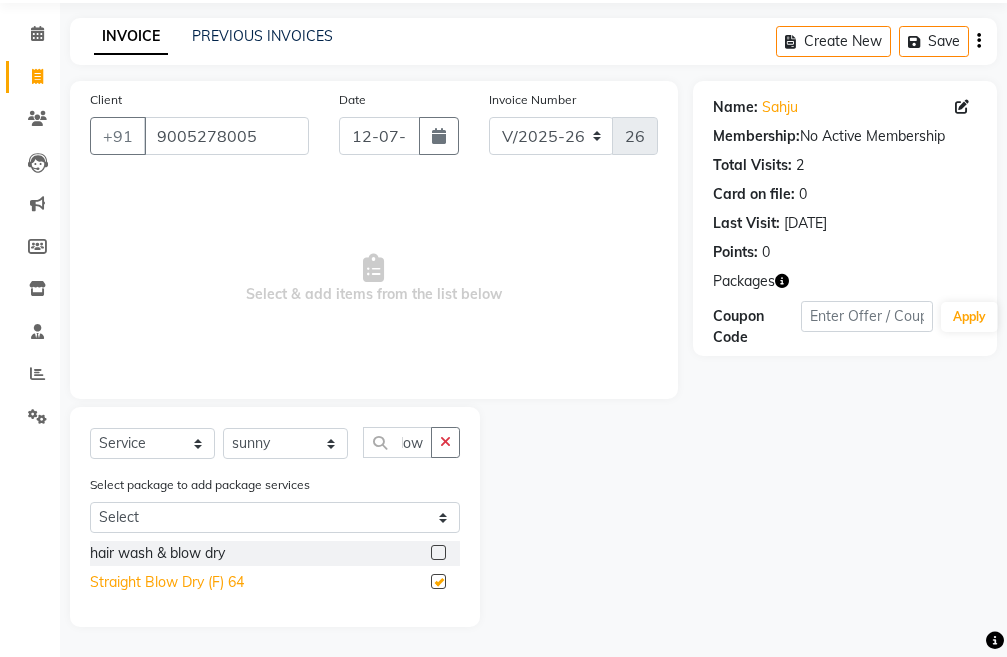 scroll, scrollTop: 0, scrollLeft: 0, axis: both 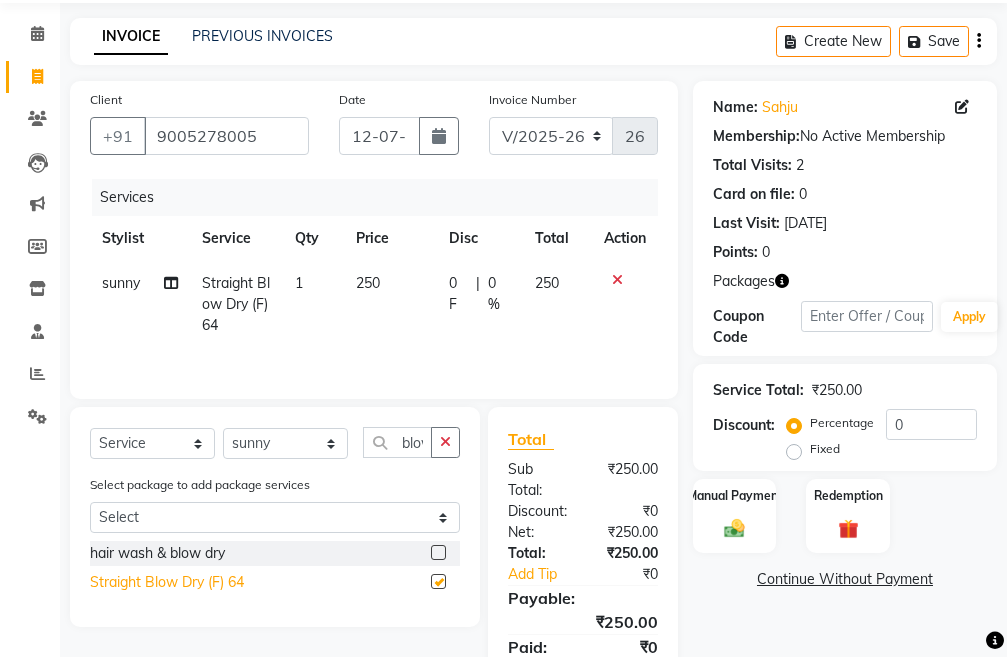 checkbox on "false" 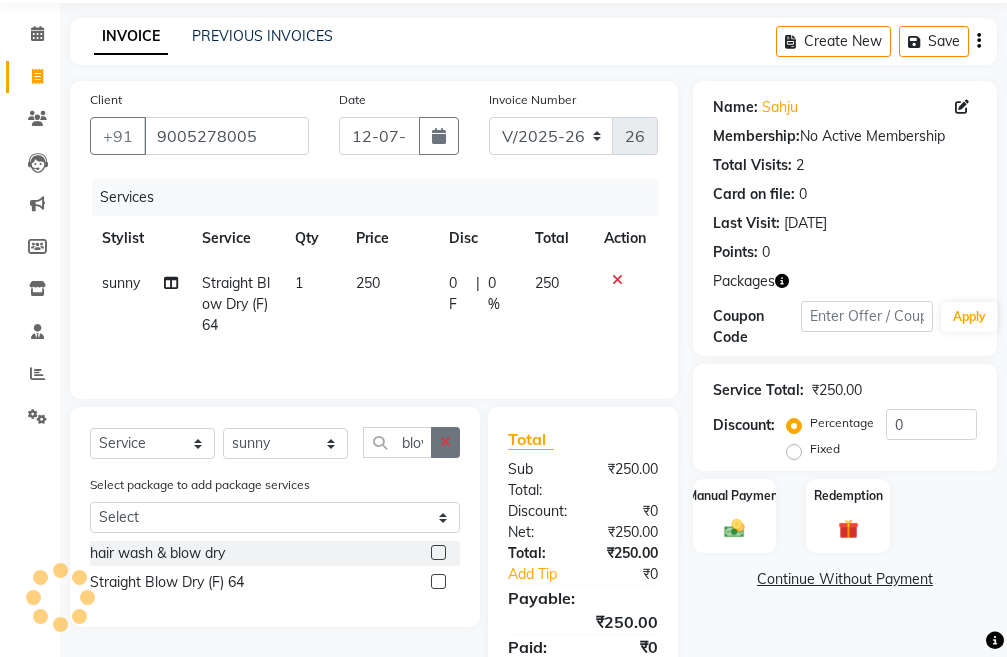 click 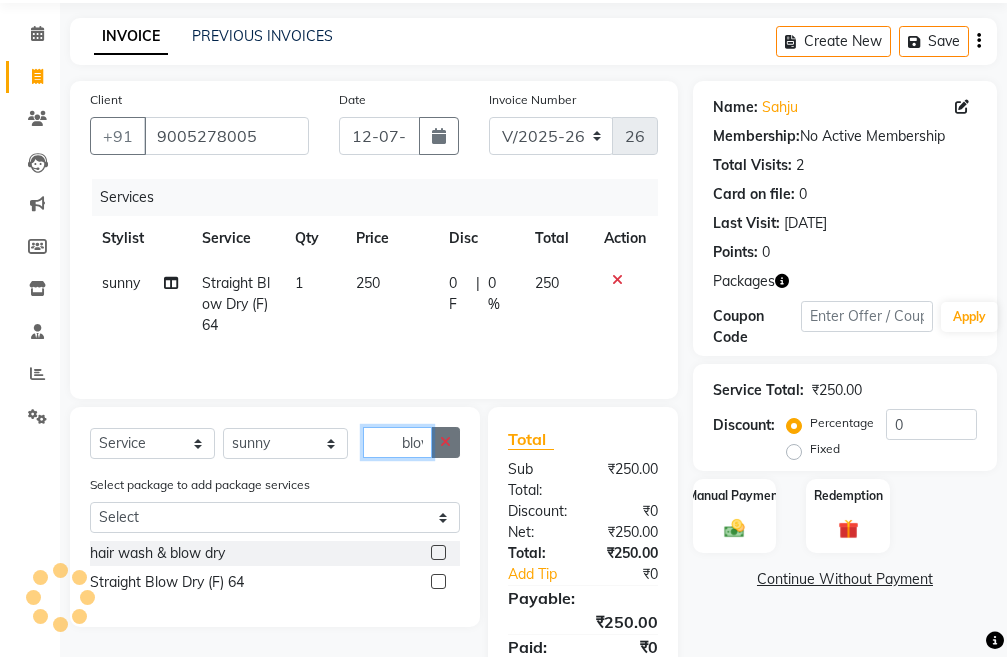 type 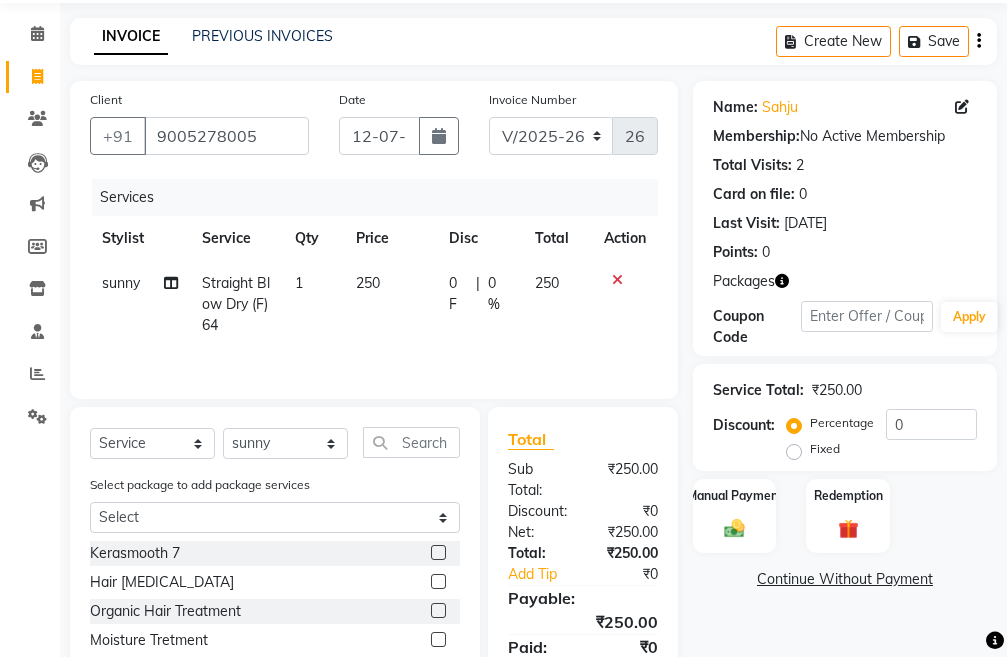 click on "250" 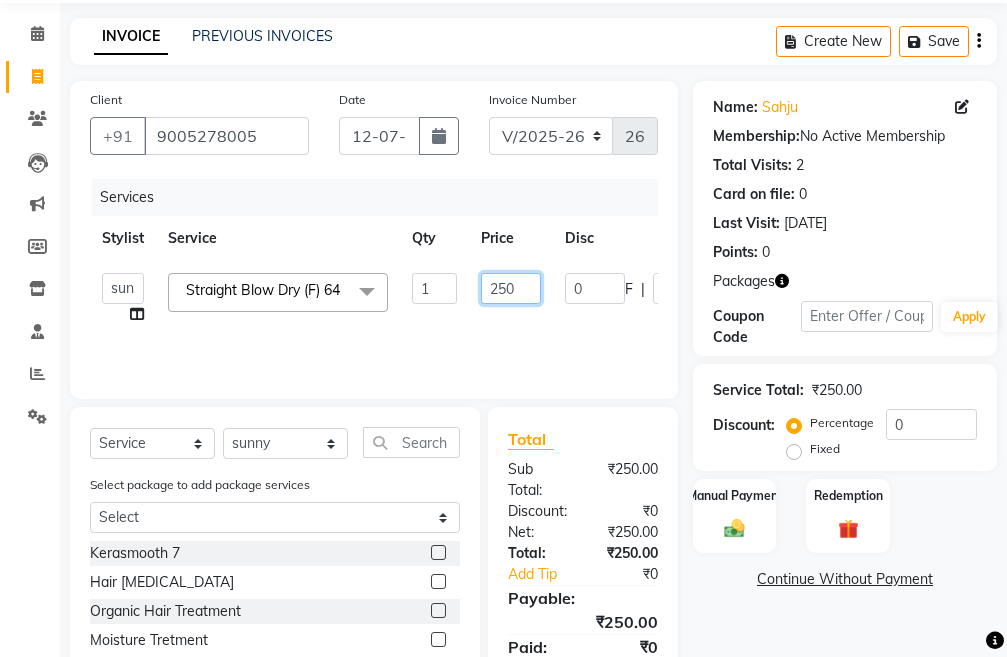 click on "250" 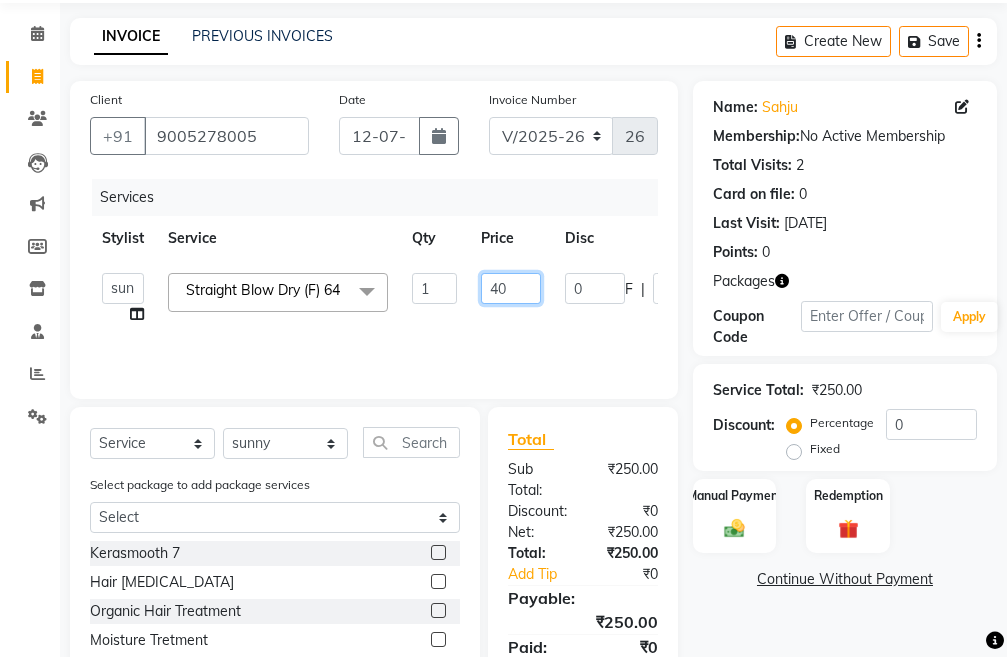 type on "400" 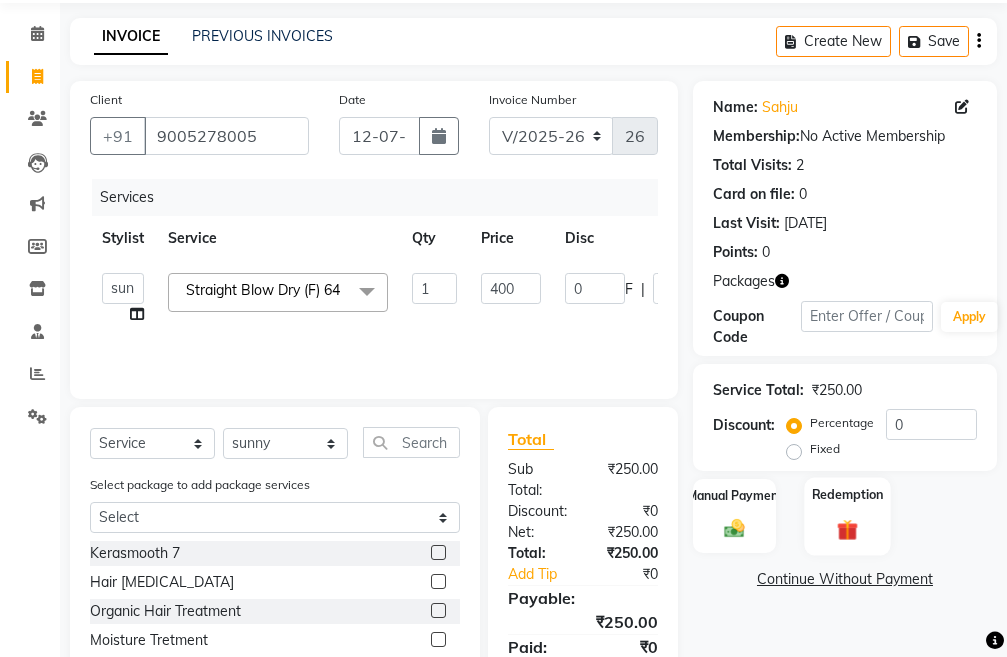 click on "Redemption" 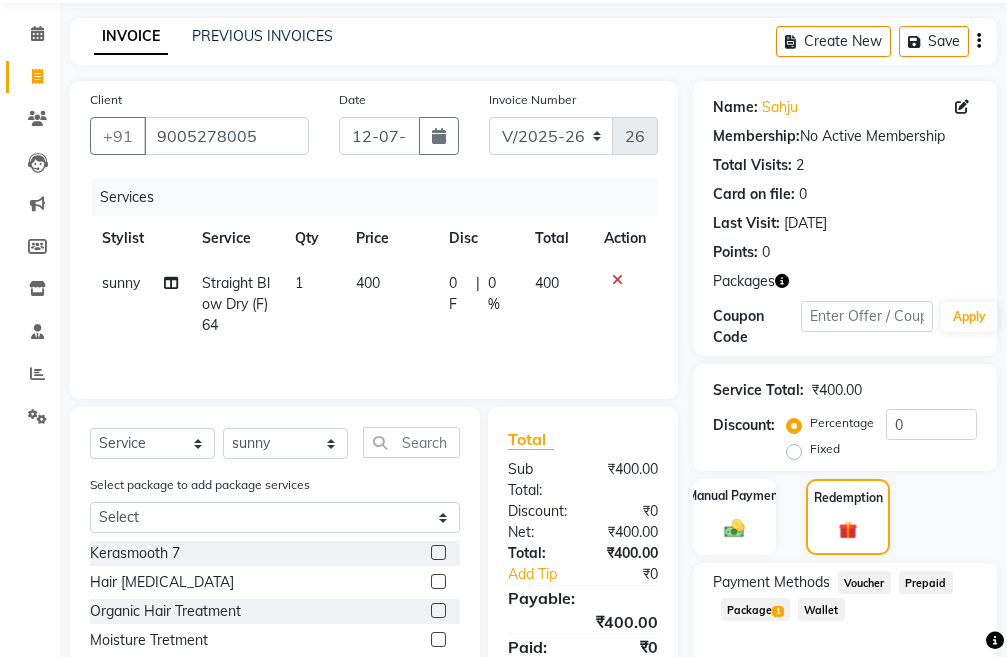 click on "Package  1" 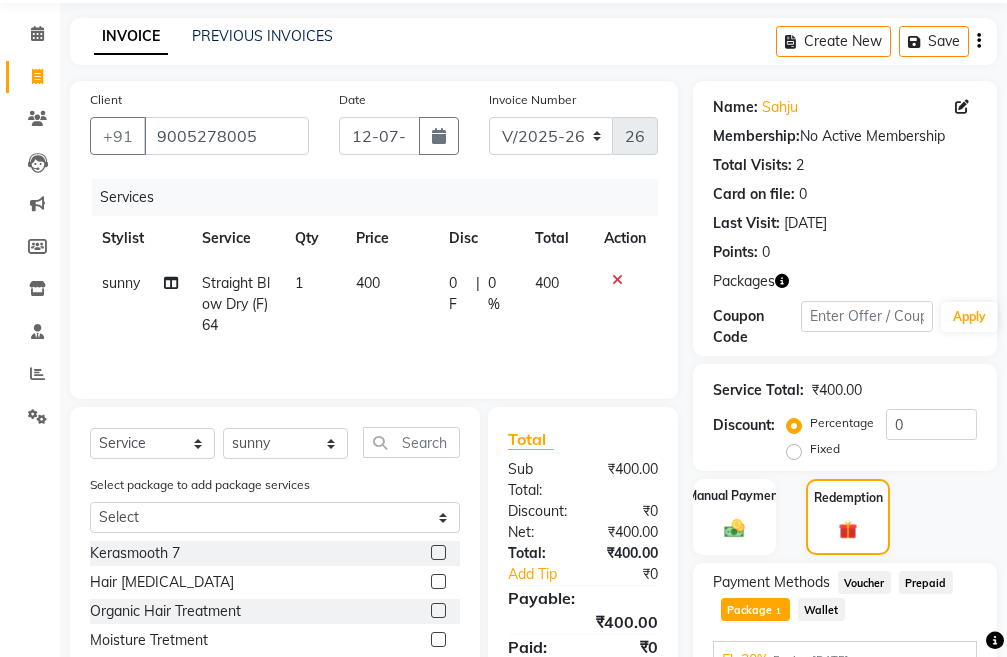 scroll, scrollTop: 287, scrollLeft: 0, axis: vertical 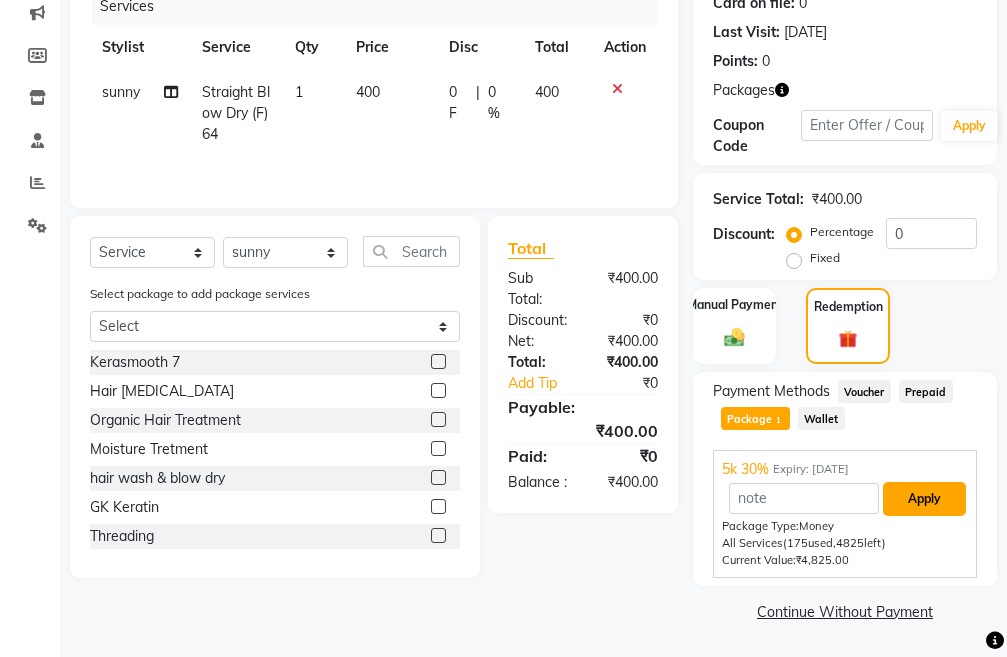 click on "Apply" at bounding box center (924, 499) 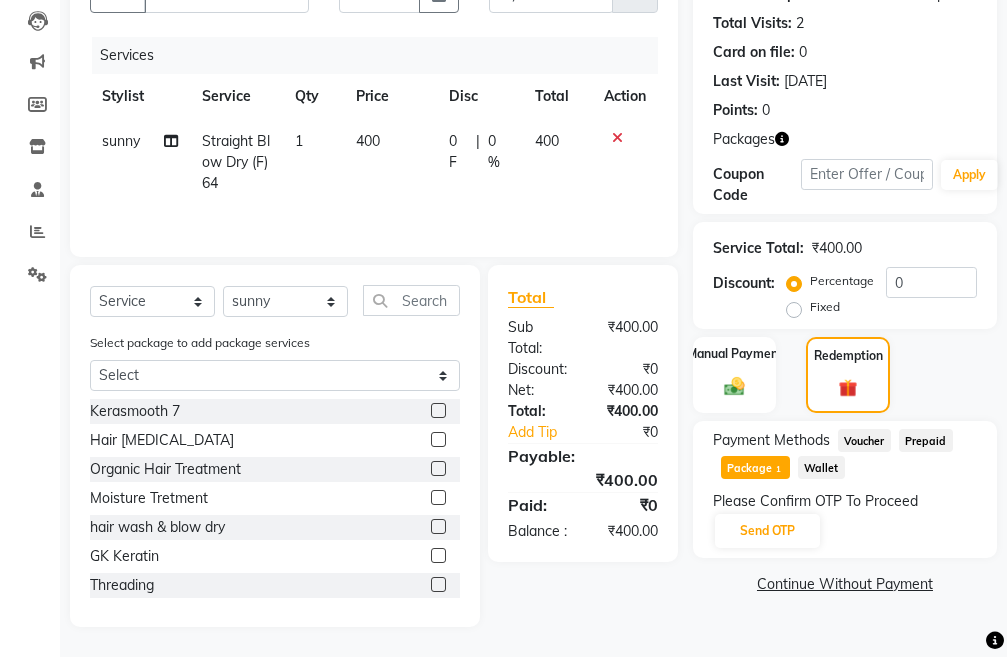 scroll, scrollTop: 240, scrollLeft: 0, axis: vertical 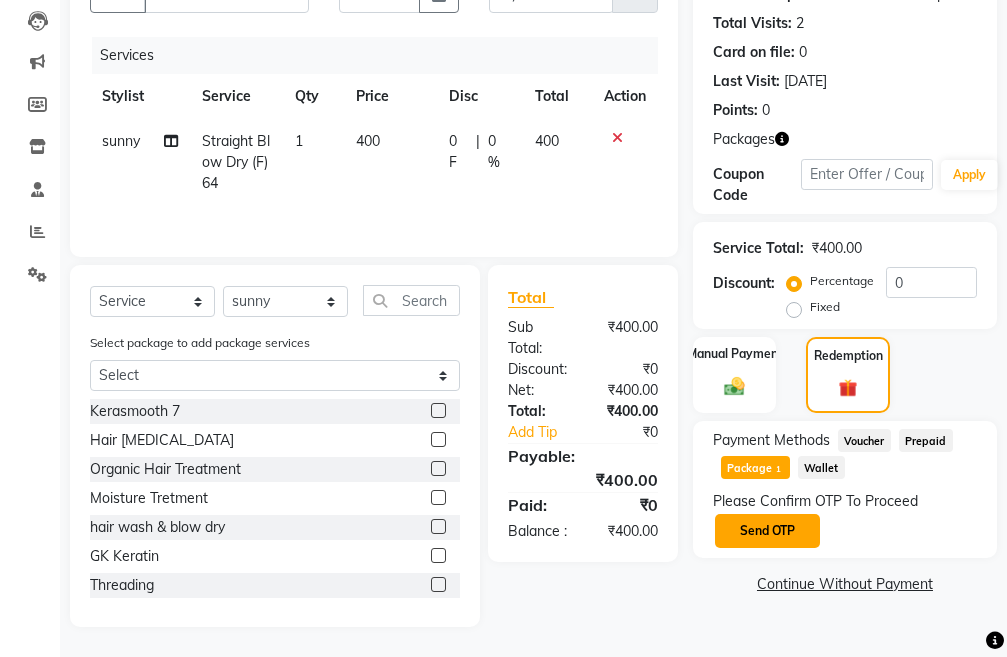 click on "Send OTP" 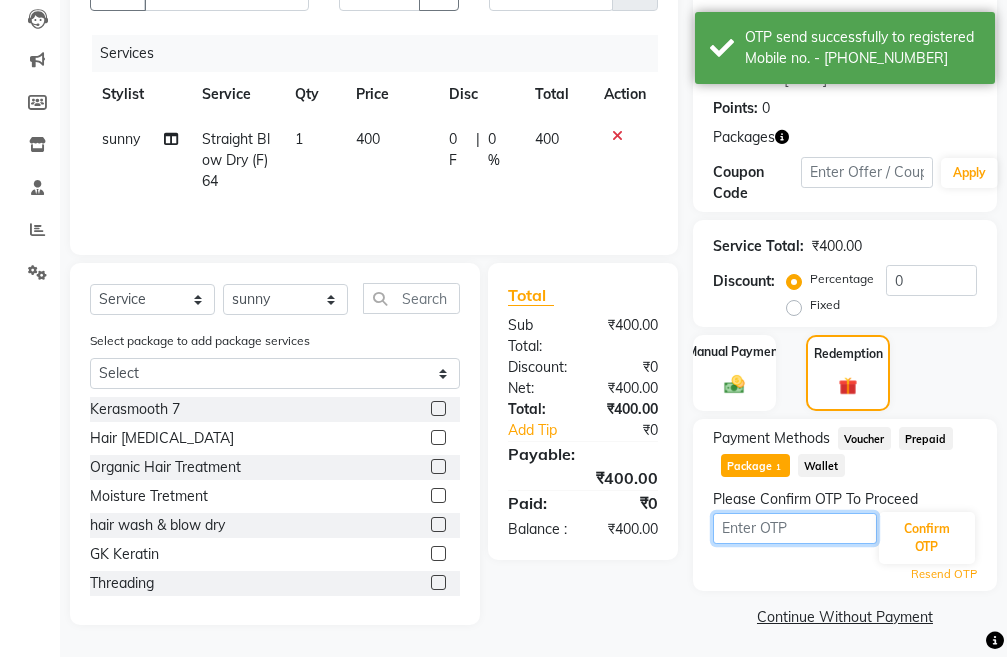 click at bounding box center (795, 528) 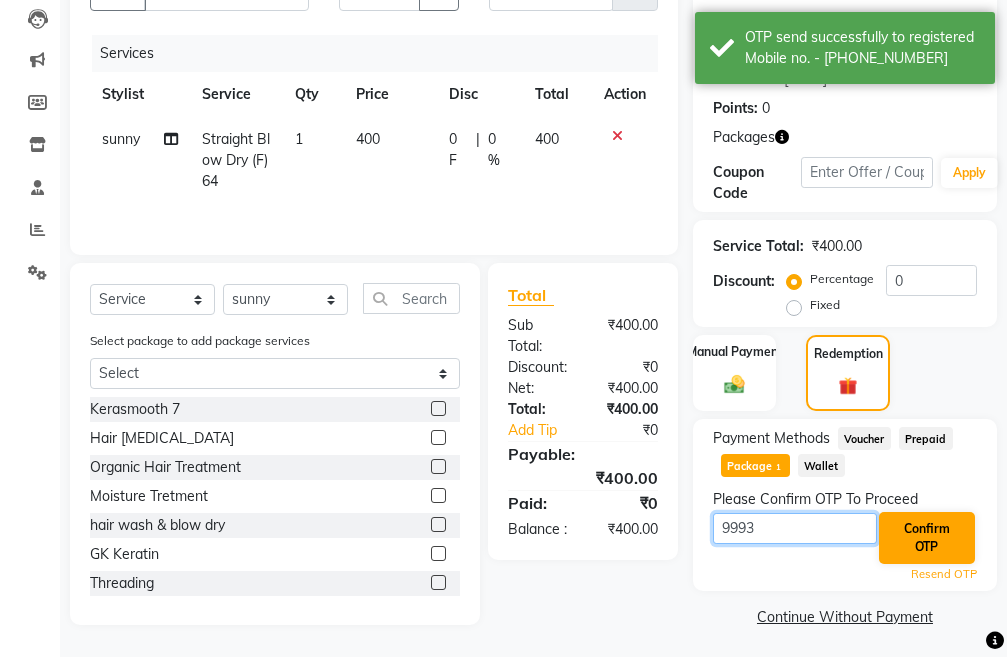 type on "9993" 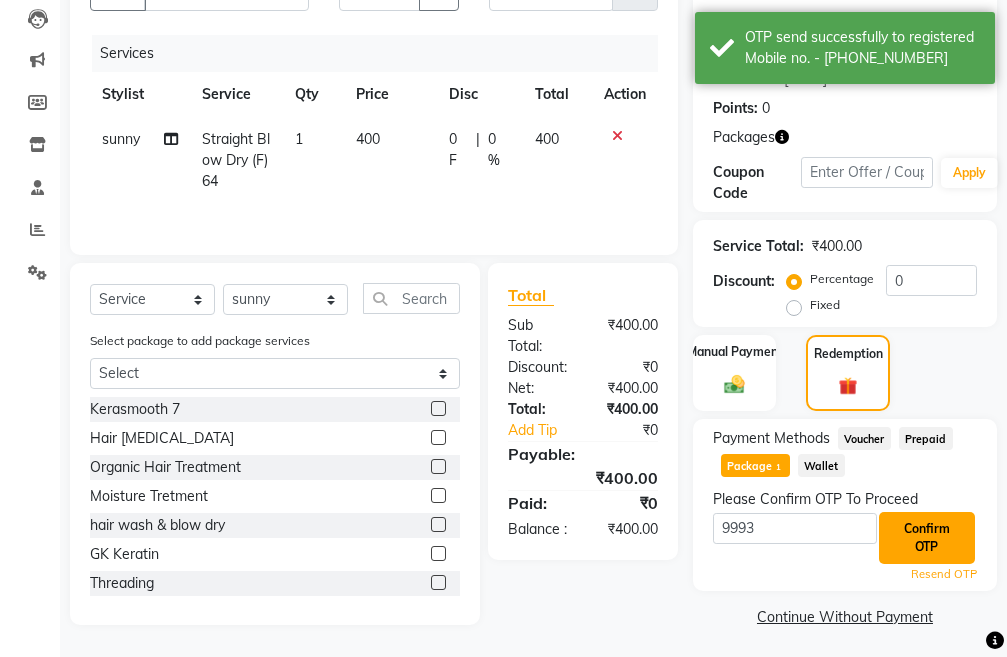click on "Confirm OTP" 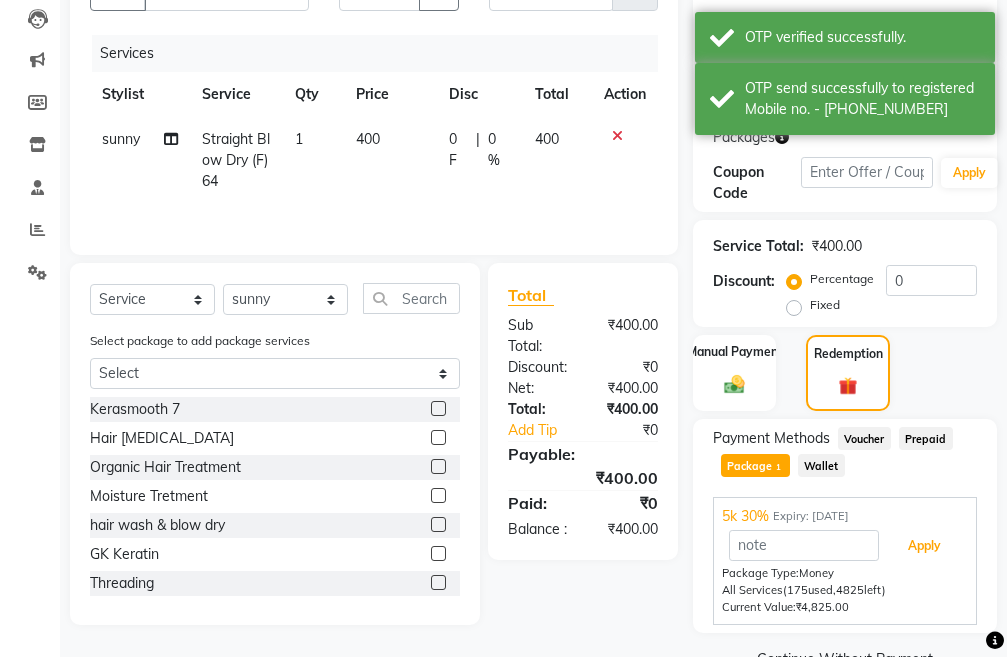 click on "Apply" at bounding box center [924, 546] 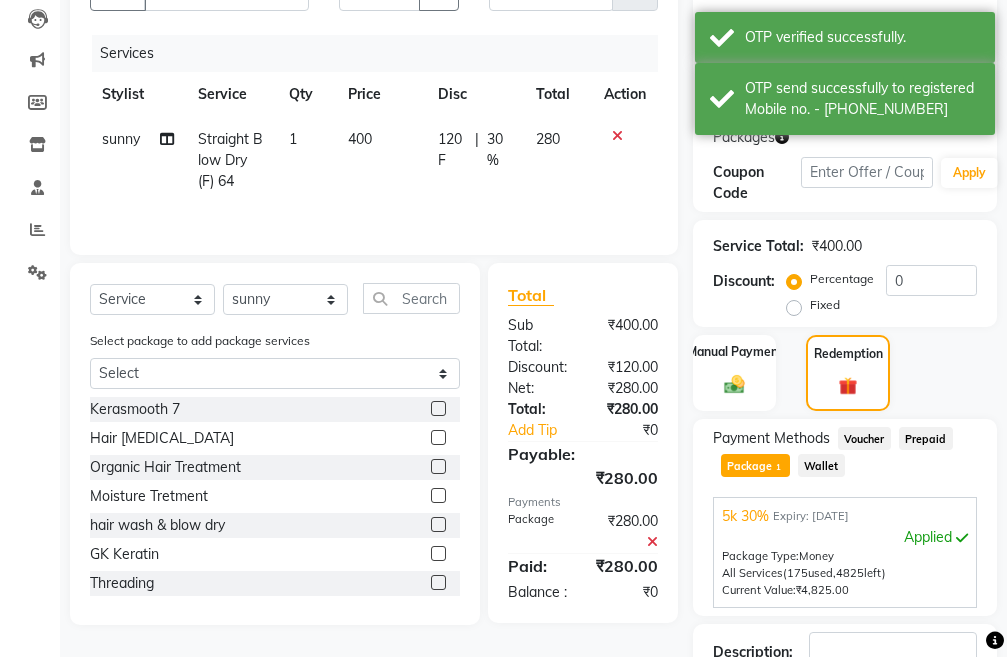 scroll, scrollTop: 383, scrollLeft: 0, axis: vertical 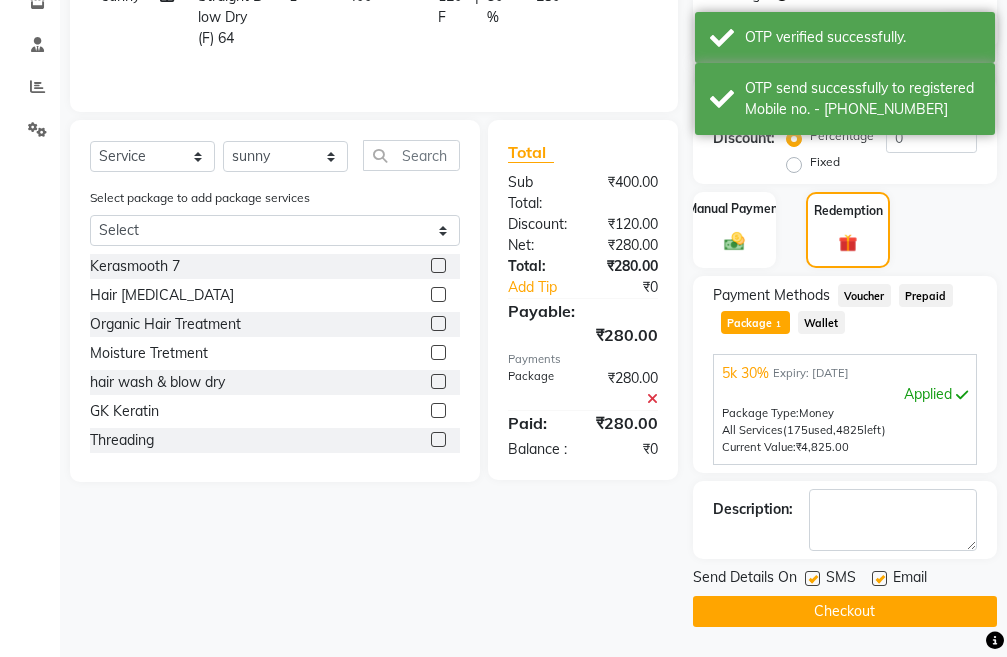 click on "Checkout" 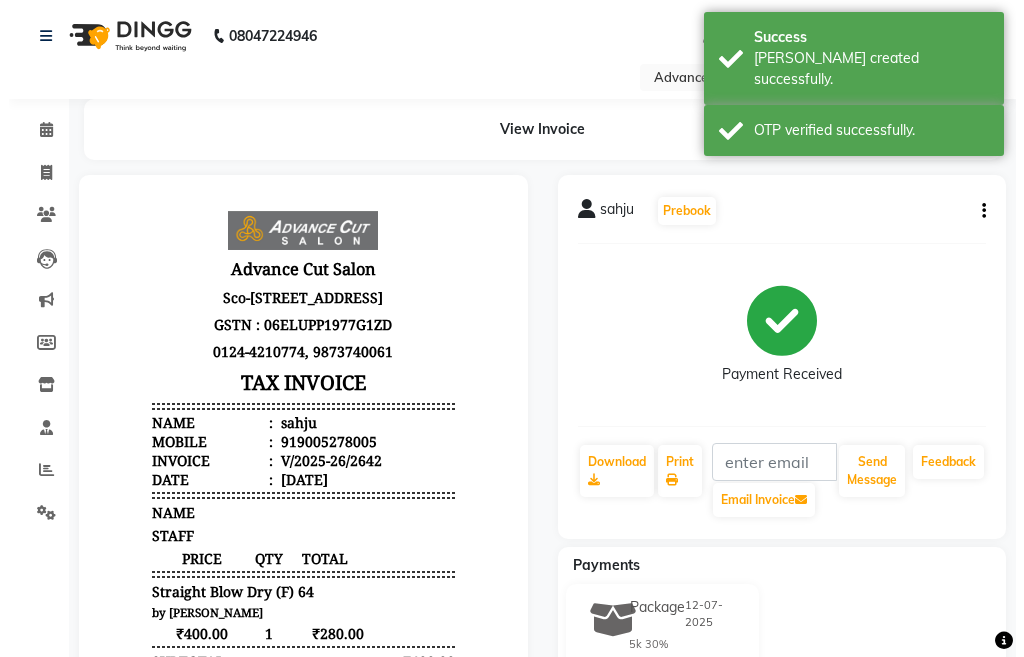 scroll, scrollTop: 0, scrollLeft: 0, axis: both 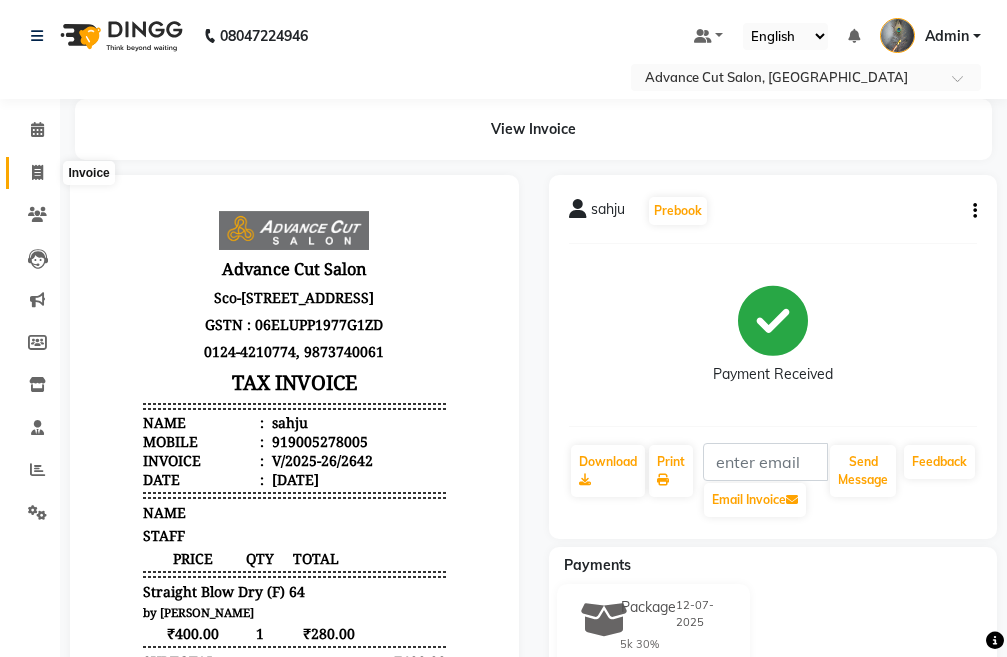 click 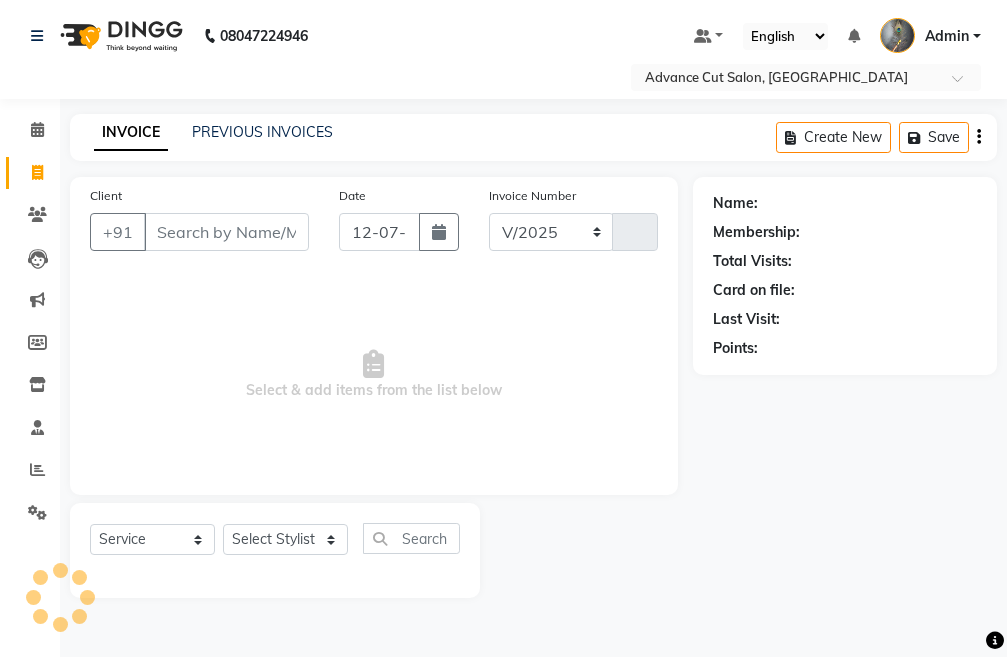 select on "4939" 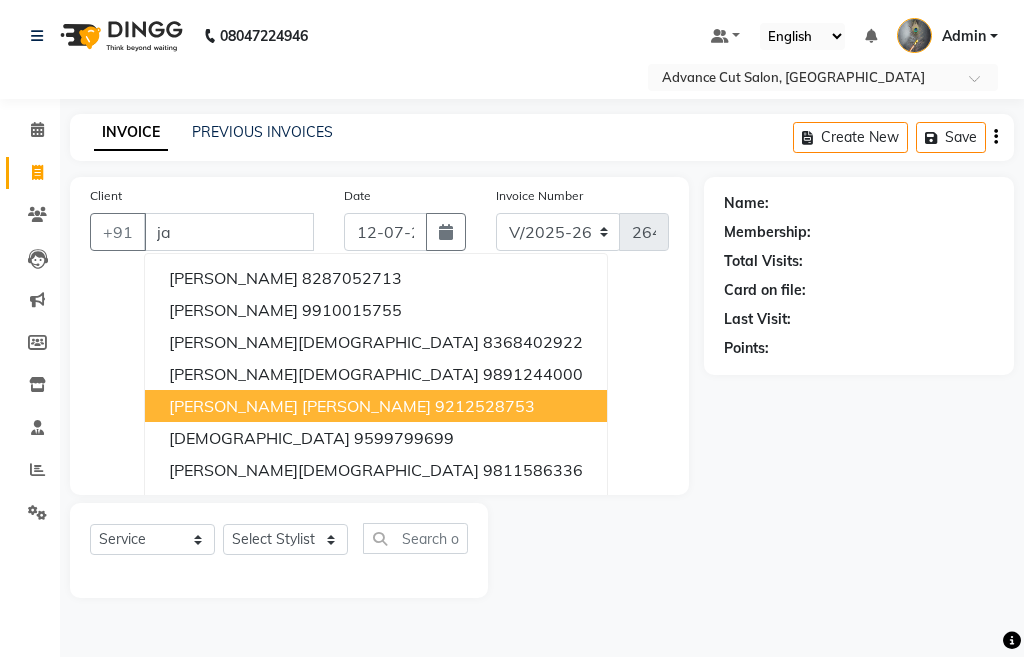 type on "j" 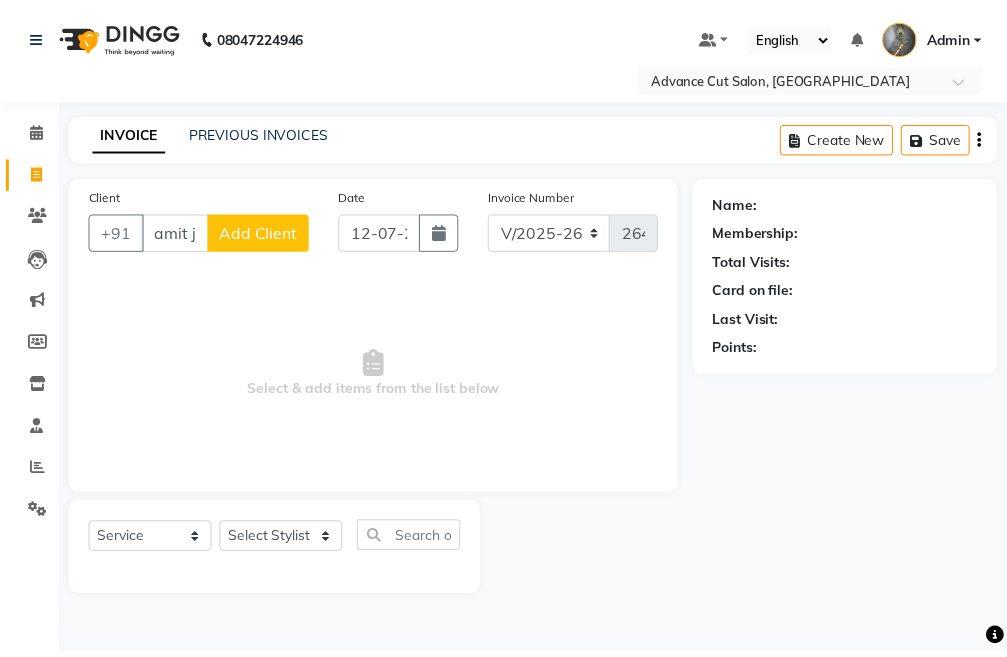 scroll, scrollTop: 0, scrollLeft: 0, axis: both 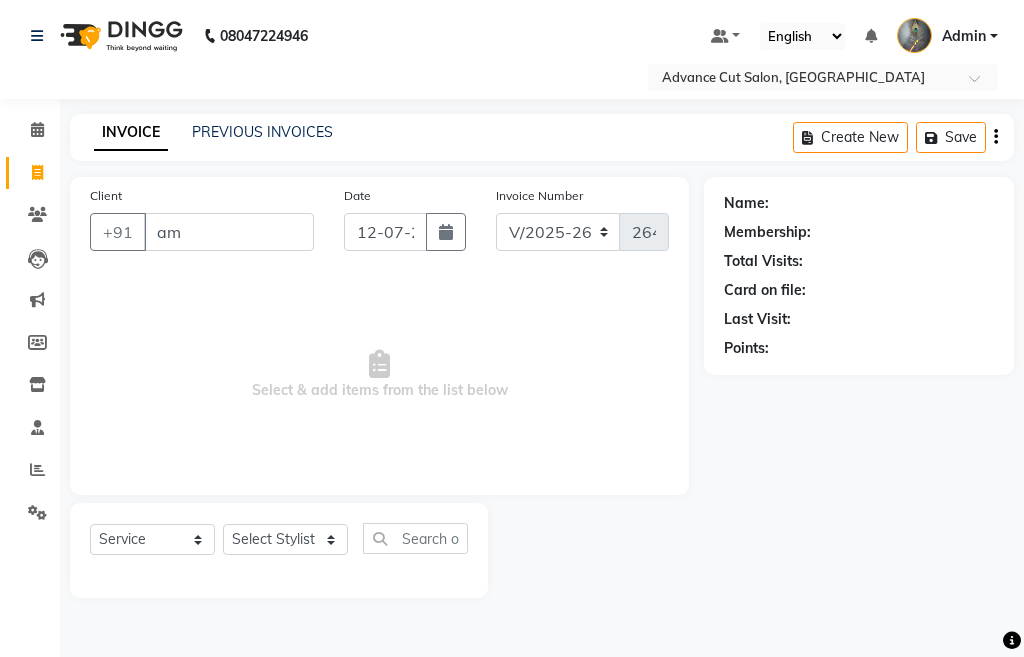 type on "a" 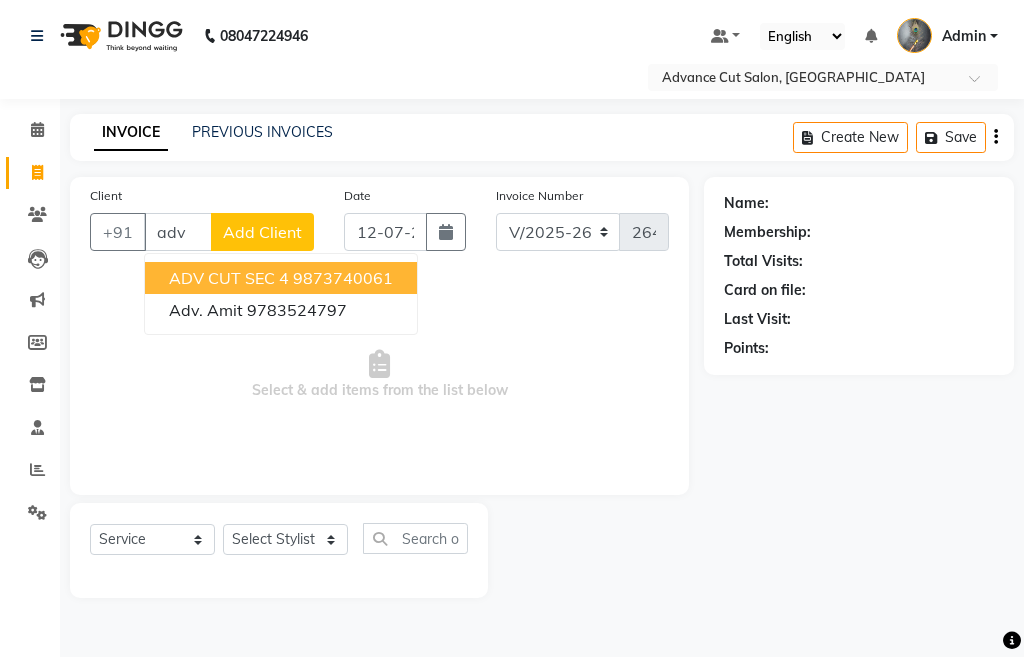 click on "ADV CUT SEC 4" at bounding box center (229, 278) 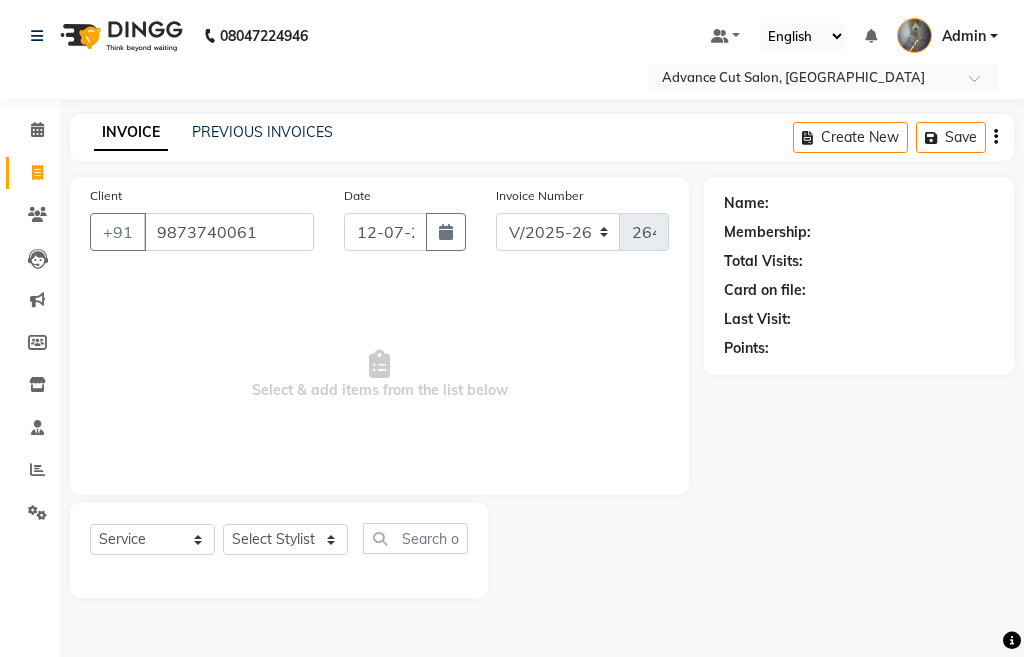 type on "9873740061" 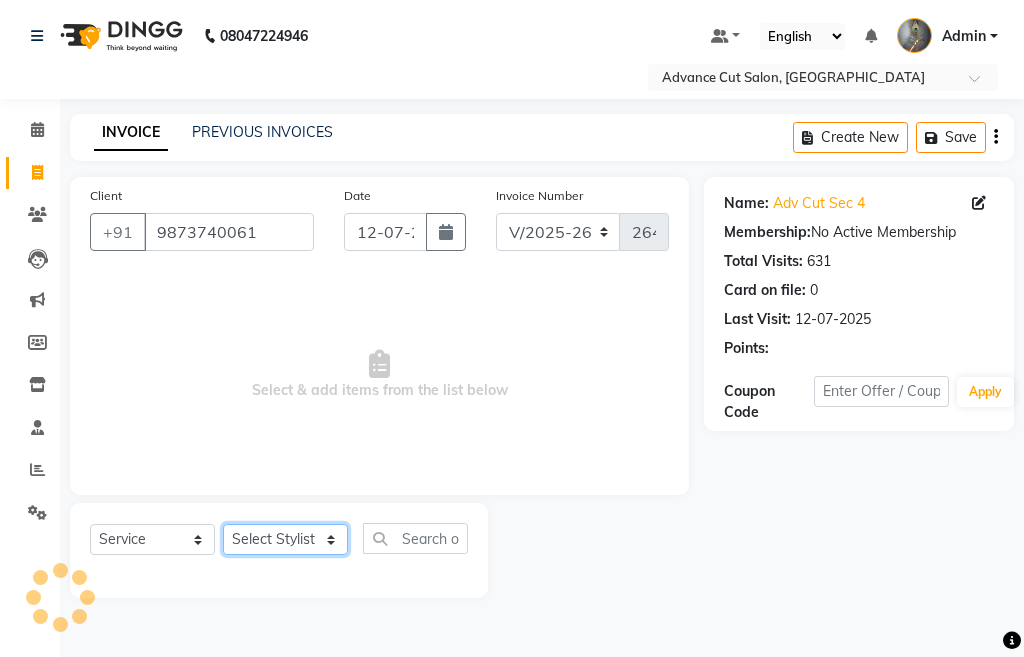 click on "Select Stylist Admin chahit COUNTOR [PERSON_NAME] mamta [PERSON_NAME] navi [PERSON_NAME] [PERSON_NAME] [PERSON_NAME] sunny tip" 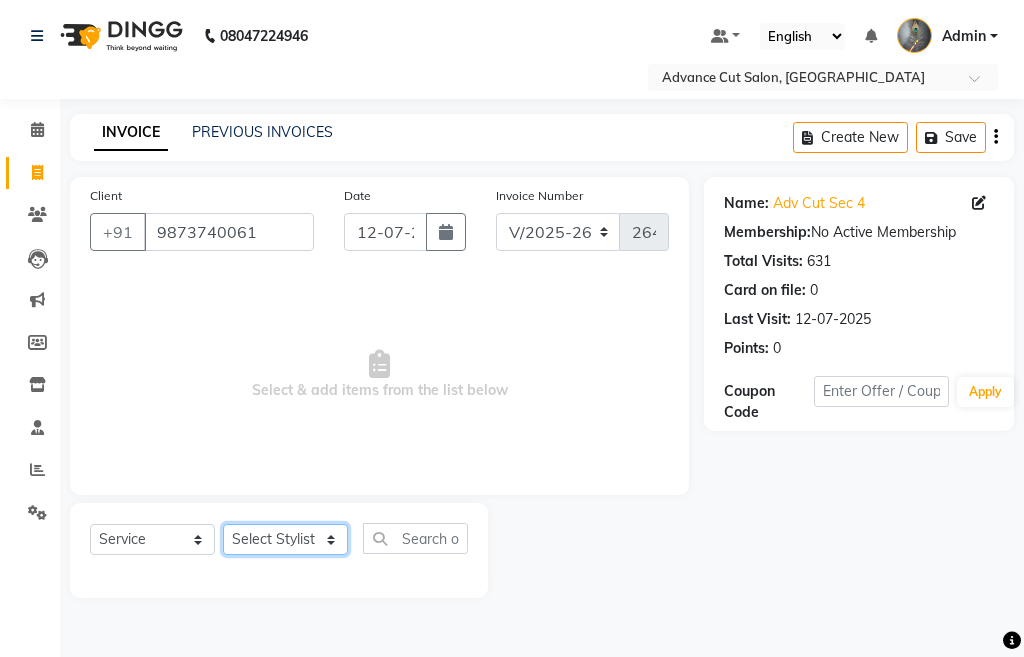 select on "38522" 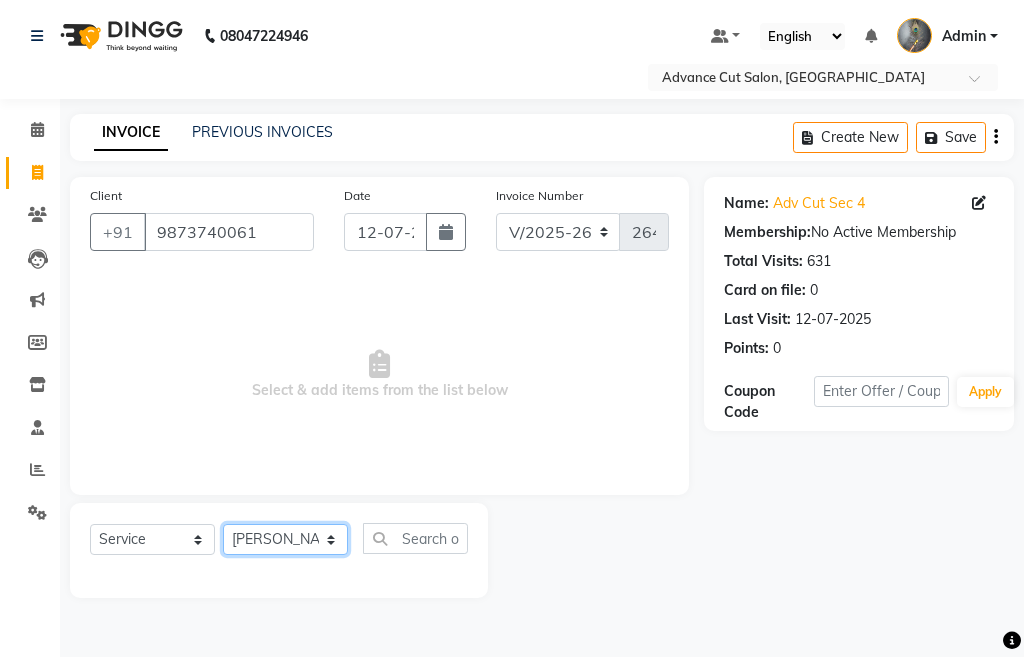 click on "Select Stylist Admin chahit COUNTOR [PERSON_NAME] mamta [PERSON_NAME] navi [PERSON_NAME] [PERSON_NAME] [PERSON_NAME] sunny tip" 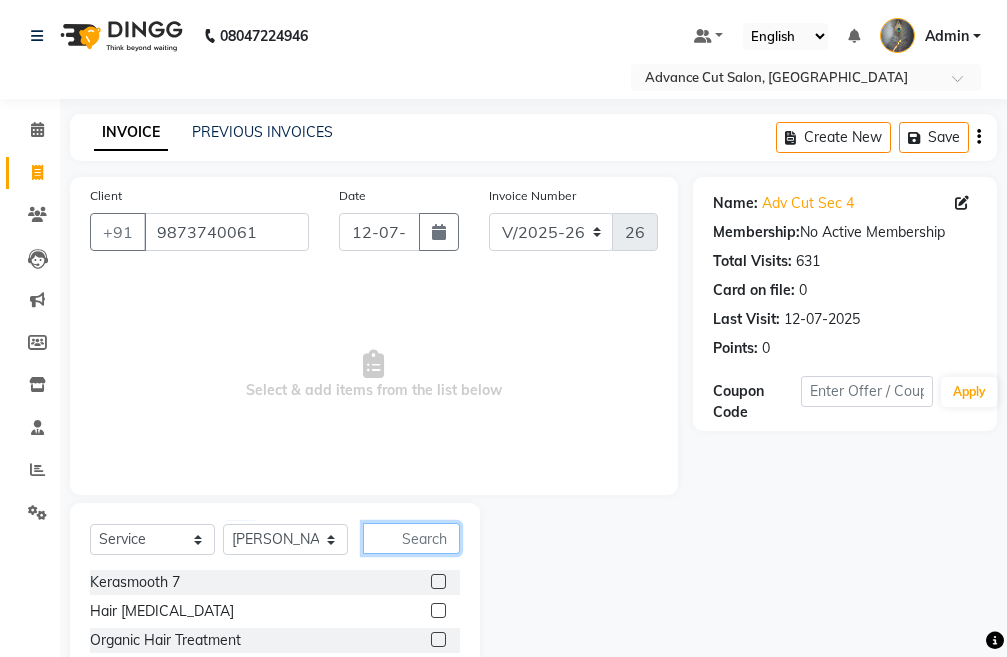 click 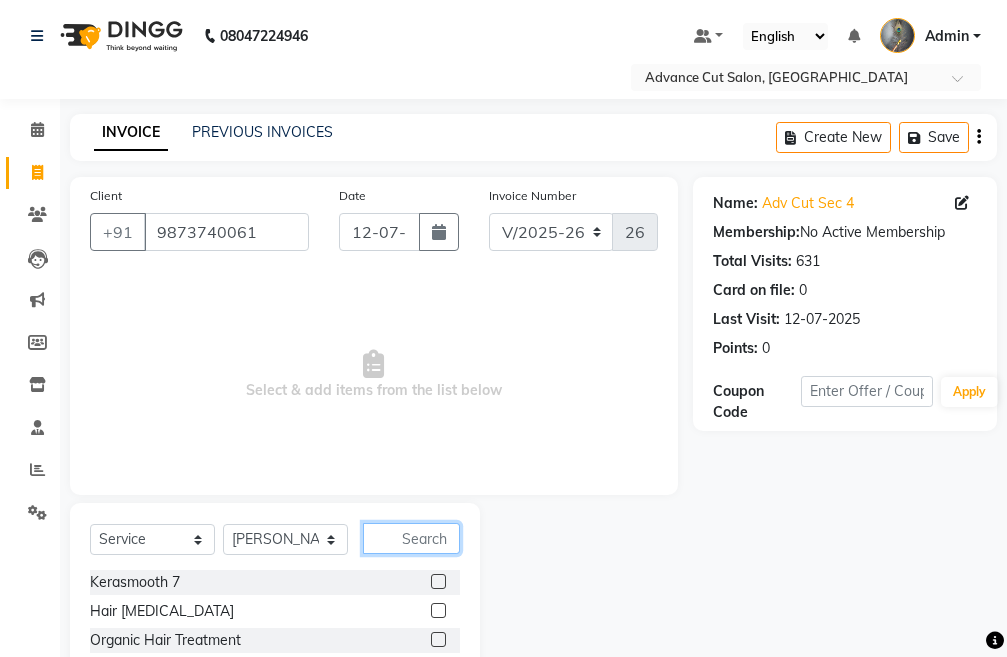 click 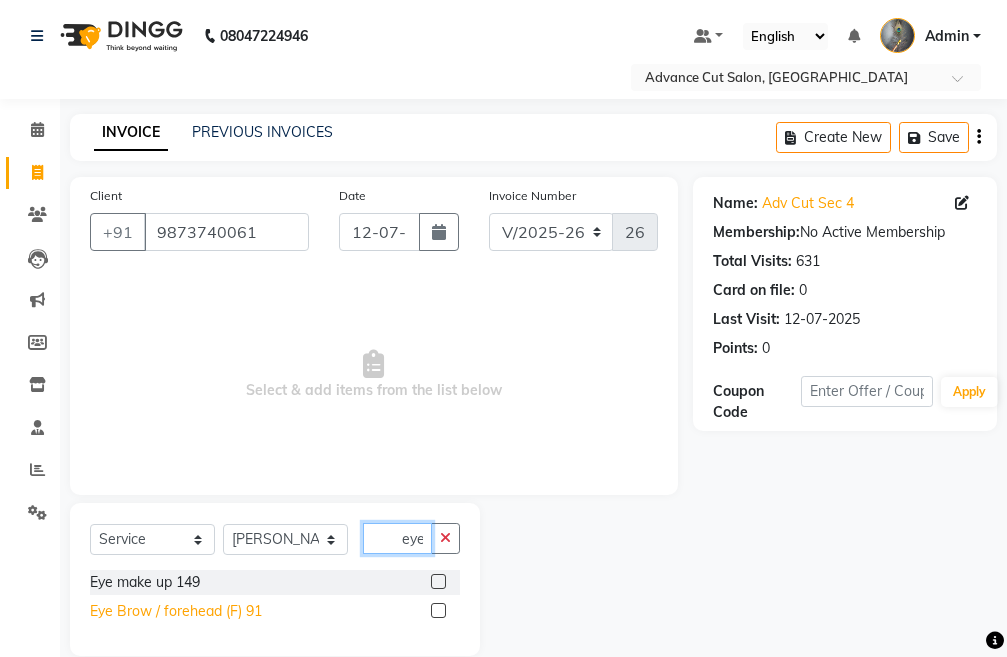 type on "eye" 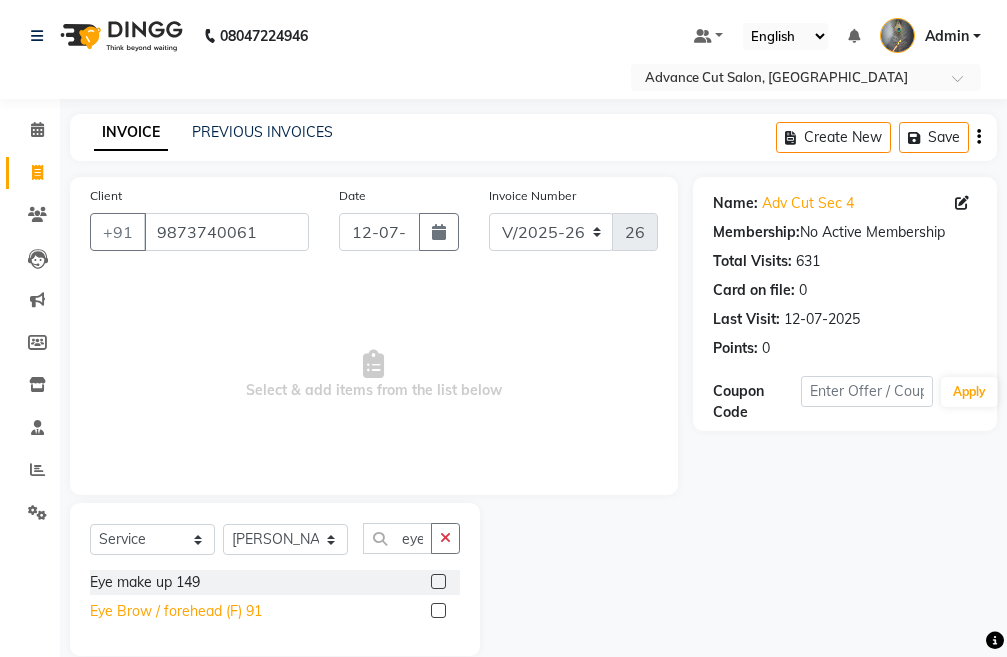 click on "Eye Brow / forehead (F) 91" 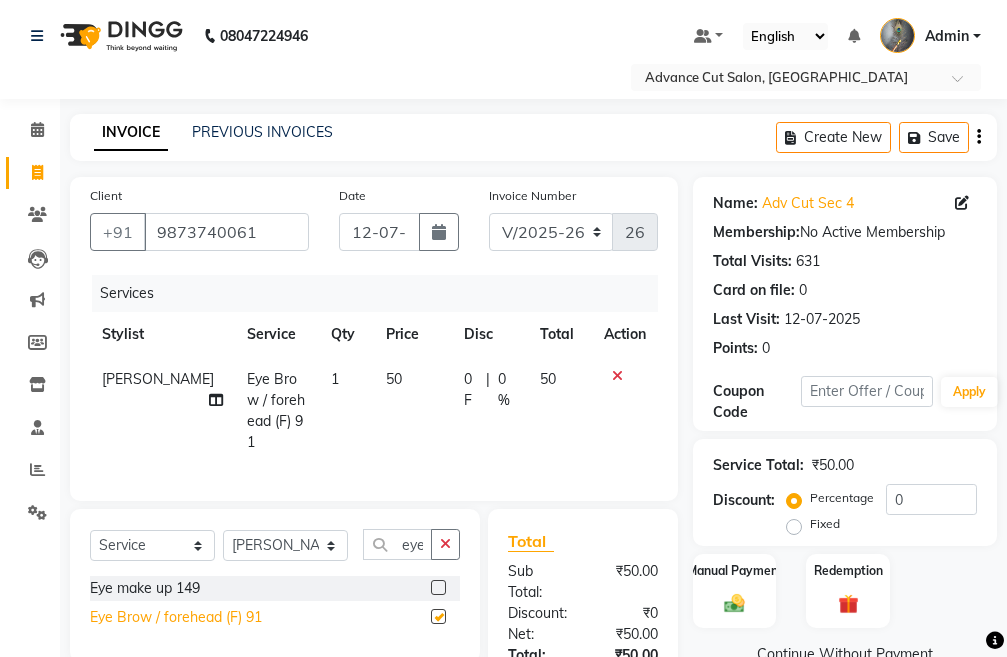 checkbox on "false" 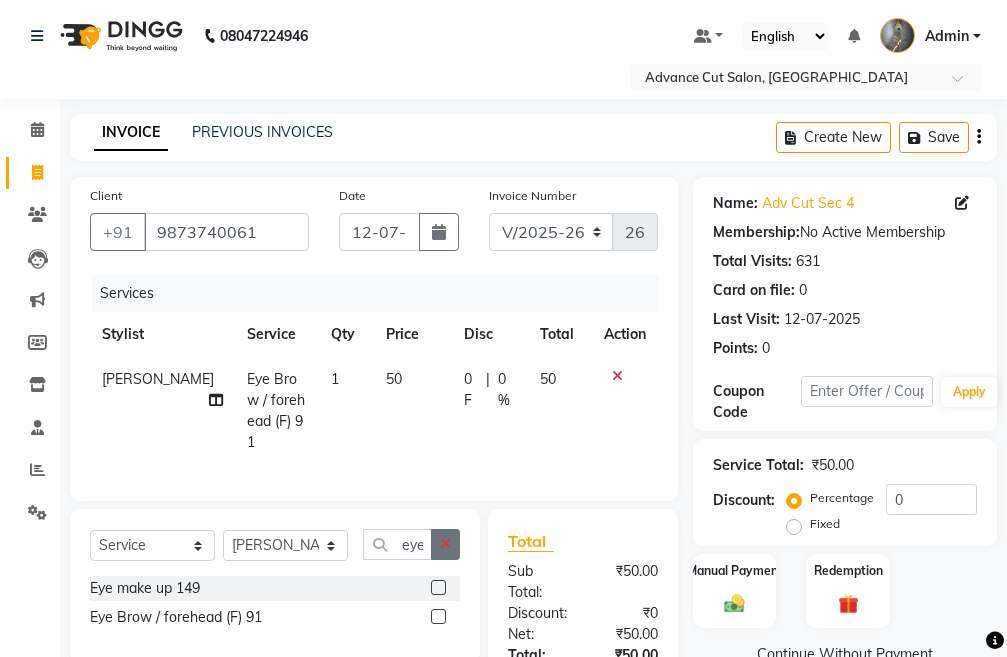 click 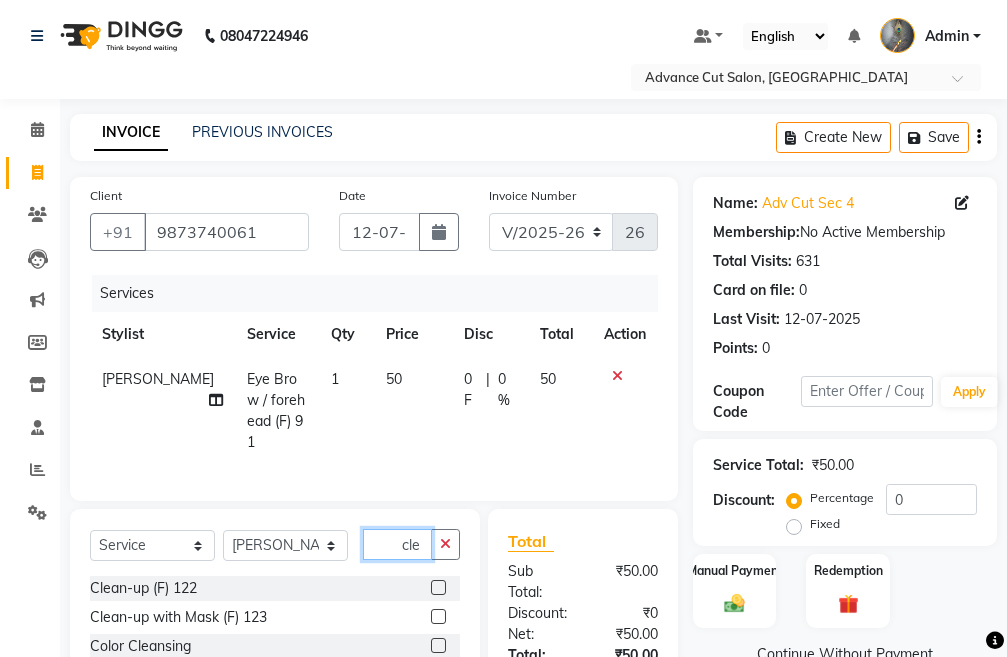 scroll, scrollTop: 0, scrollLeft: 0, axis: both 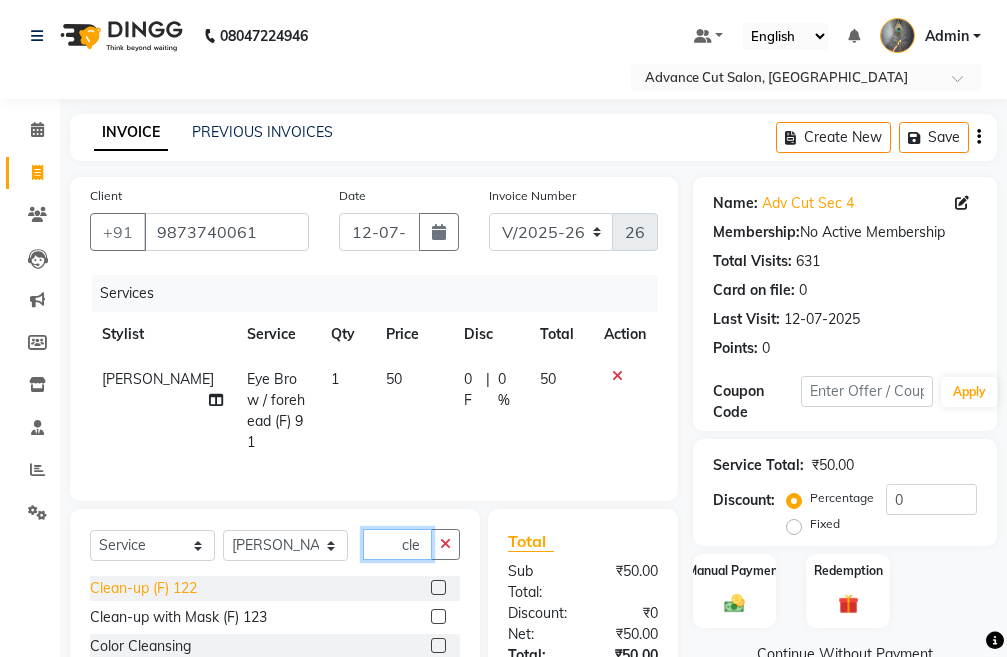 type on "cle" 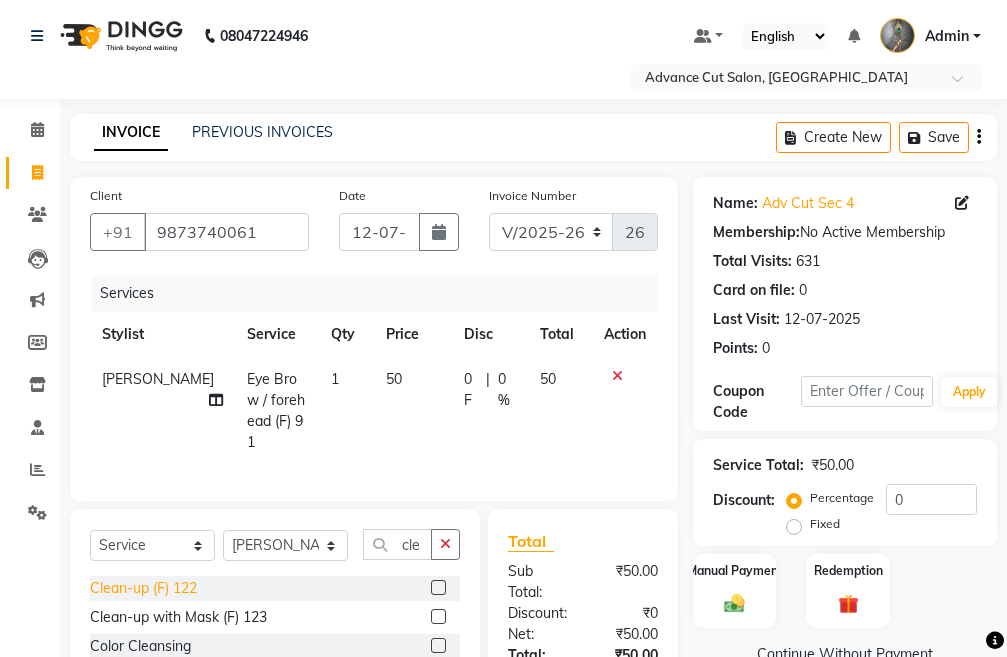 click on "Clean-up (F) 122" 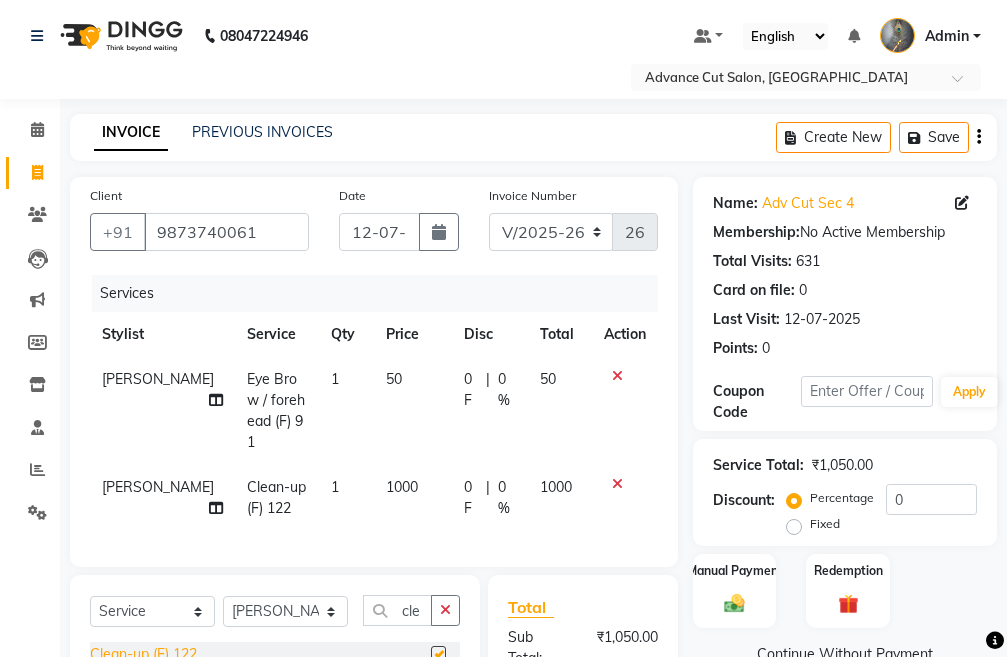 checkbox on "false" 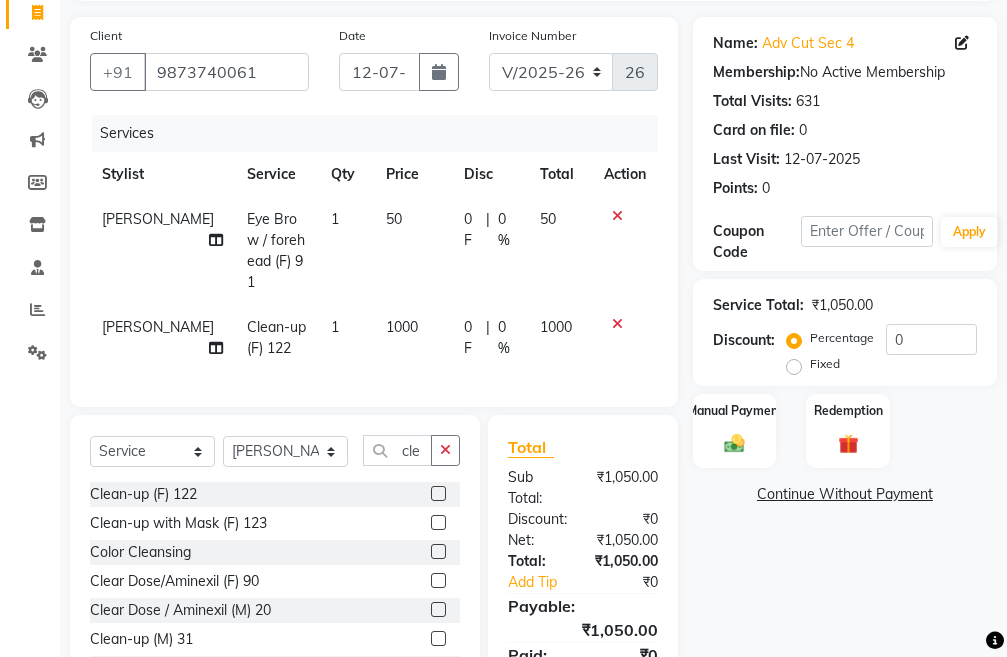 scroll, scrollTop: 200, scrollLeft: 0, axis: vertical 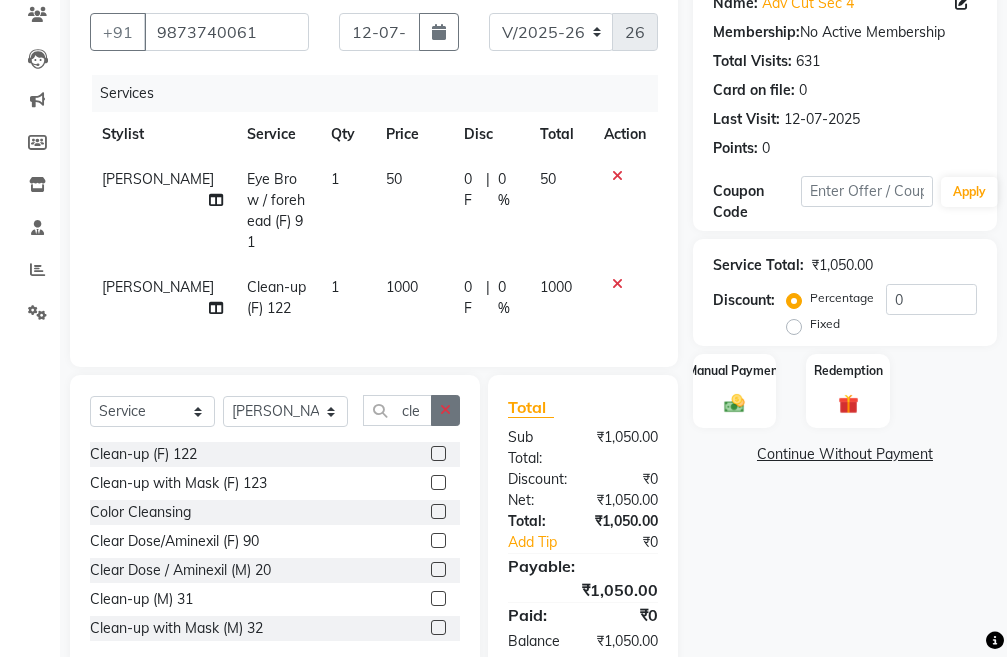 click 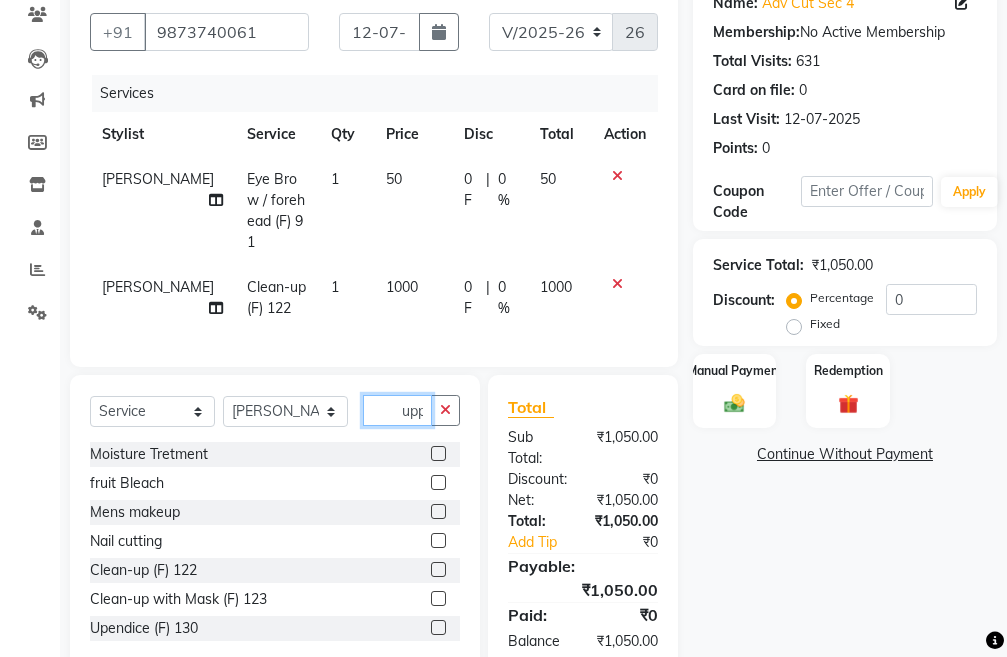 scroll, scrollTop: 0, scrollLeft: 2, axis: horizontal 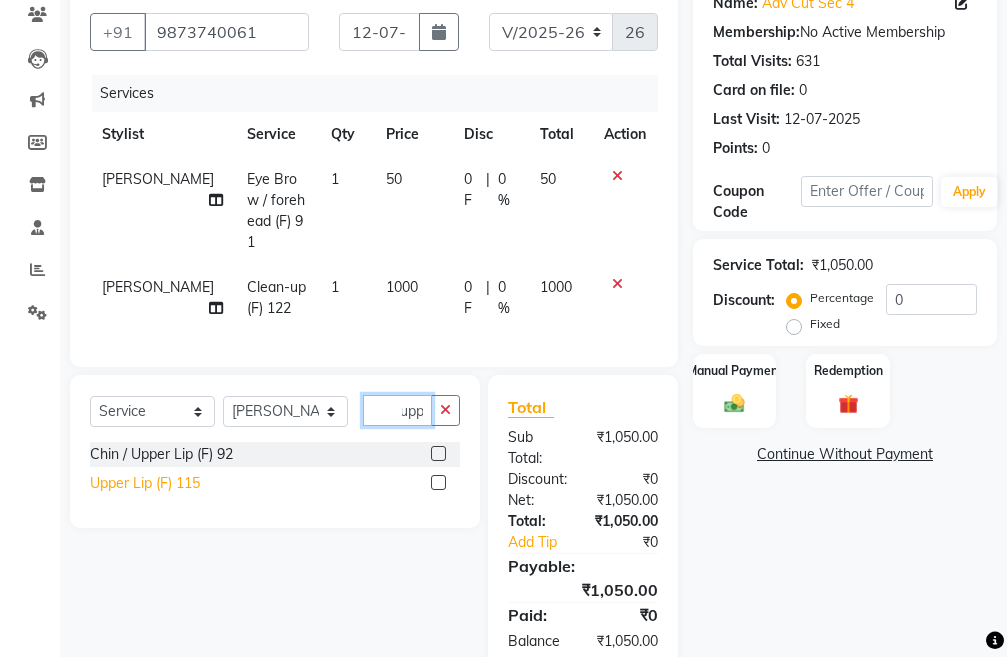 type on "upp" 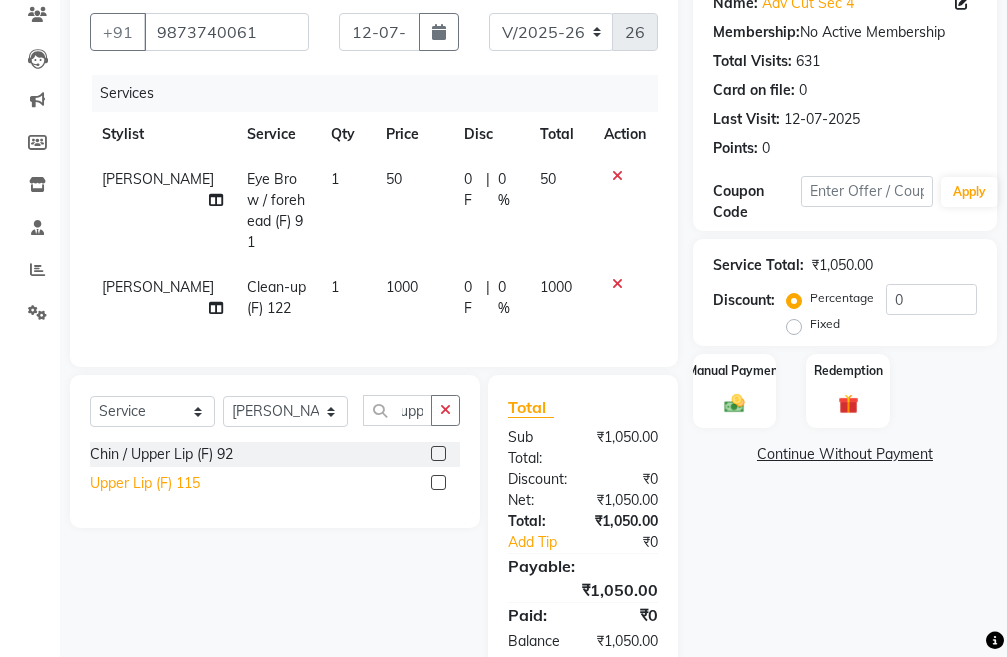 scroll, scrollTop: 0, scrollLeft: 0, axis: both 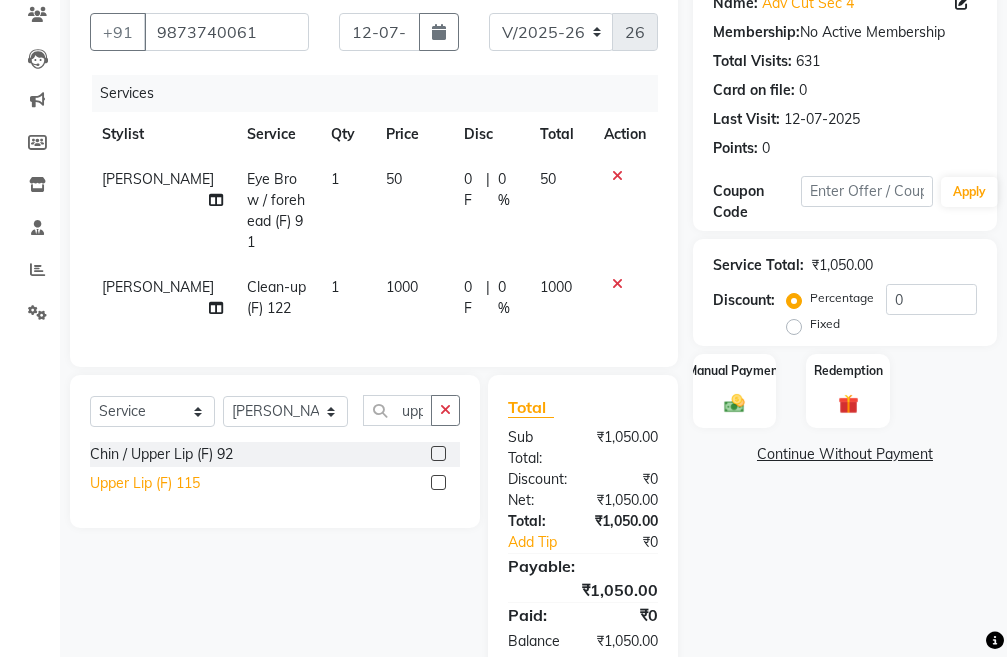 click on "Upper Lip (F) 115" 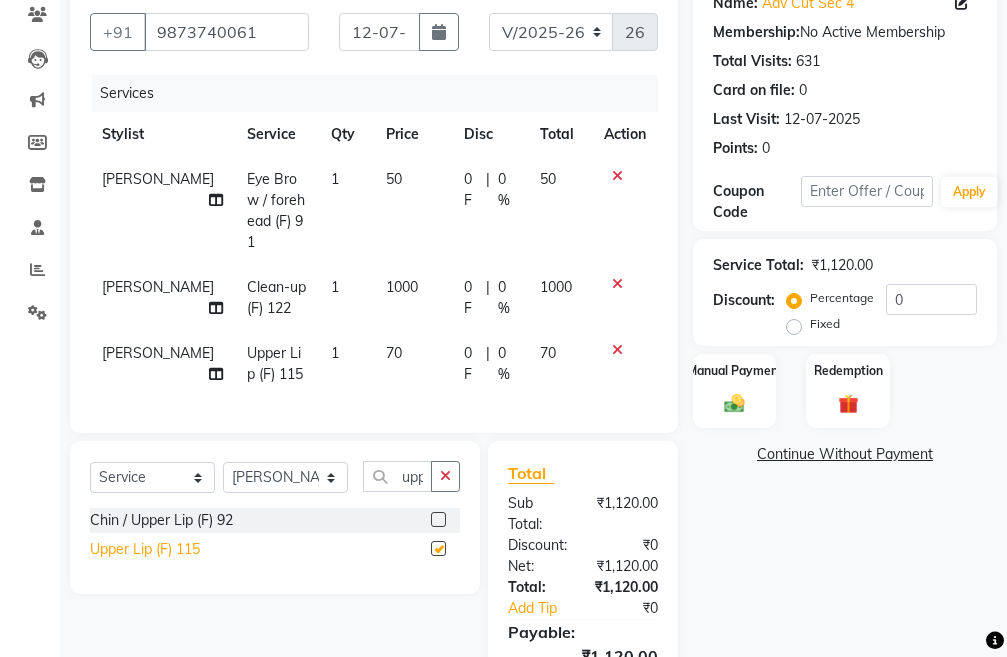 checkbox on "false" 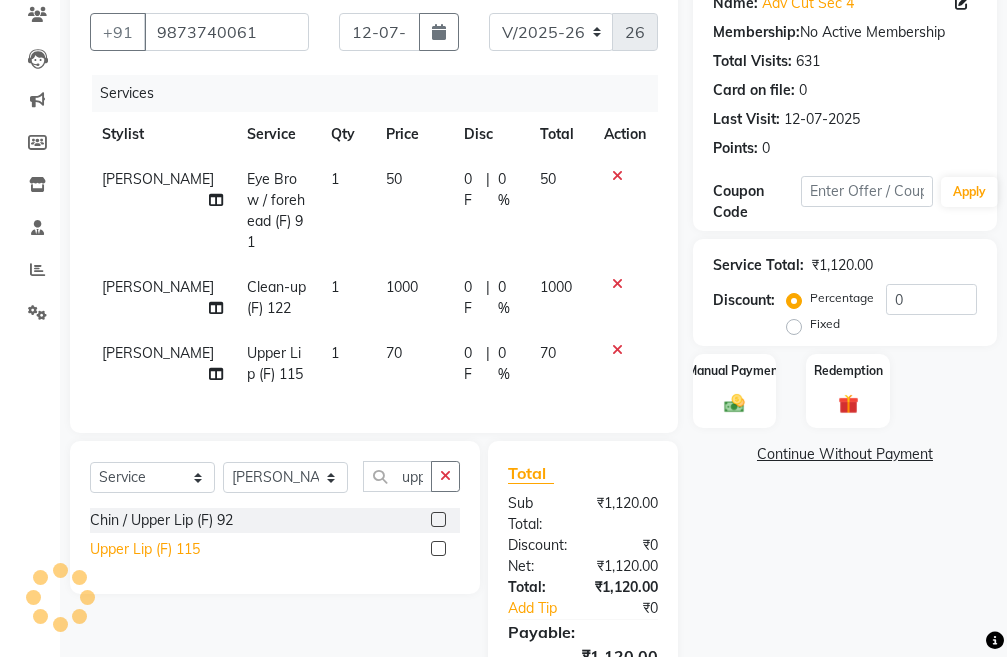 scroll, scrollTop: 328, scrollLeft: 0, axis: vertical 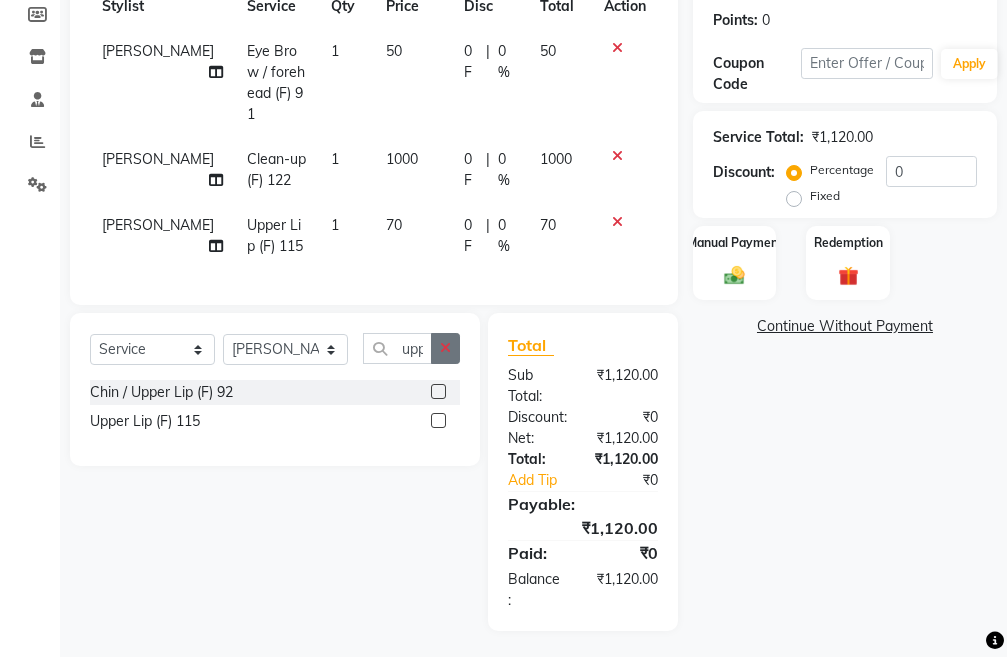 click 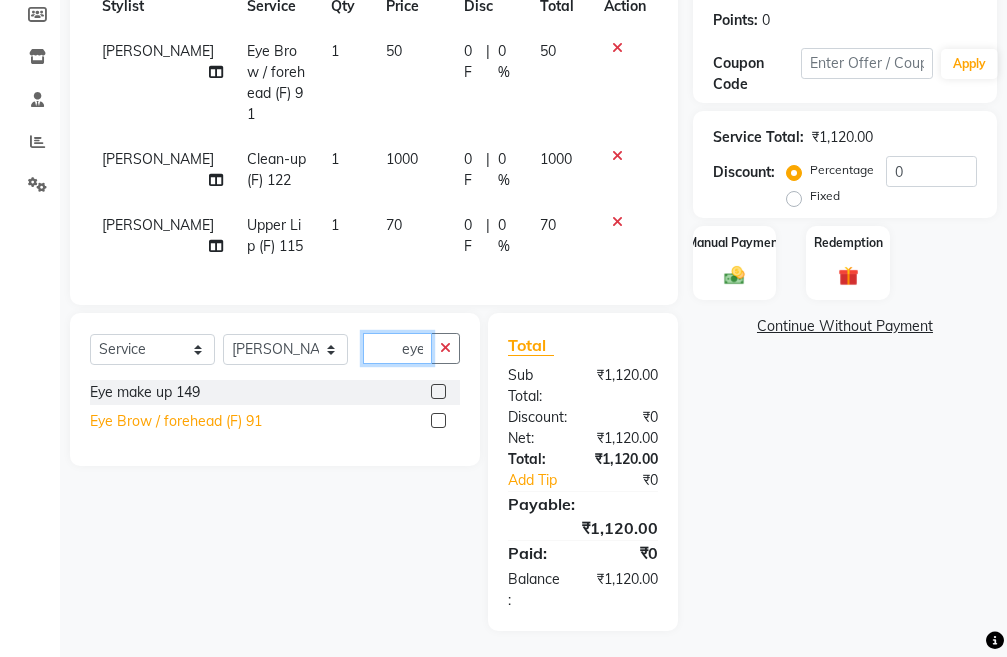 type on "eye" 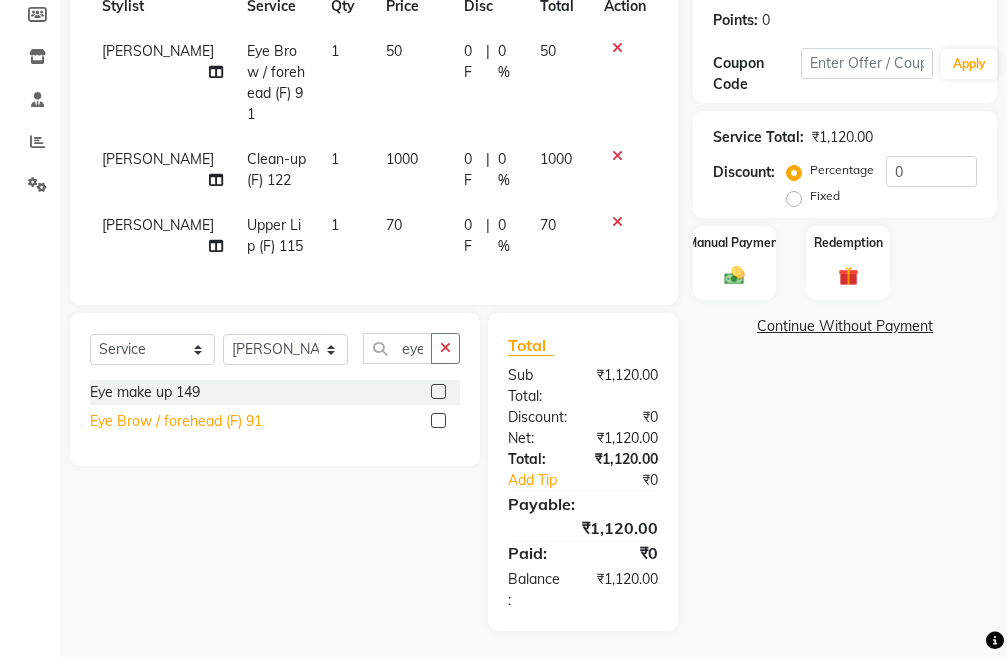 click on "Eye Brow / forehead (F) 91" 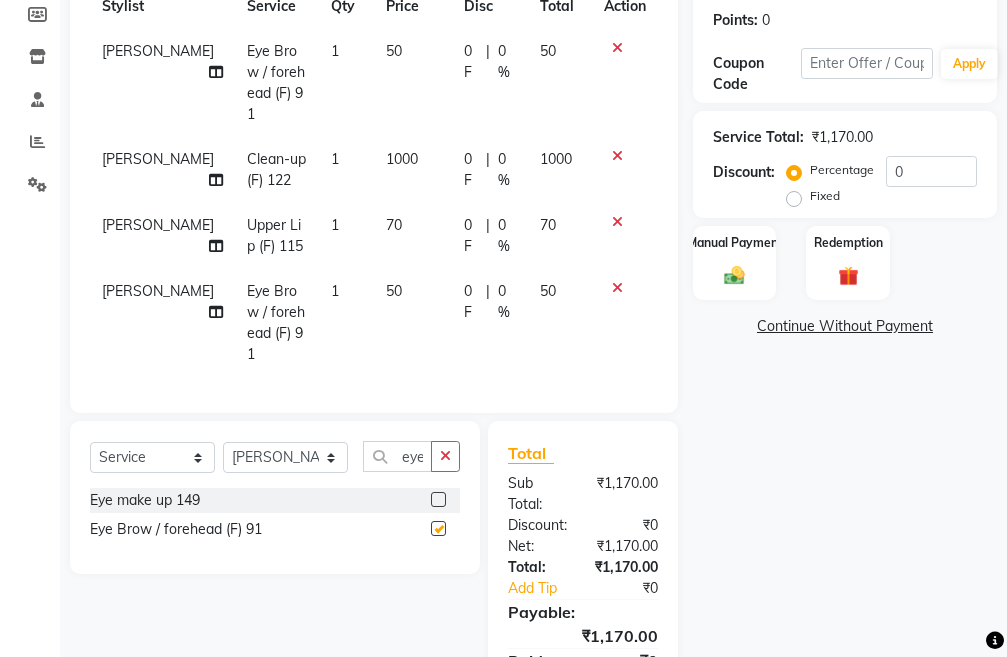 checkbox on "false" 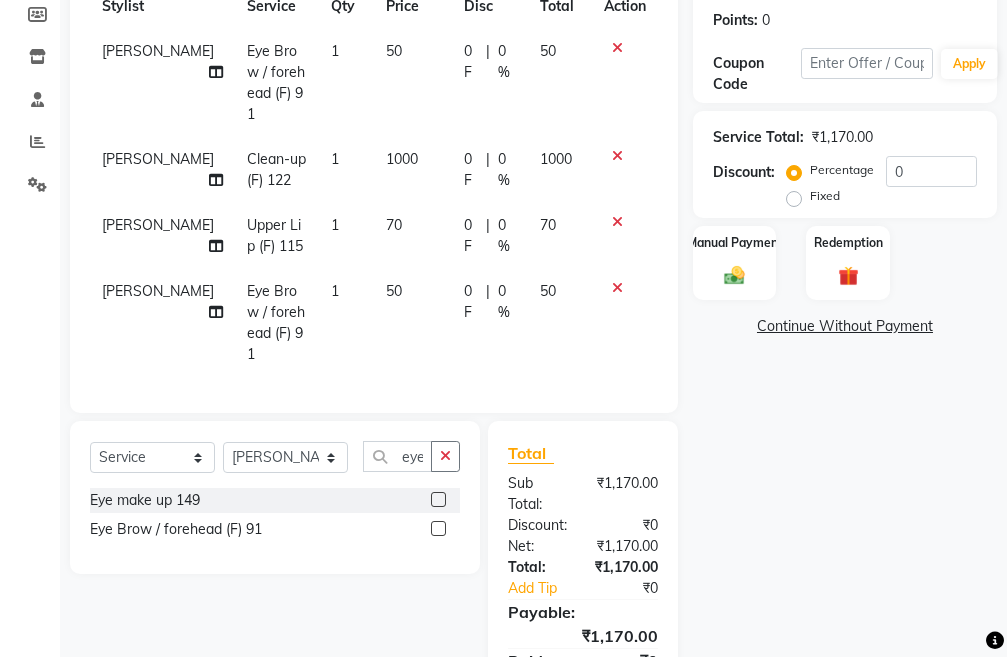 click on "[PERSON_NAME]" 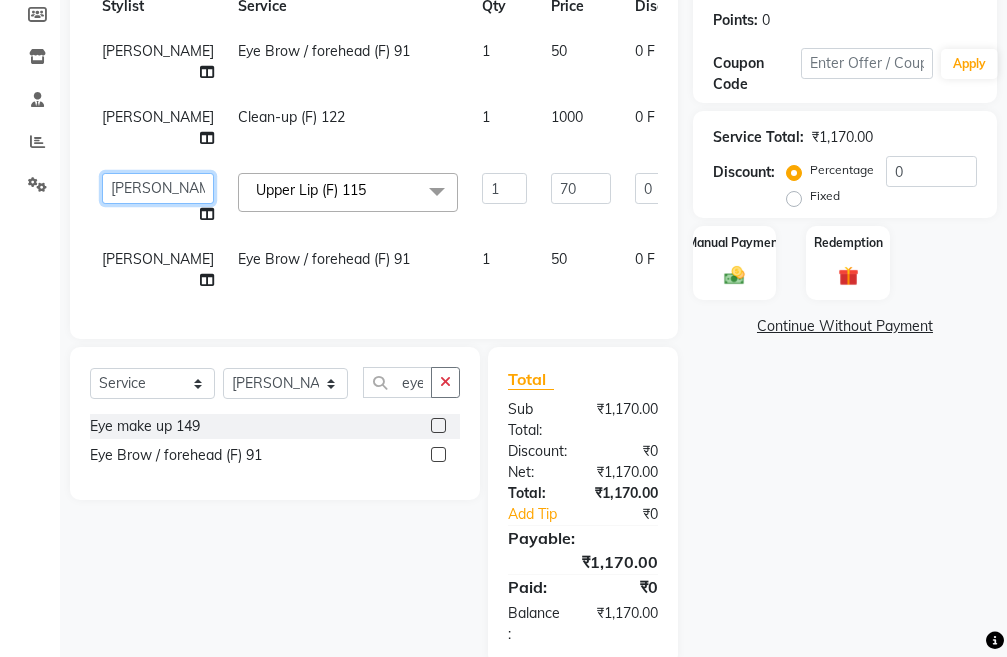 click on "Admin   chahit   COUNTOR   gourav   hardeep   mamta   manisha   MONISH   navi   NOSHAD ALI   purvi   sachin   shatnam   sunny   tip" 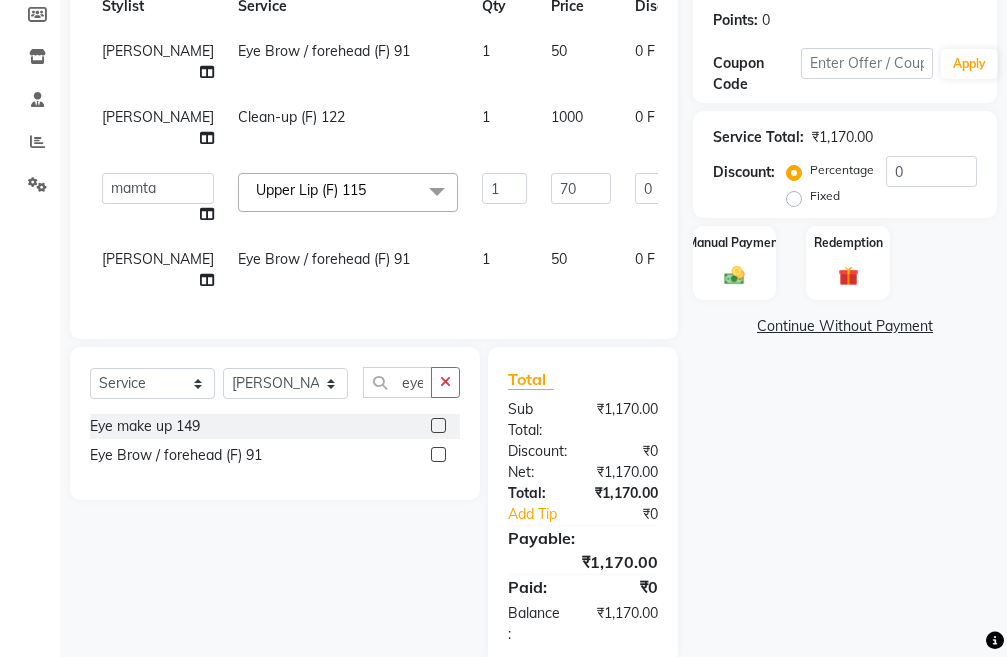 select on "74352" 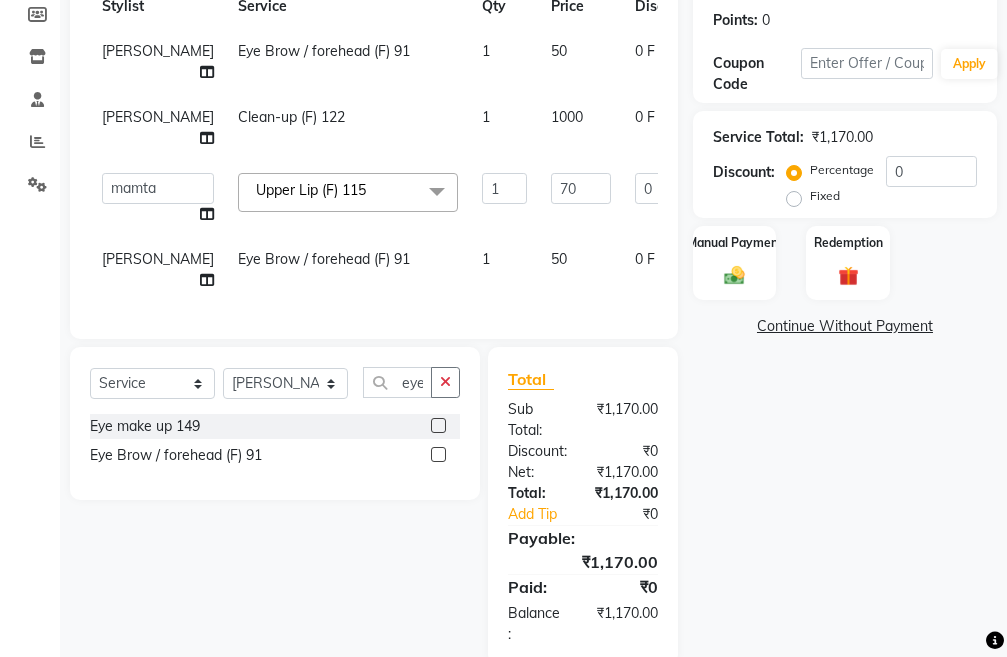 click on "[PERSON_NAME]" 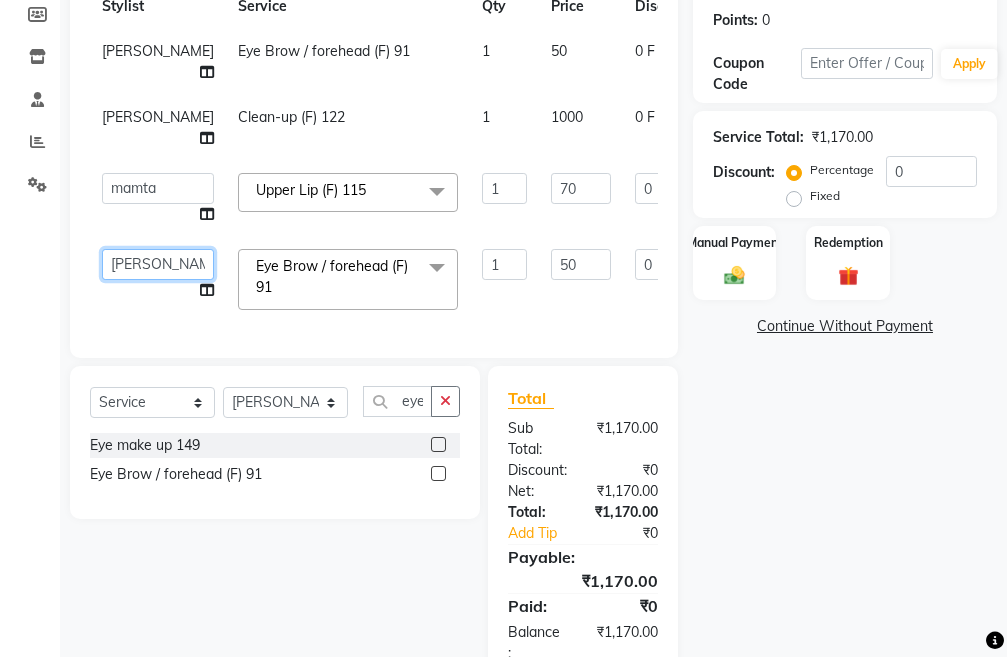 click on "Admin   chahit   COUNTOR   gourav   hardeep   mamta   manisha   MONISH   navi   NOSHAD ALI   purvi   sachin   shatnam   sunny   tip" 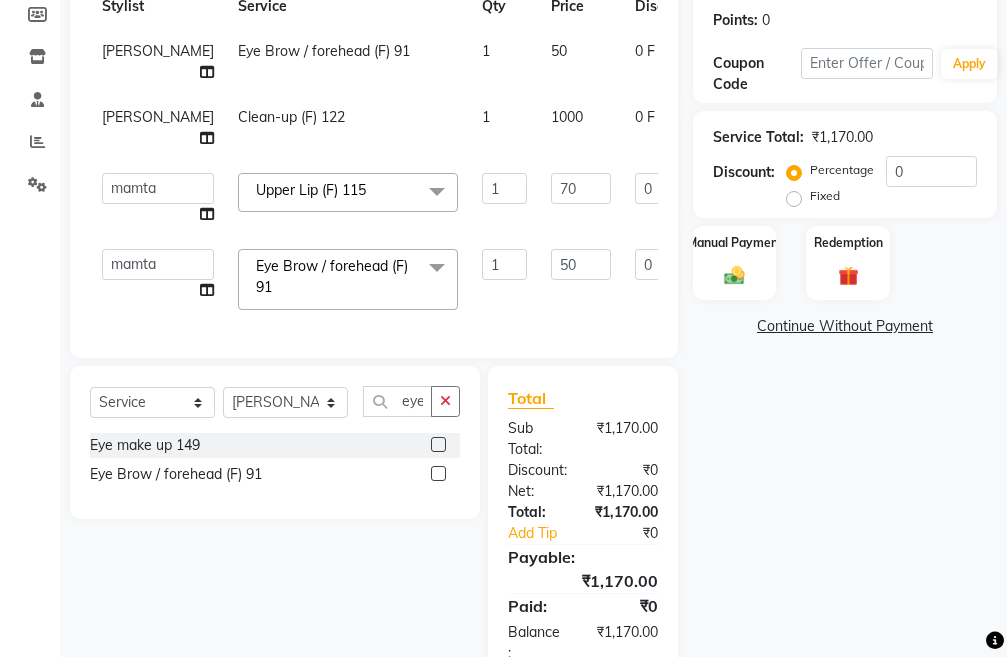 select on "74352" 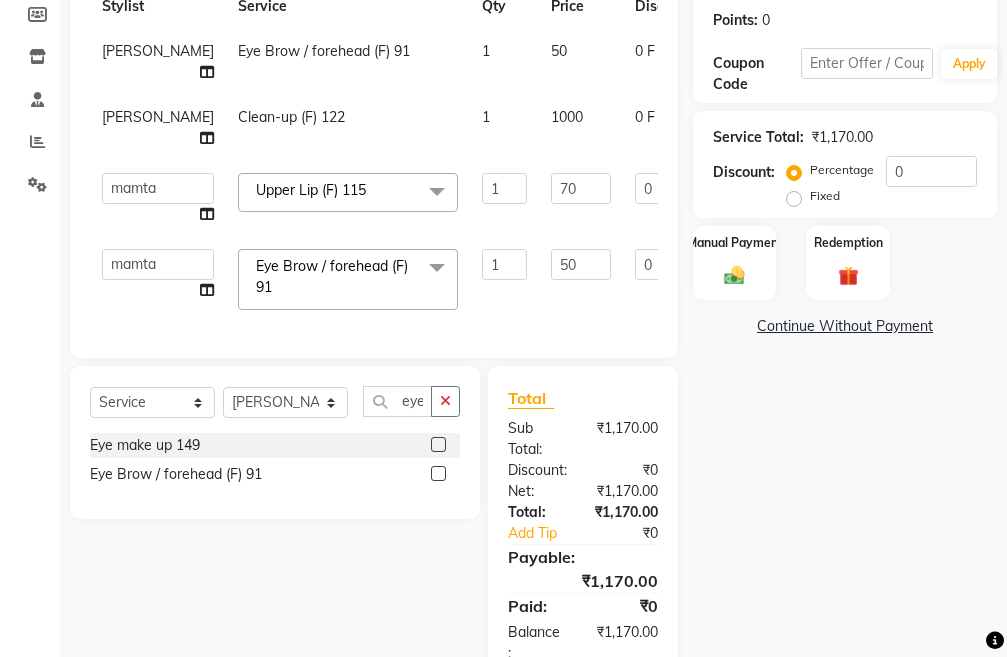 scroll, scrollTop: 402, scrollLeft: 0, axis: vertical 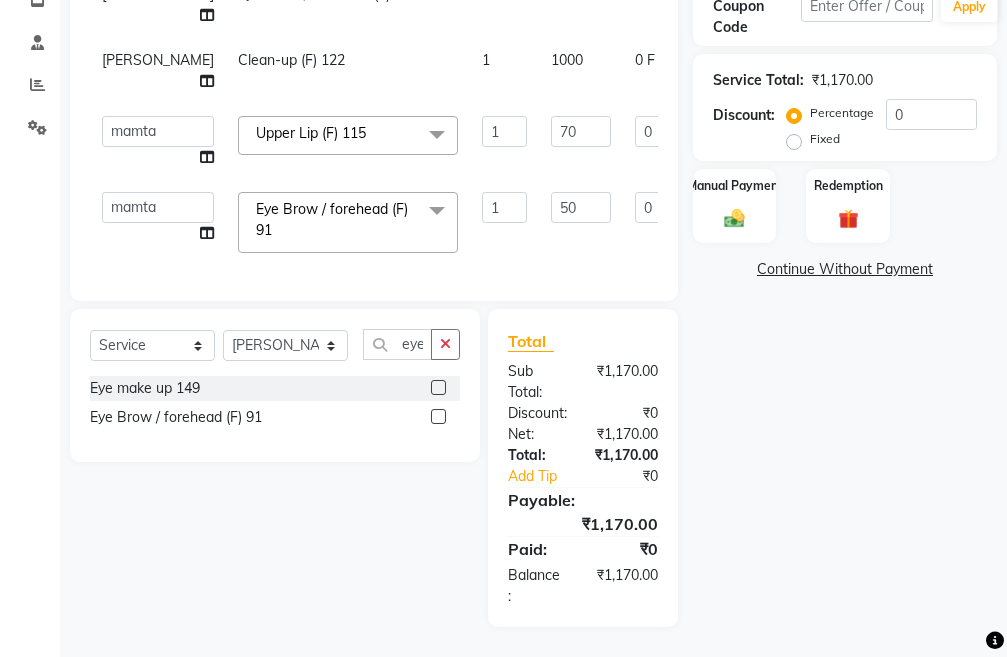 click on "Name: Adv Cut Sec 4  Membership:  No Active Membership  Total Visits:  631 Card on file:  0 Last Visit:   12-07-2025 Points:   0  Coupon Code Apply Service Total:  ₹1,170.00  Discount:  Percentage   Fixed  0 Manual Payment Redemption  Continue Without Payment" 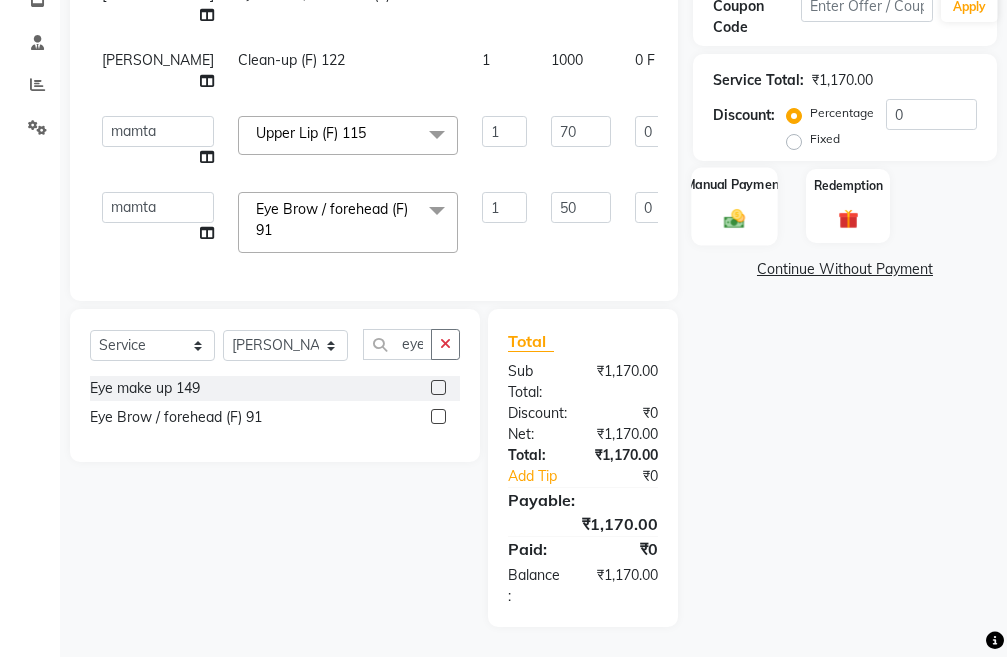 click on "Manual Payment" 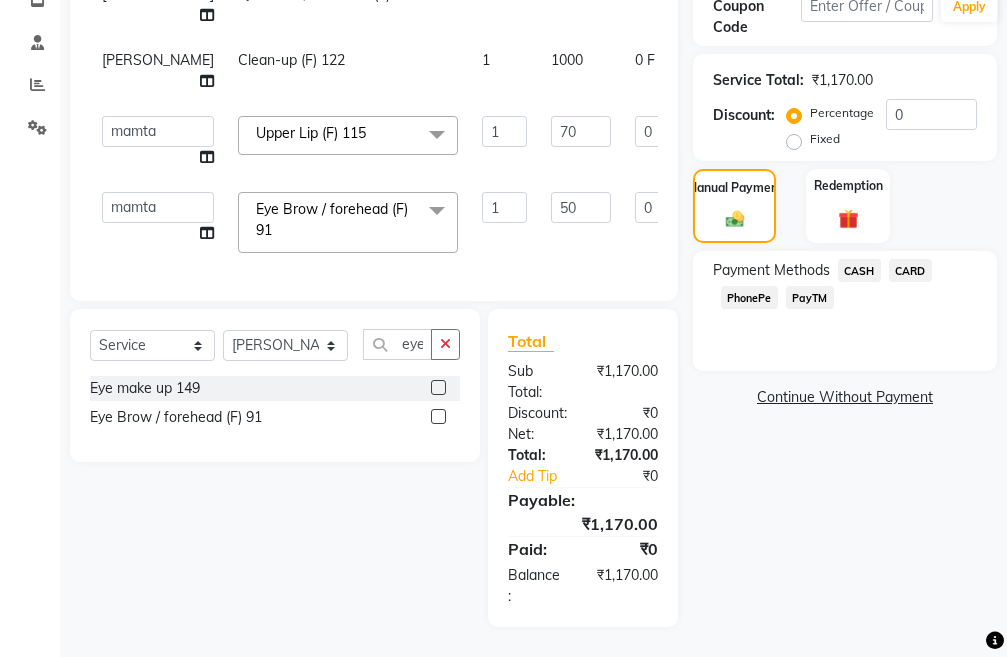 click on "PayTM" 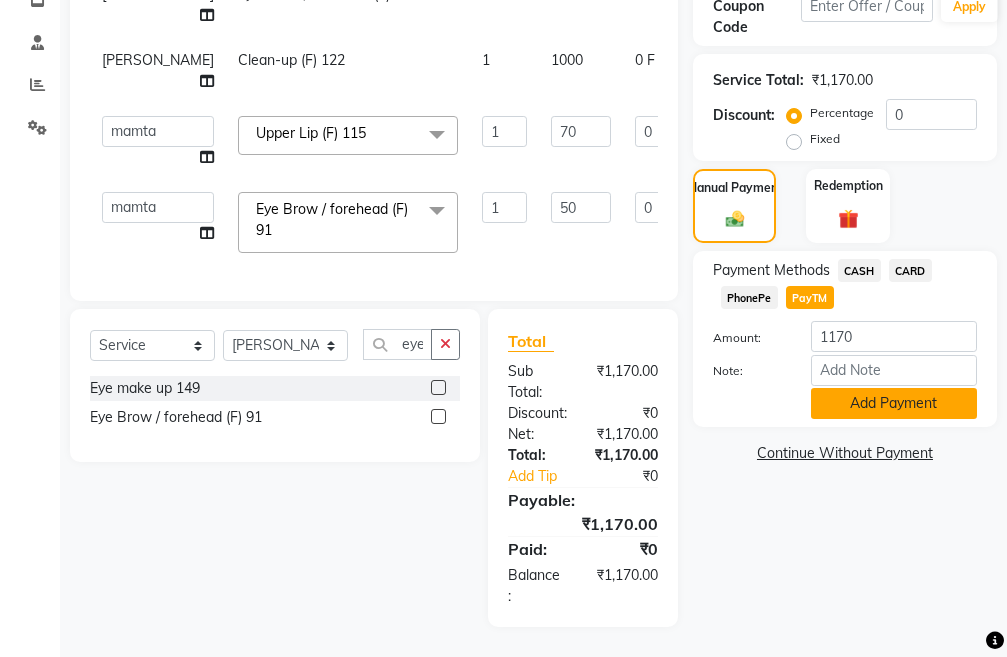 click on "Add Payment" 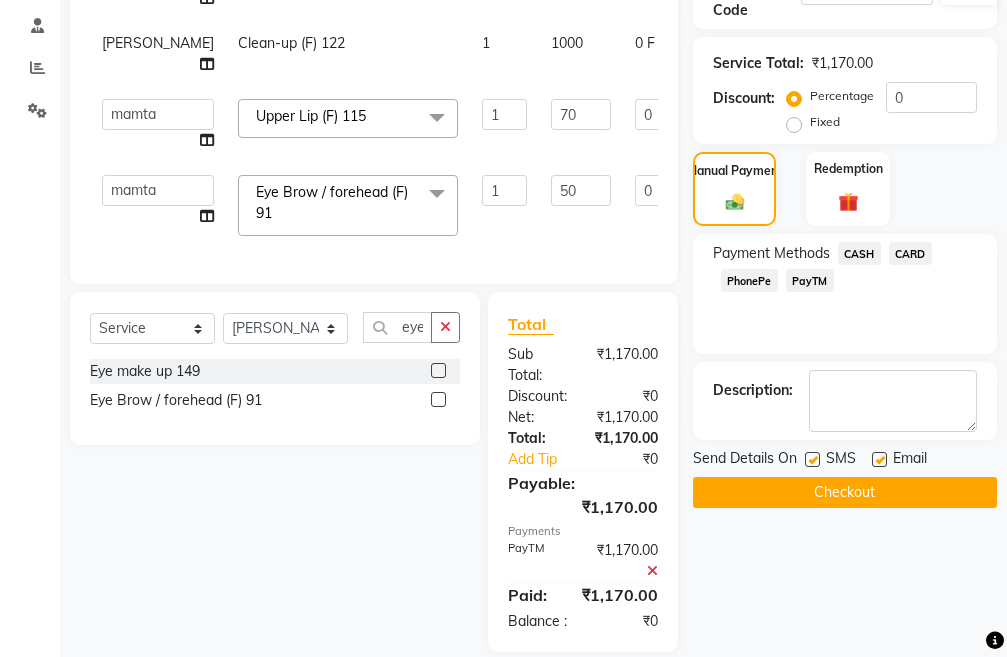 scroll, scrollTop: 465, scrollLeft: 0, axis: vertical 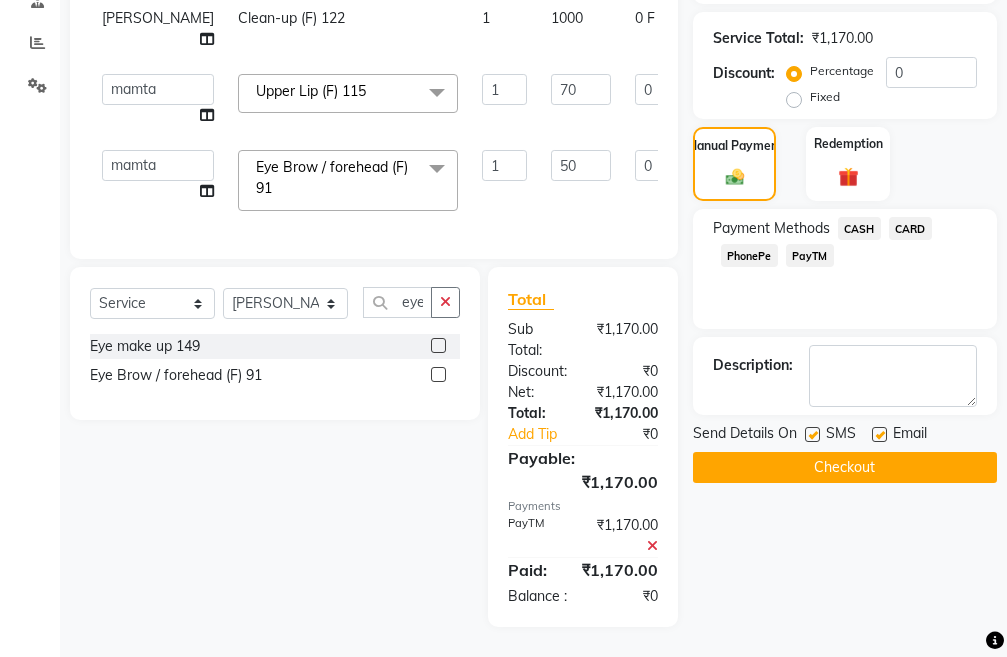click on "Checkout" 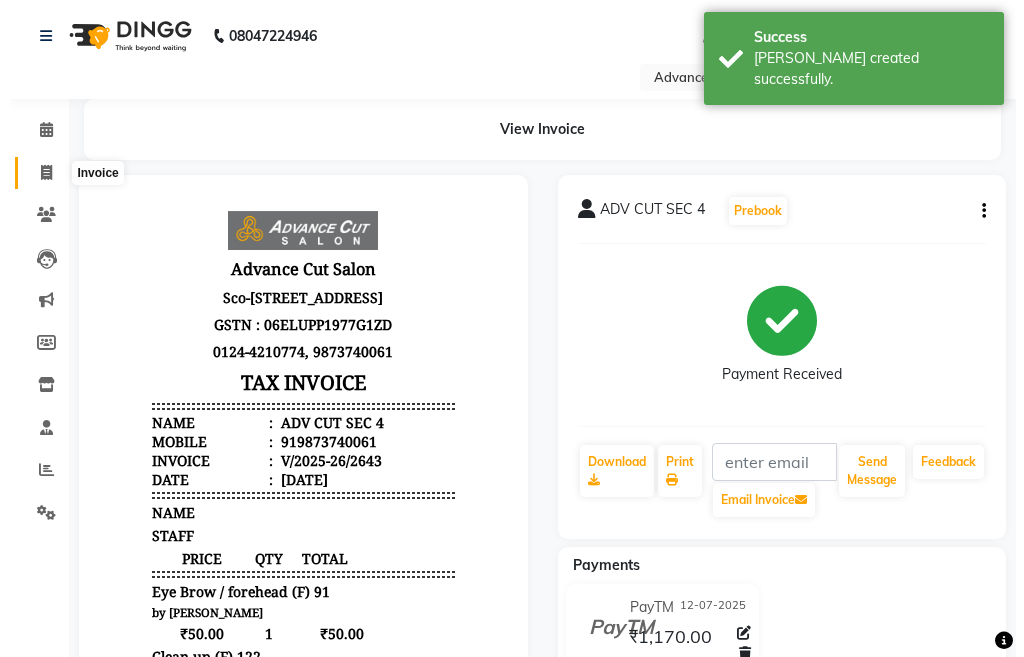 scroll, scrollTop: 0, scrollLeft: 0, axis: both 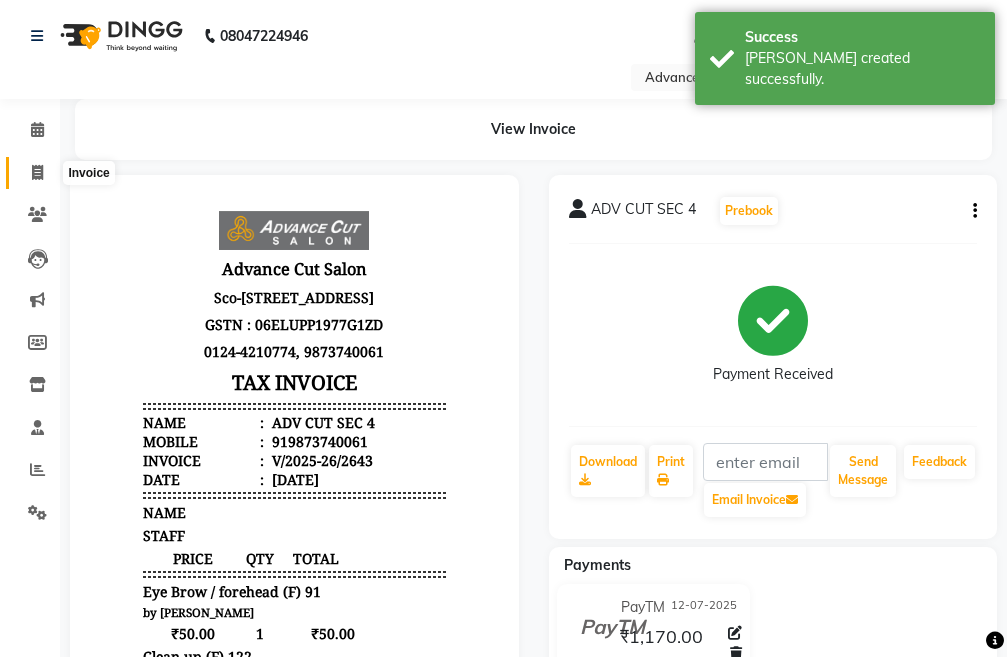 click 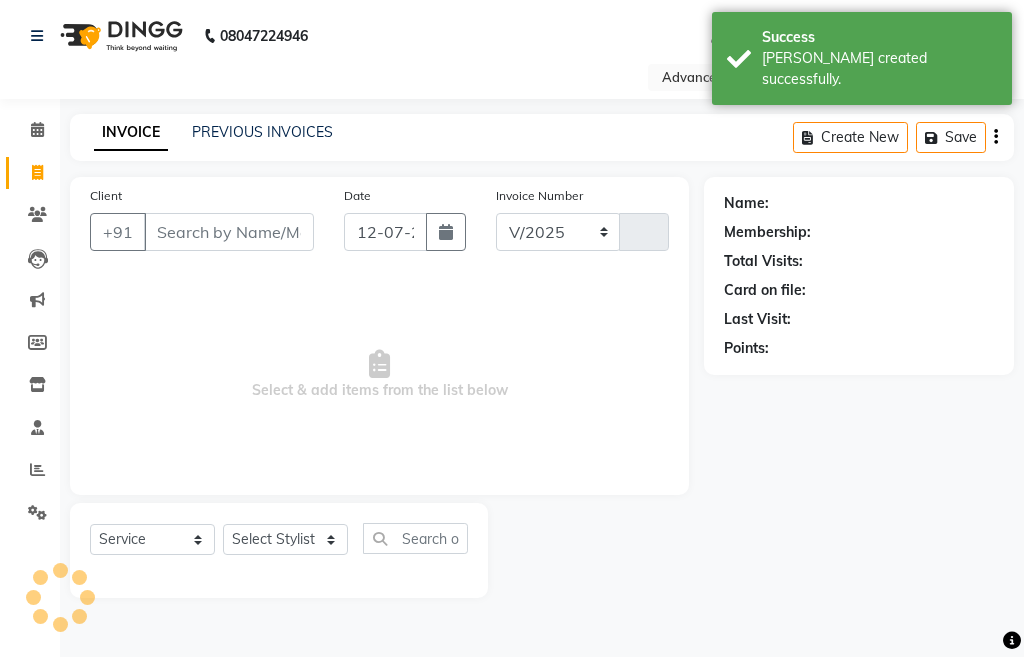 select on "4939" 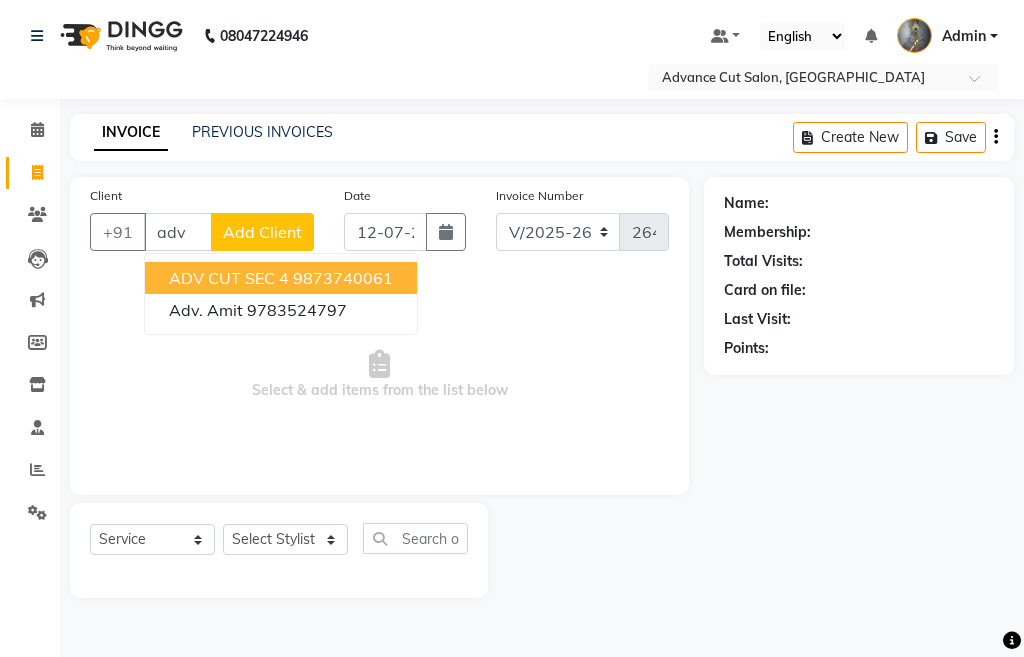 select on "4939" 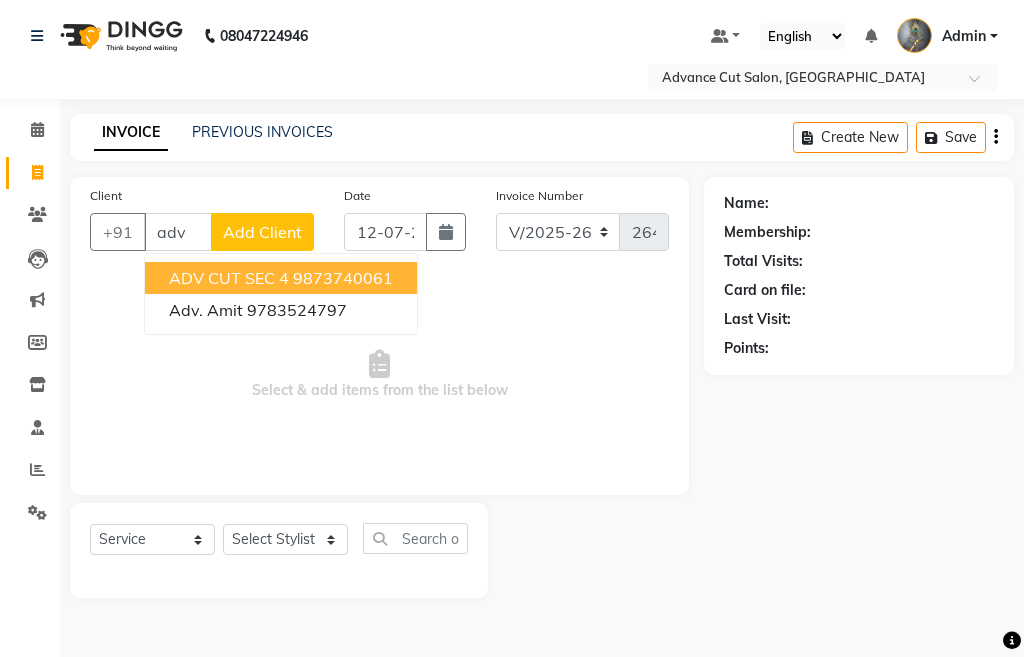 click on "ADV CUT SEC 4" at bounding box center (229, 278) 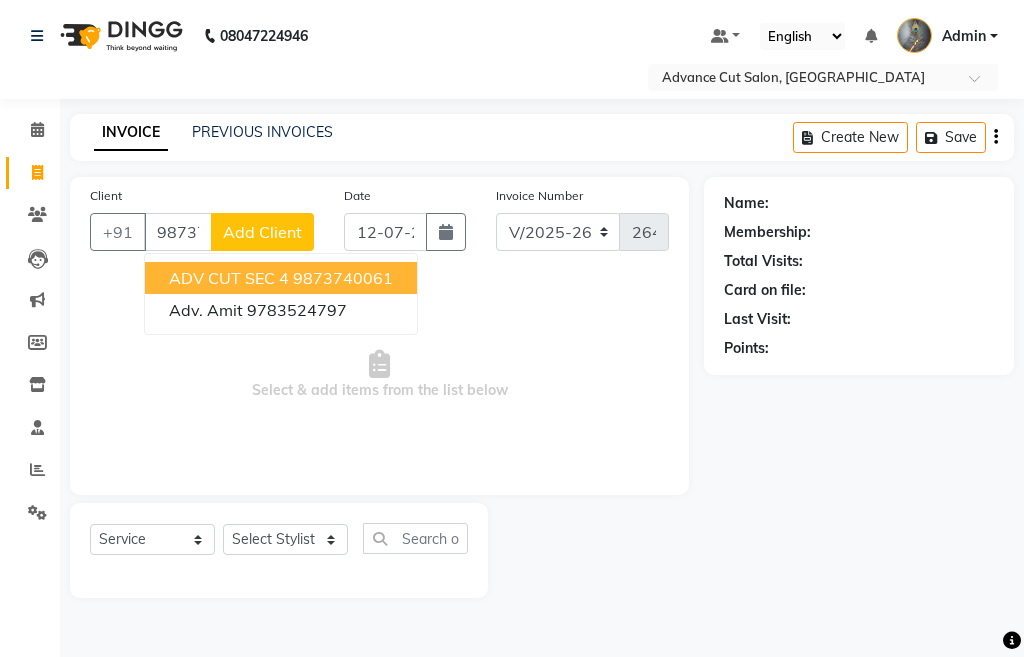 type on "9873740061" 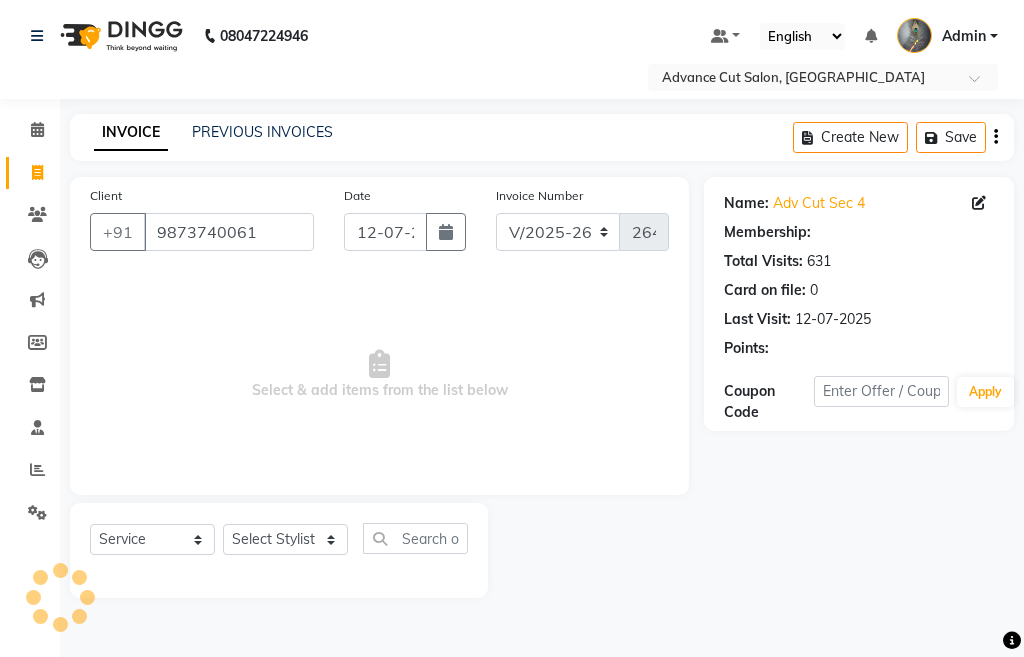 scroll, scrollTop: 0, scrollLeft: 0, axis: both 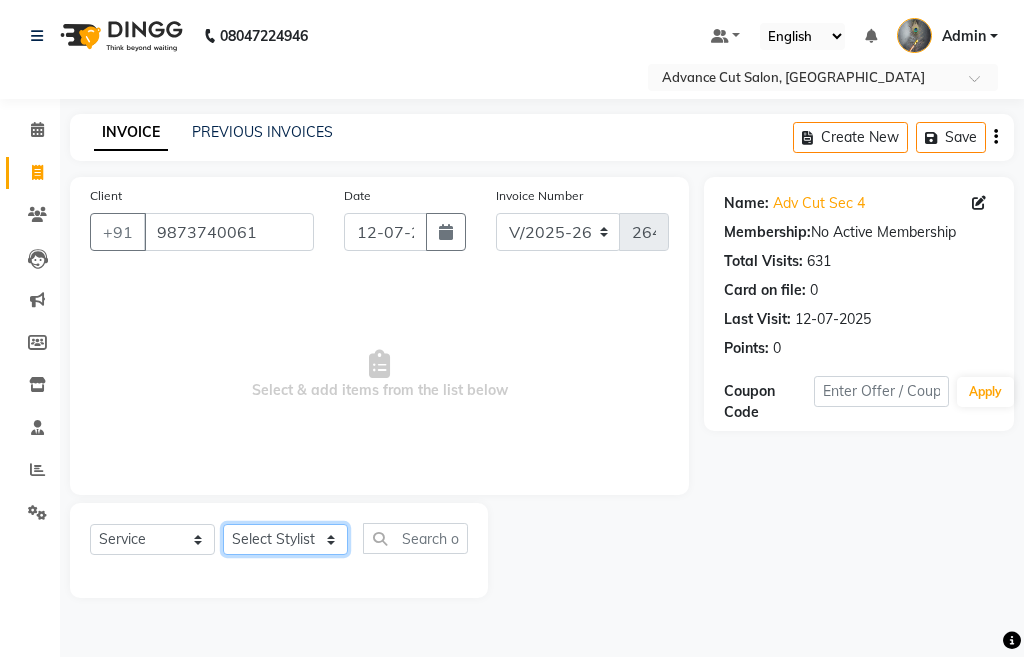 click on "Select Stylist Admin chahit COUNTOR [PERSON_NAME] mamta [PERSON_NAME] navi [PERSON_NAME] [PERSON_NAME] [PERSON_NAME] sunny tip" 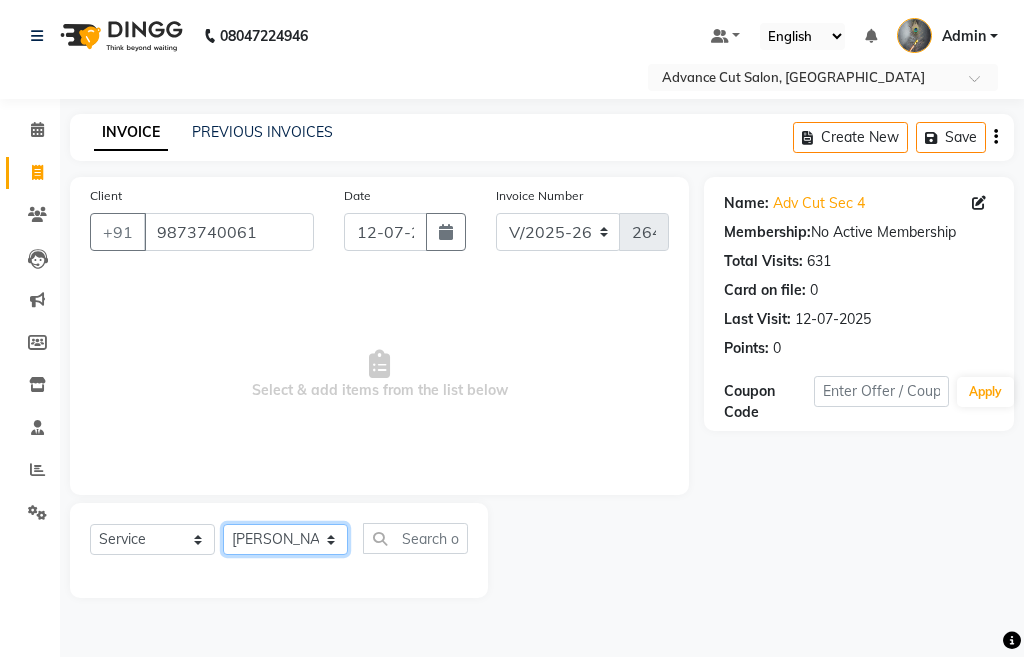 click on "Select Stylist Admin chahit COUNTOR [PERSON_NAME] mamta [PERSON_NAME] navi [PERSON_NAME] [PERSON_NAME] [PERSON_NAME] sunny tip" 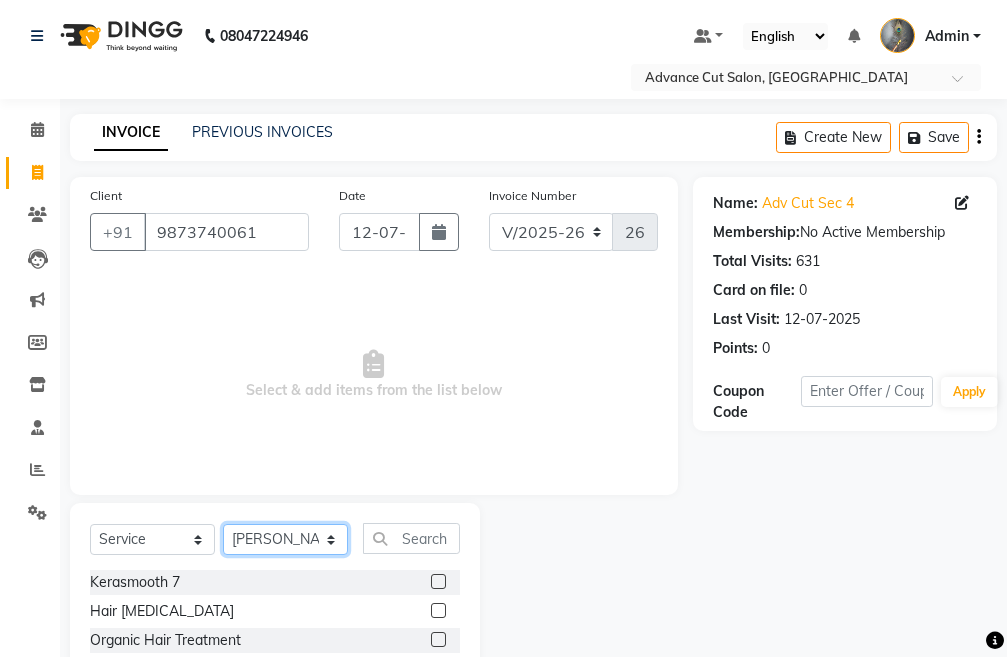 click on "Select Stylist Admin chahit COUNTOR [PERSON_NAME] mamta [PERSON_NAME] navi [PERSON_NAME] [PERSON_NAME] [PERSON_NAME] sunny tip" 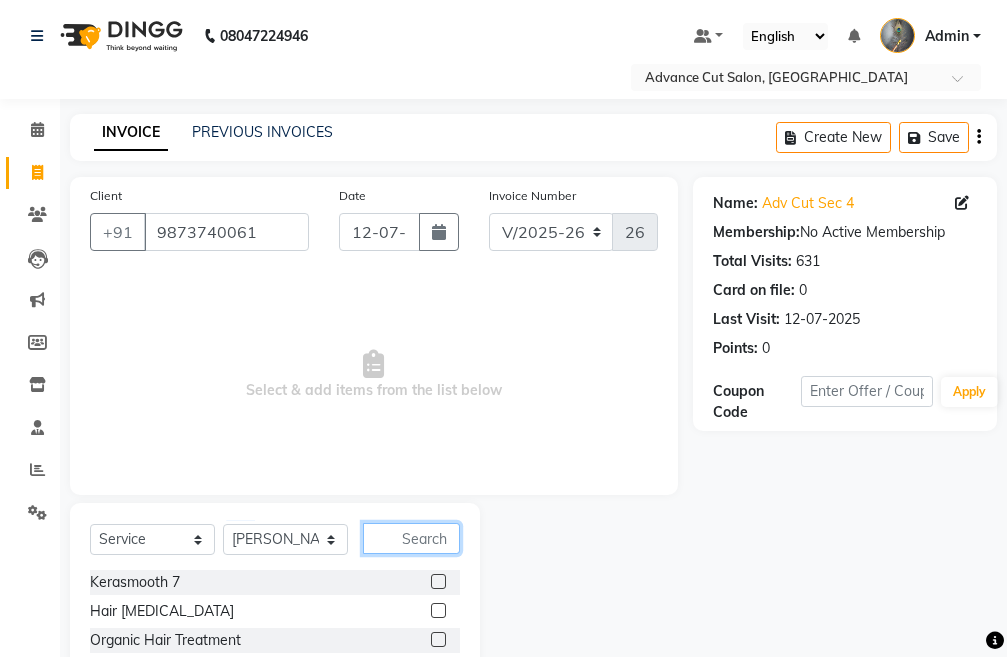 click 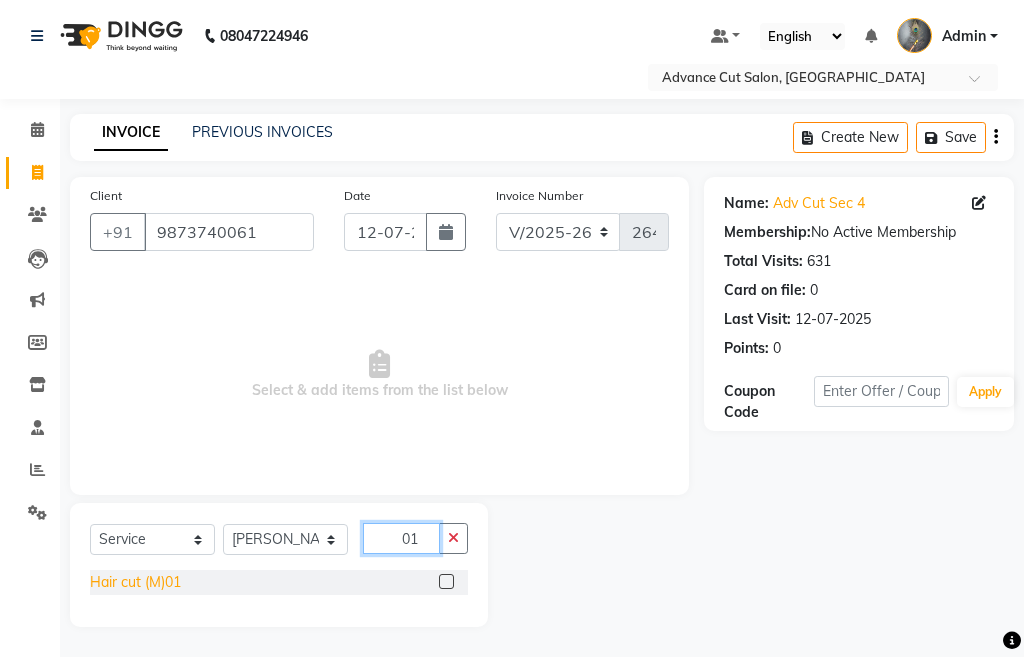 type on "01" 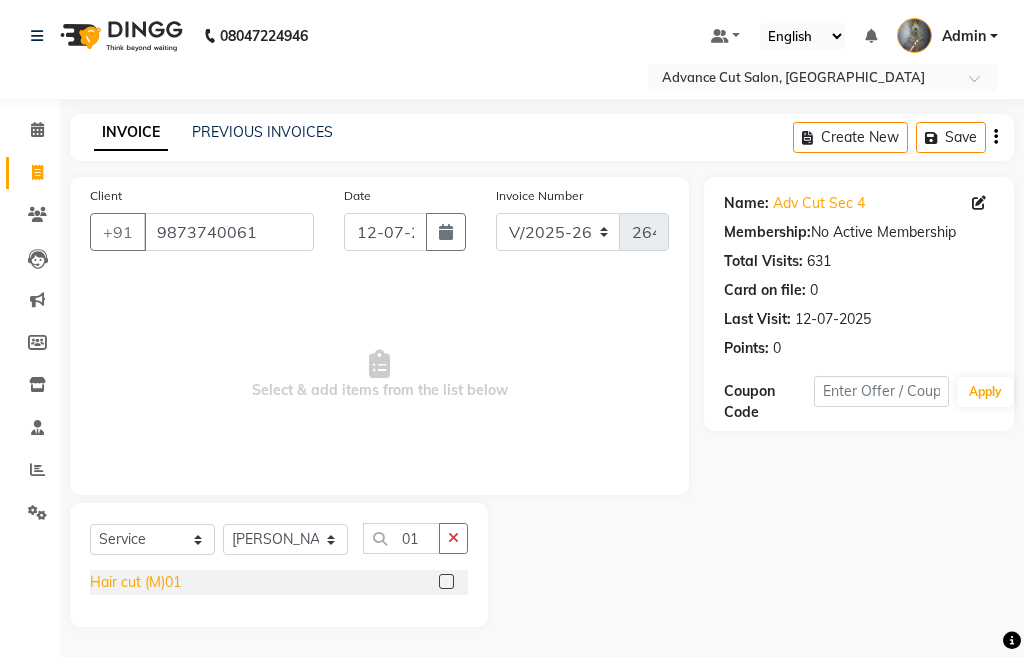 click on "Hair cut (M)01" 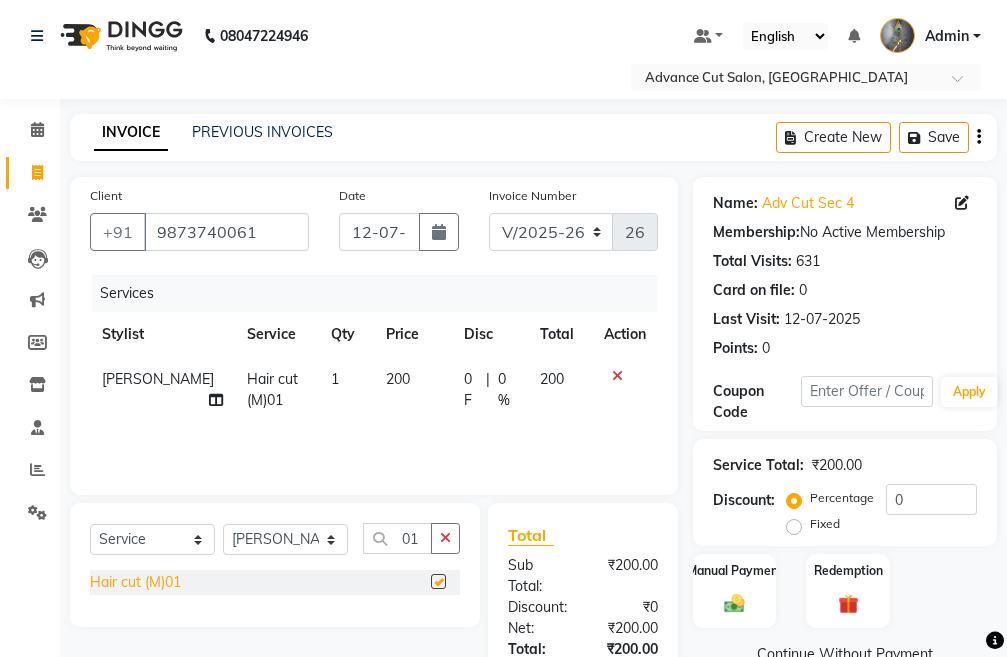 checkbox on "false" 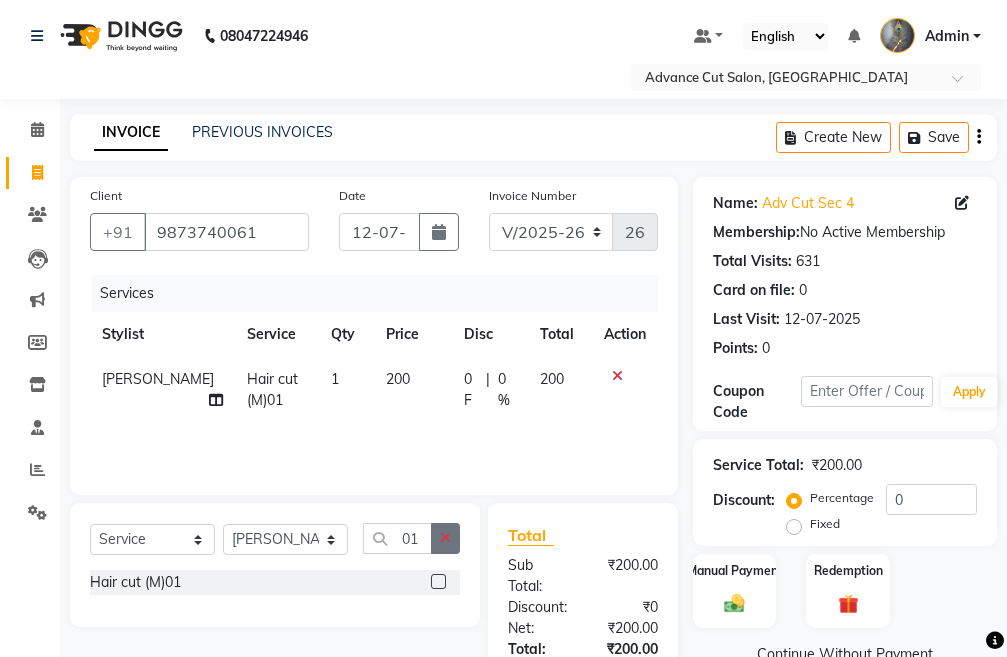 click 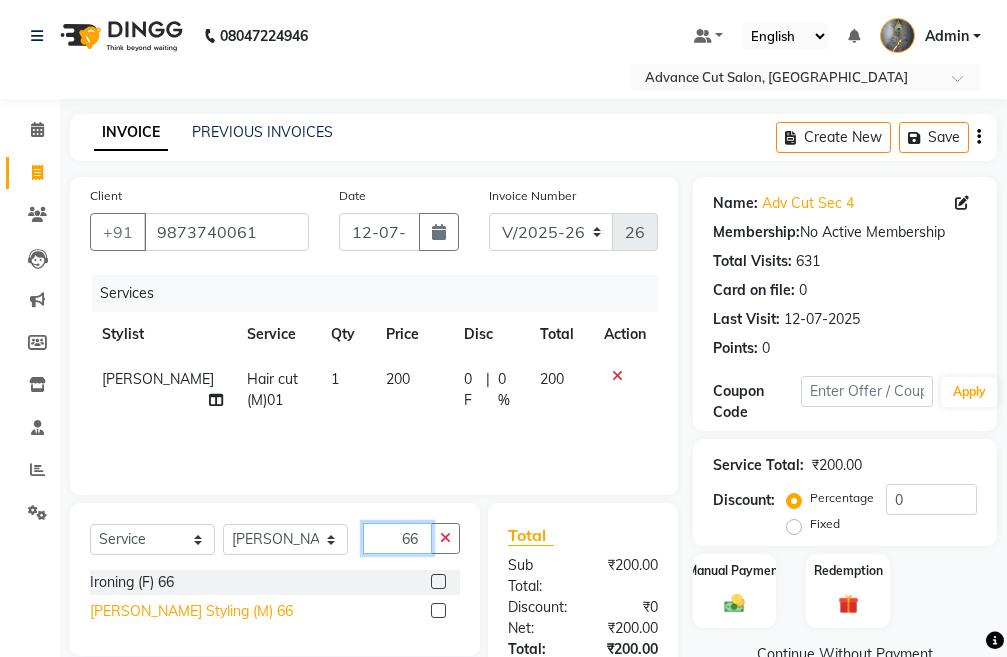 type on "66" 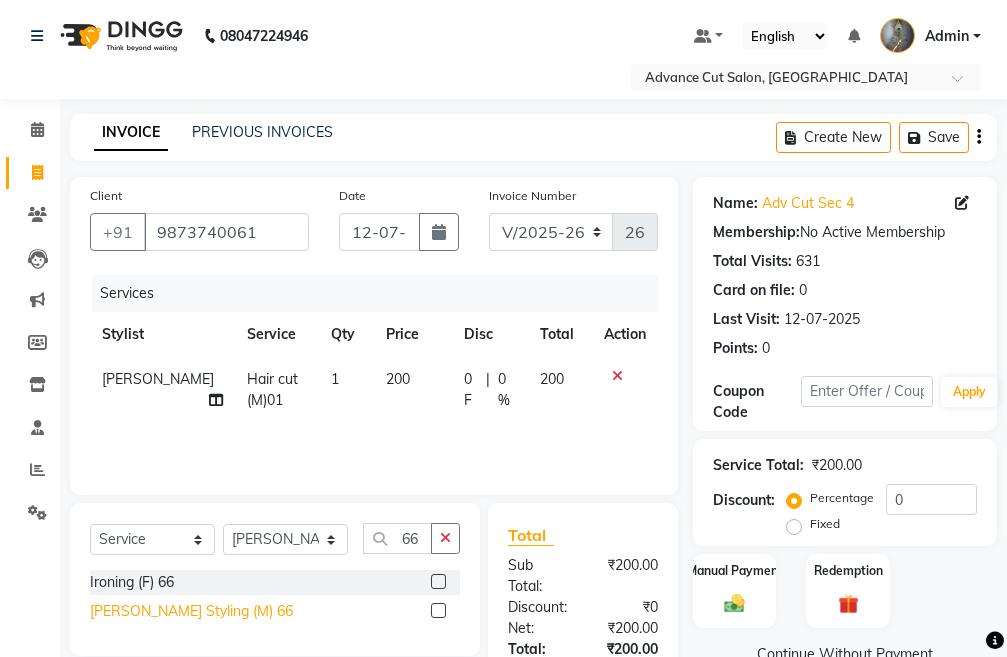click on "[PERSON_NAME] Styling (M) 66" 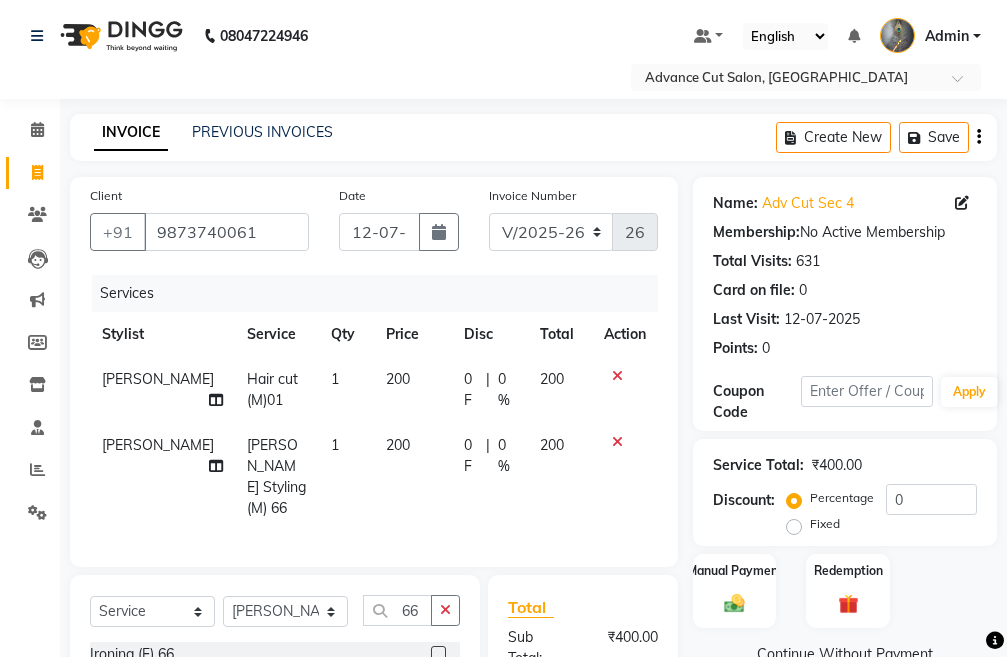 checkbox on "false" 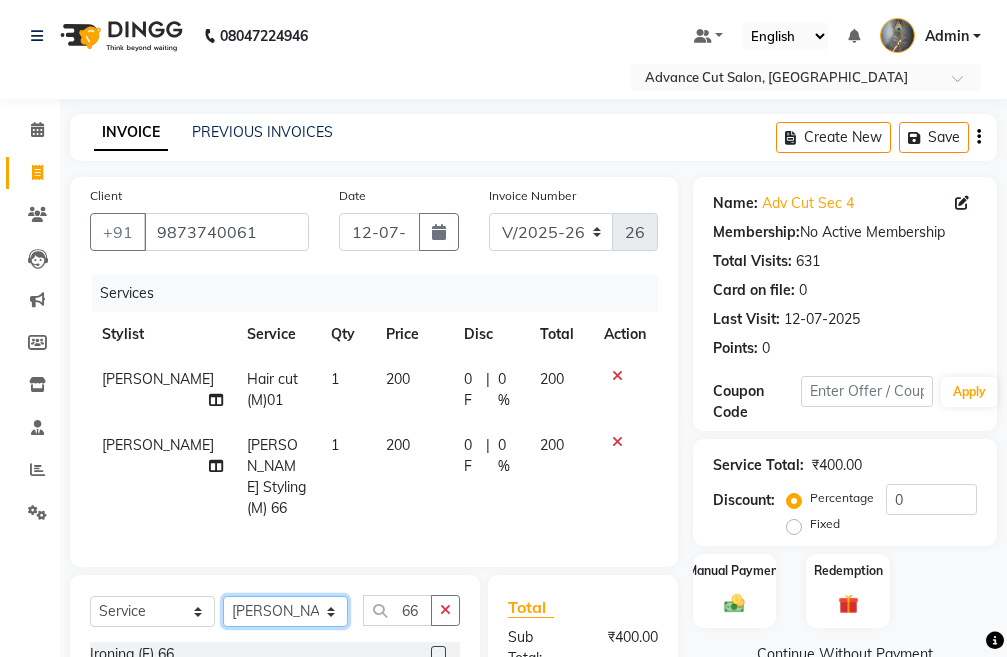 click on "Select Stylist Admin chahit COUNTOR [PERSON_NAME] mamta [PERSON_NAME] navi [PERSON_NAME] [PERSON_NAME] [PERSON_NAME] sunny tip" 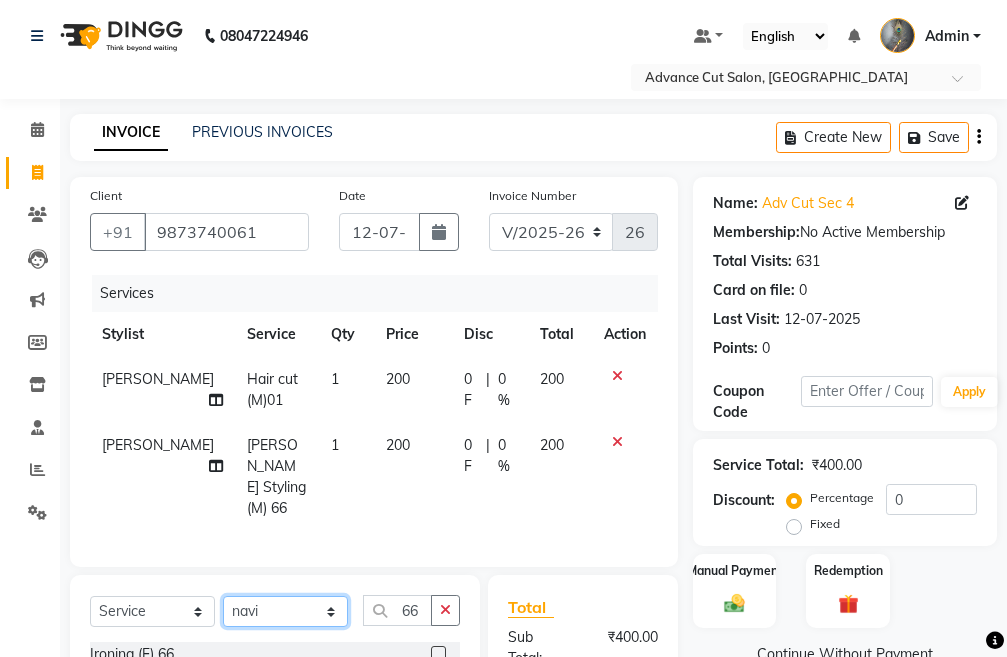 click on "Select Stylist Admin chahit COUNTOR [PERSON_NAME] mamta [PERSON_NAME] navi [PERSON_NAME] [PERSON_NAME] [PERSON_NAME] sunny tip" 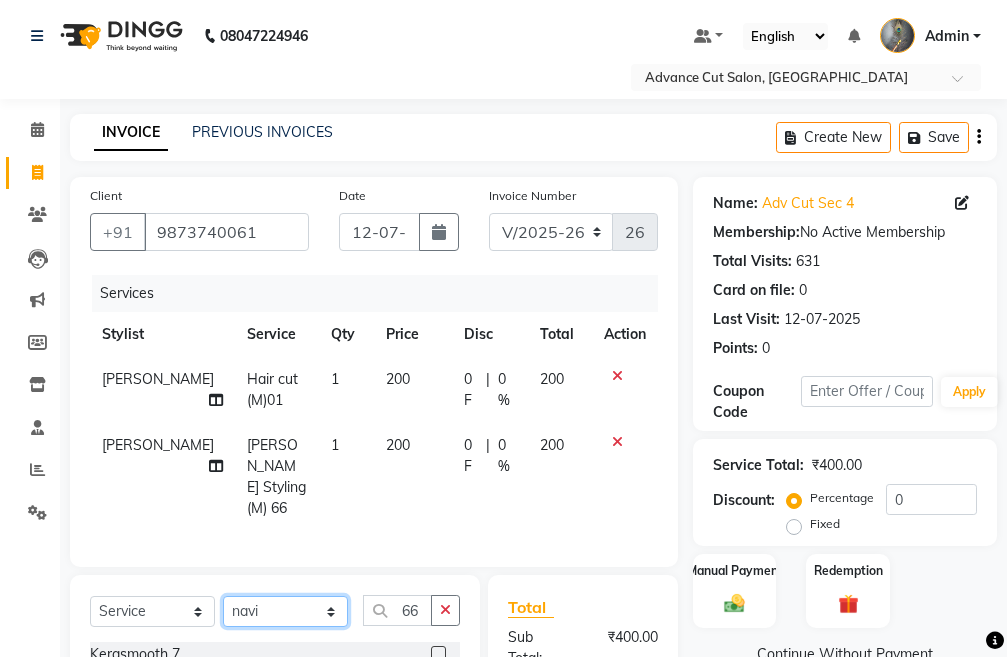 click on "Select Stylist Admin chahit COUNTOR [PERSON_NAME] mamta [PERSON_NAME] navi [PERSON_NAME] [PERSON_NAME] [PERSON_NAME] sunny tip" 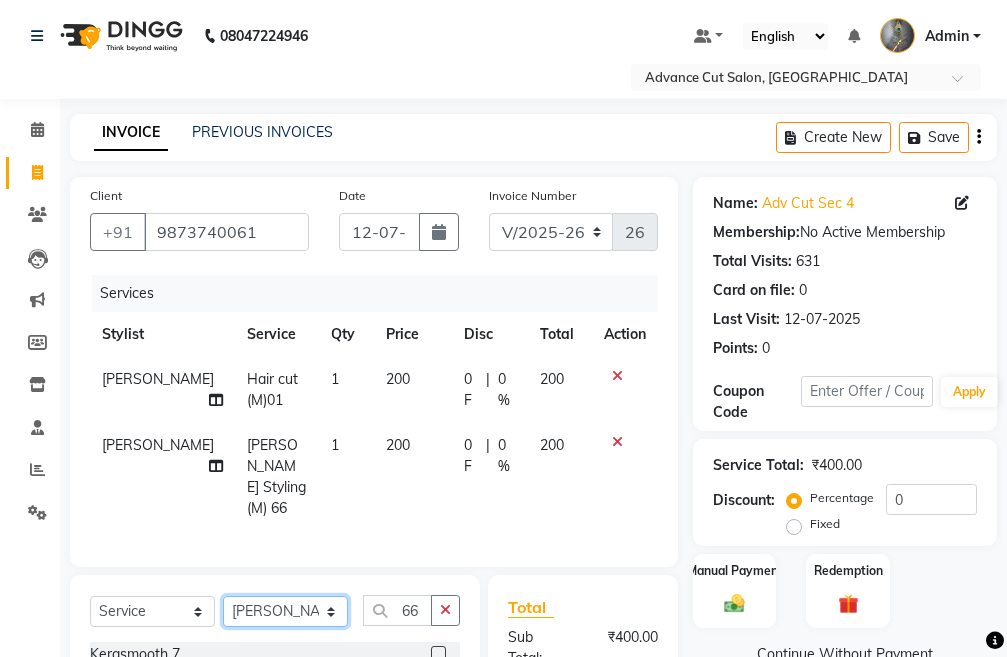 click on "Select Stylist Admin chahit COUNTOR [PERSON_NAME] mamta [PERSON_NAME] navi [PERSON_NAME] [PERSON_NAME] [PERSON_NAME] sunny tip" 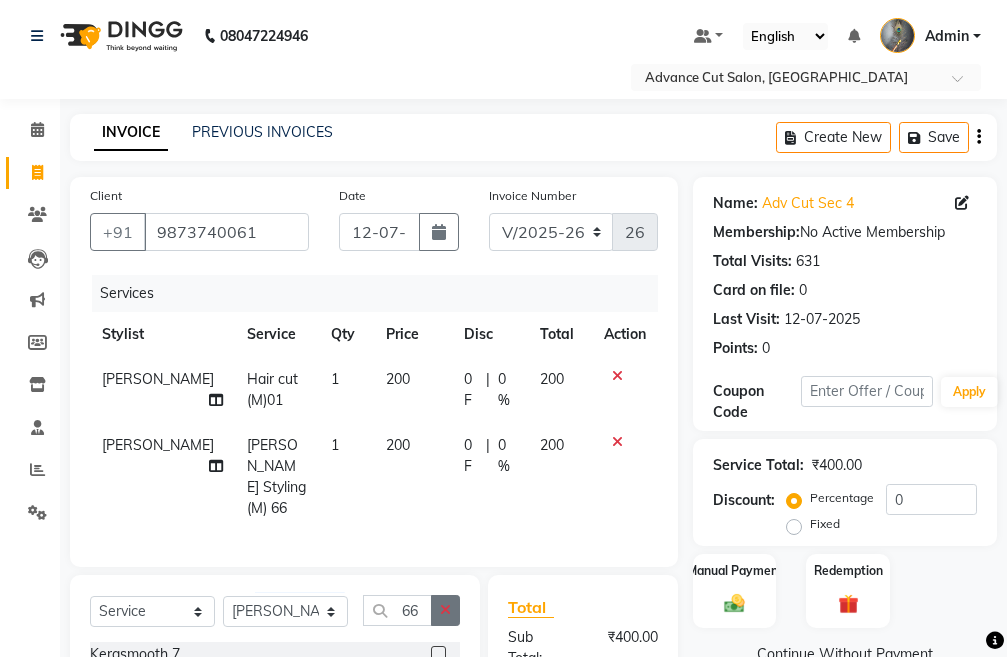click 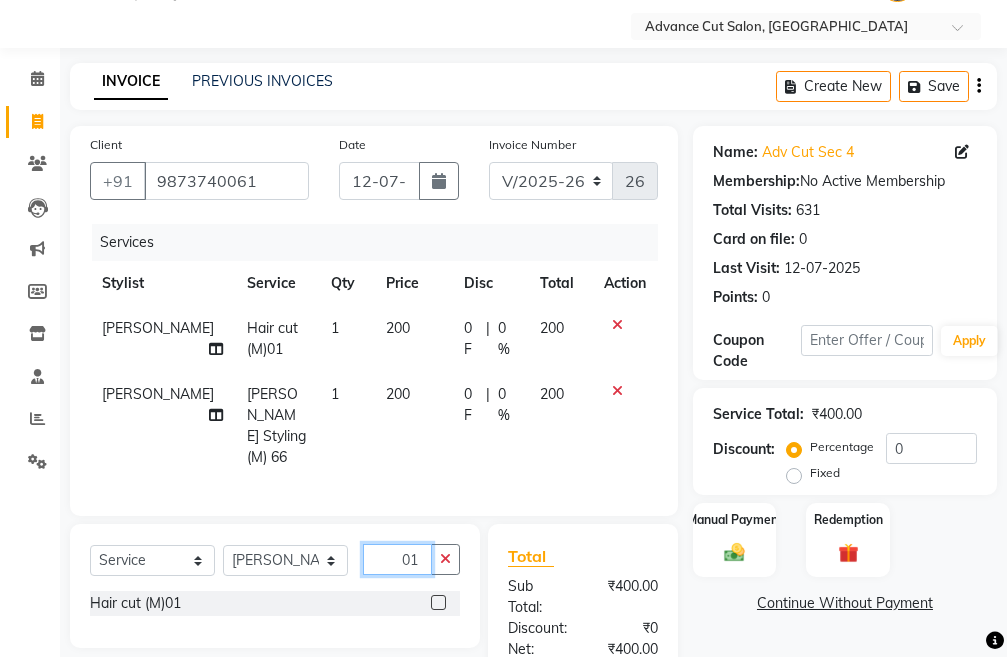 scroll, scrollTop: 241, scrollLeft: 0, axis: vertical 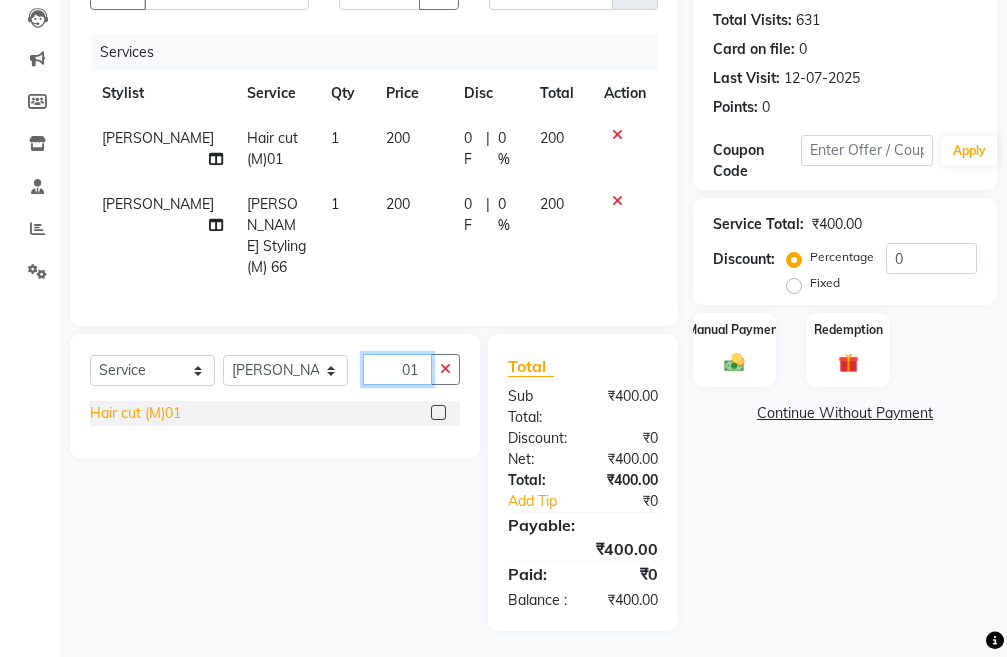 type on "01" 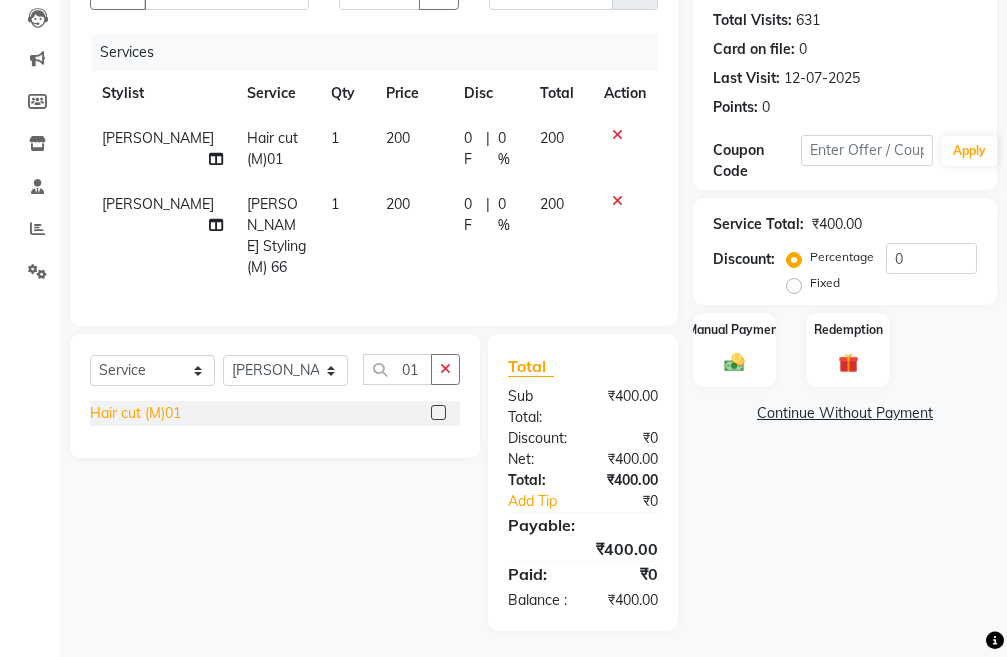 click on "Hair cut (M)01" 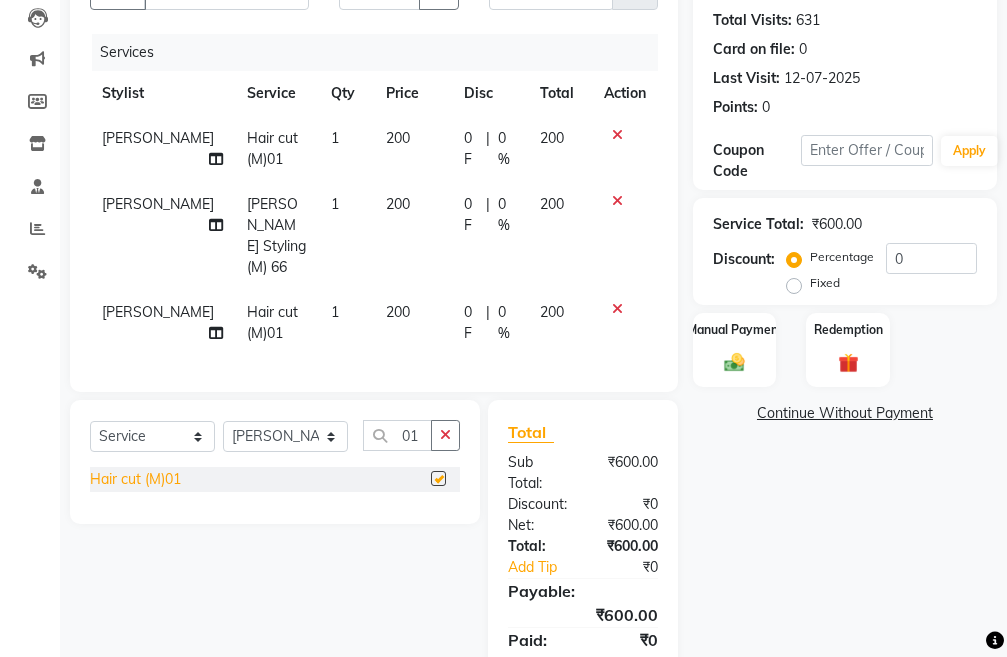 checkbox on "false" 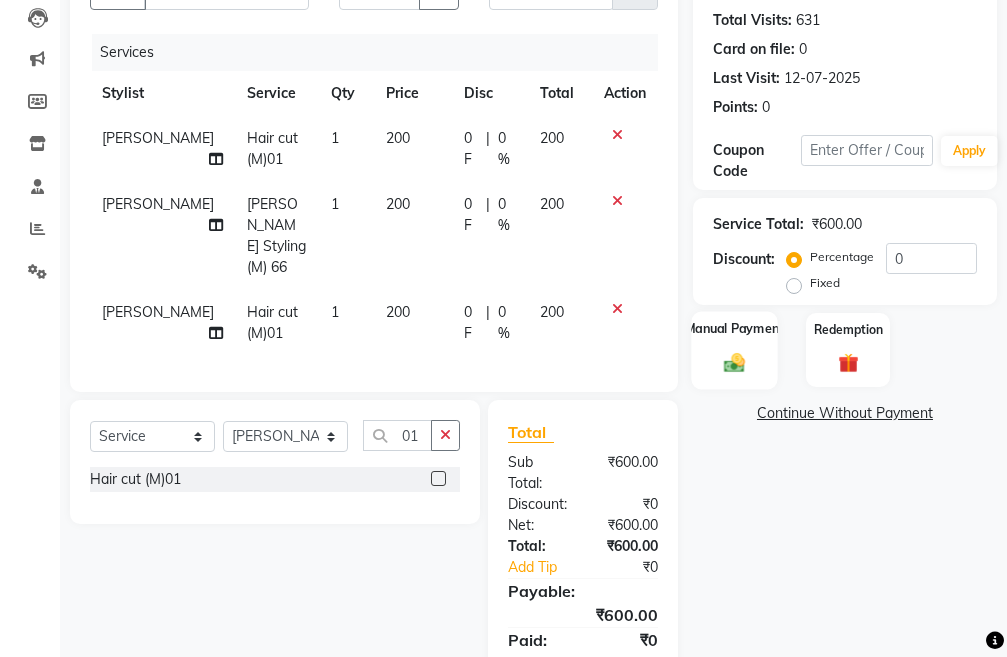 click 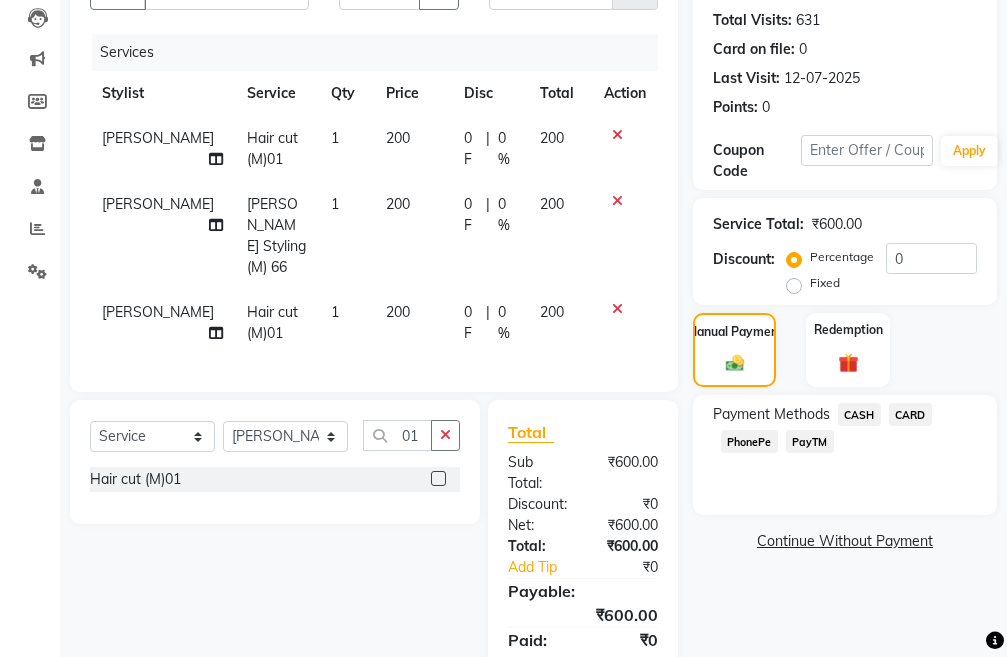 click on "PayTM" 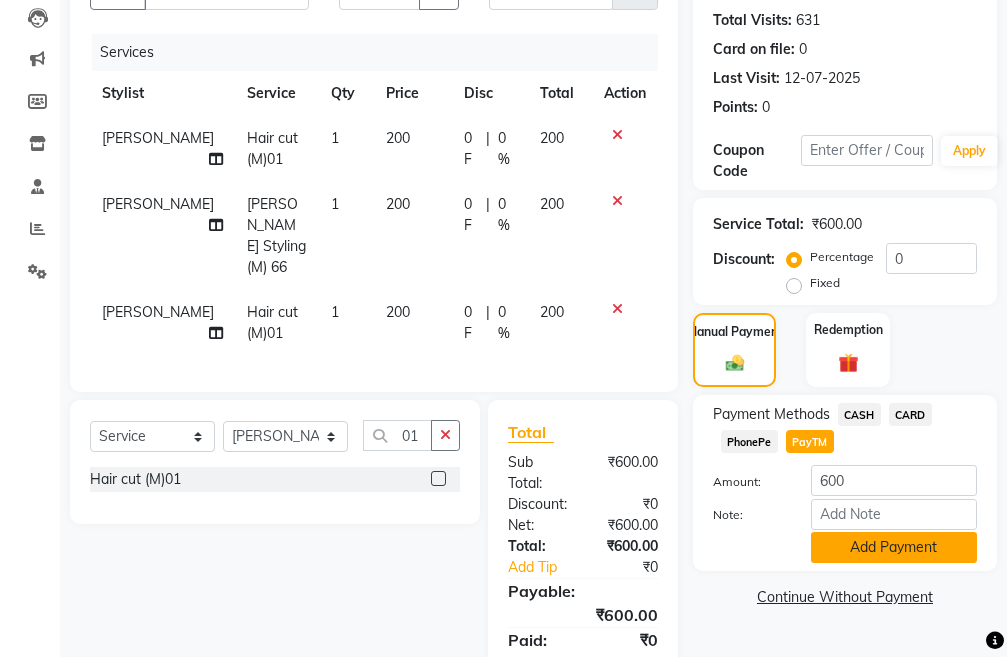 click on "Add Payment" 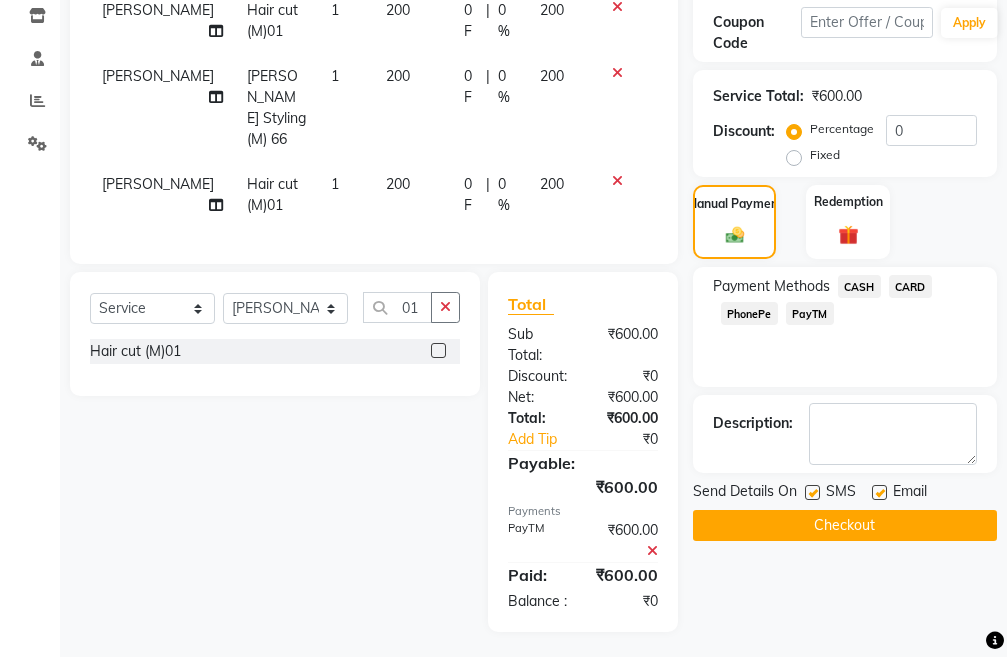 scroll, scrollTop: 370, scrollLeft: 0, axis: vertical 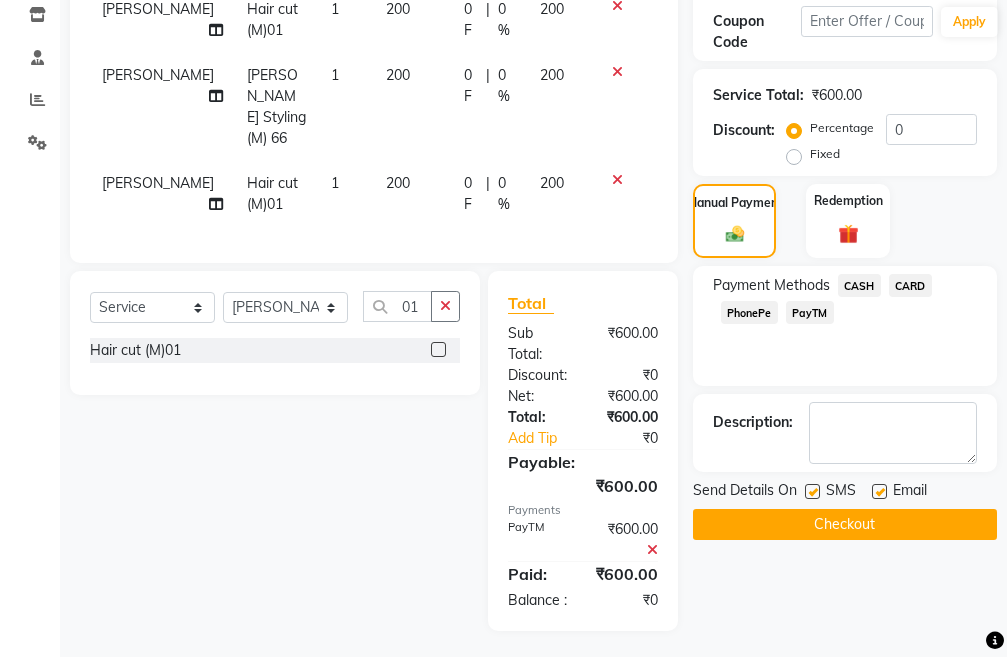 click on "Checkout" 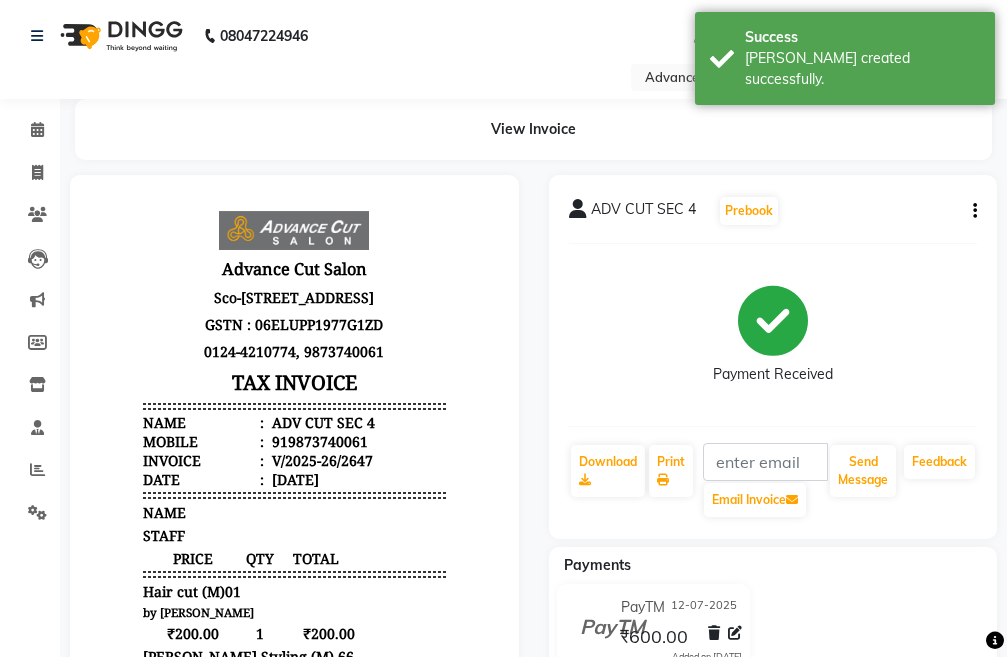 scroll, scrollTop: 0, scrollLeft: 0, axis: both 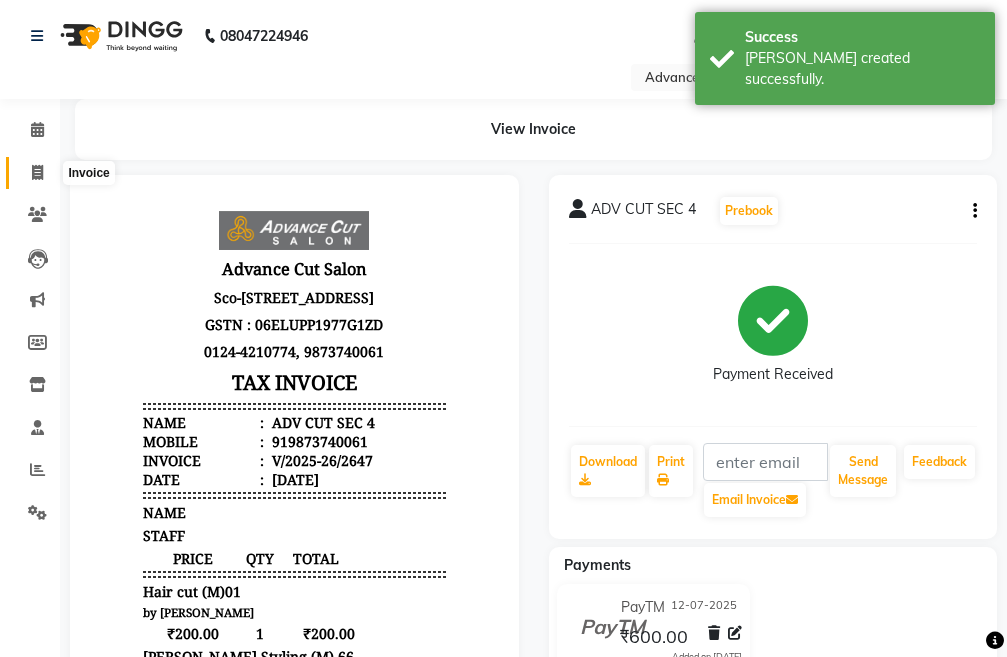 click 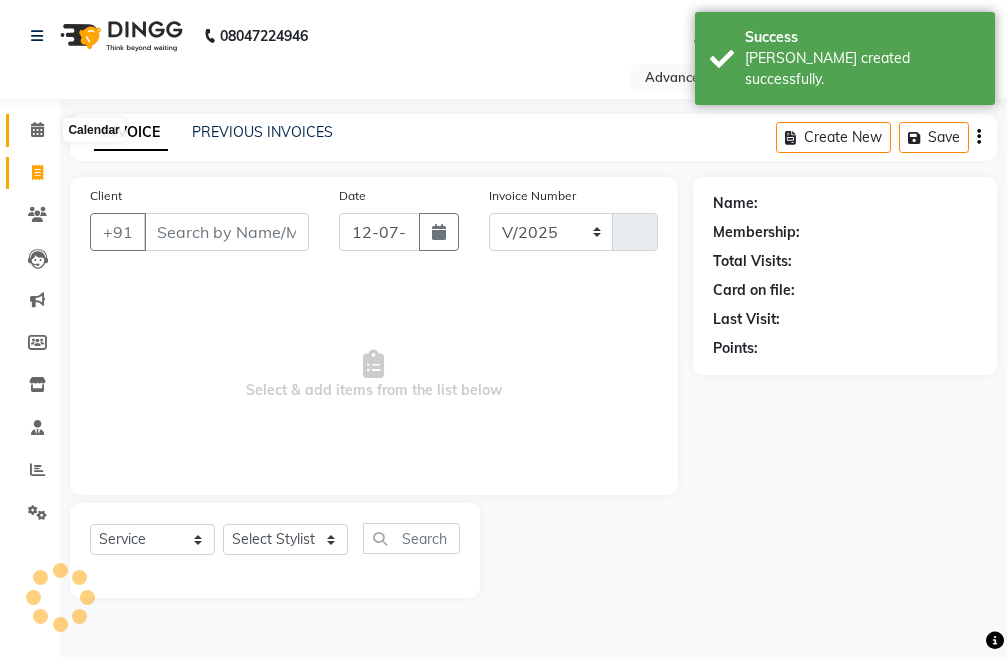 select on "4939" 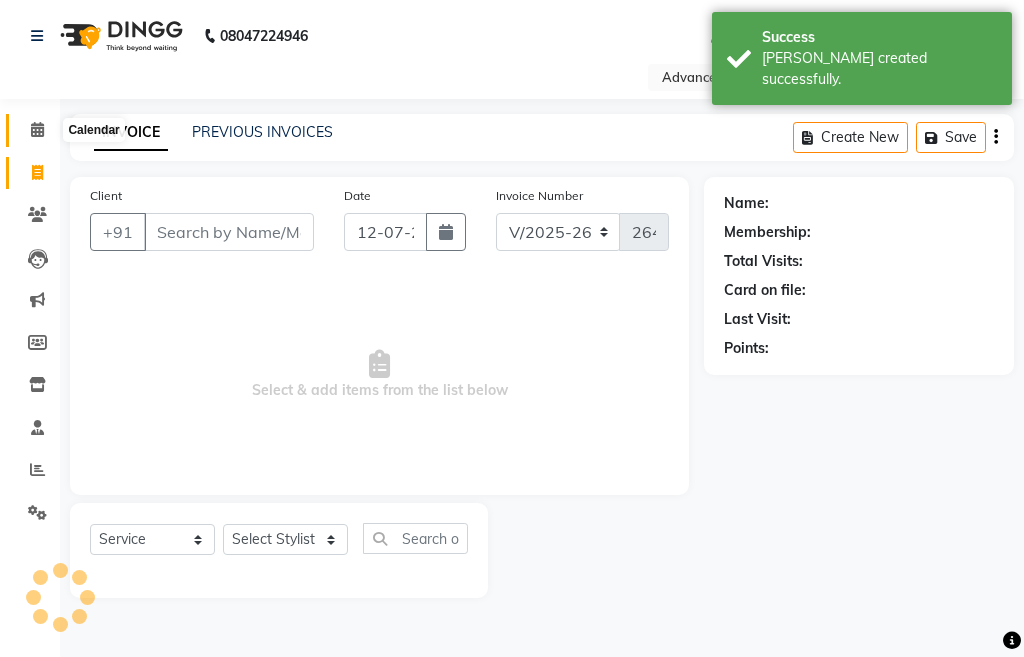 click 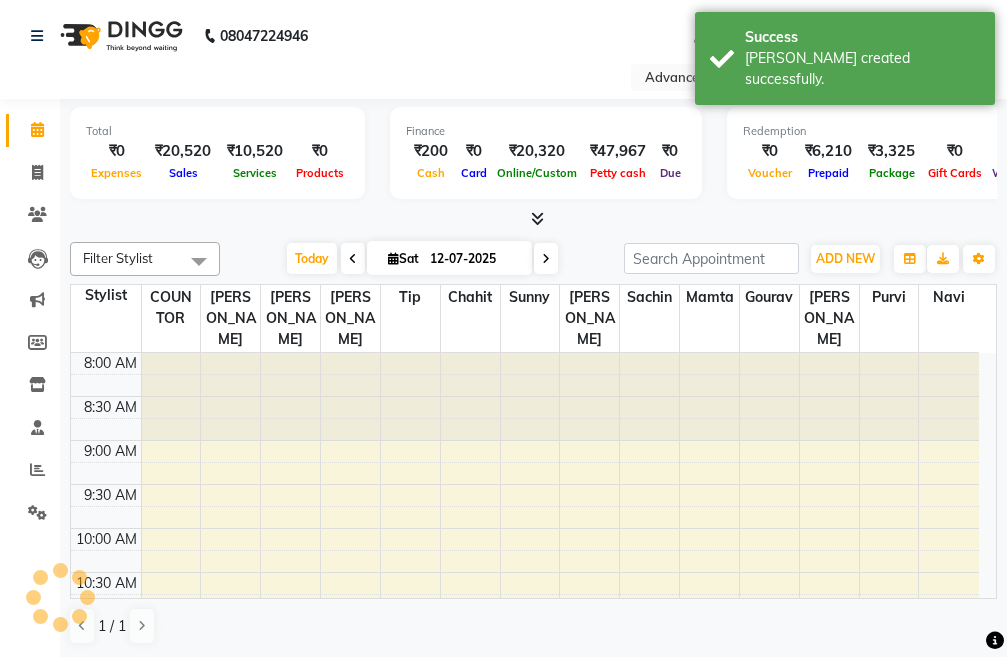 scroll, scrollTop: 0, scrollLeft: 0, axis: both 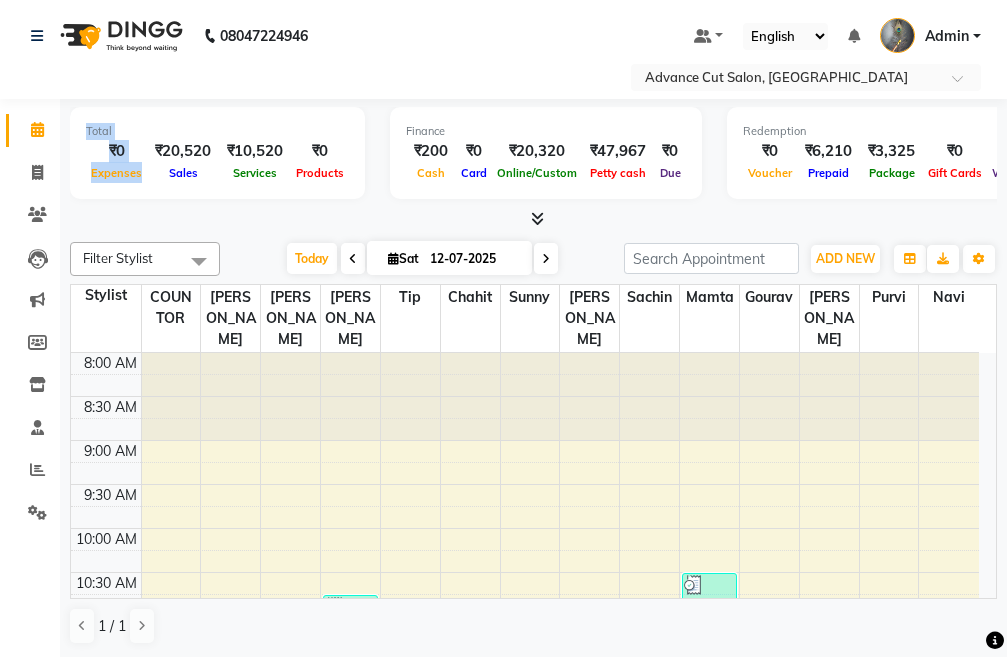 drag, startPoint x: 227, startPoint y: 154, endPoint x: 64, endPoint y: 151, distance: 163.0276 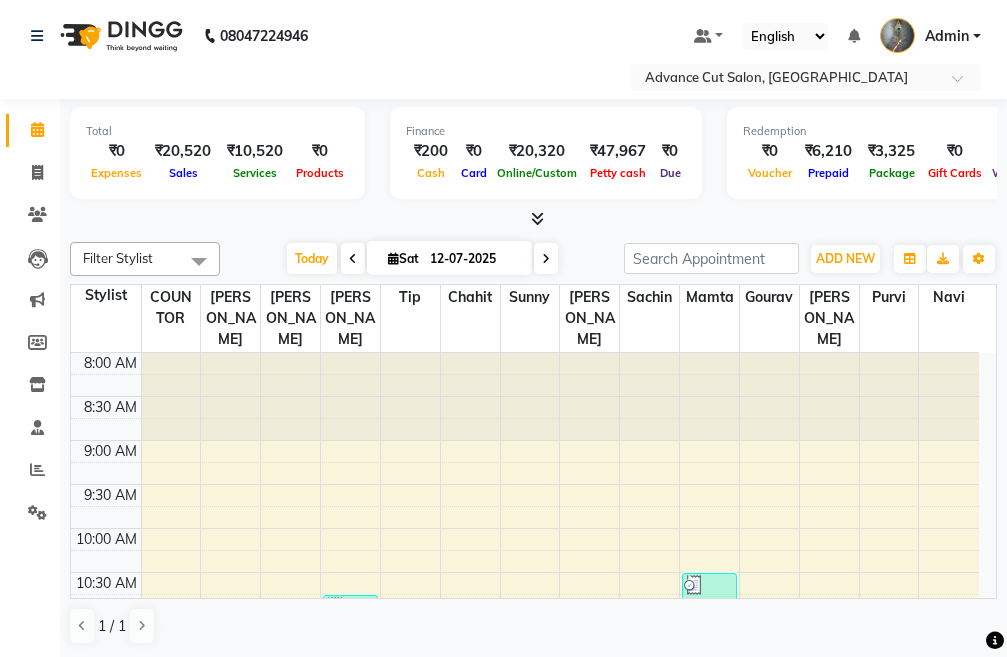 click on "Filter Stylist Select All chahit COUNTOR gourav hardeep mamta manisha MONISH navi NOSHAD ALI purvi sachin shatnam sunny tip Today  Sat 12-07-2025 Toggle Dropdown Add Appointment Add Invoice Add Expense Add Attendance Add Client Add Transaction Toggle Dropdown Add Appointment Add Invoice Add Expense Add Attendance Add Client ADD NEW Toggle Dropdown Add Appointment Add Invoice Add Expense Add Attendance Add Client Add Transaction Filter Stylist Select All chahit COUNTOR gourav hardeep mamta manisha MONISH navi NOSHAD ALI purvi sachin shatnam sunny tip Group By  Staff View   Room View  View as Vertical  Vertical - Week View  Horizontal  Horizontal - Week View  List  Toggle Dropdown Calendar Settings Manage Tags   Arrange Stylists   Reset Stylists  Full Screen Appointment Form Zoom 100% Staff/Room Display Count 14 Stylist COUNTOR NOSHAD ALI MONISH manisha tip chahit sunny hardeep sachin mamta gourav shatnam purvi navi 8:00 AM 8:30 AM 9:00 AM 9:30 AM 10:00 AM 10:30 AM 11:00 AM 11:30 AM 12:00 PM 12:30 PM 1:00 PM" 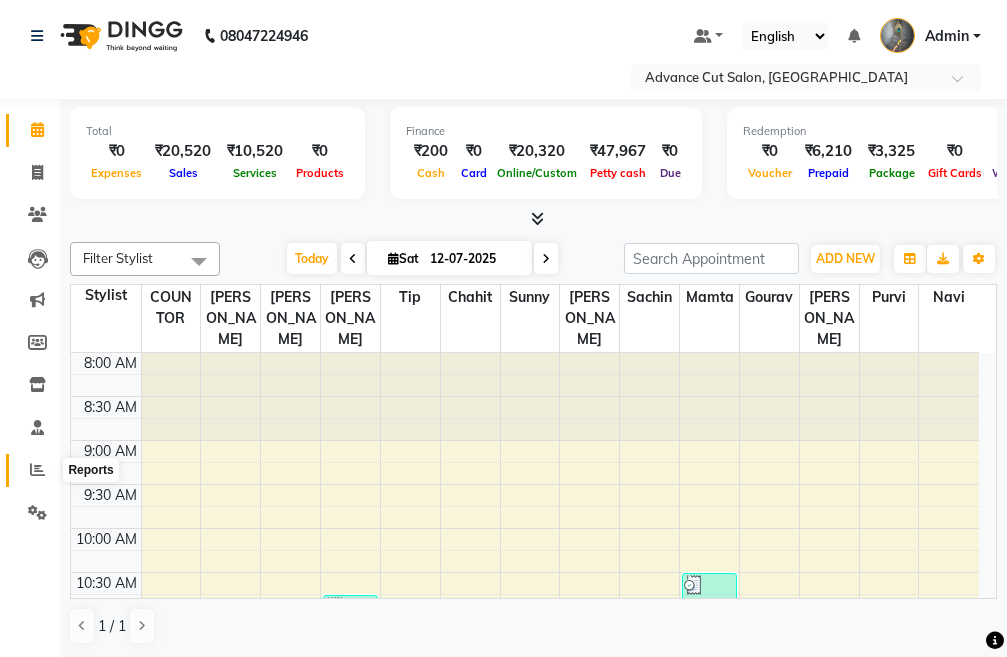 click 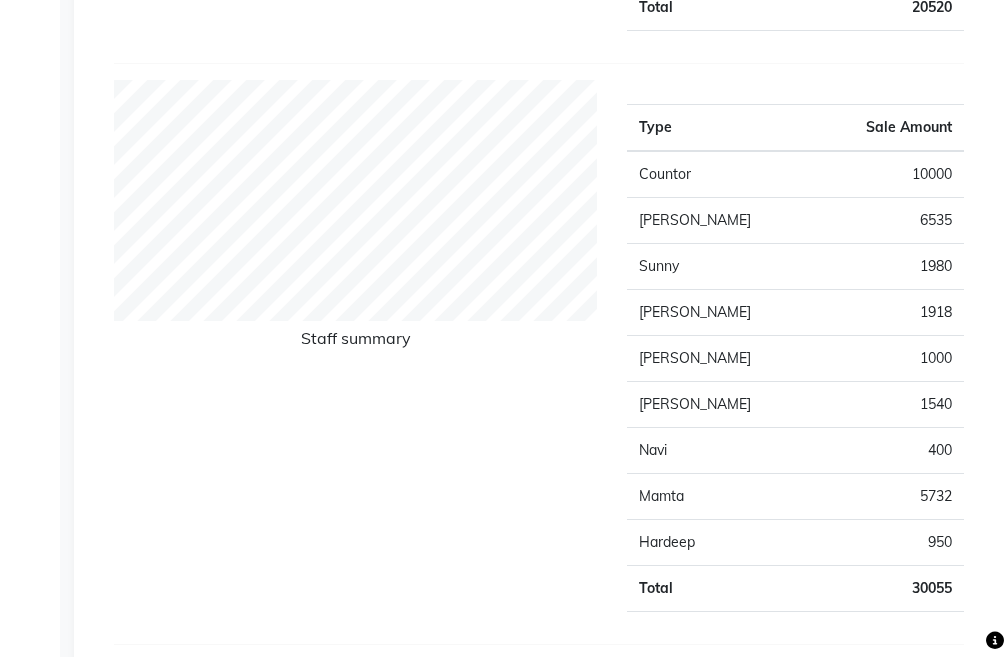 scroll, scrollTop: 700, scrollLeft: 0, axis: vertical 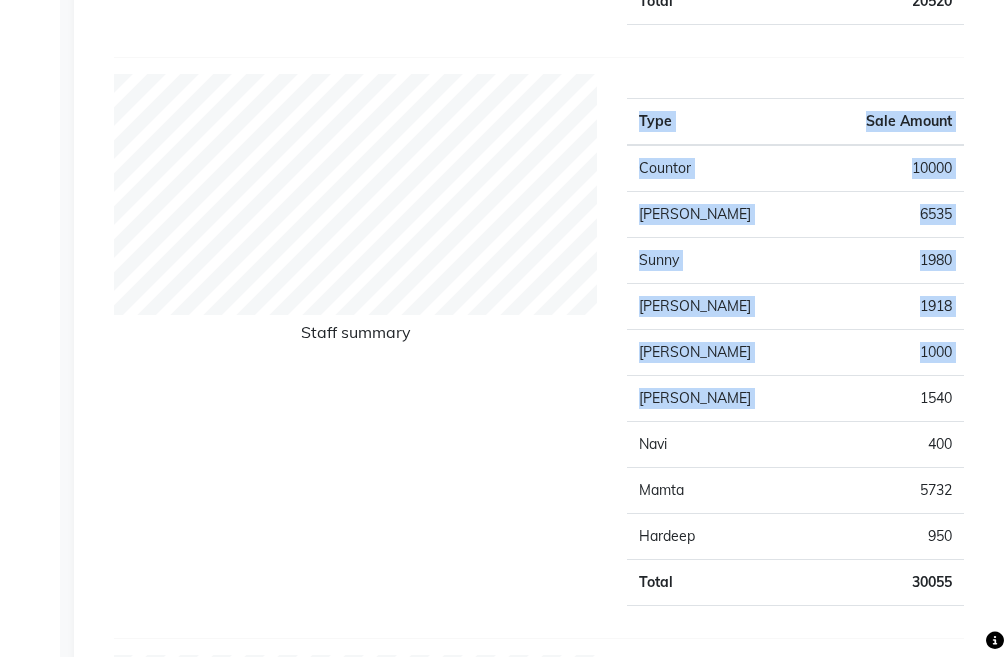 drag, startPoint x: 897, startPoint y: 396, endPoint x: 975, endPoint y: 402, distance: 78.23043 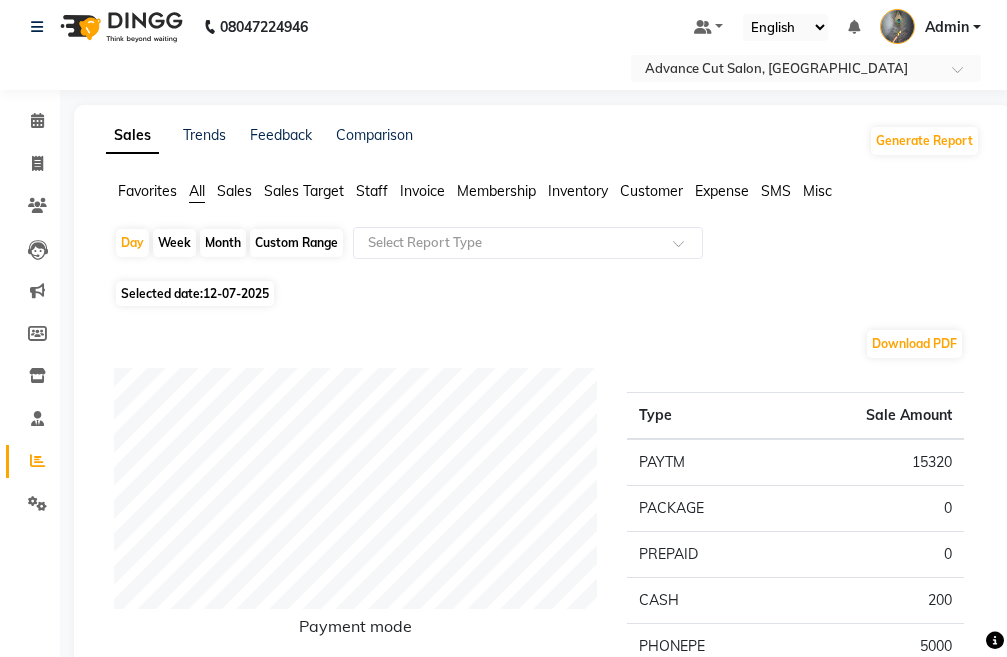 scroll, scrollTop: 0, scrollLeft: 0, axis: both 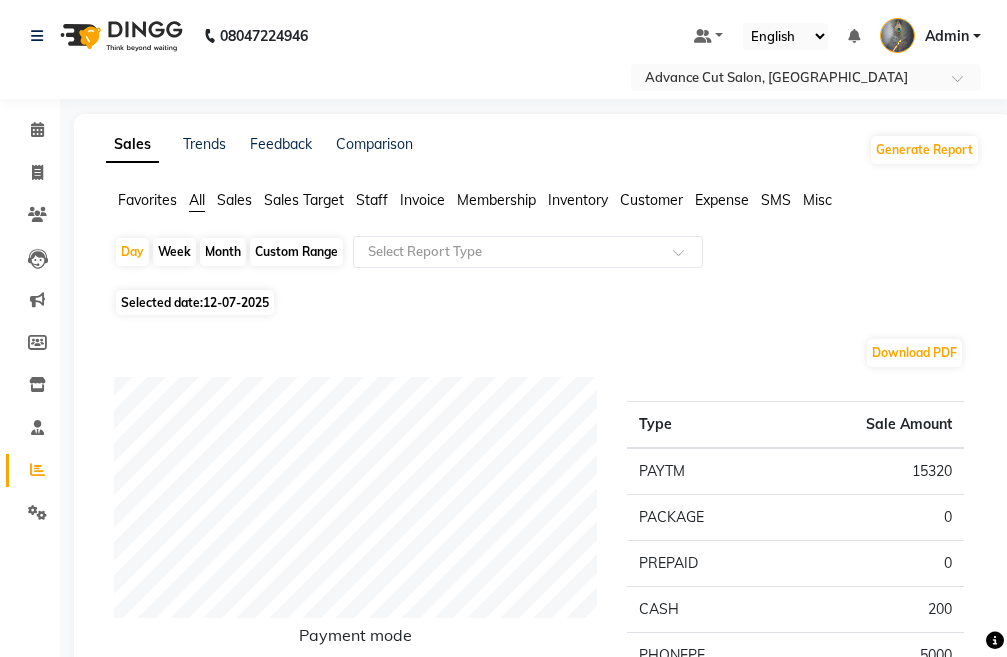 click on "Staff" 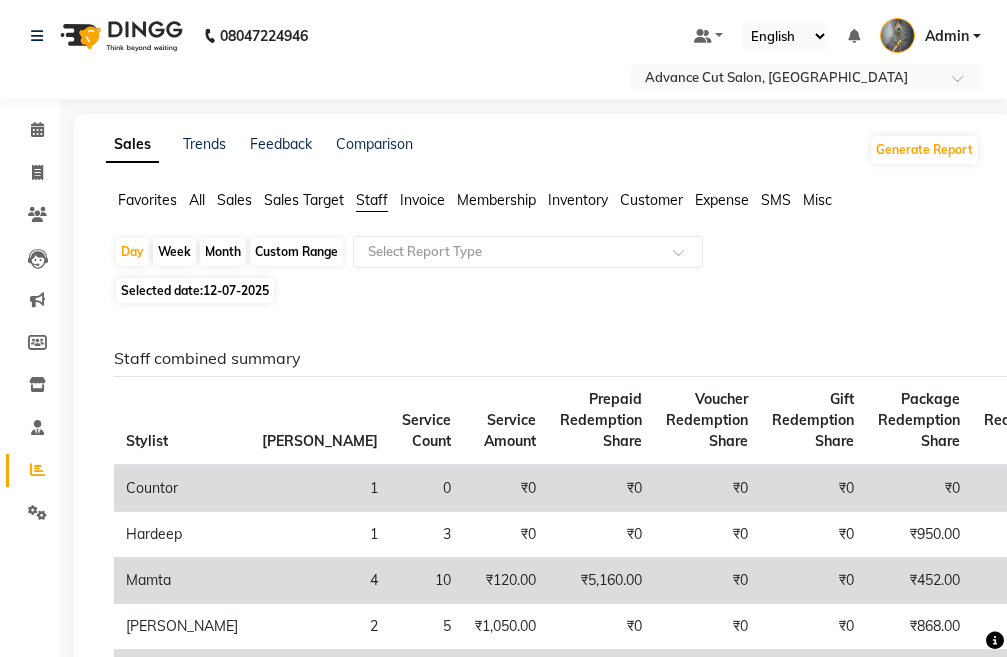 scroll, scrollTop: 350, scrollLeft: 0, axis: vertical 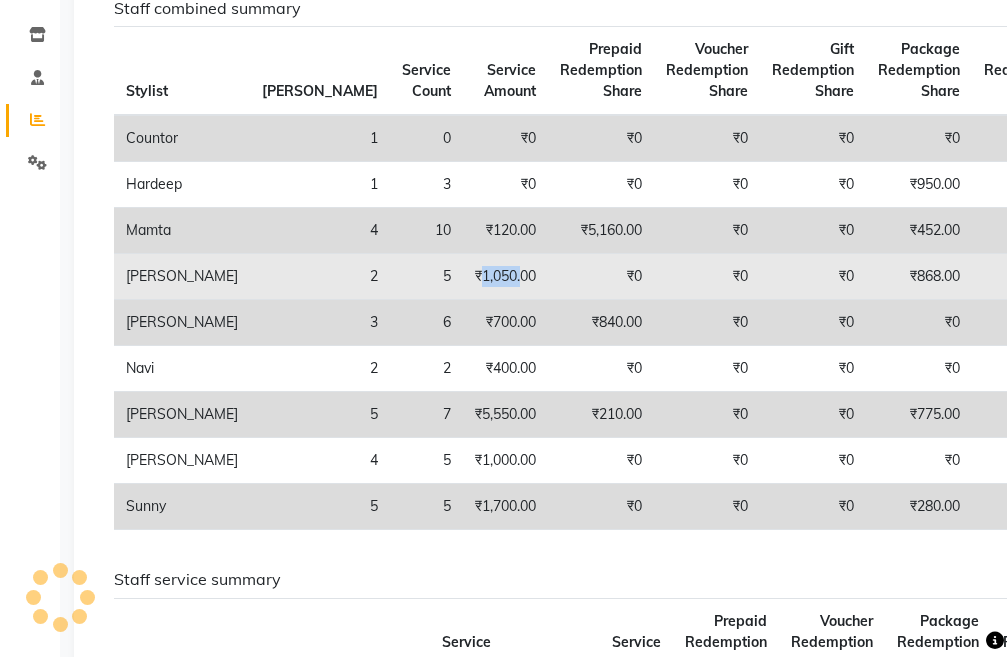 drag, startPoint x: 352, startPoint y: 275, endPoint x: 389, endPoint y: 282, distance: 37.65634 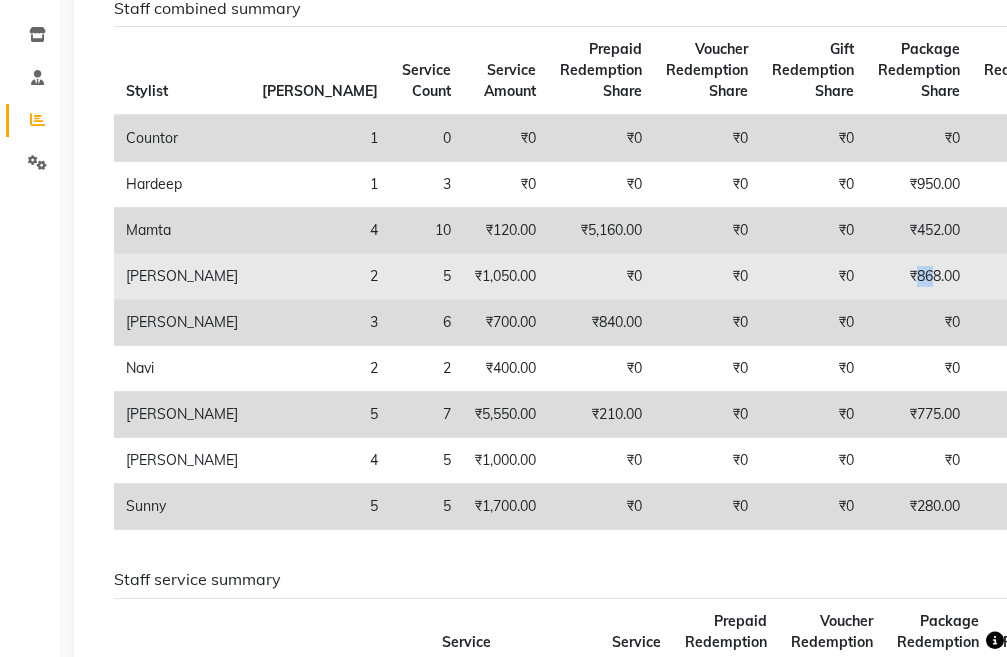 drag, startPoint x: 787, startPoint y: 282, endPoint x: 804, endPoint y: 286, distance: 17.464249 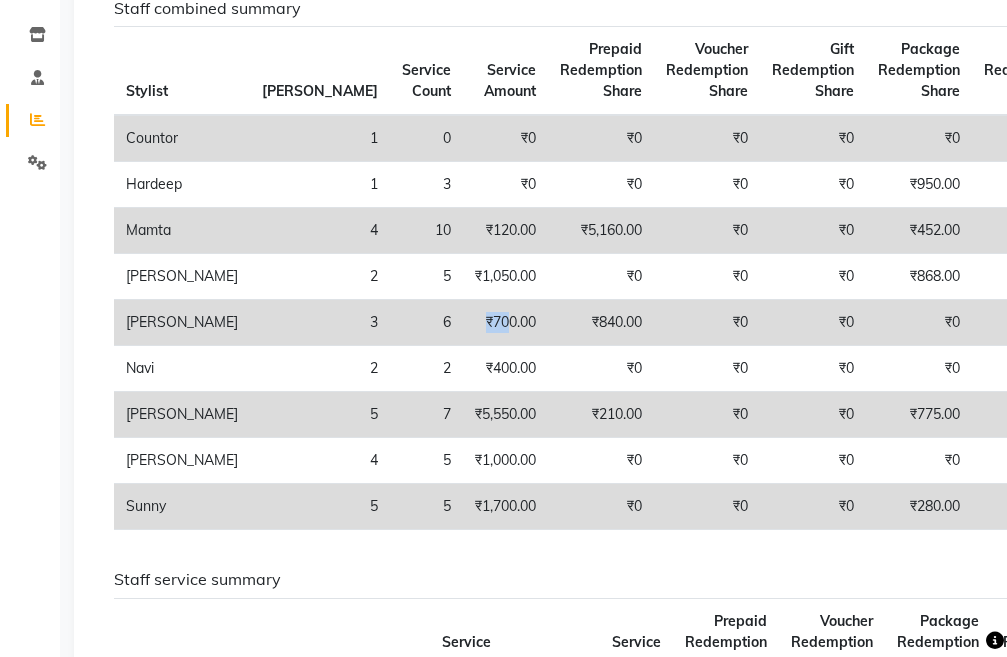 drag, startPoint x: 358, startPoint y: 322, endPoint x: 383, endPoint y: 333, distance: 27.313 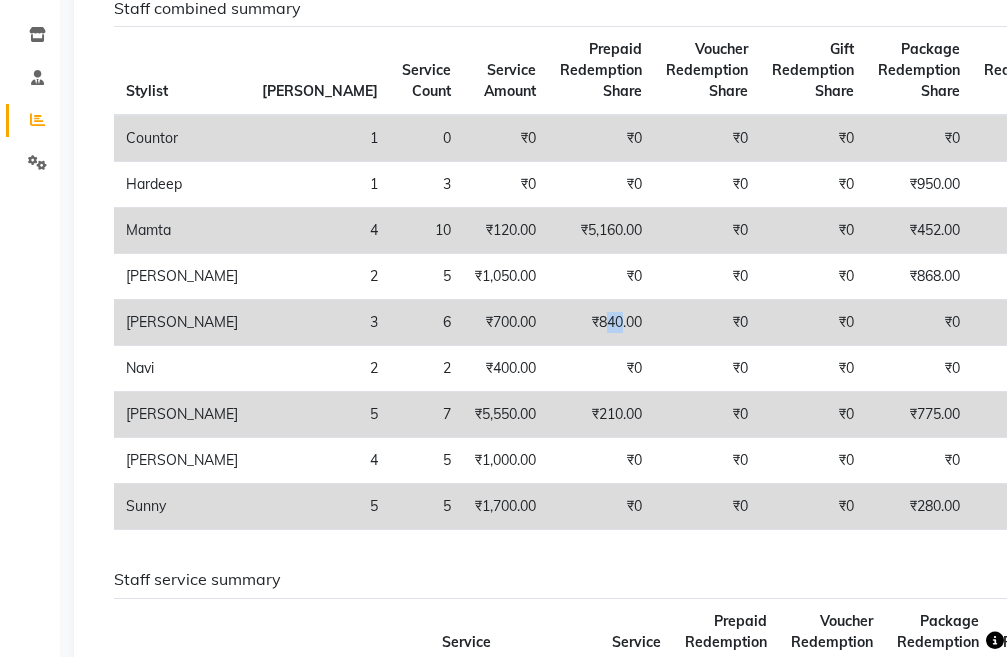 drag, startPoint x: 479, startPoint y: 317, endPoint x: 491, endPoint y: 320, distance: 12.369317 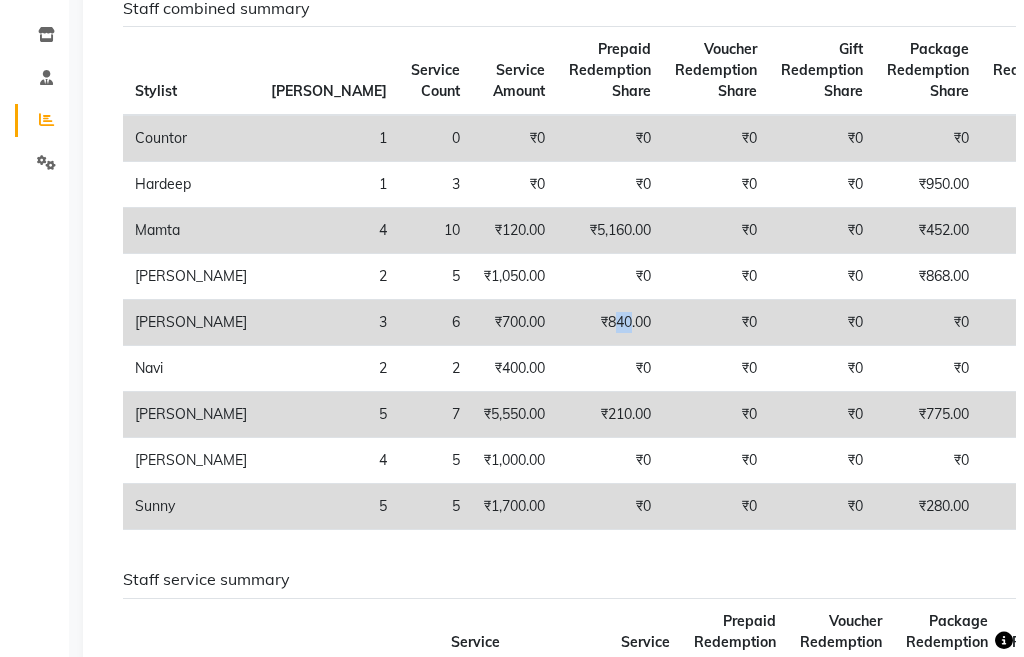 scroll, scrollTop: 0, scrollLeft: 0, axis: both 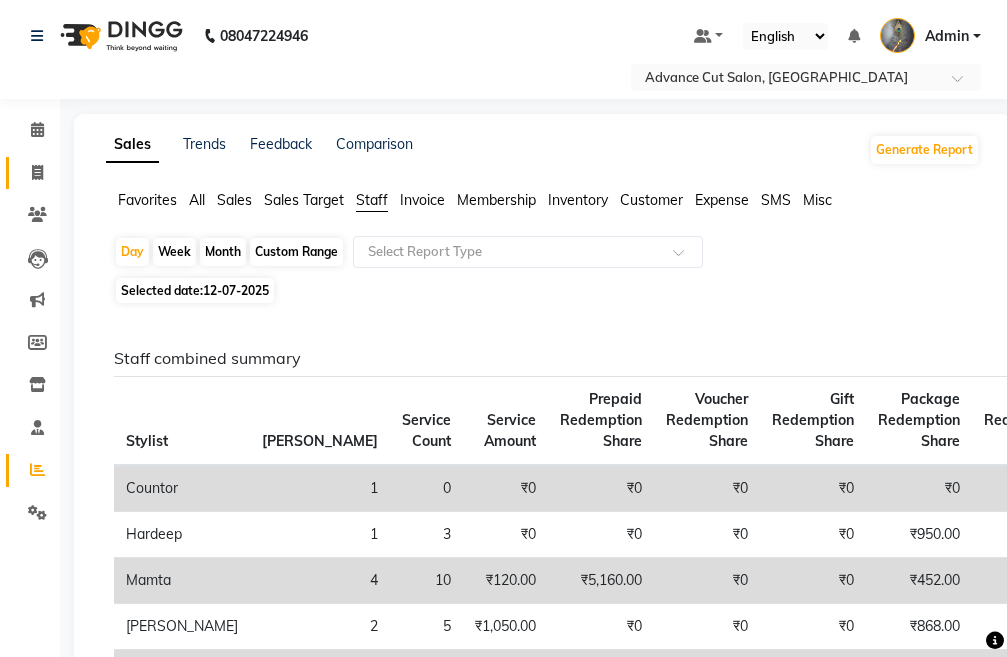 click on "Invoice" 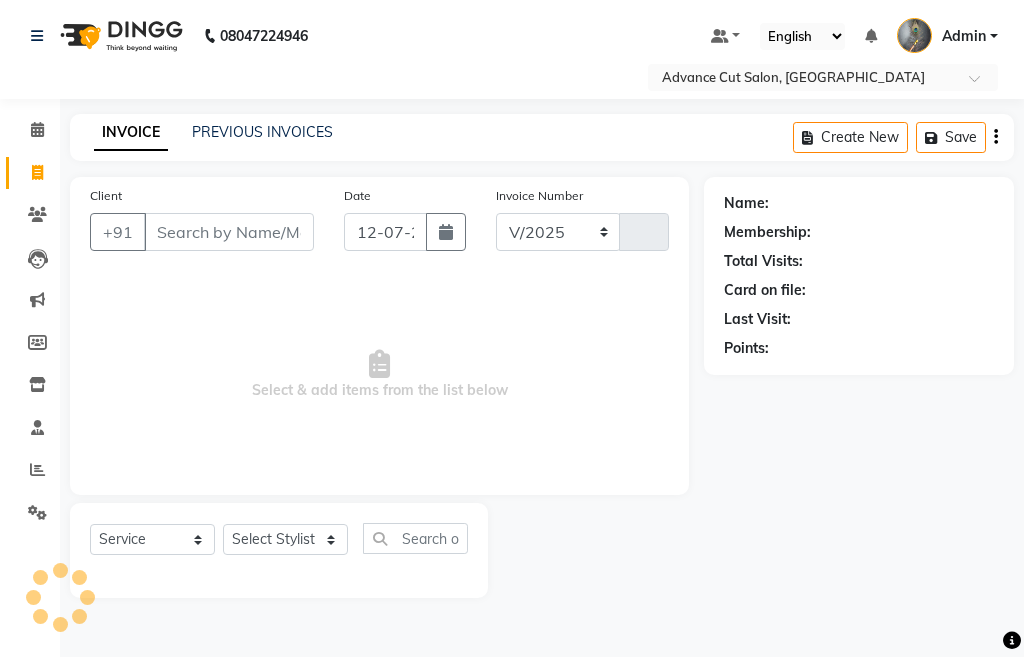 select on "4939" 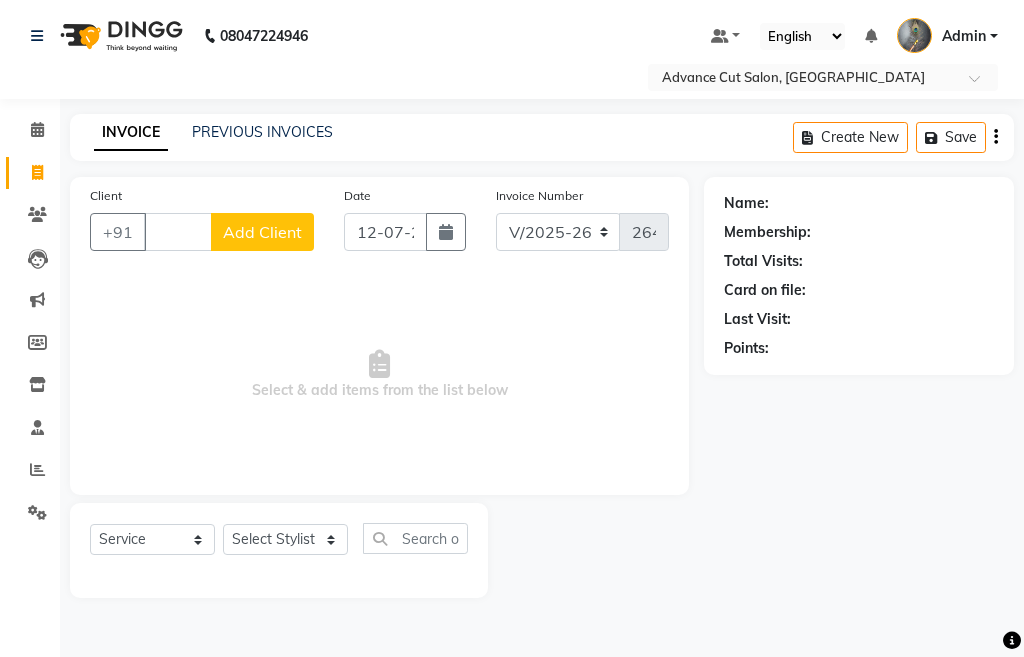 scroll, scrollTop: 0, scrollLeft: 38, axis: horizontal 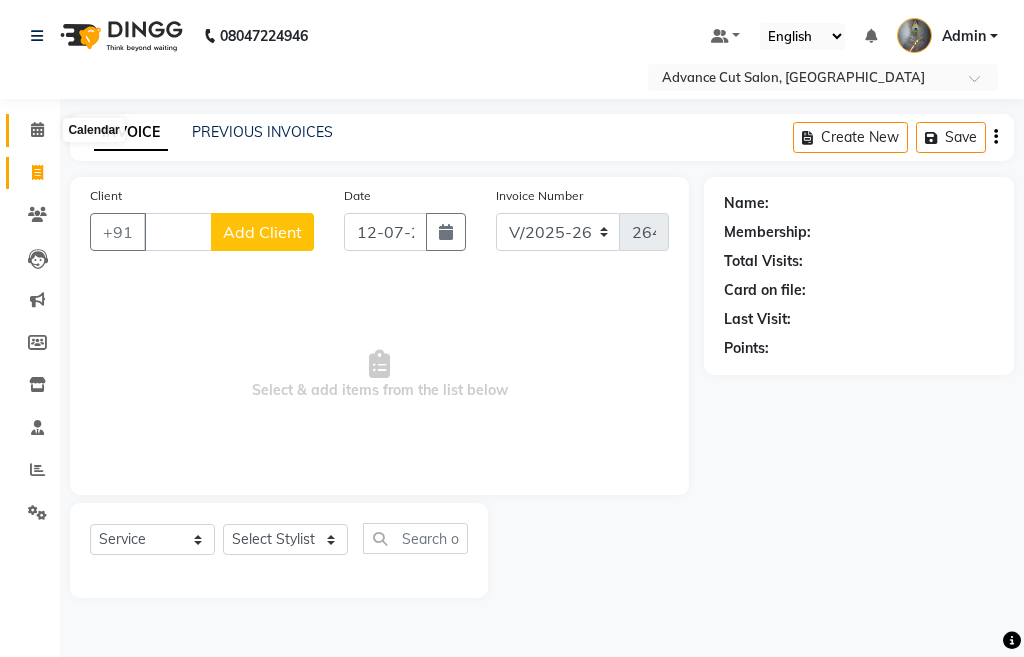 type 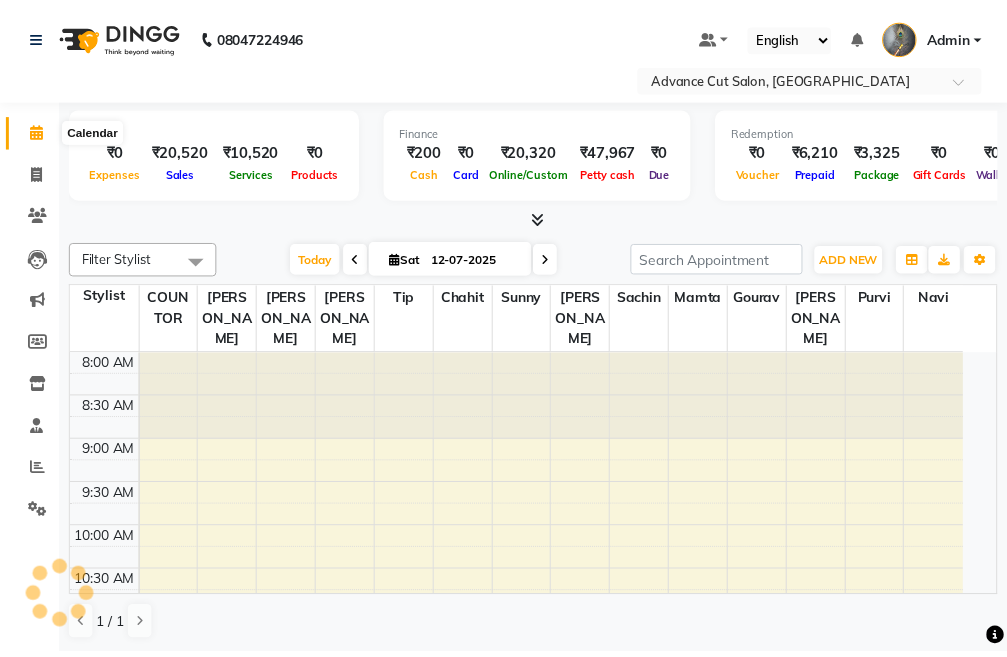 scroll, scrollTop: 1, scrollLeft: 0, axis: vertical 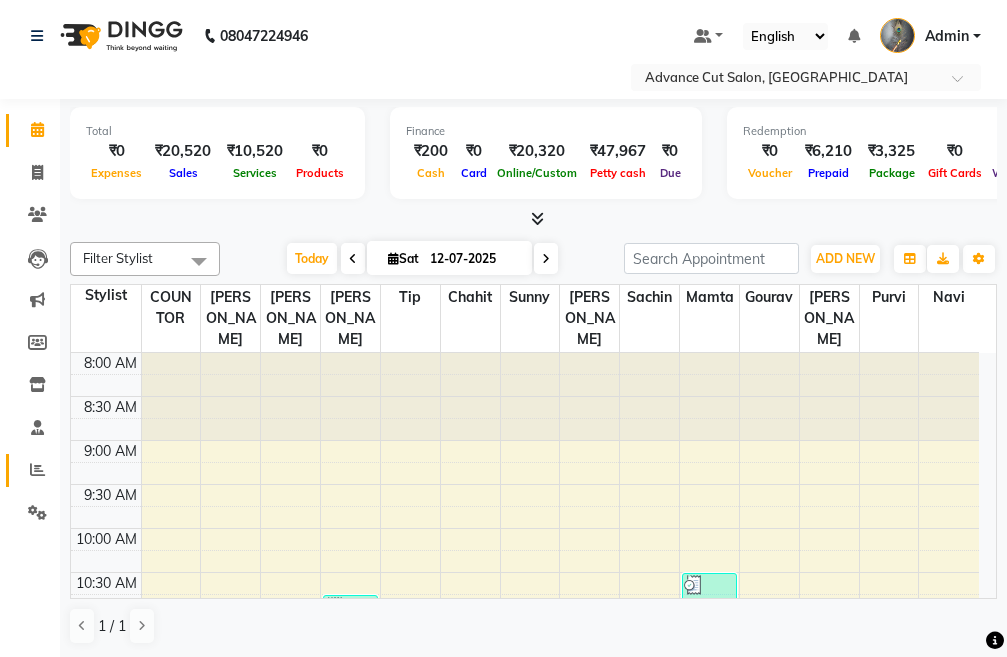 click on "Reports" 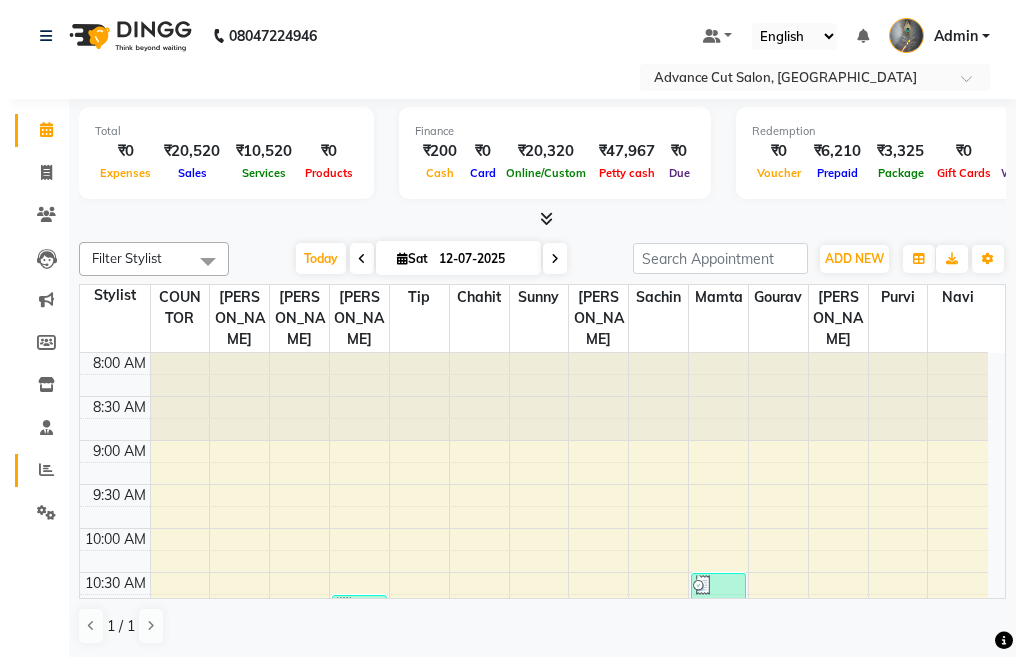 scroll, scrollTop: 0, scrollLeft: 0, axis: both 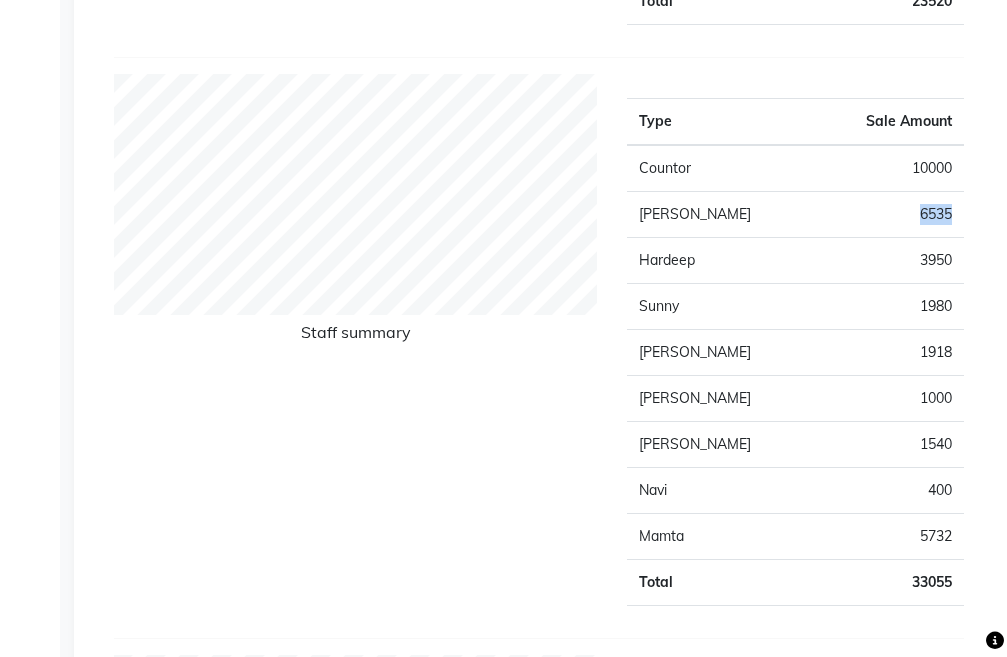 drag, startPoint x: 914, startPoint y: 216, endPoint x: 954, endPoint y: 215, distance: 40.012497 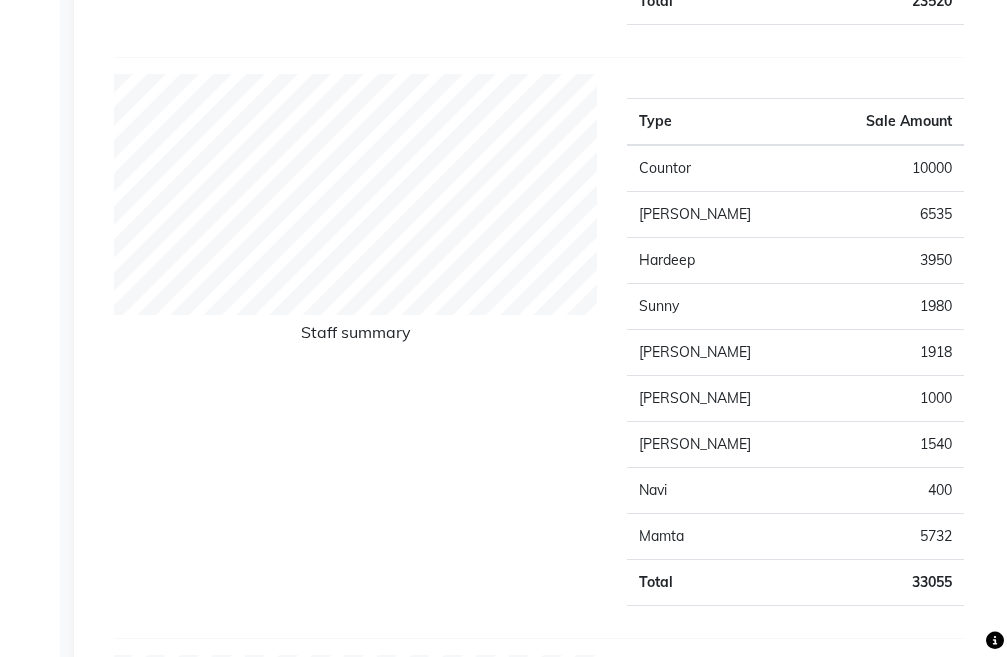 click on "Staff summary" 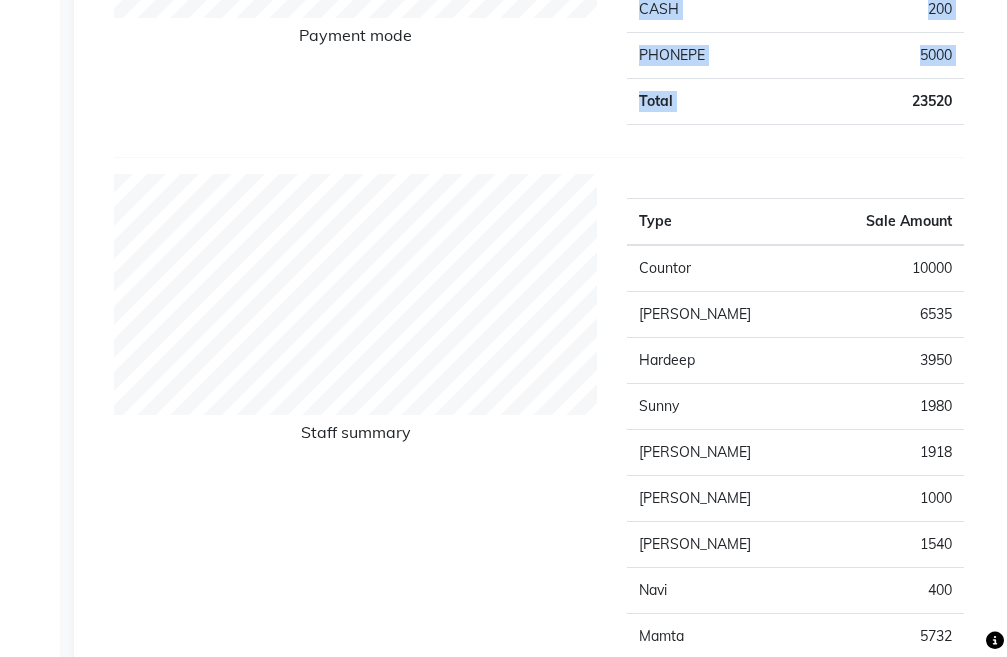 drag, startPoint x: 908, startPoint y: 90, endPoint x: 978, endPoint y: 91, distance: 70.00714 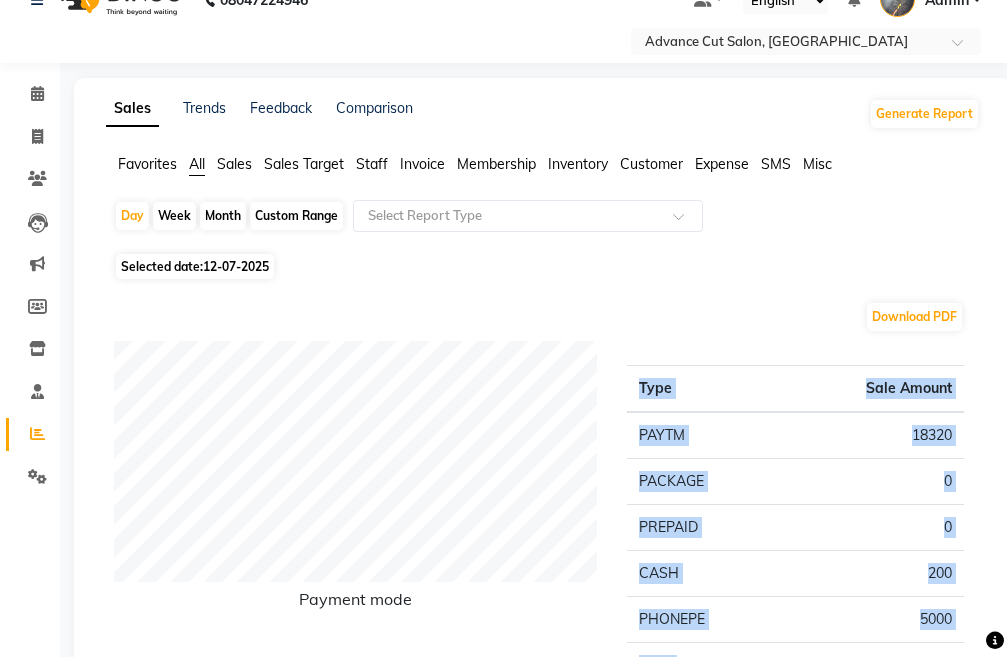 scroll, scrollTop: 0, scrollLeft: 0, axis: both 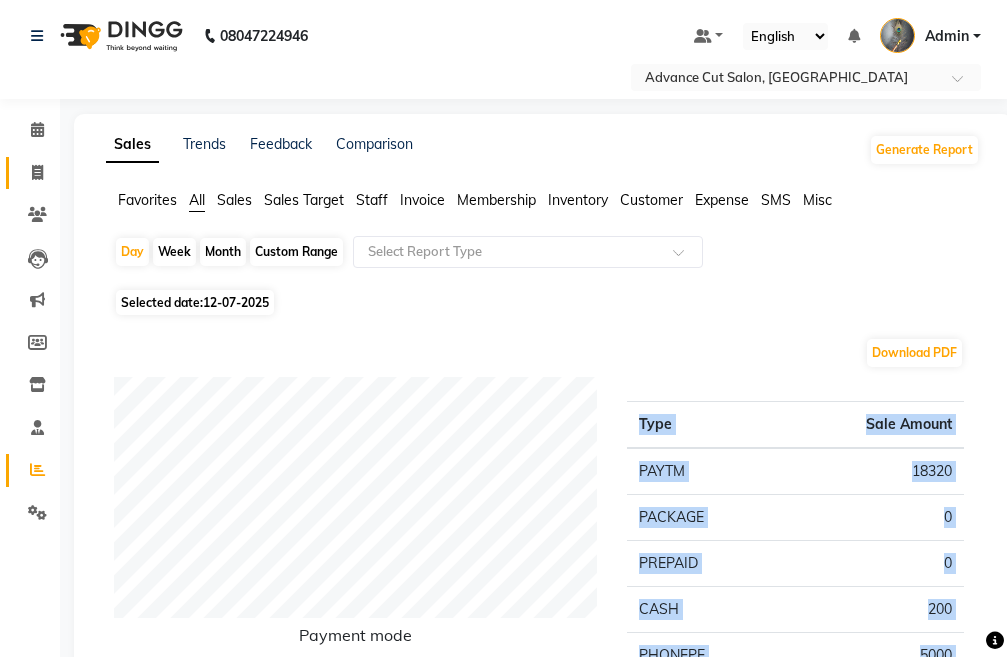 click 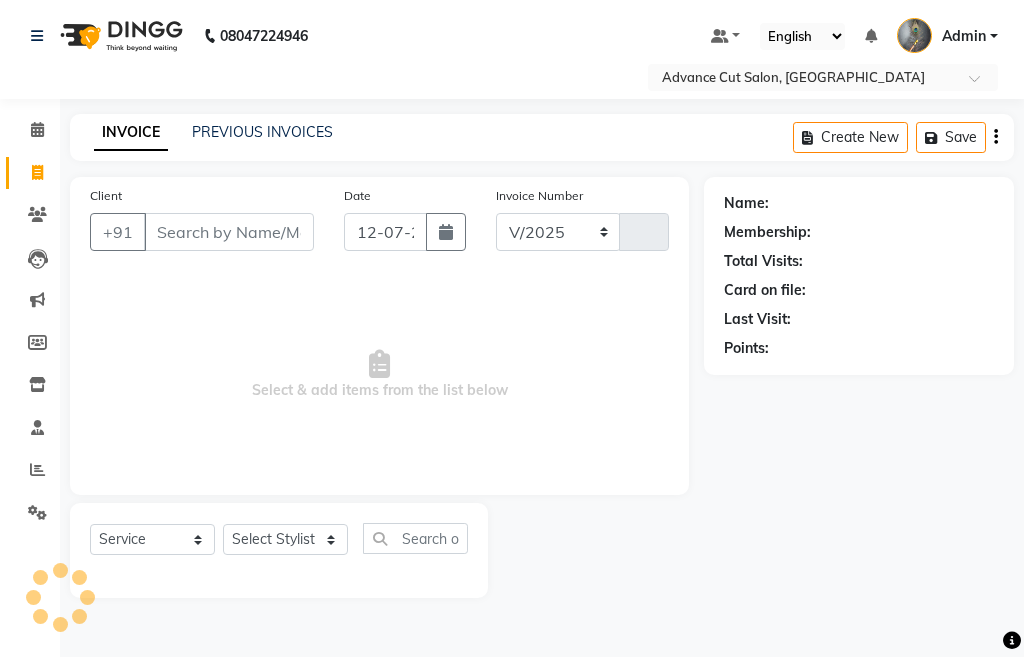 select on "4939" 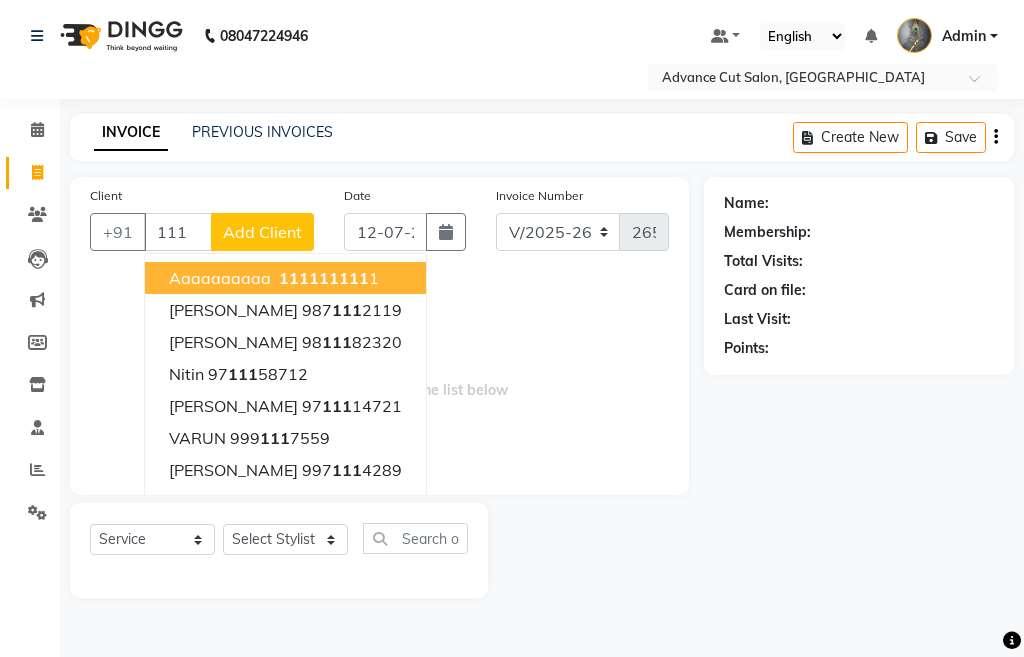click on "aaaaaaaaaa" at bounding box center (220, 278) 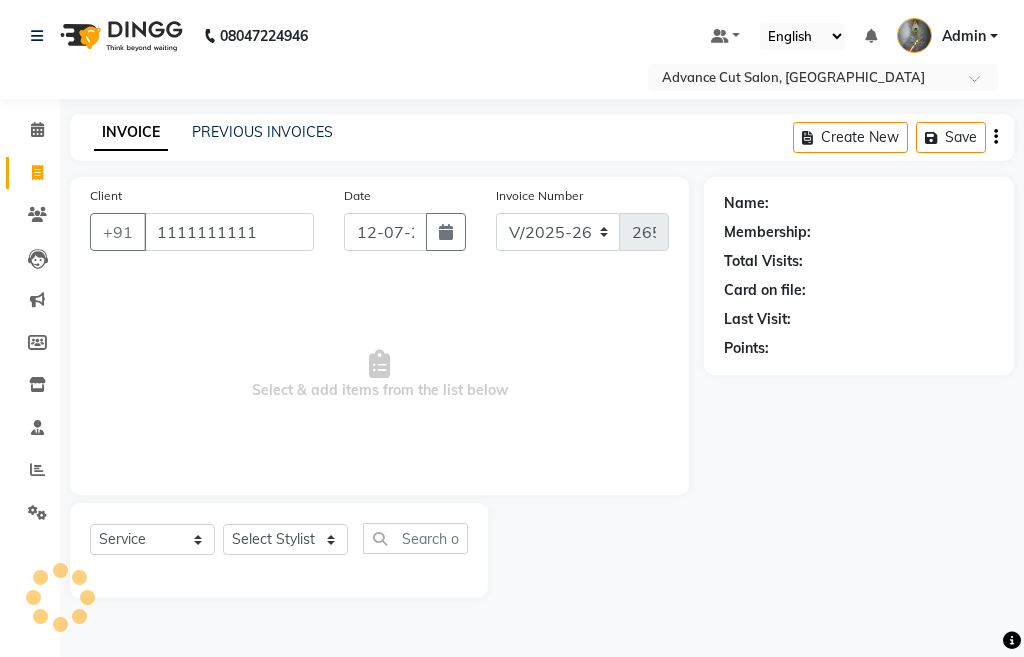type on "1111111111" 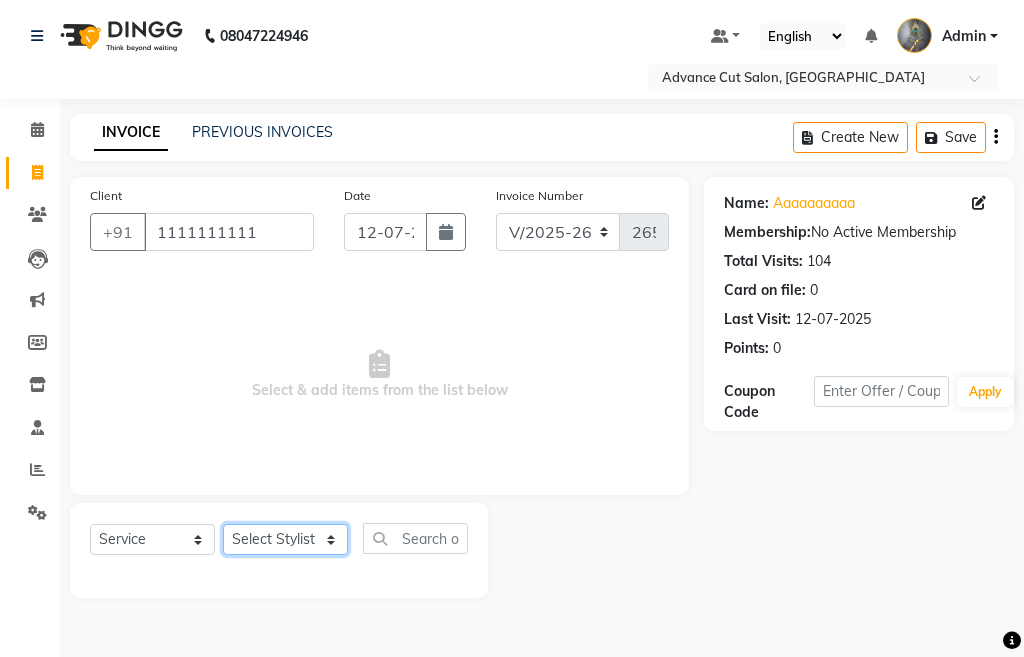 click on "Select Stylist Admin chahit COUNTOR [PERSON_NAME] mamta [PERSON_NAME] navi [PERSON_NAME] [PERSON_NAME] [PERSON_NAME] sunny tip" 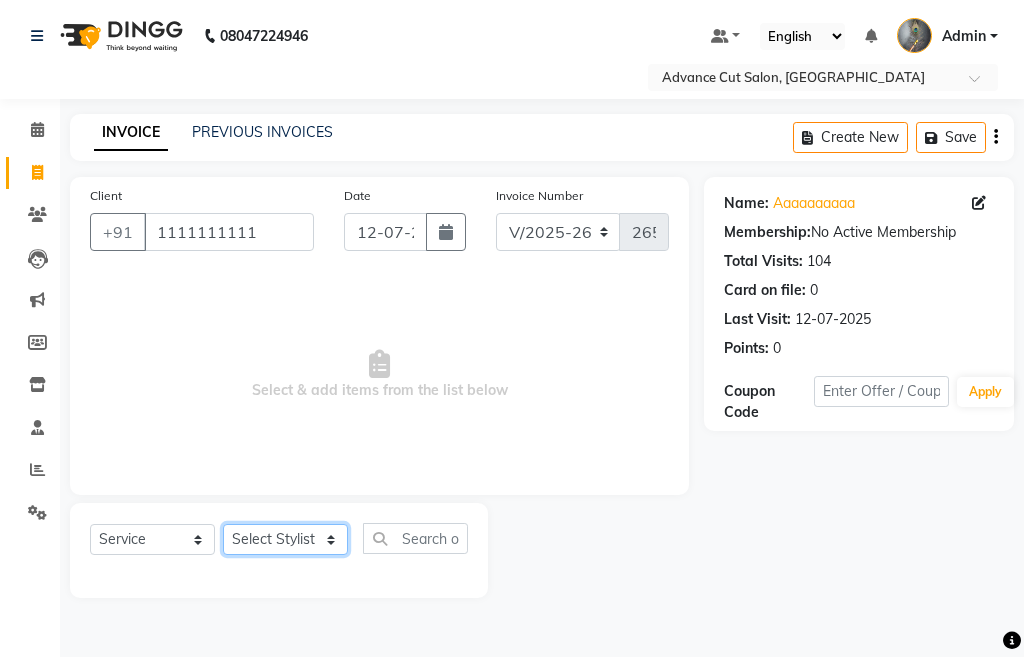 select on "30651" 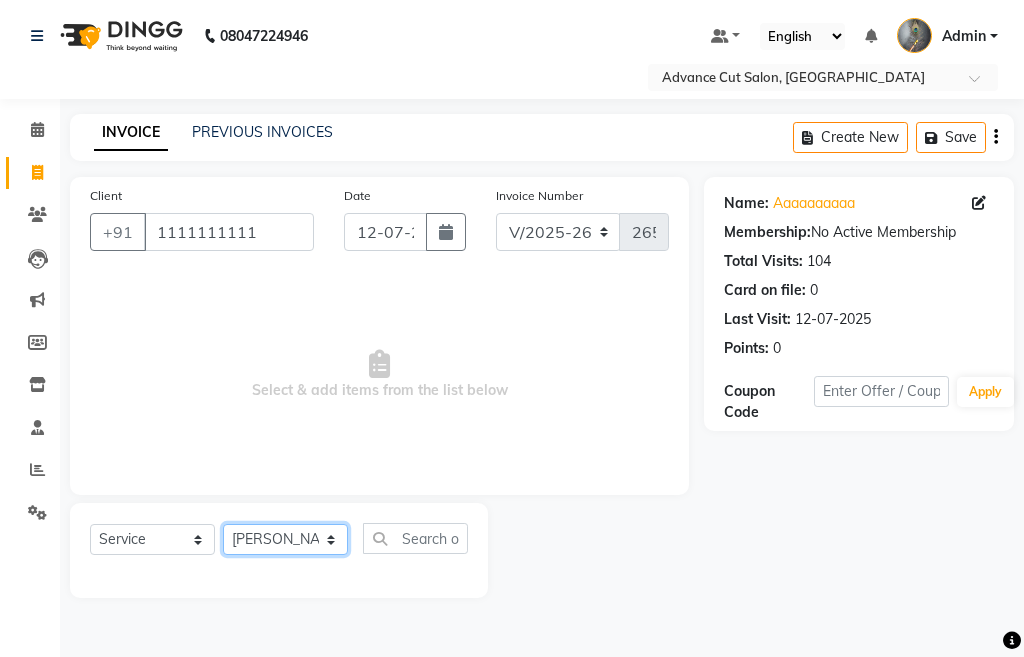 click on "Select Stylist Admin chahit COUNTOR [PERSON_NAME] mamta [PERSON_NAME] navi [PERSON_NAME] [PERSON_NAME] [PERSON_NAME] sunny tip" 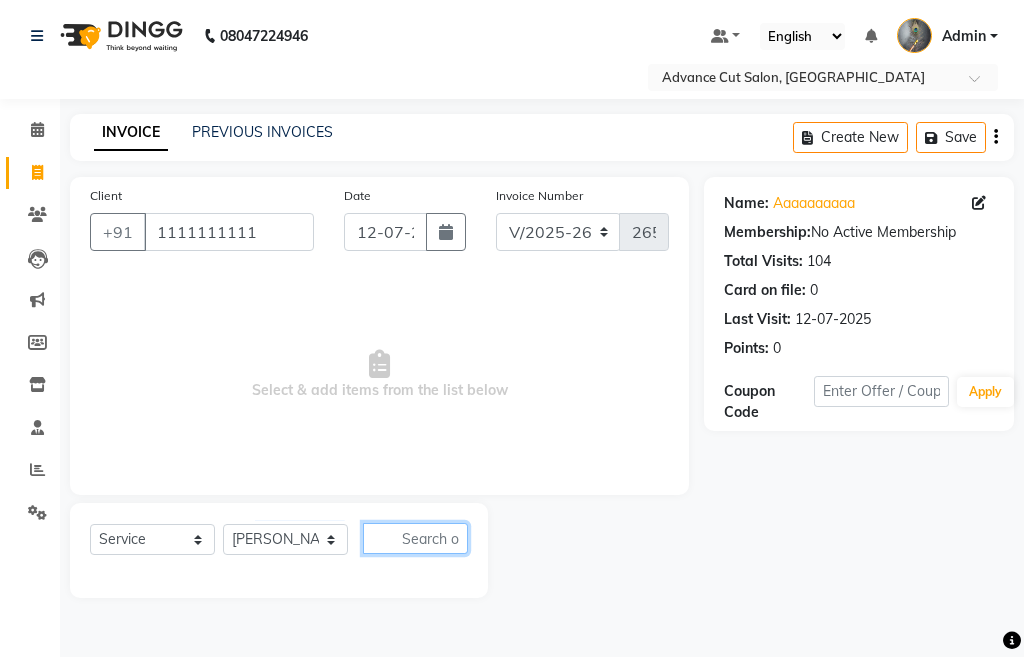 click 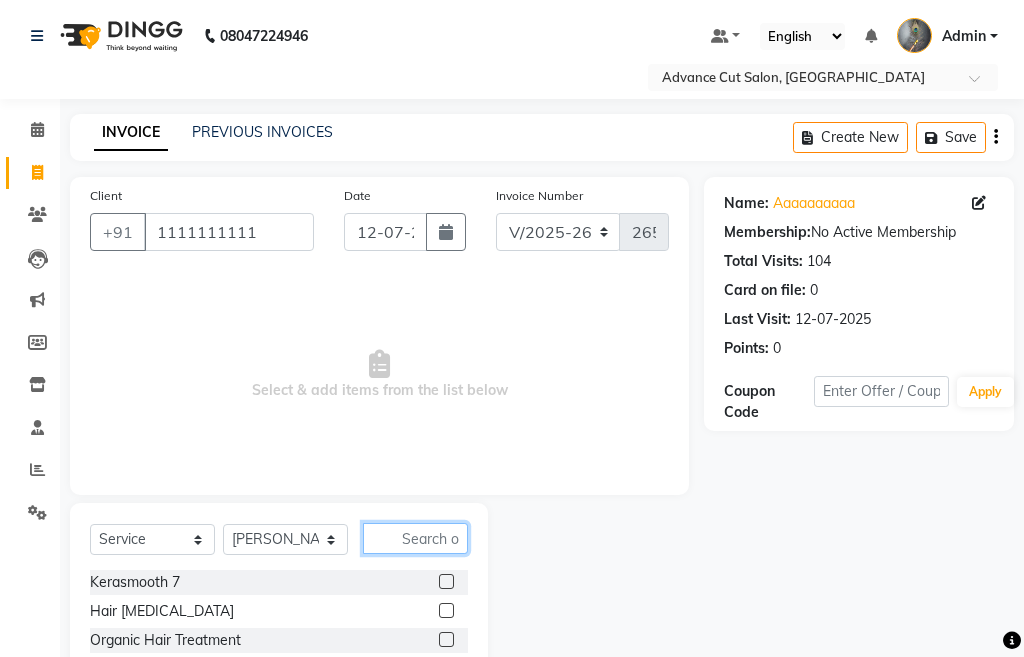 click 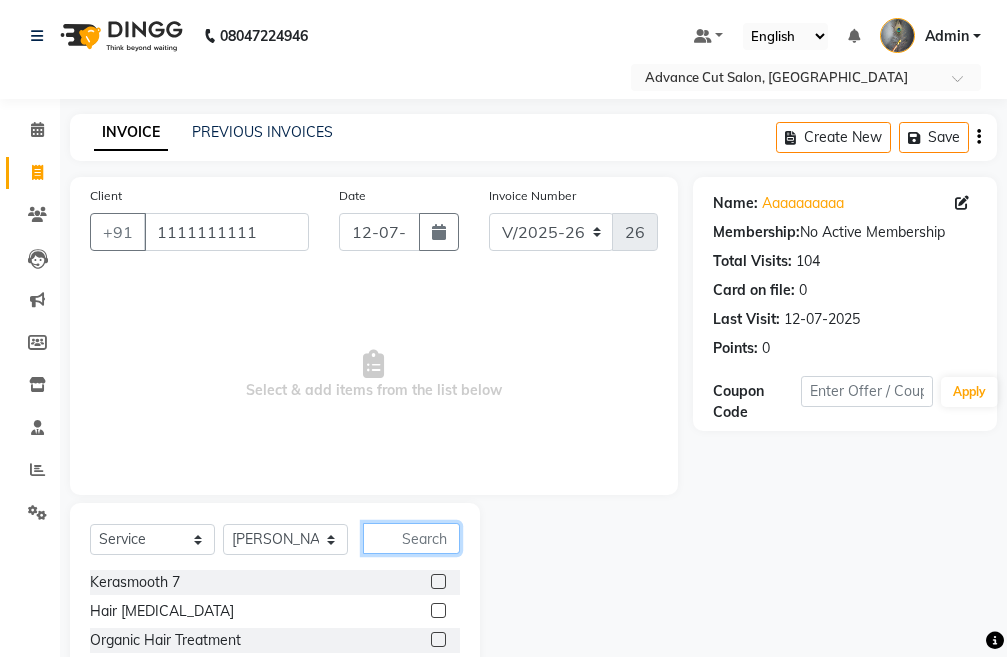 click 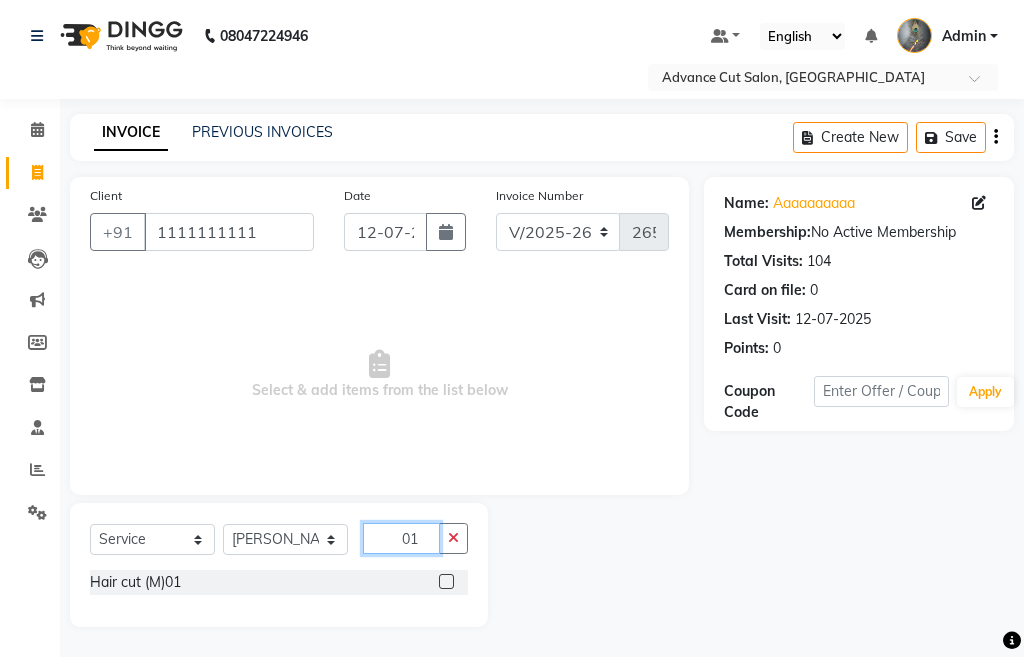 type on "01" 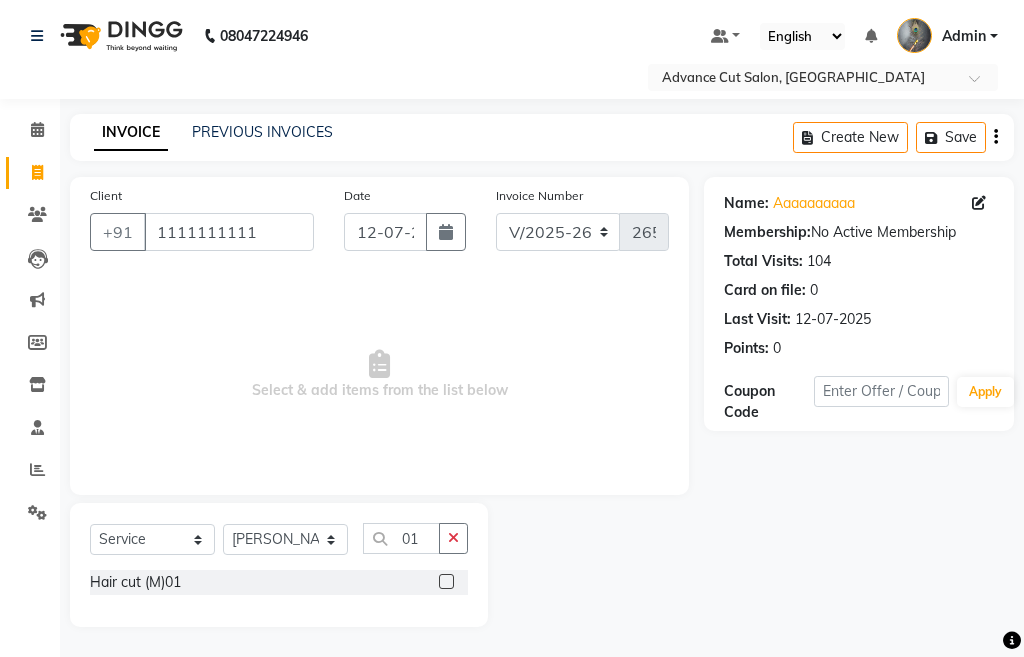 click 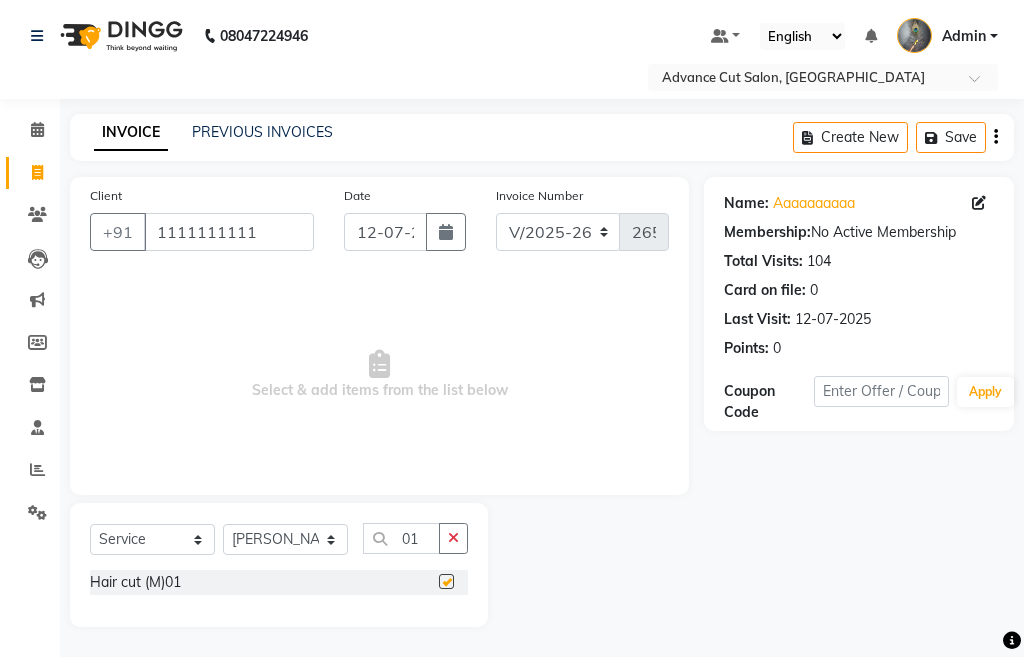 click 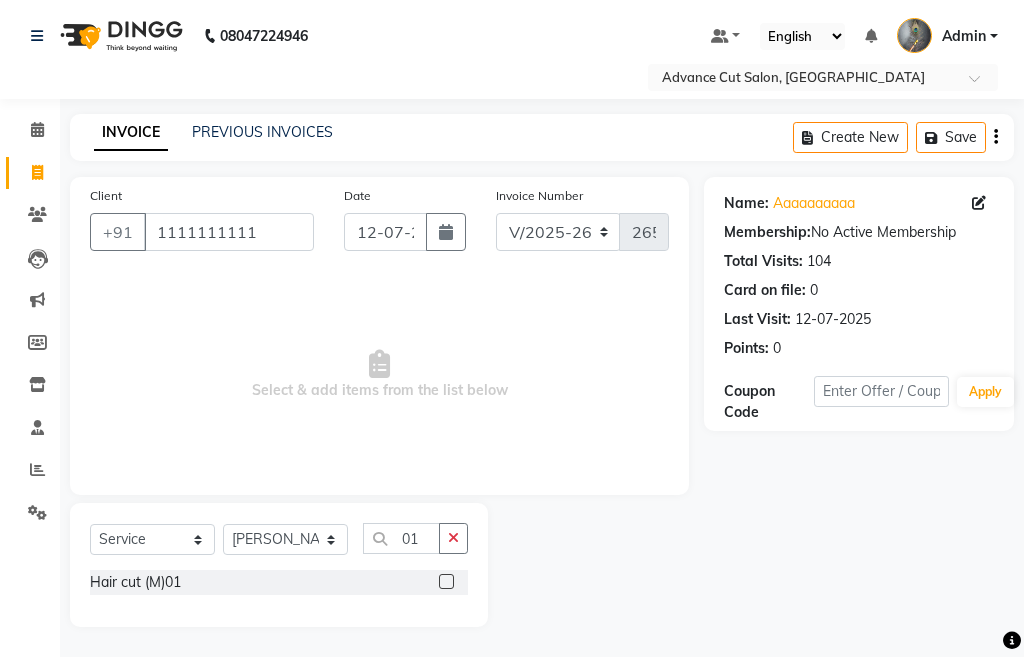 click 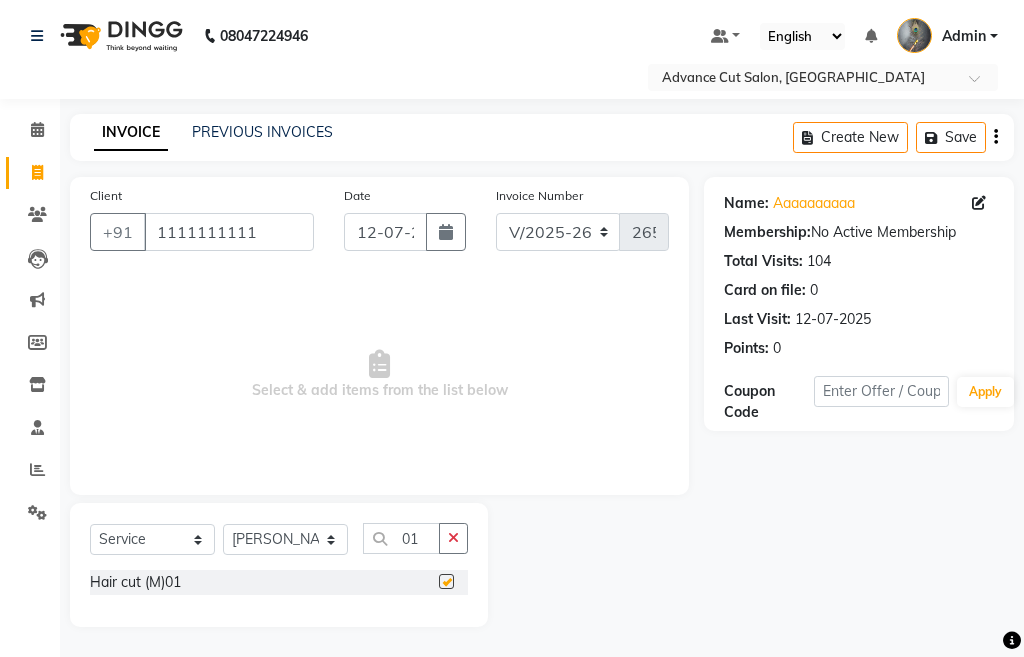 click 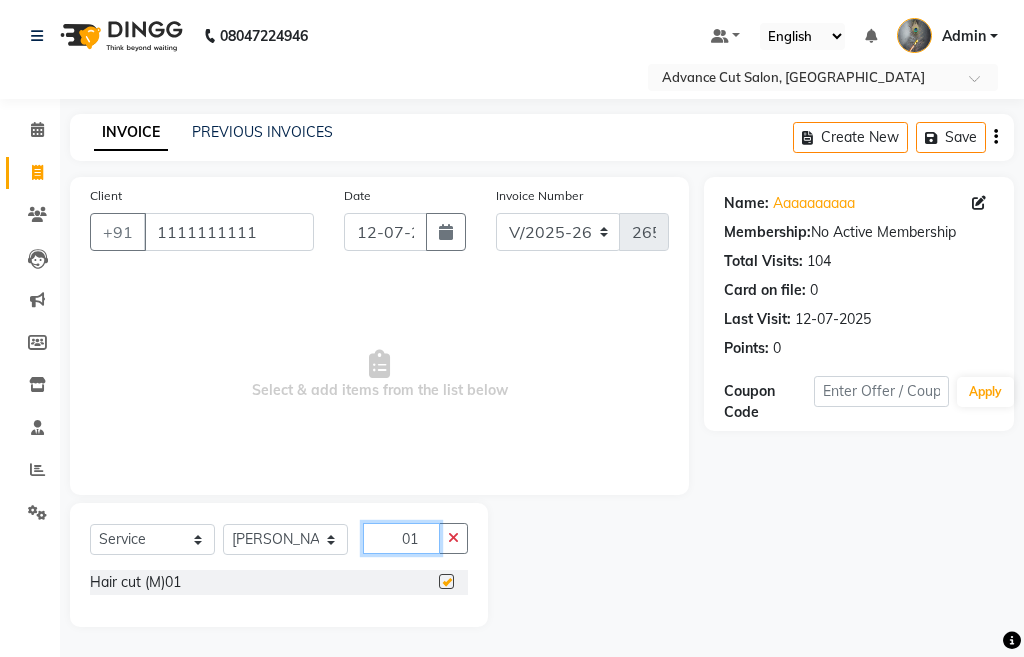 click on "01" 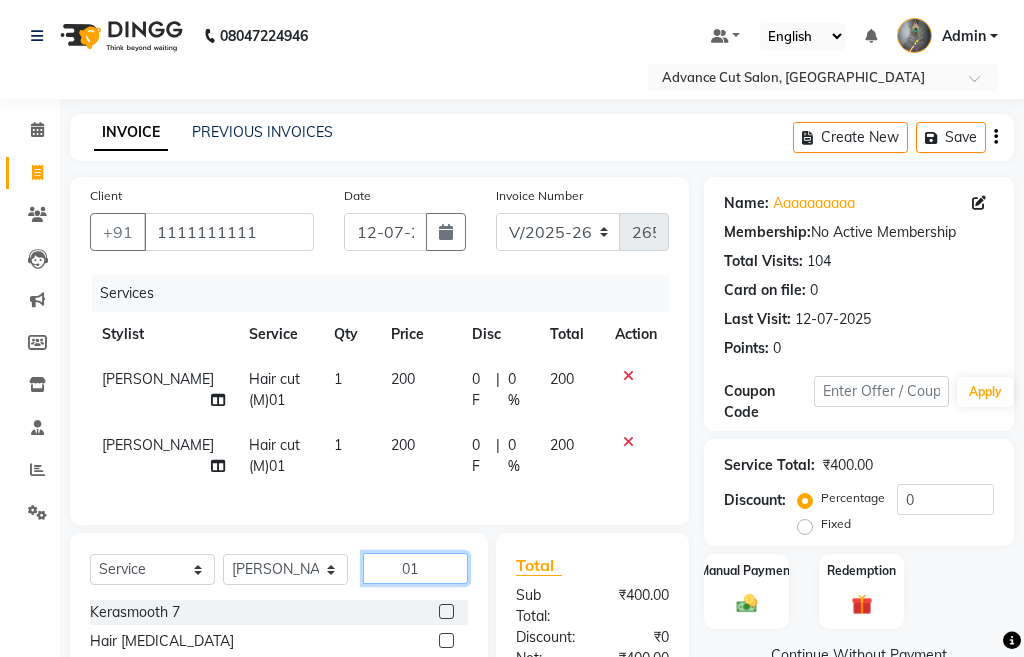 click on "01" 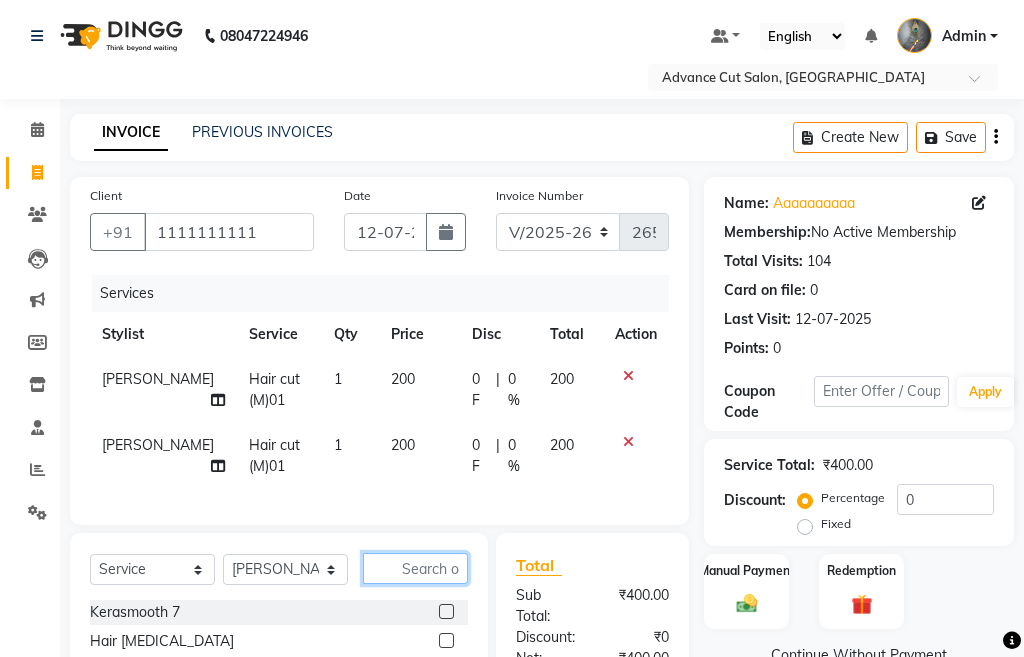 click 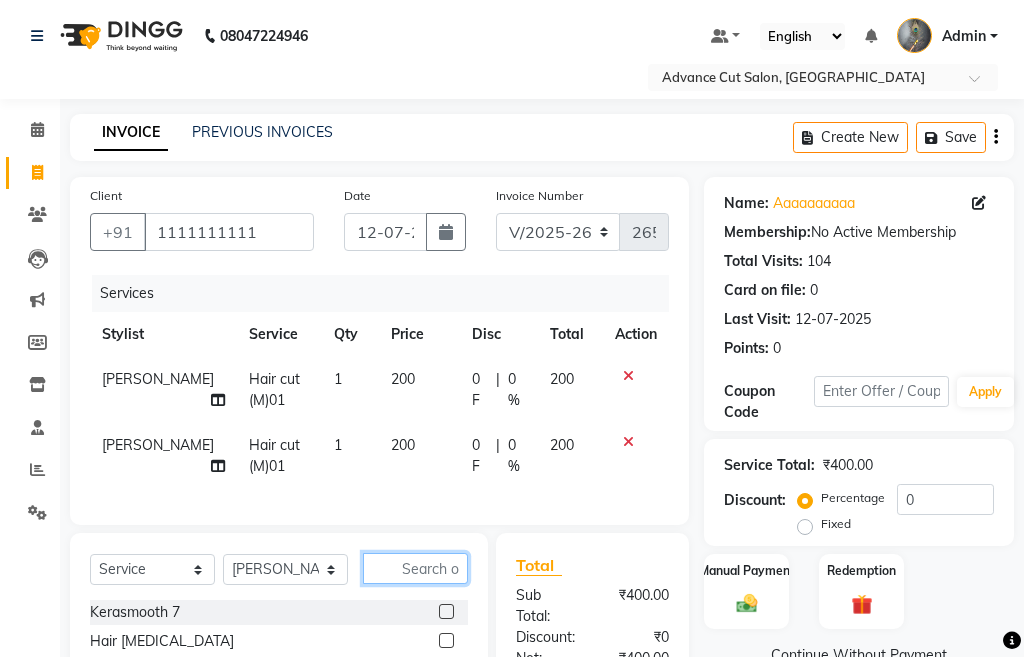 drag, startPoint x: 448, startPoint y: 583, endPoint x: 465, endPoint y: 570, distance: 21.400934 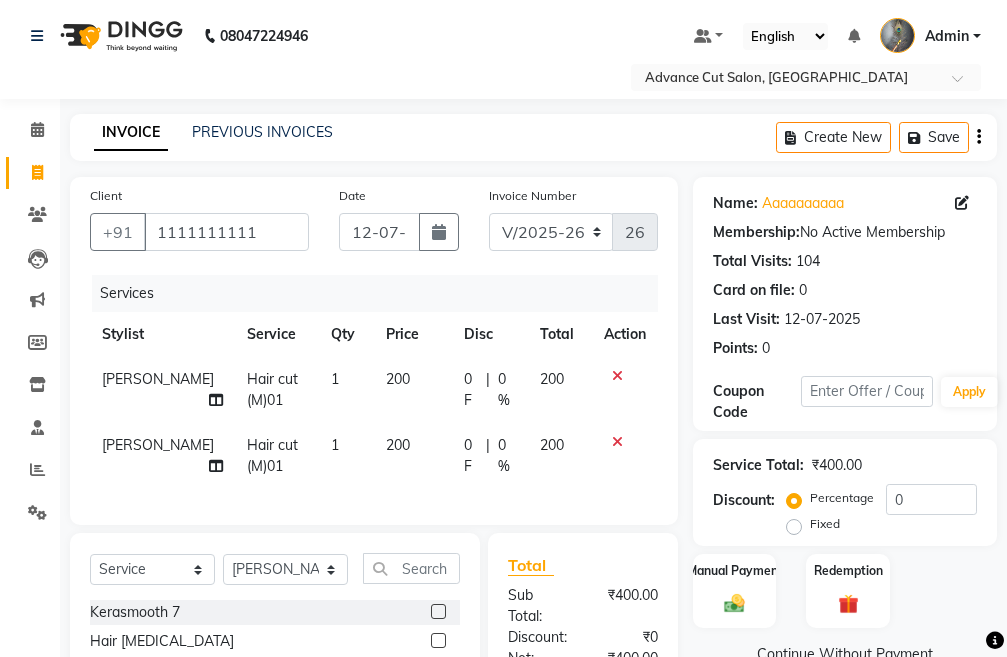 click 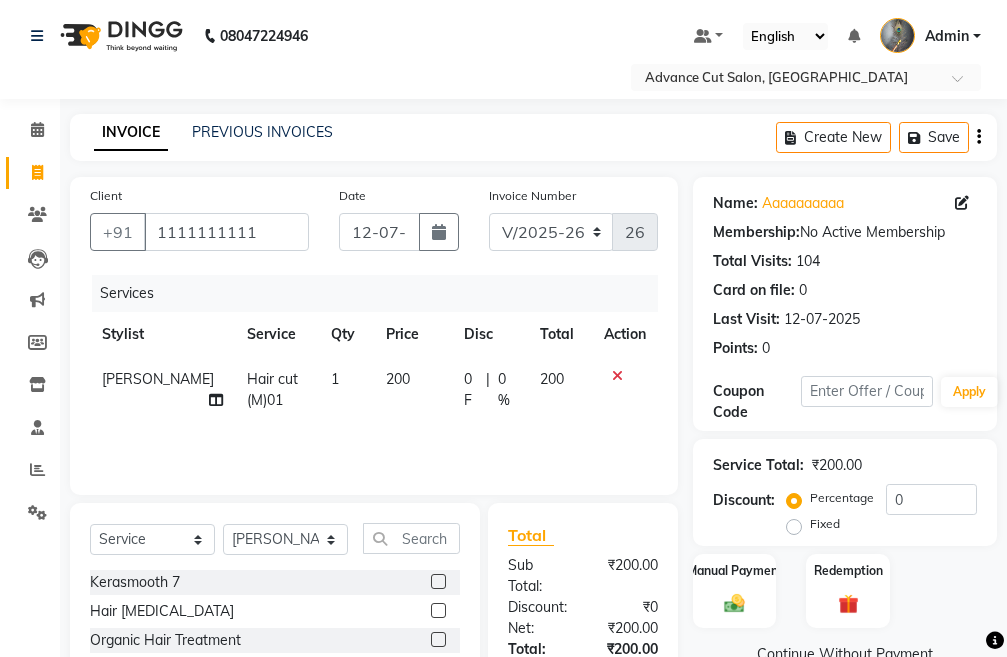 scroll, scrollTop: 194, scrollLeft: 0, axis: vertical 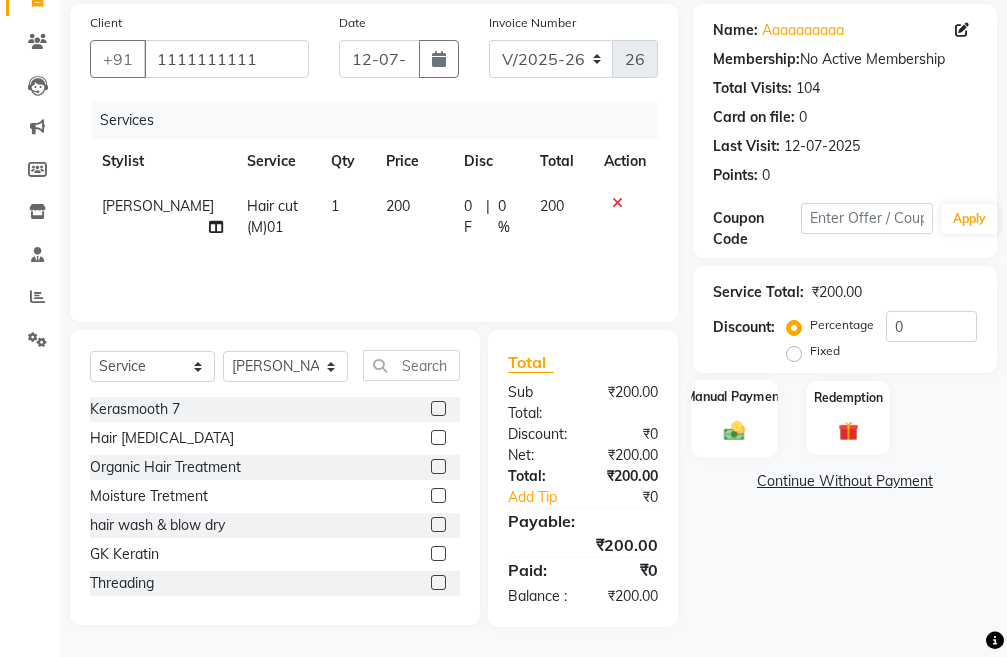 click 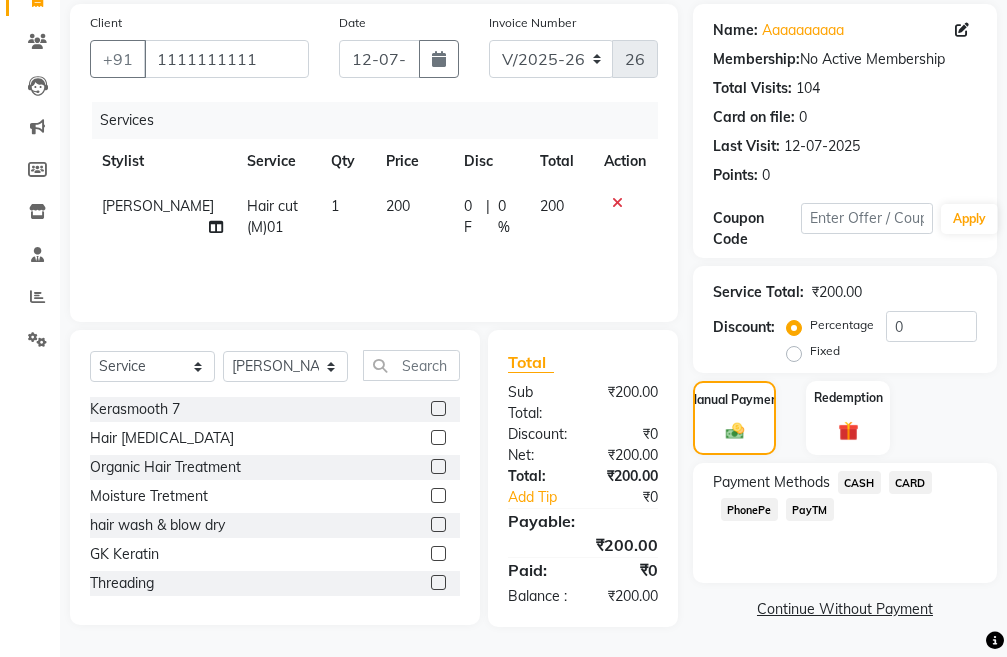 click on "PayTM" 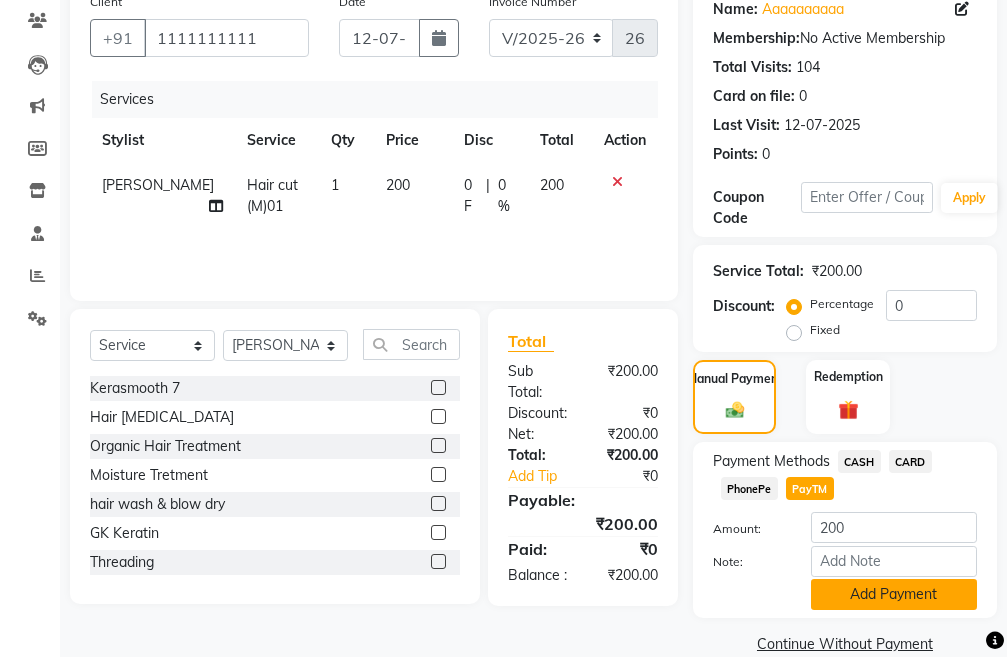 click on "Add Payment" 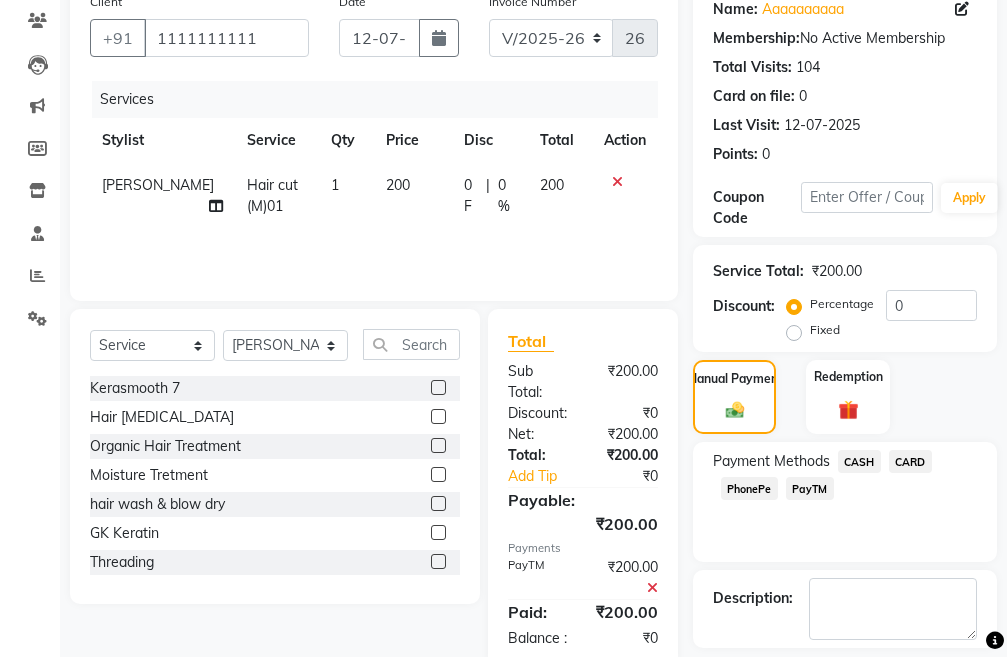 scroll, scrollTop: 283, scrollLeft: 0, axis: vertical 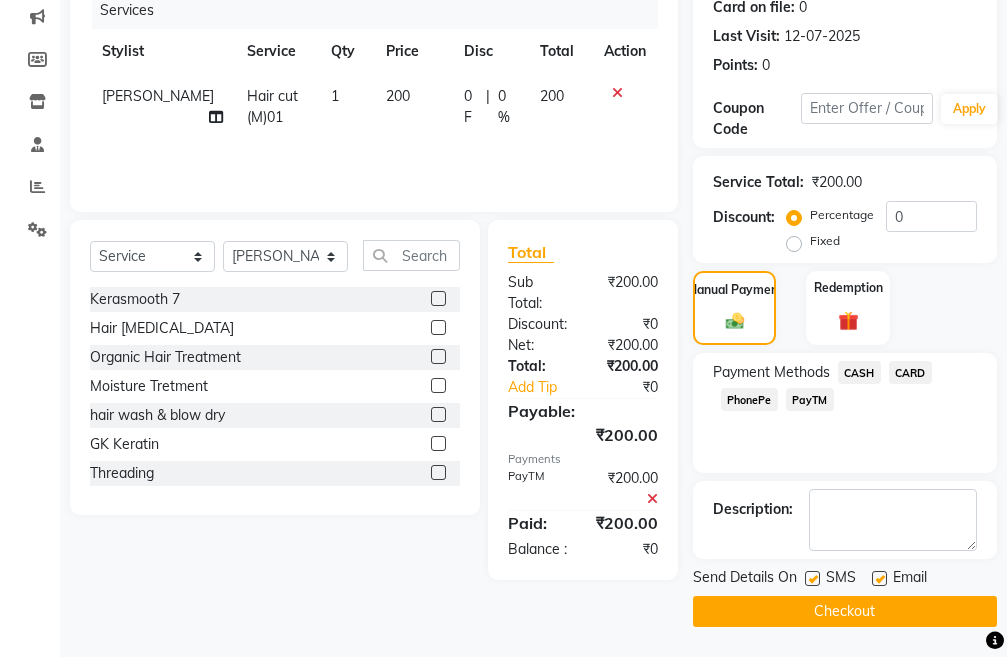 click on "PayTM" 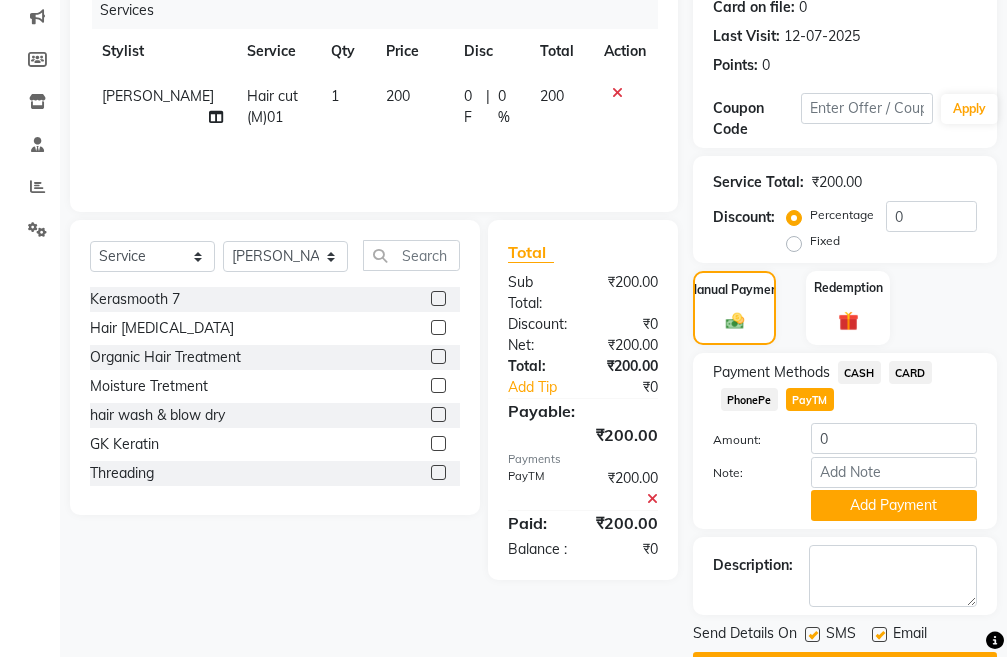 click on "Add Payment" 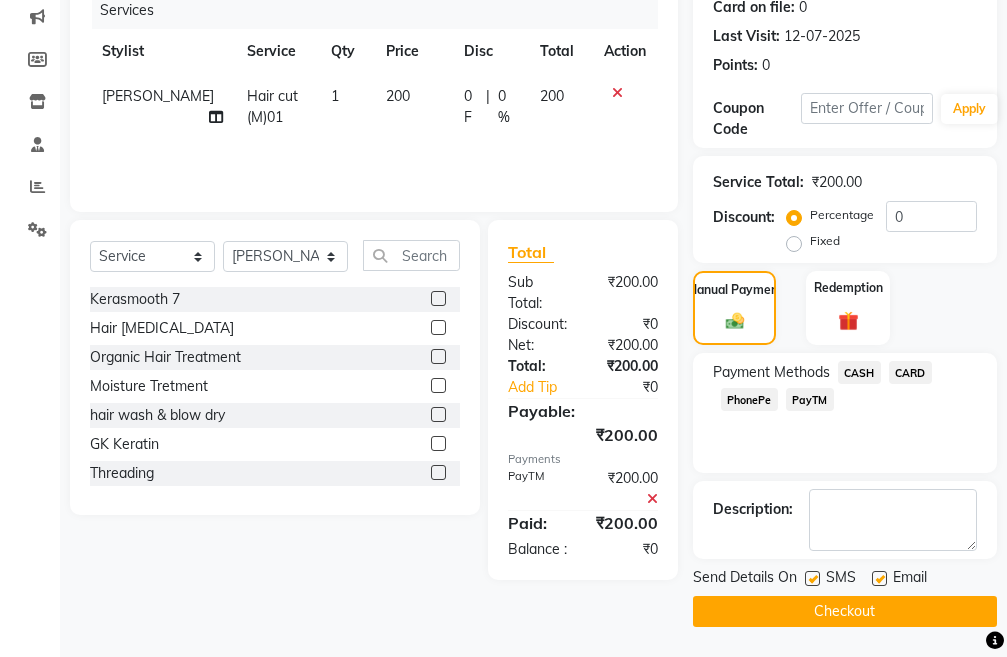 click on "Checkout" 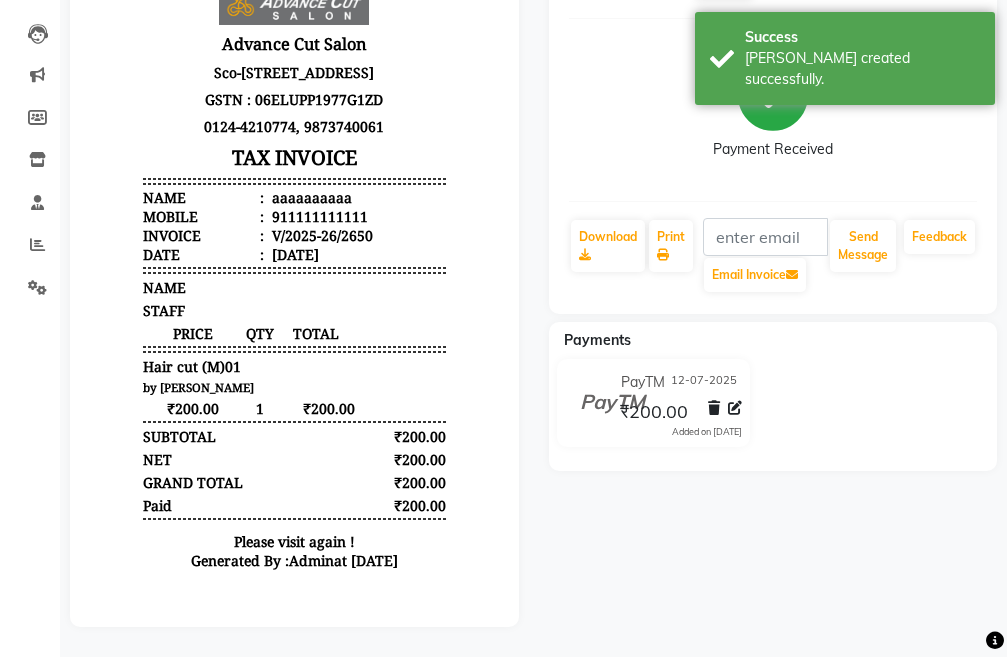 scroll, scrollTop: 0, scrollLeft: 0, axis: both 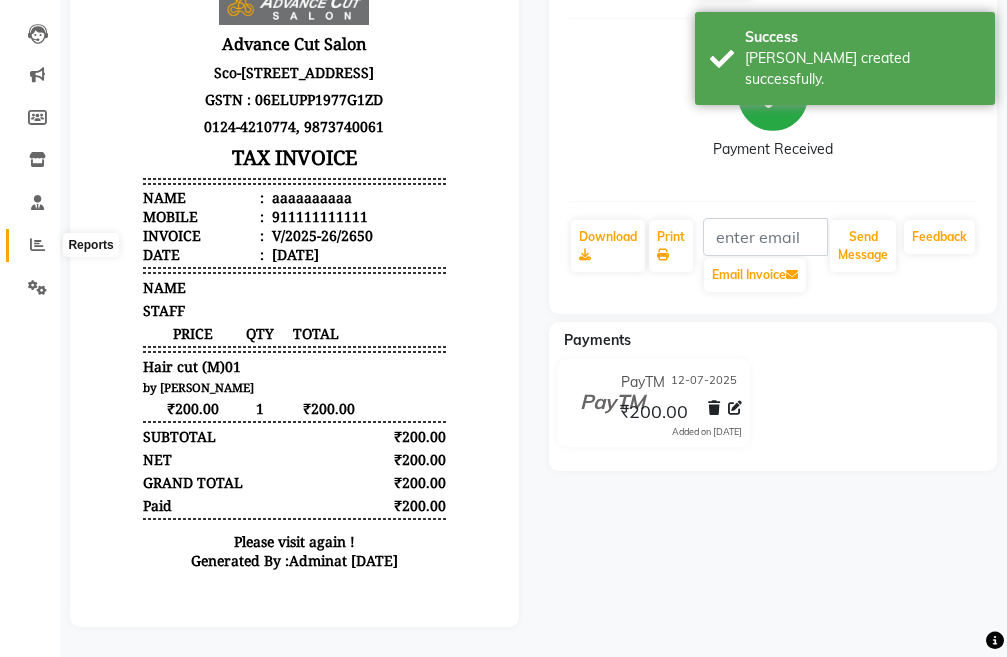 click 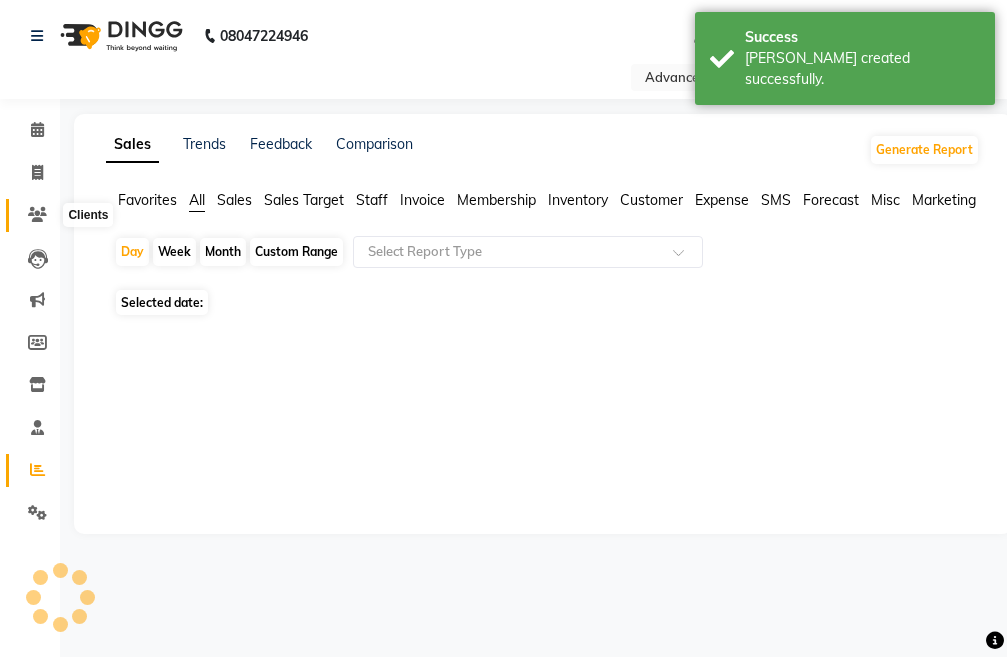 scroll, scrollTop: 0, scrollLeft: 0, axis: both 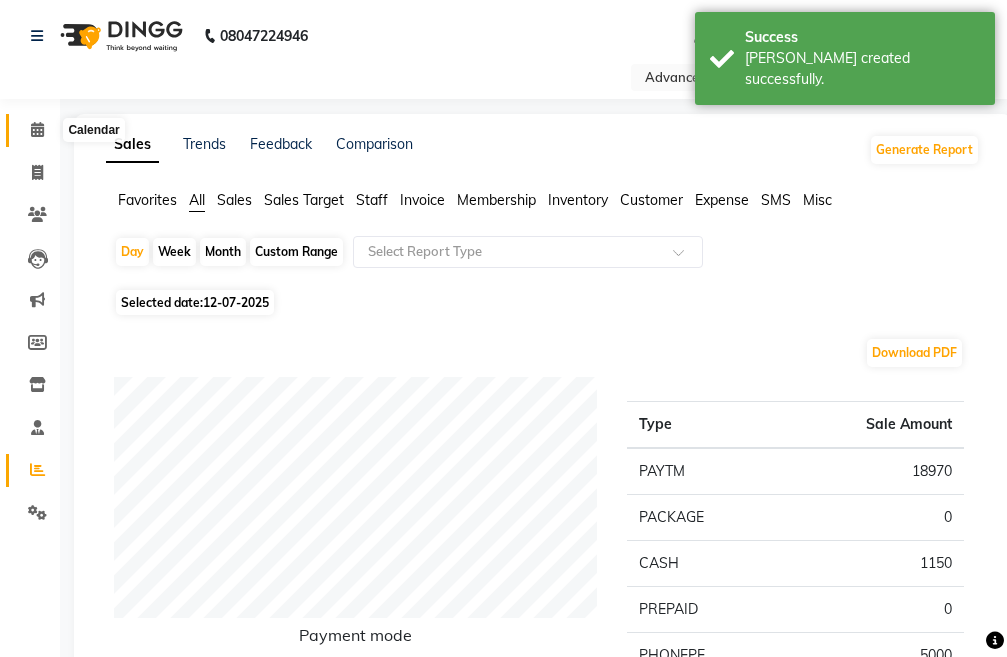 click 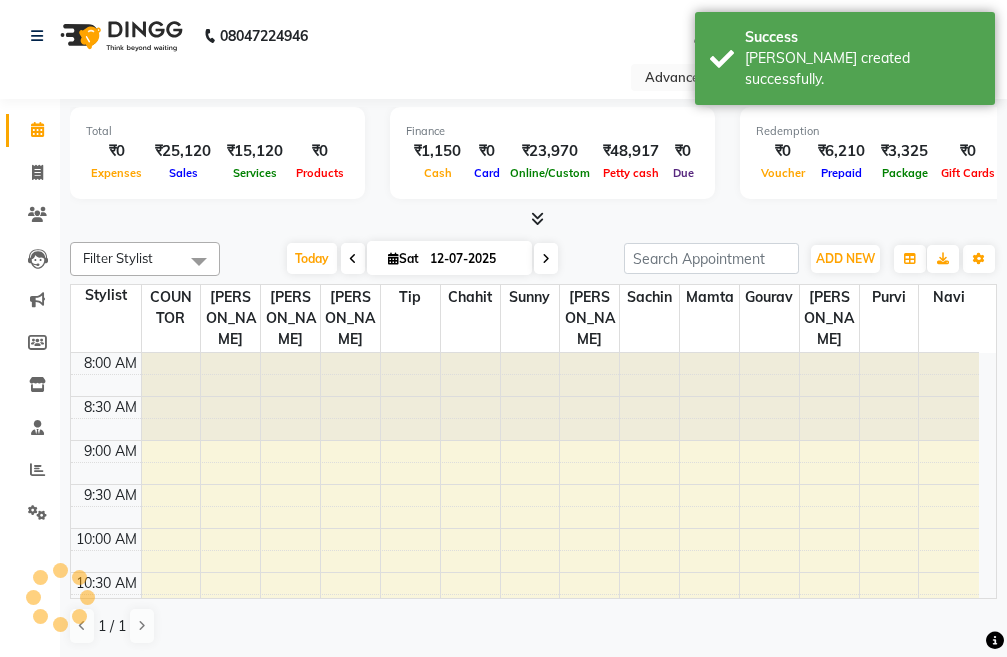 scroll, scrollTop: 0, scrollLeft: 0, axis: both 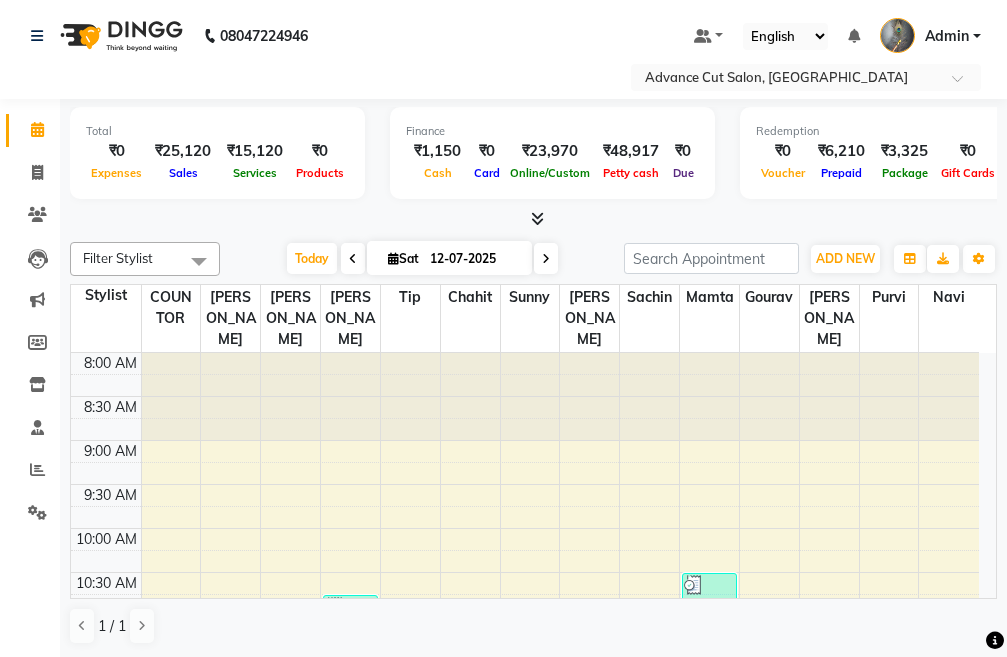 click at bounding box center [537, 218] 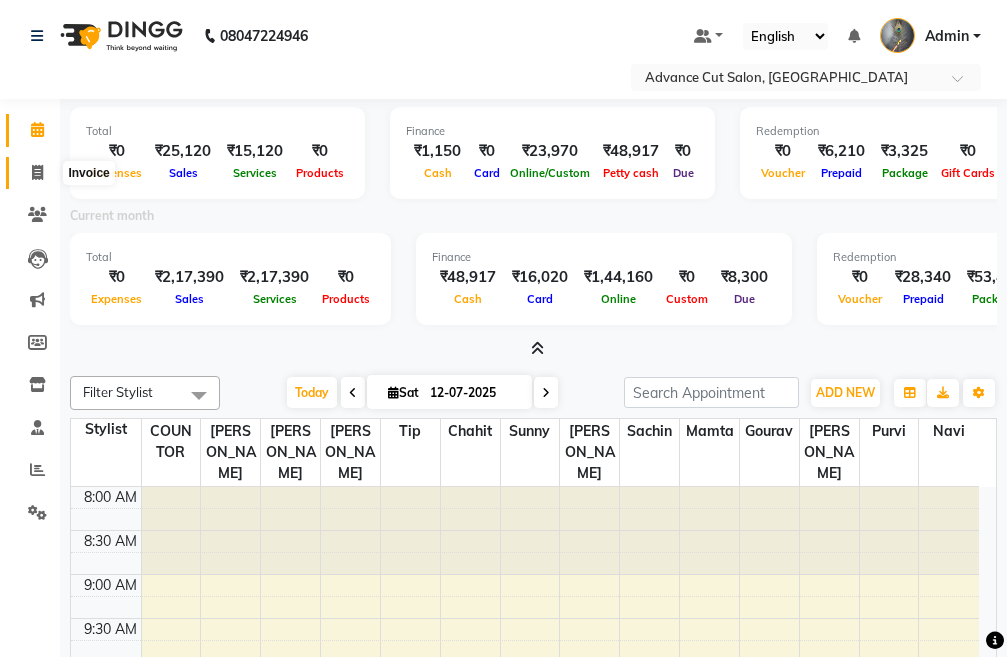 click 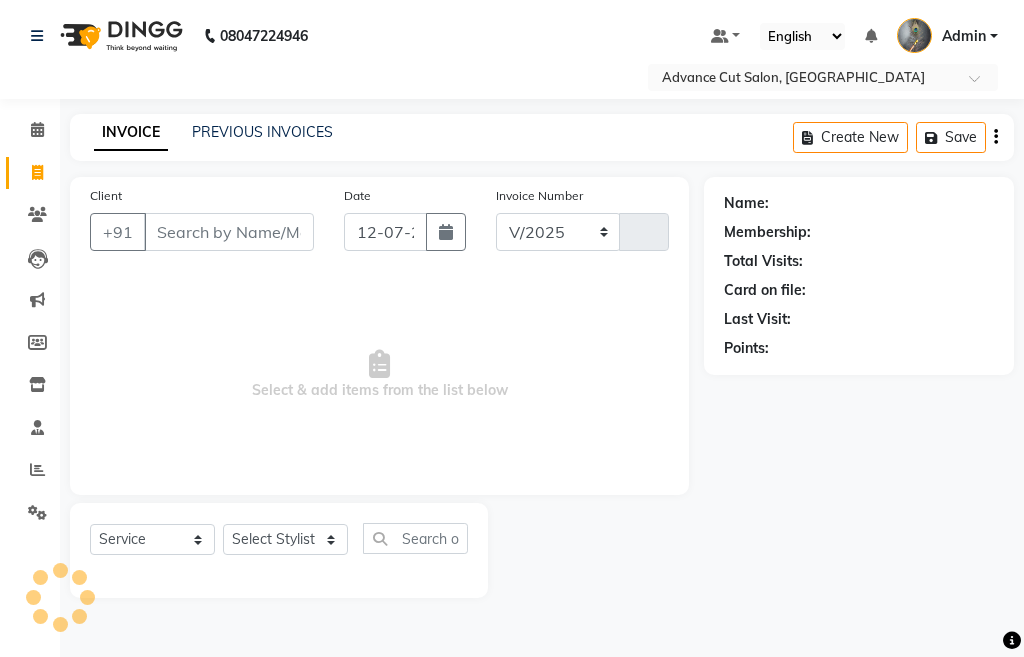 select on "4939" 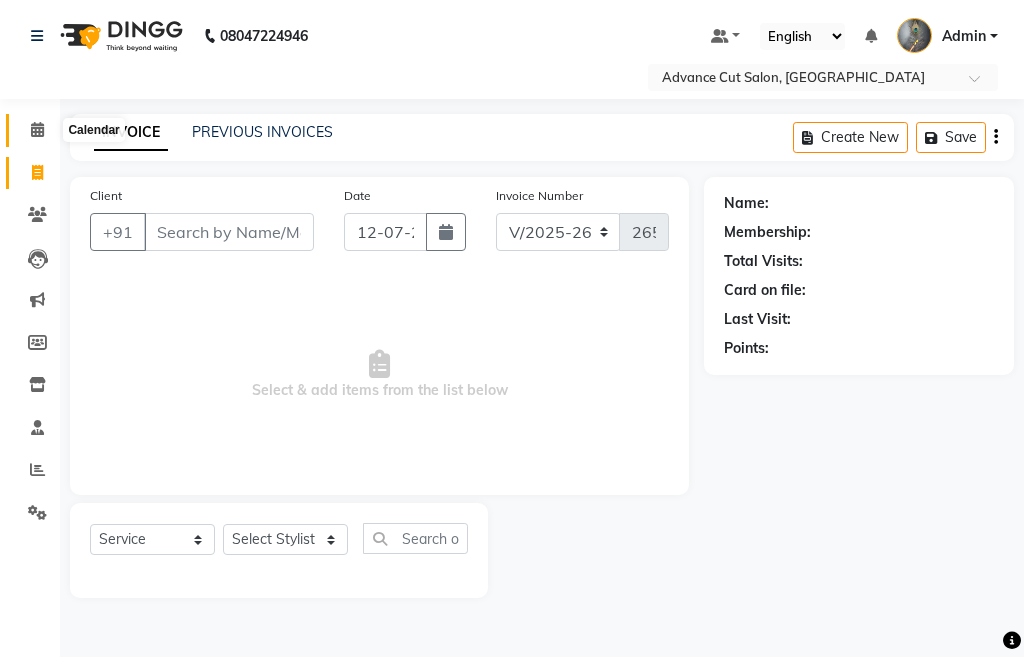 click 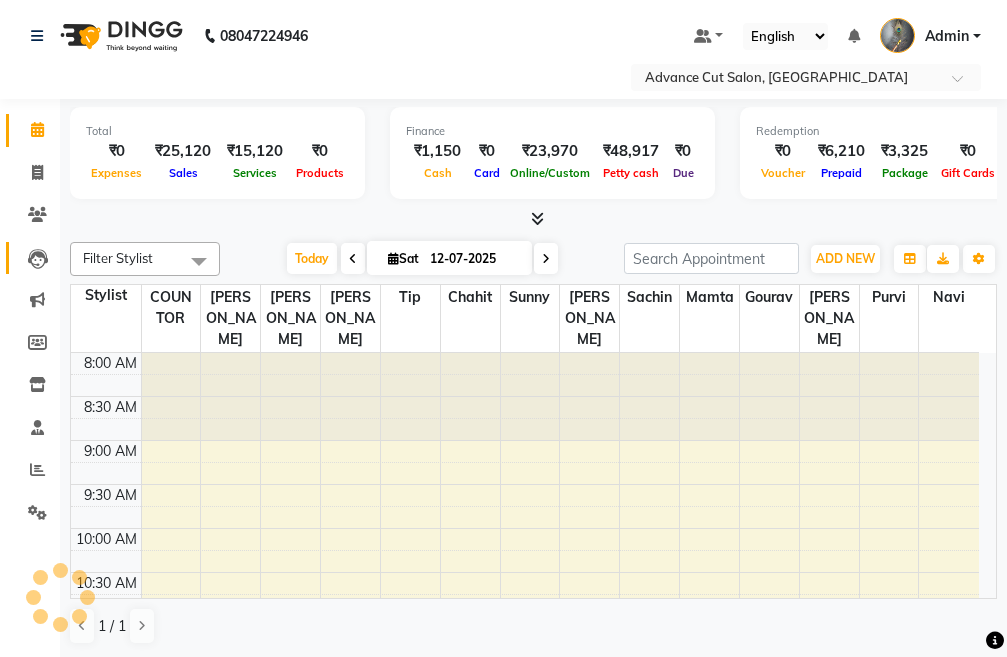 scroll, scrollTop: 839, scrollLeft: 0, axis: vertical 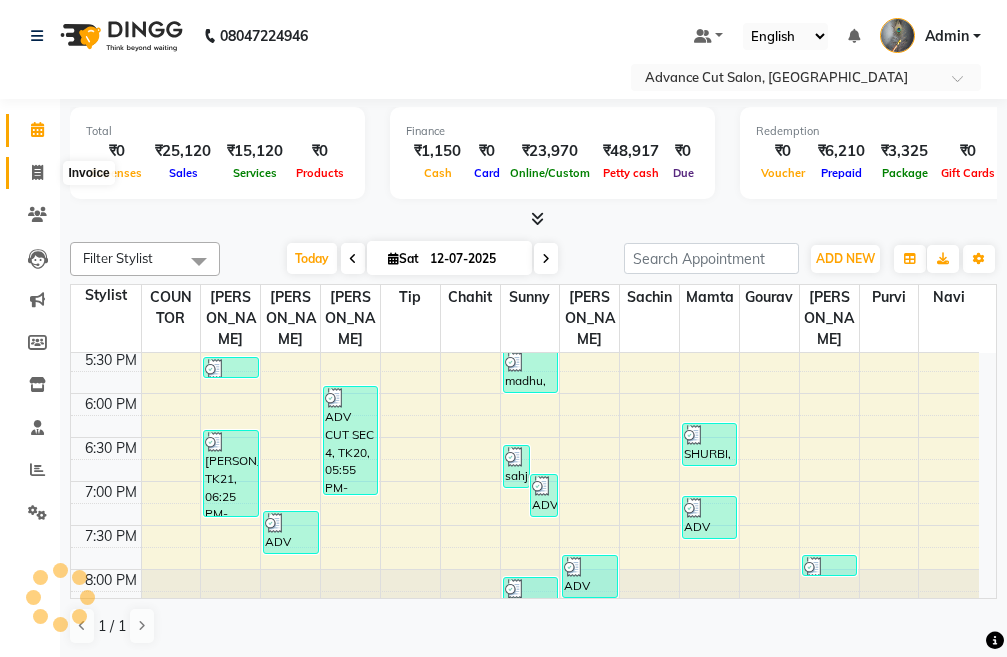 click 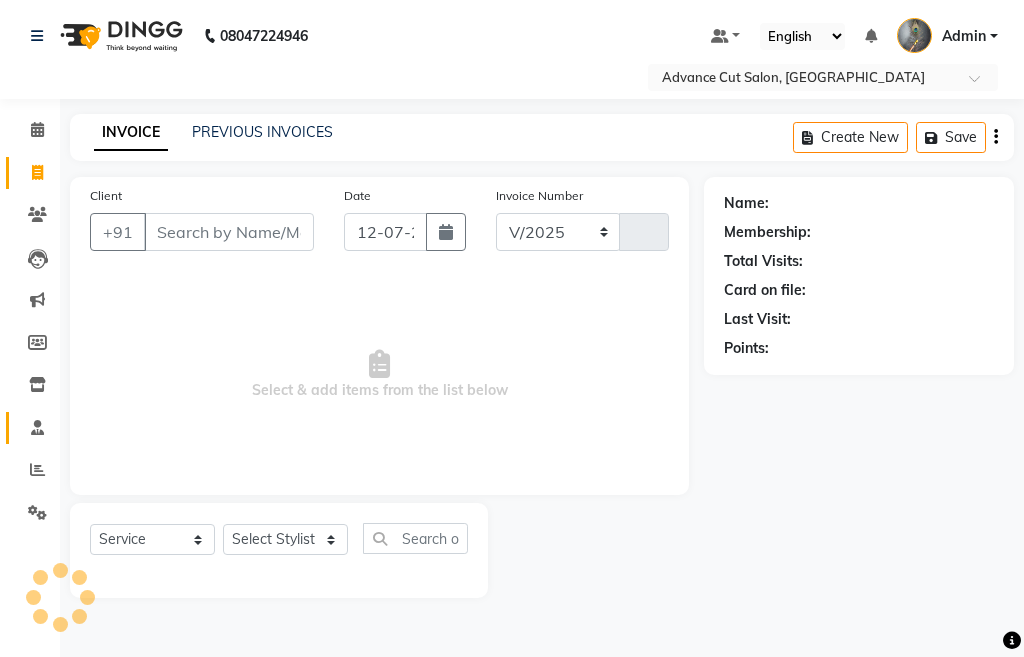 select on "4939" 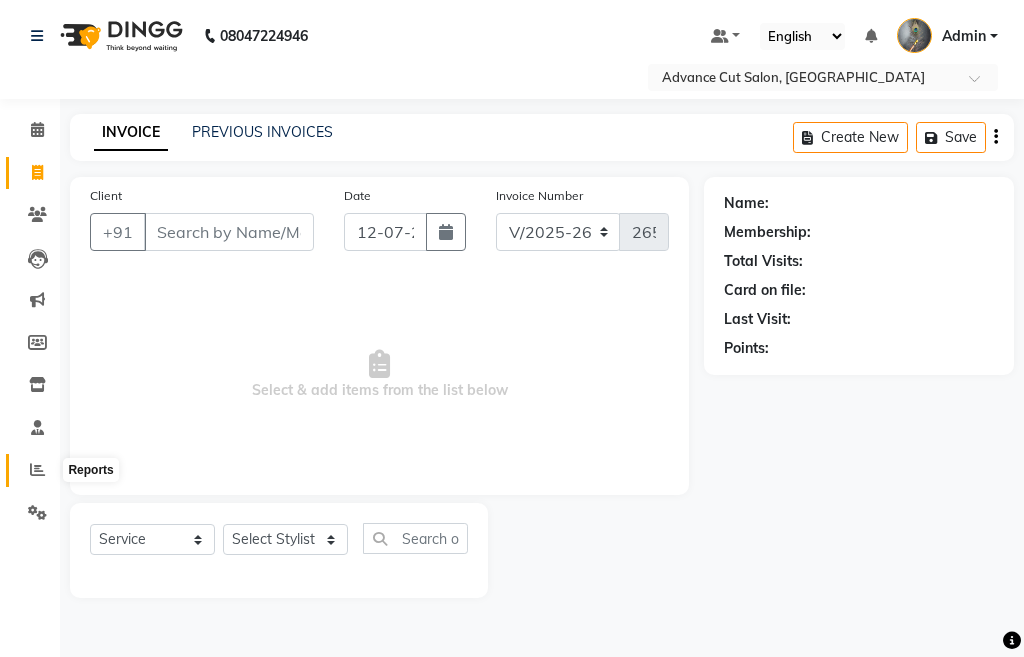 click 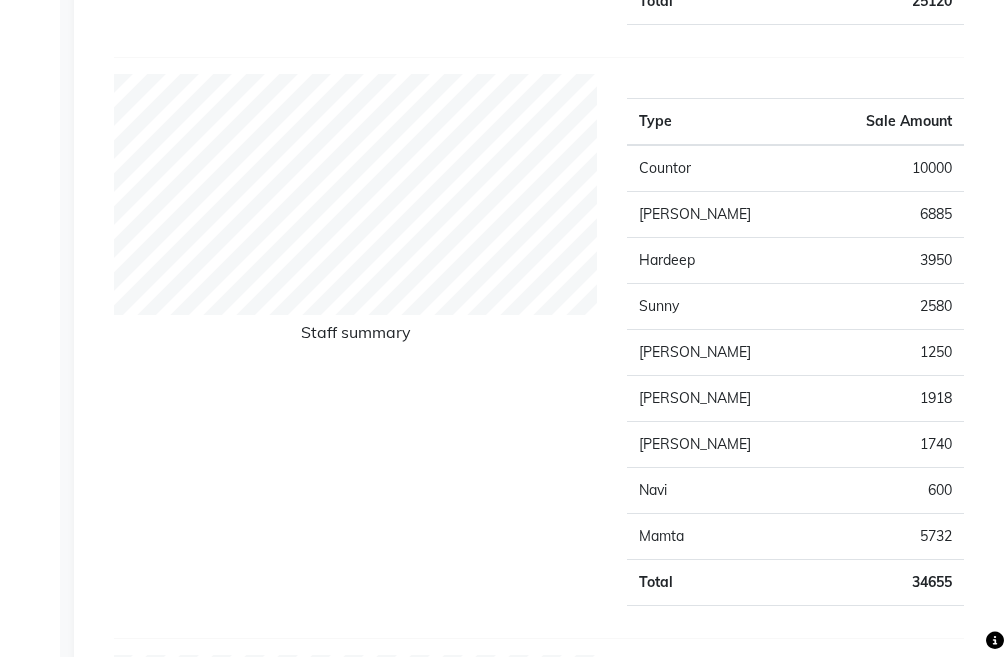 scroll, scrollTop: 600, scrollLeft: 0, axis: vertical 